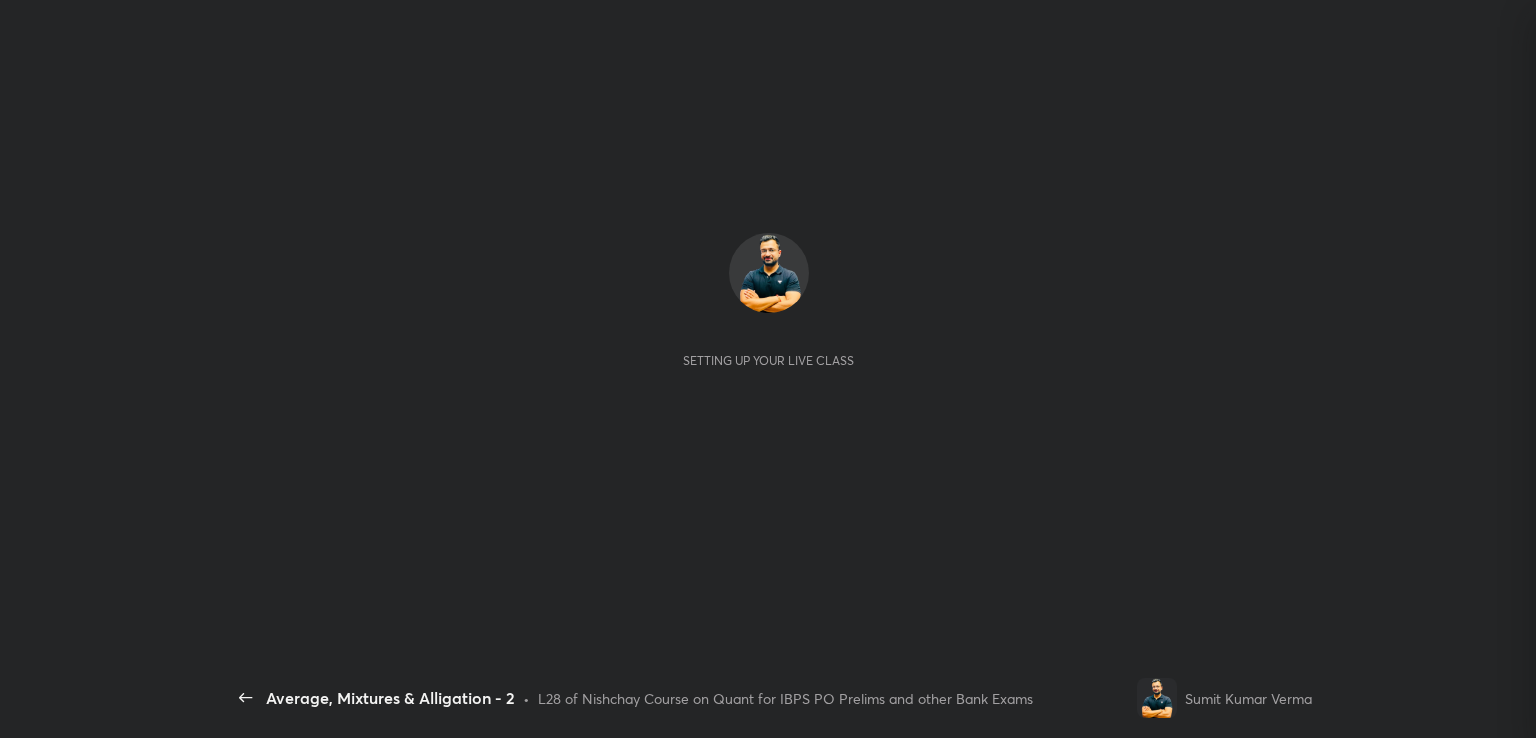 scroll, scrollTop: 0, scrollLeft: 0, axis: both 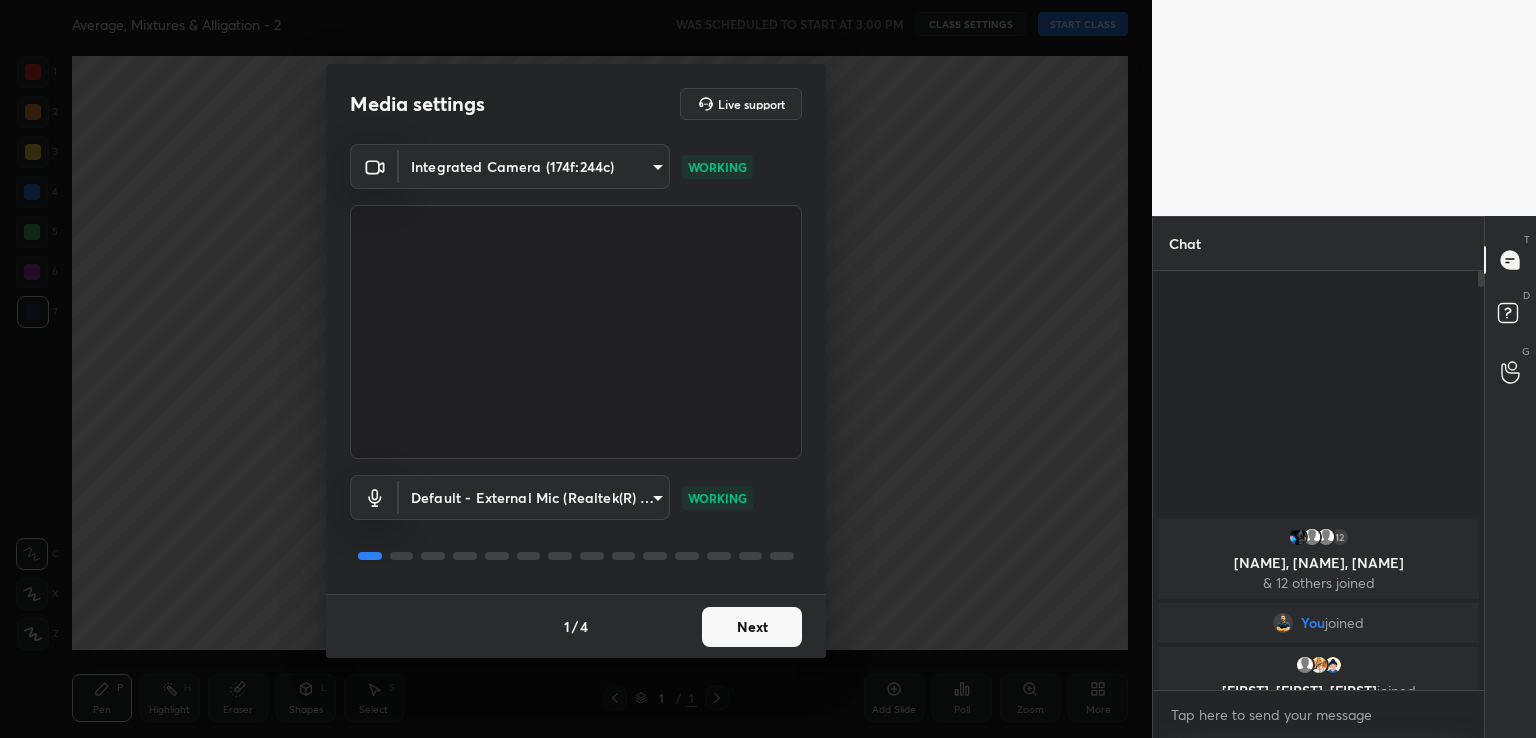 click on "1 / 4 Next" at bounding box center (576, 626) 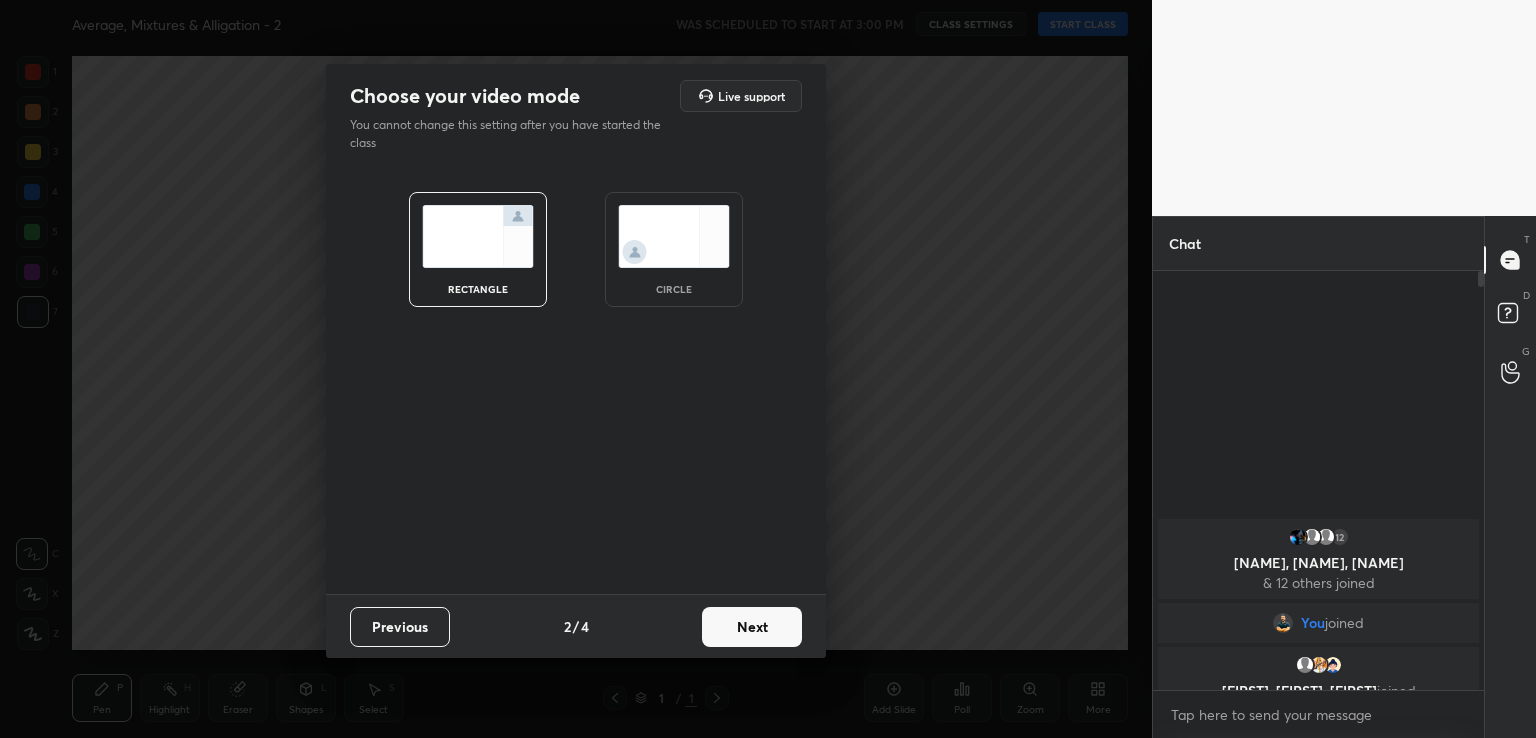 click on "Next" at bounding box center (752, 627) 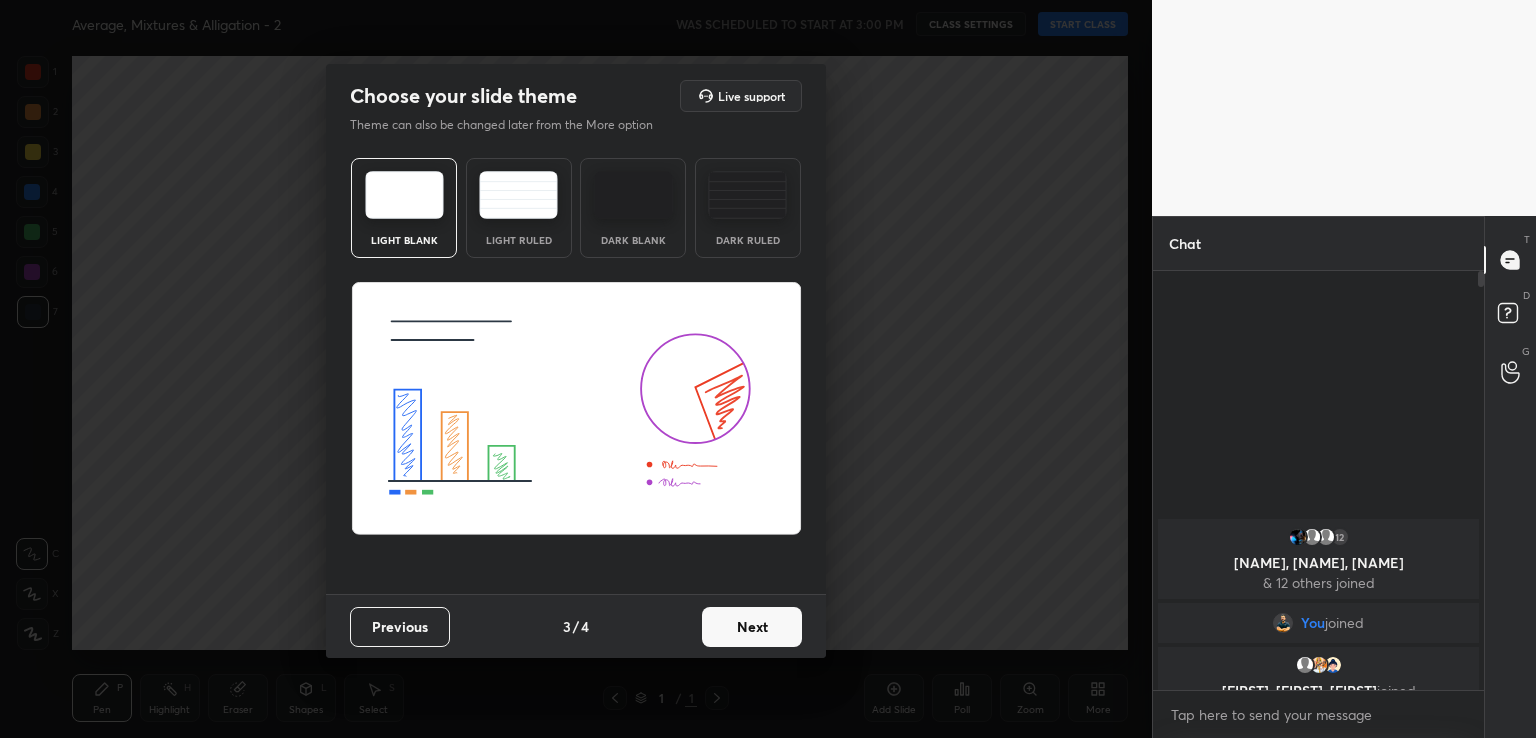 click on "Next" at bounding box center [752, 627] 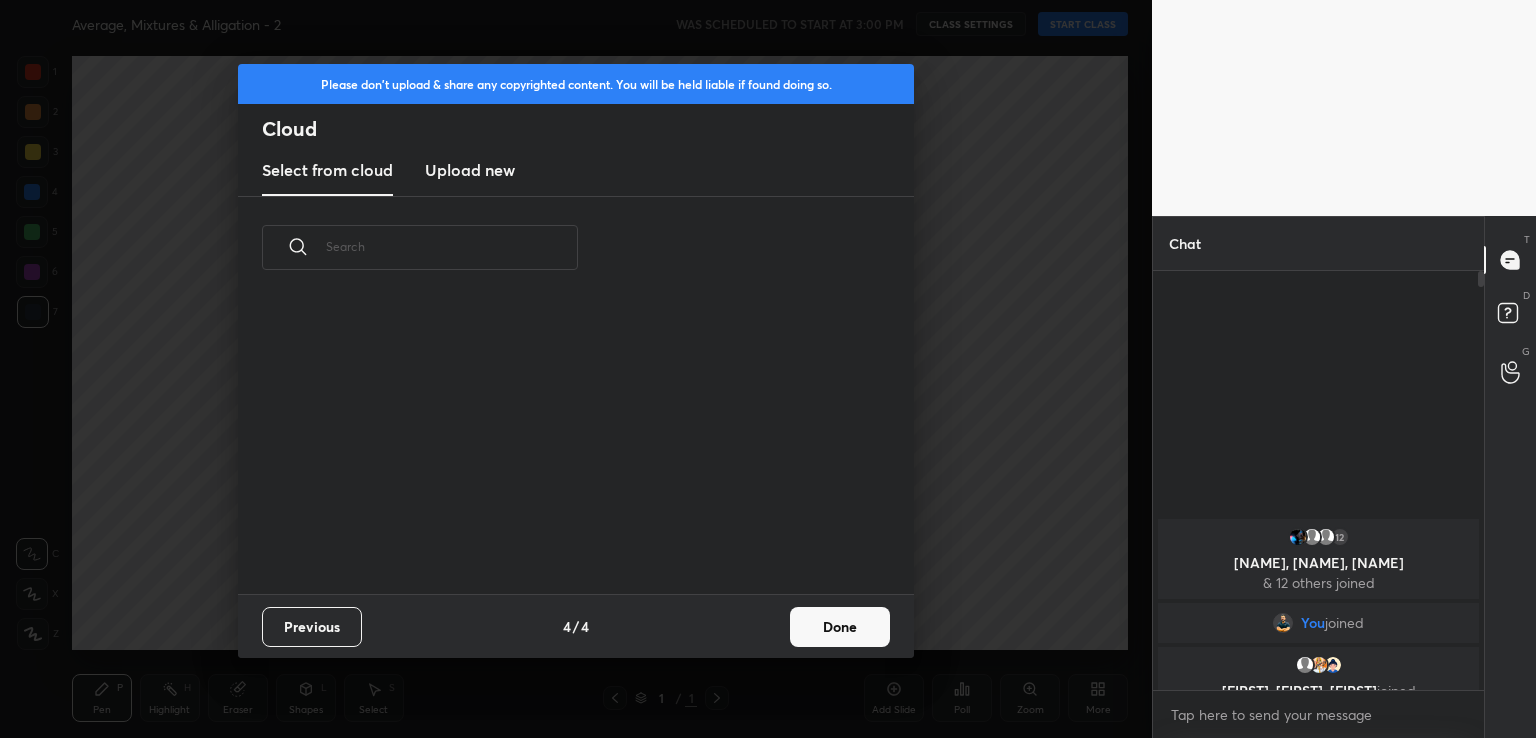 scroll, scrollTop: 6, scrollLeft: 10, axis: both 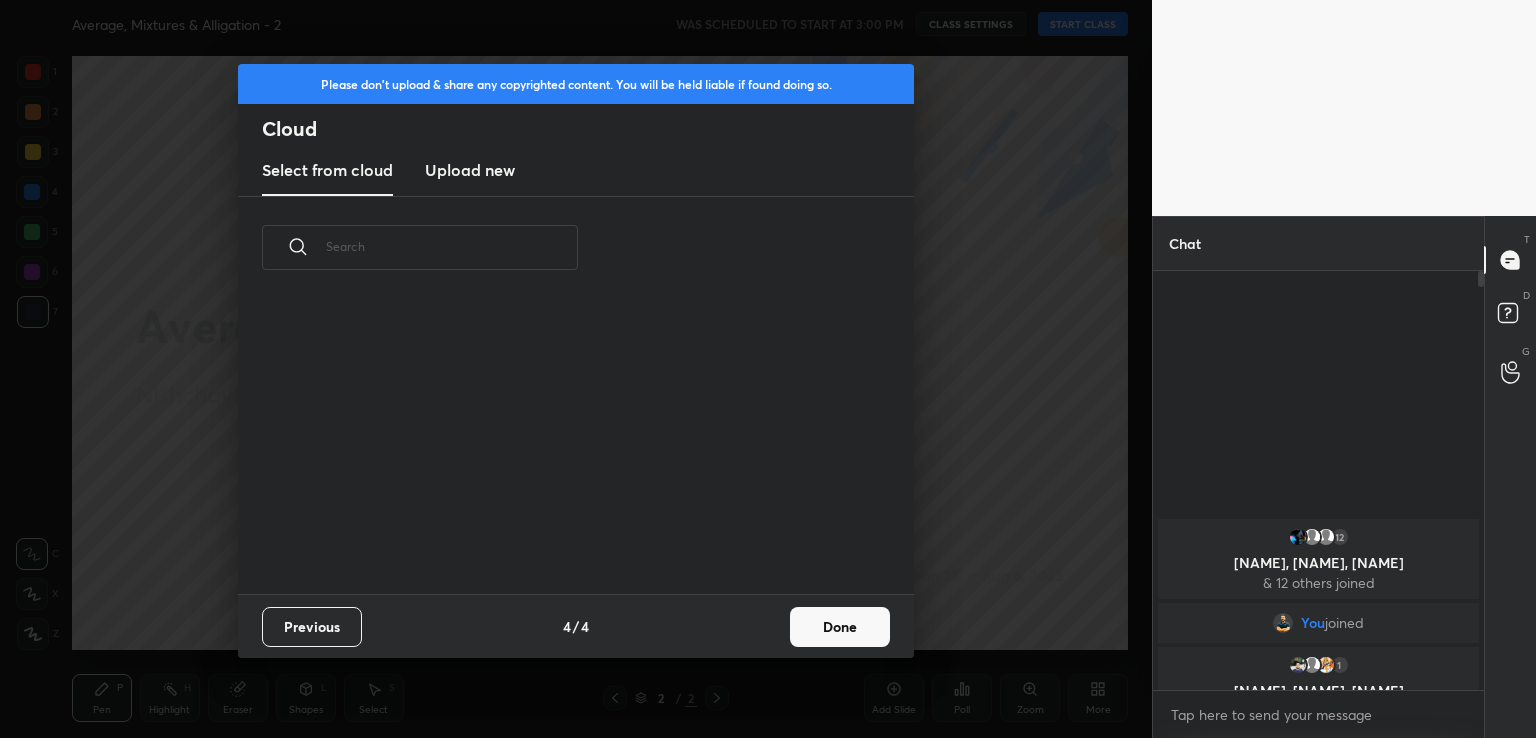 click on "Previous" at bounding box center [312, 627] 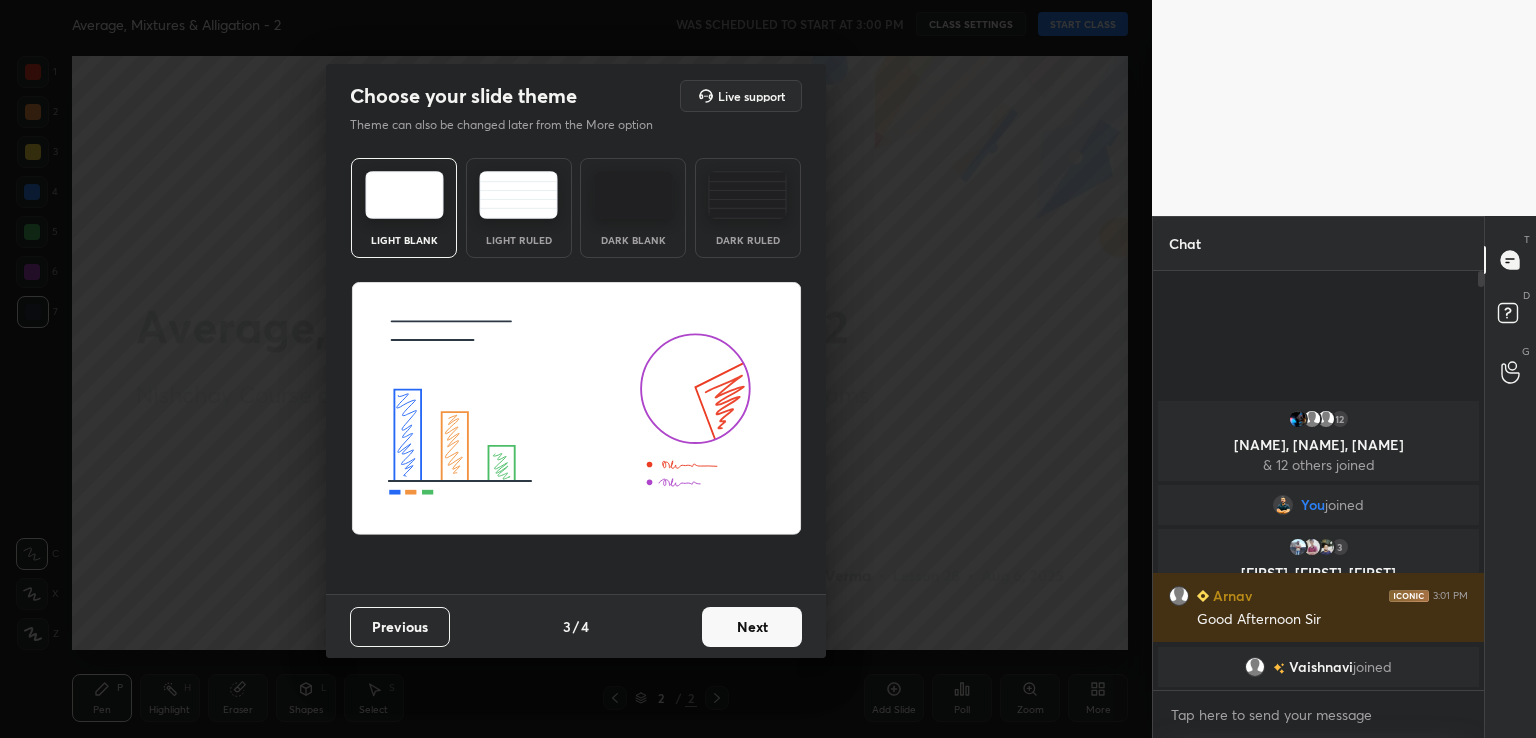 click on "Next" at bounding box center (752, 627) 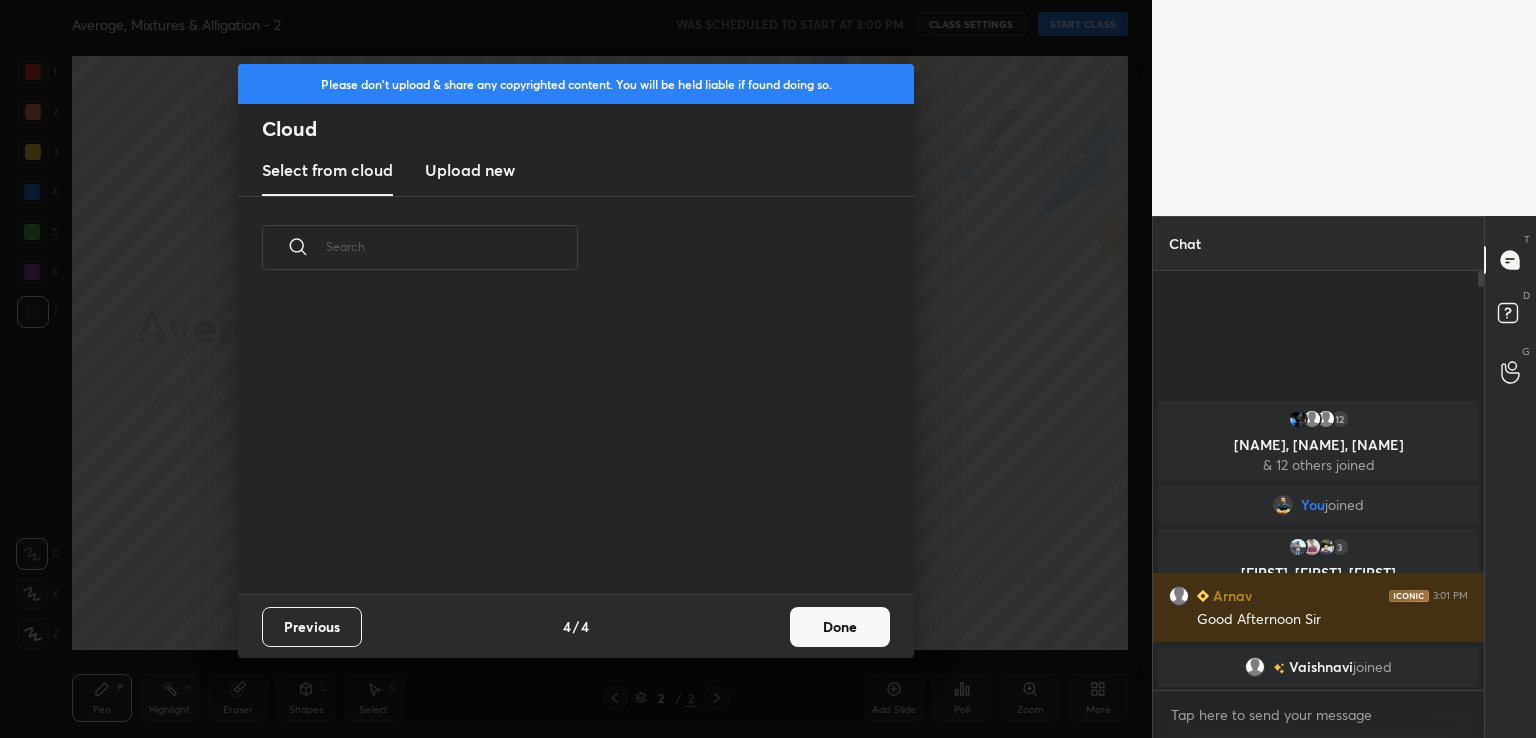 scroll, scrollTop: 296, scrollLeft: 642, axis: both 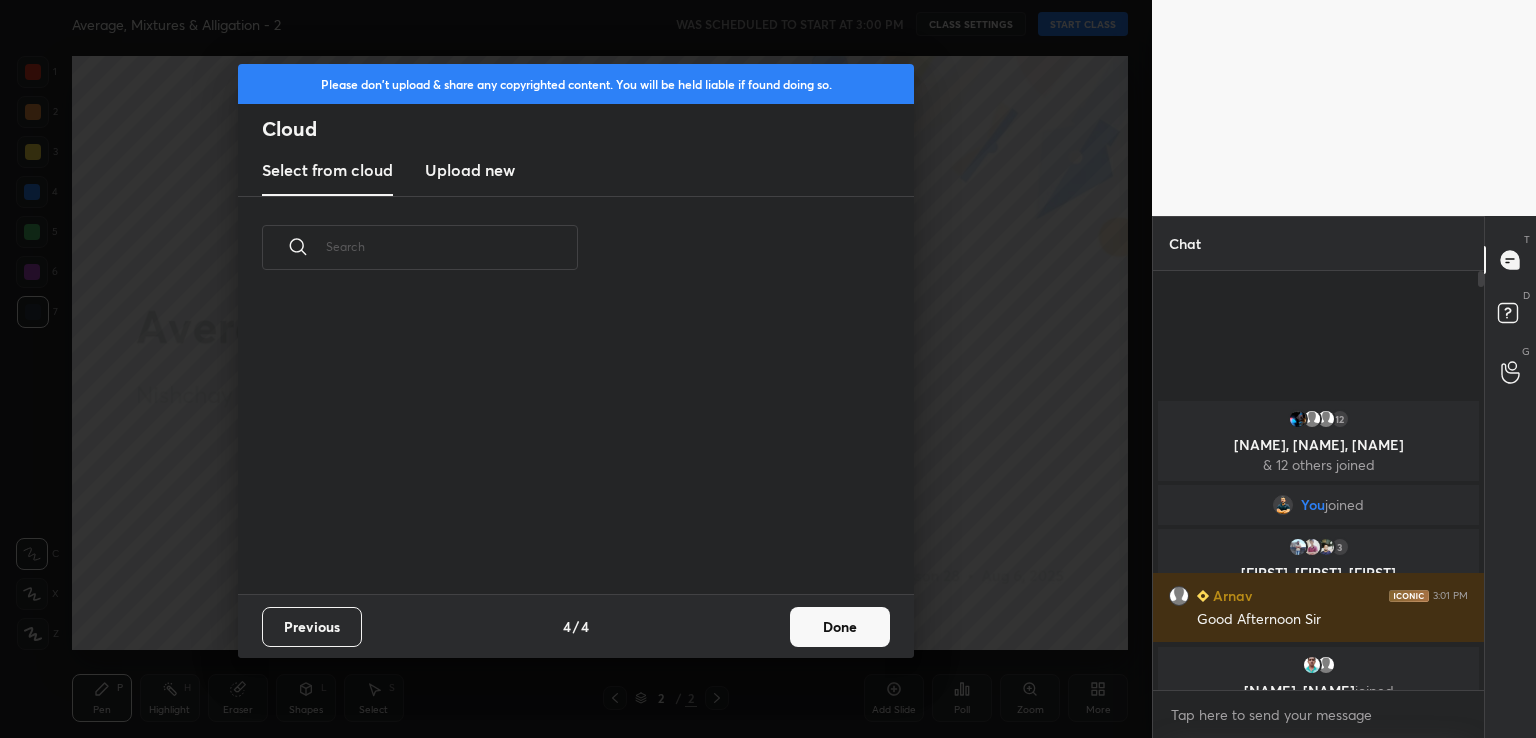 click on "Select from cloud Upload new" at bounding box center [576, 171] 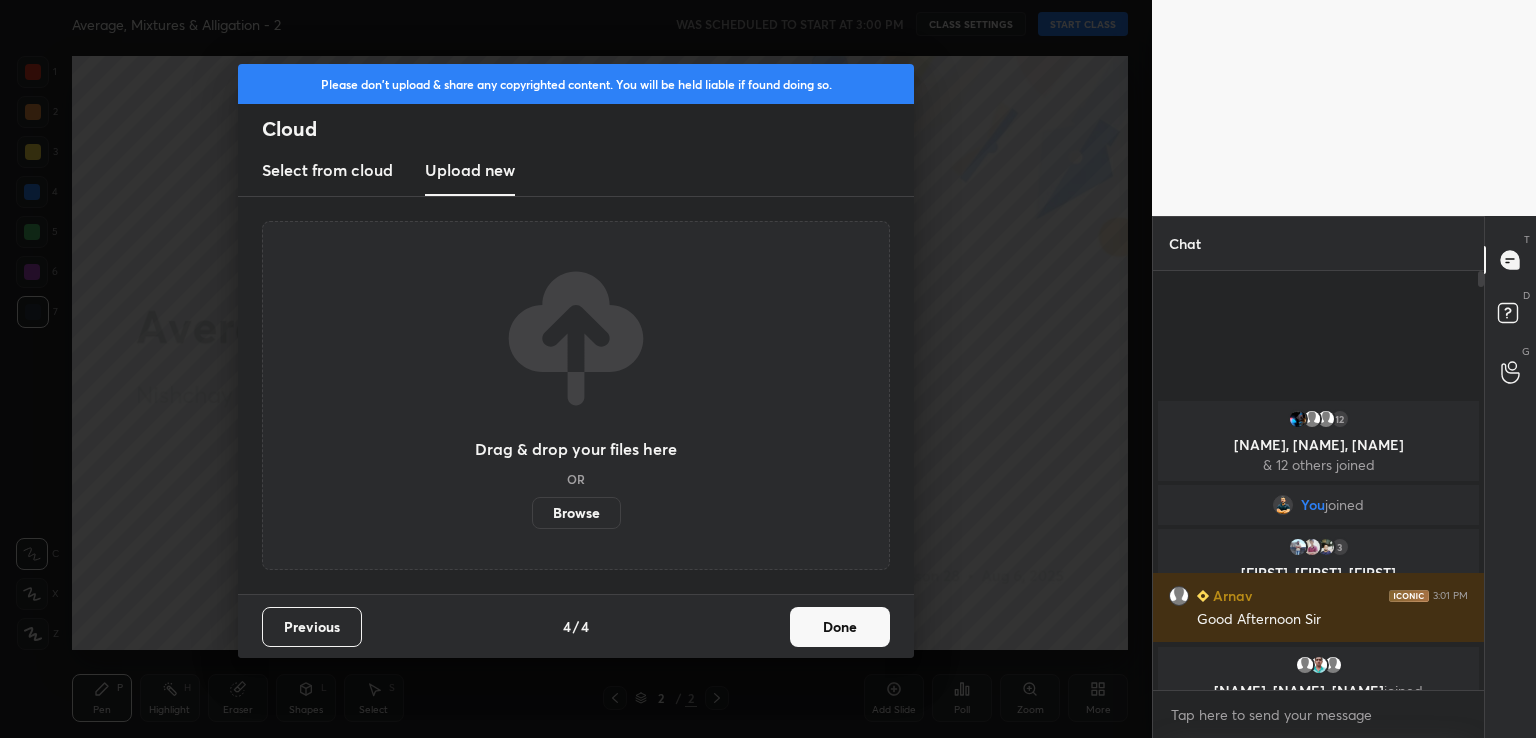 click on "Browse" at bounding box center (576, 513) 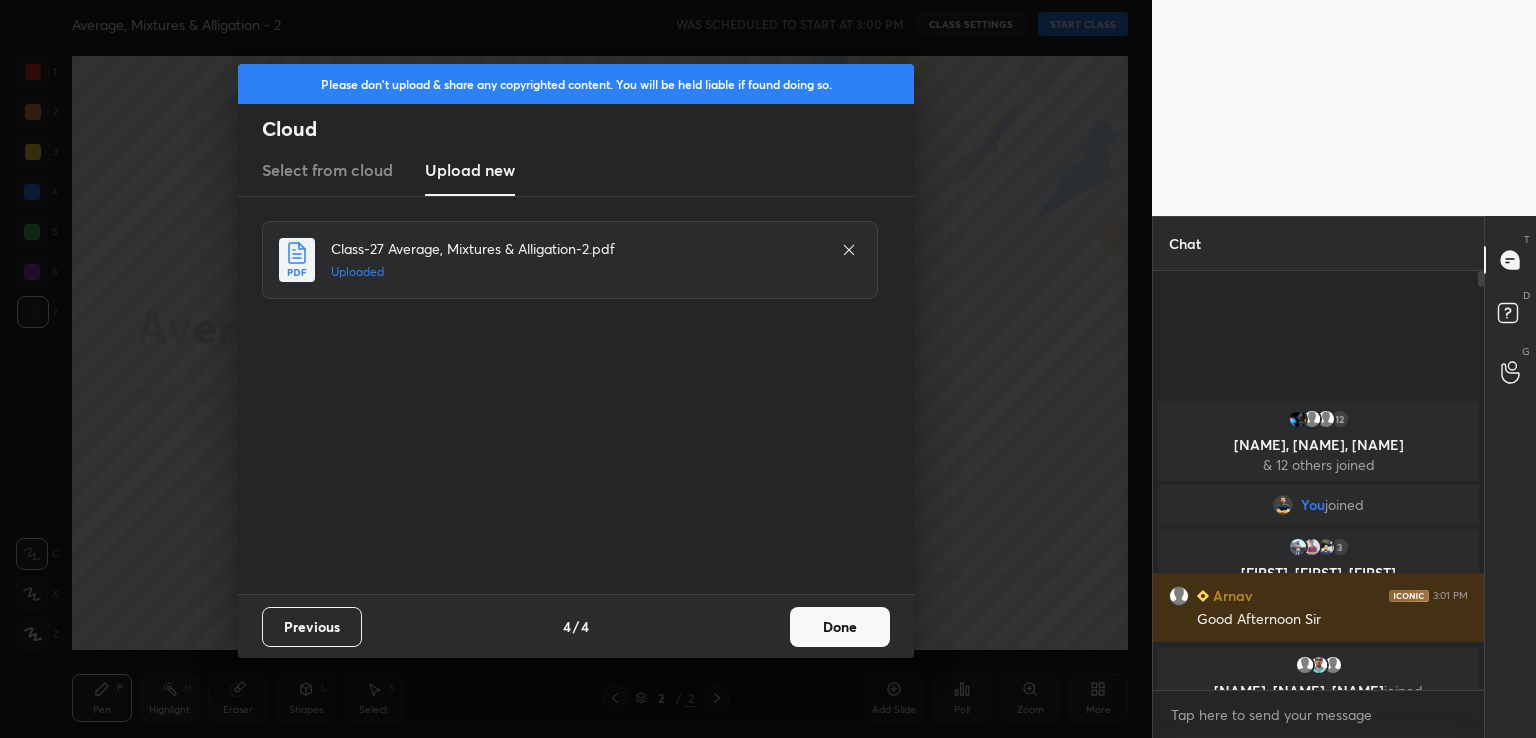 click on "Done" at bounding box center (840, 627) 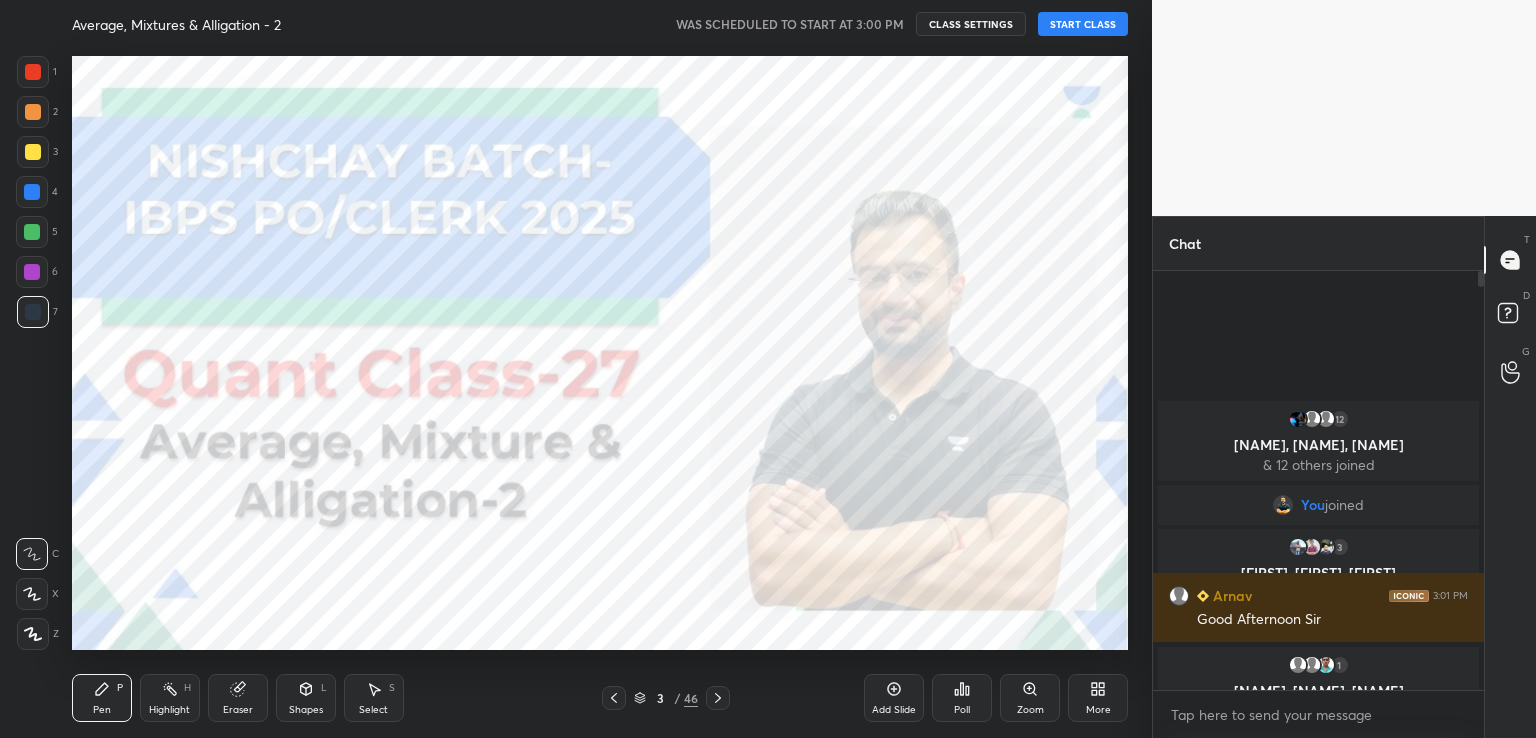 click on "START CLASS" at bounding box center (1083, 24) 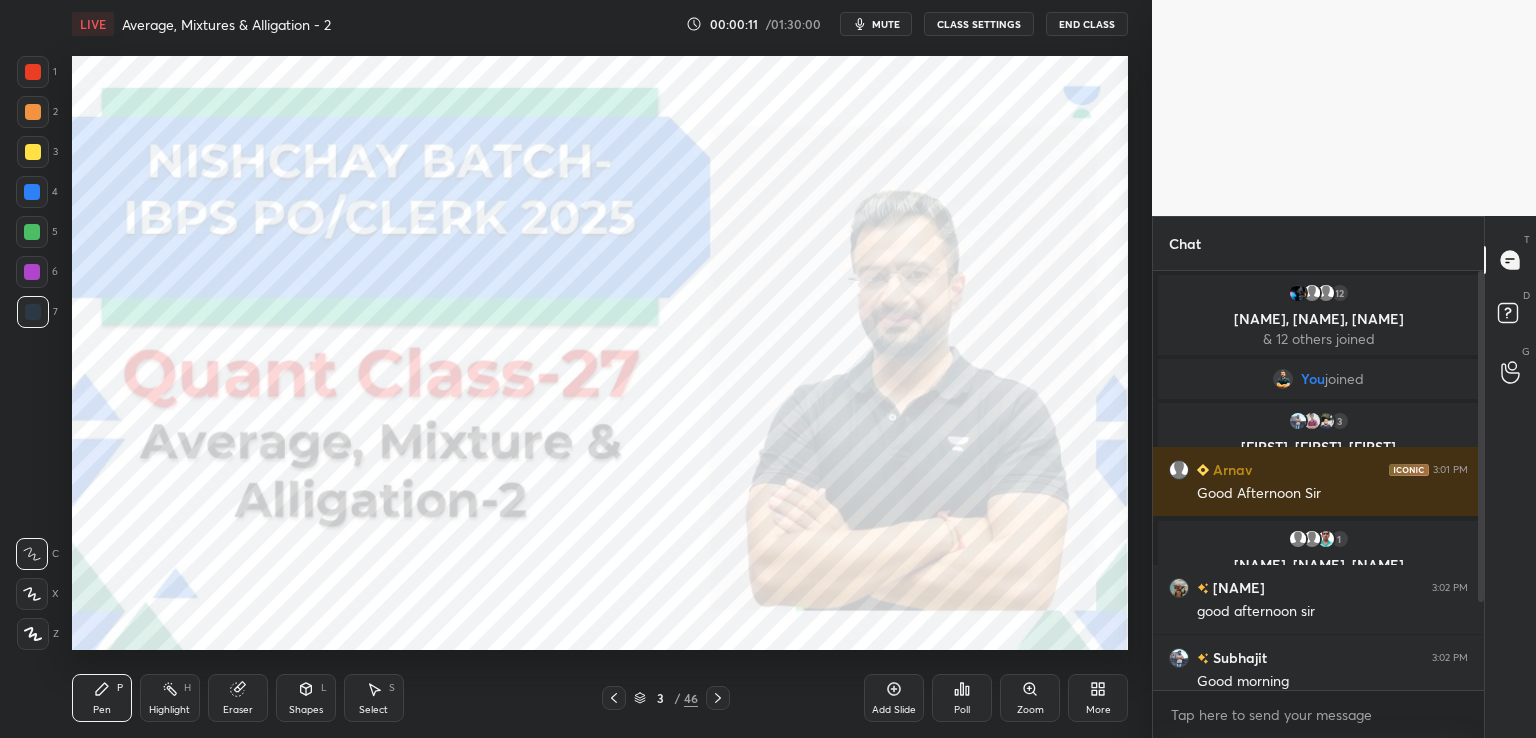 click at bounding box center (33, 72) 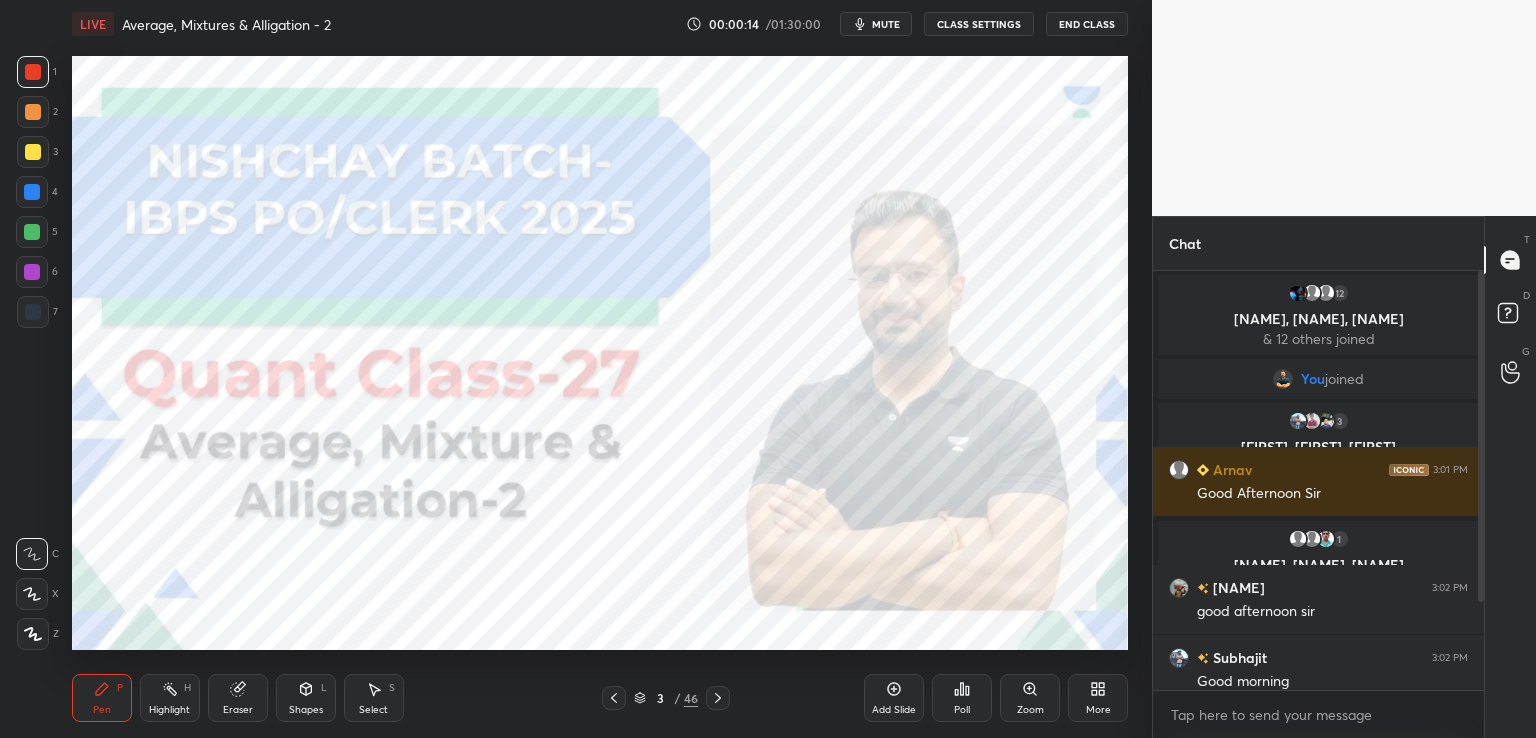 click 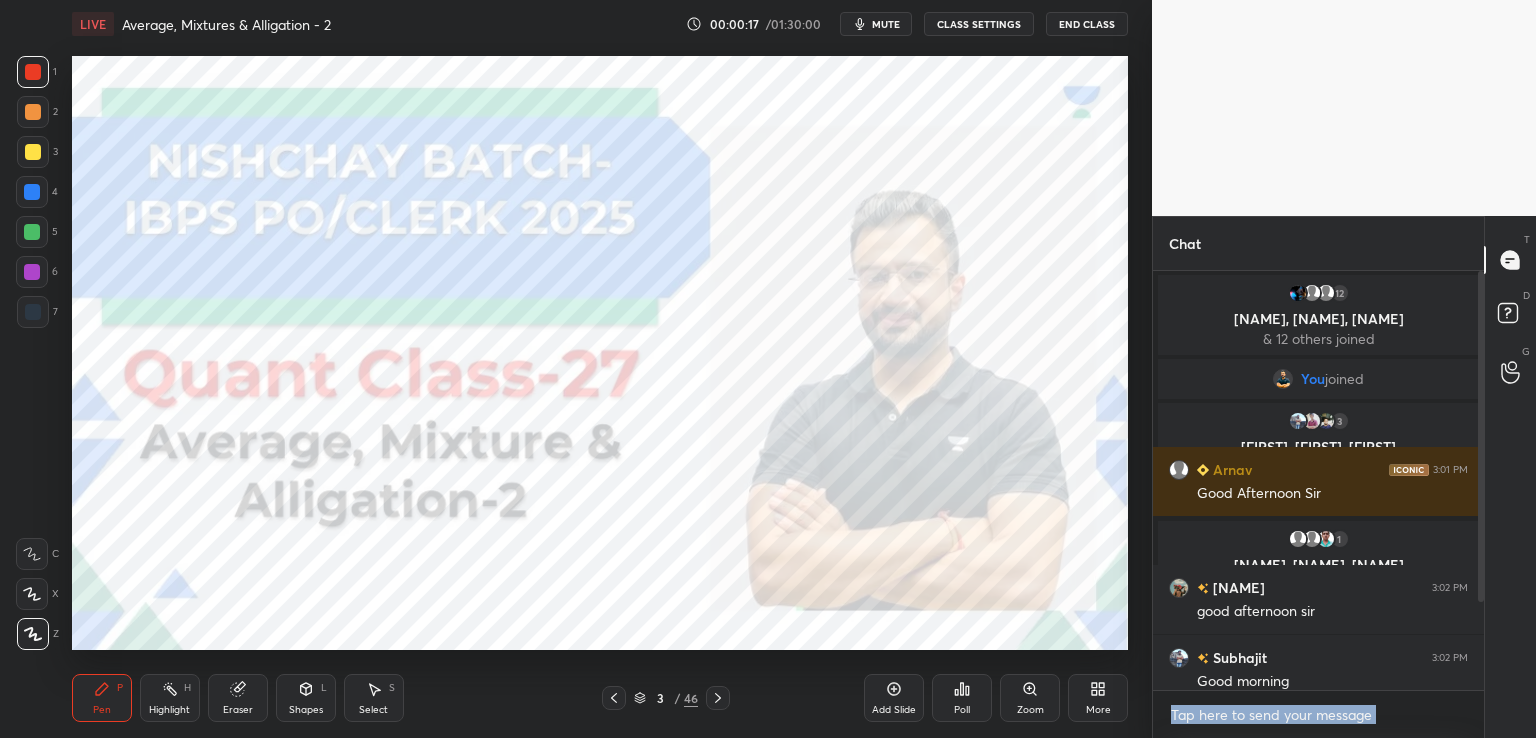 drag, startPoint x: 1476, startPoint y: 575, endPoint x: 1484, endPoint y: 627, distance: 52.611786 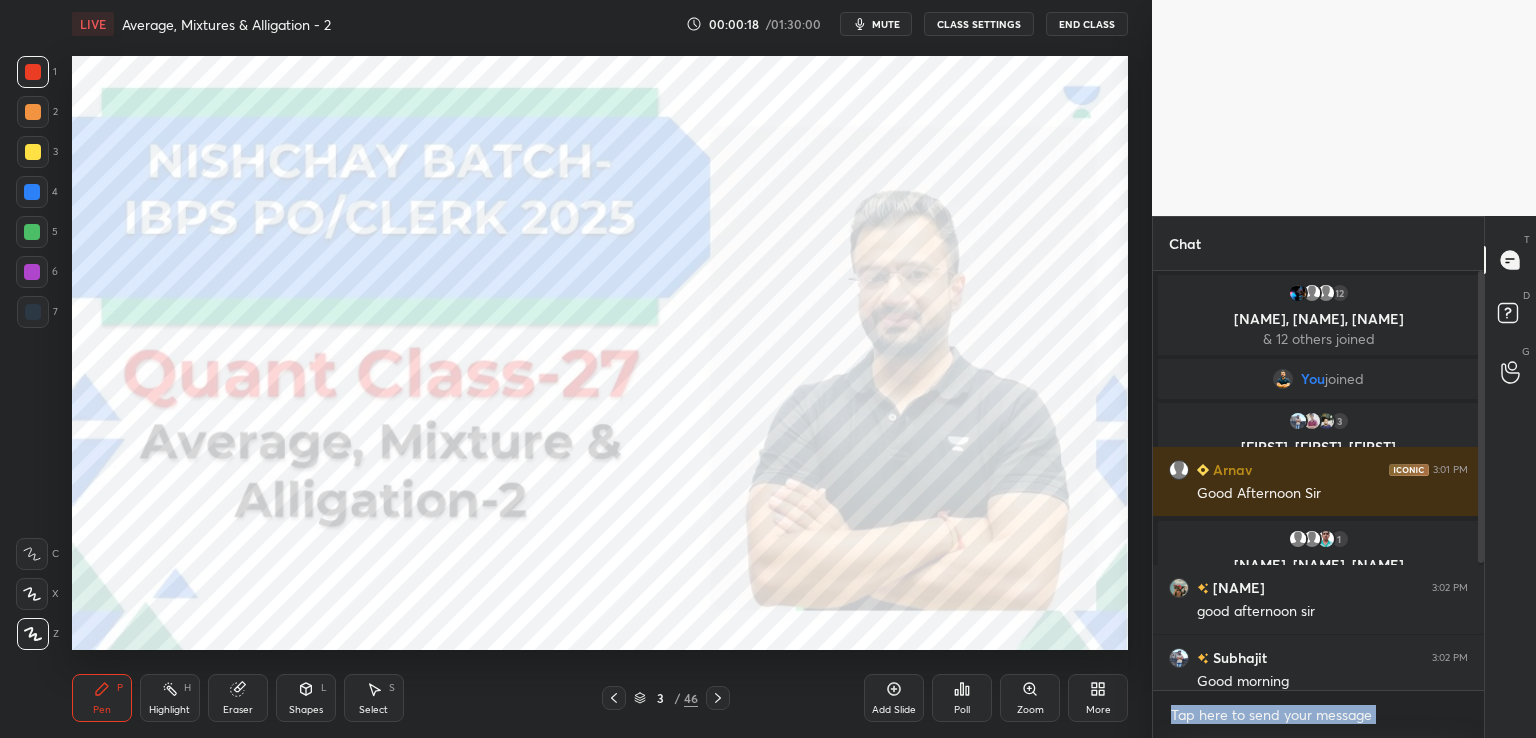scroll, scrollTop: 202, scrollLeft: 0, axis: vertical 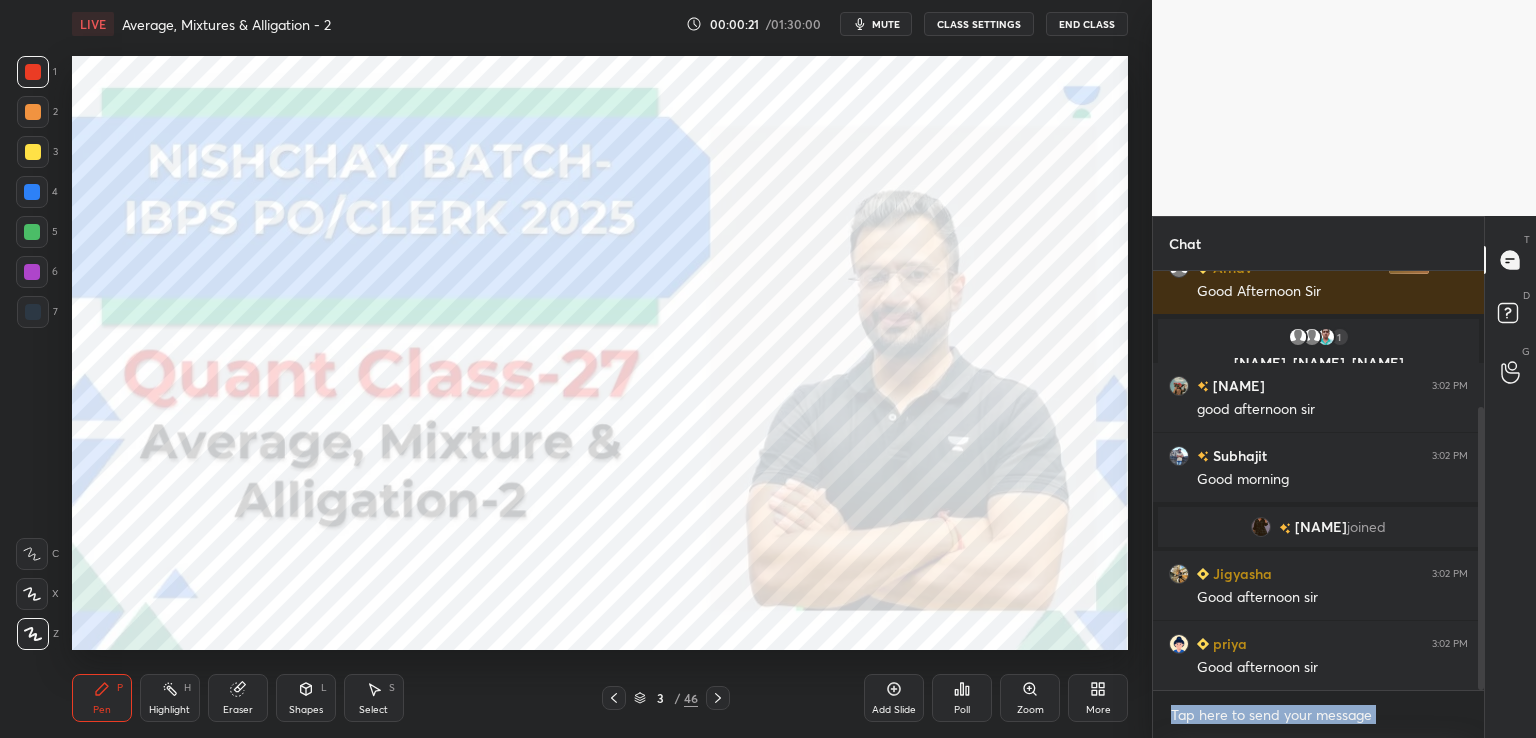 click at bounding box center [1318, 715] 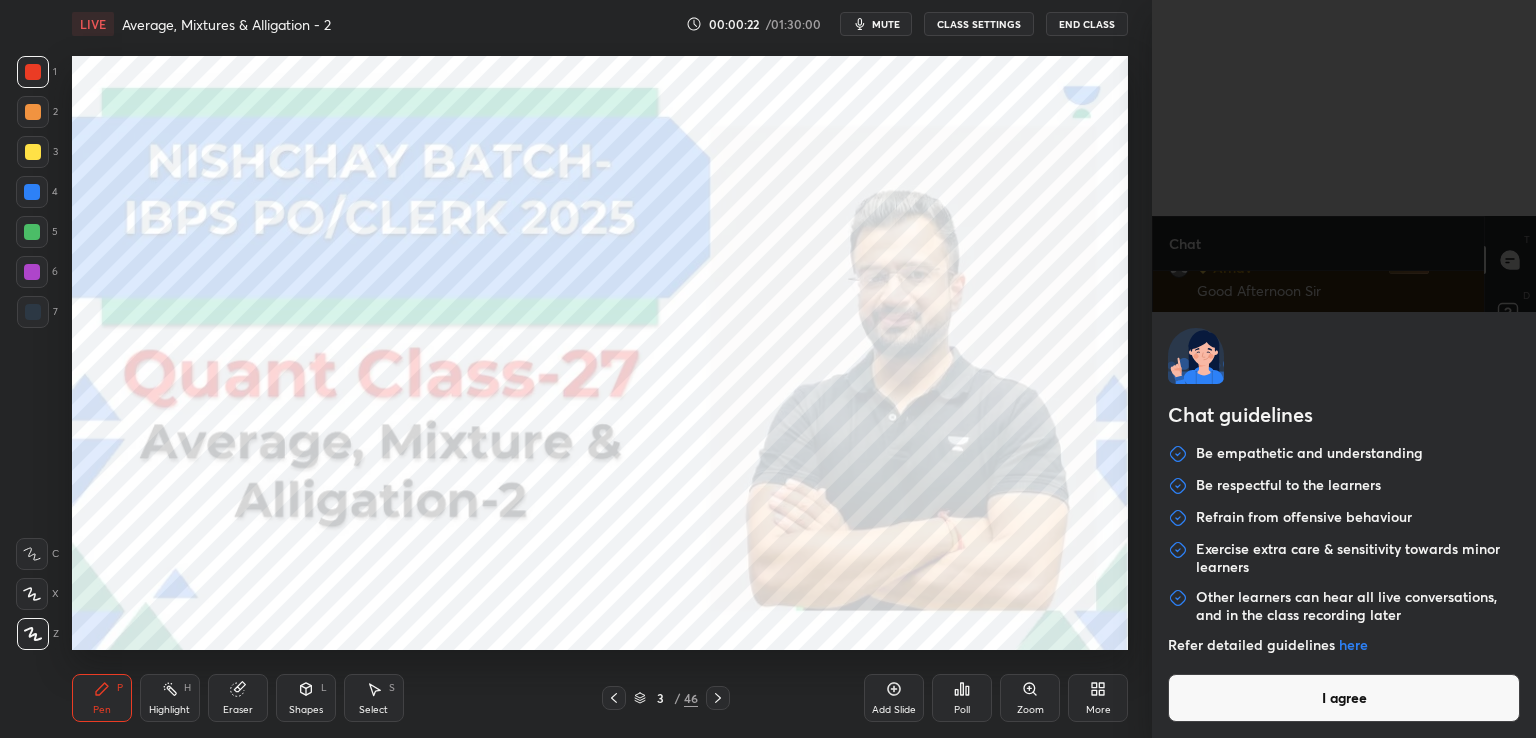 click on "I agree" at bounding box center [1344, 698] 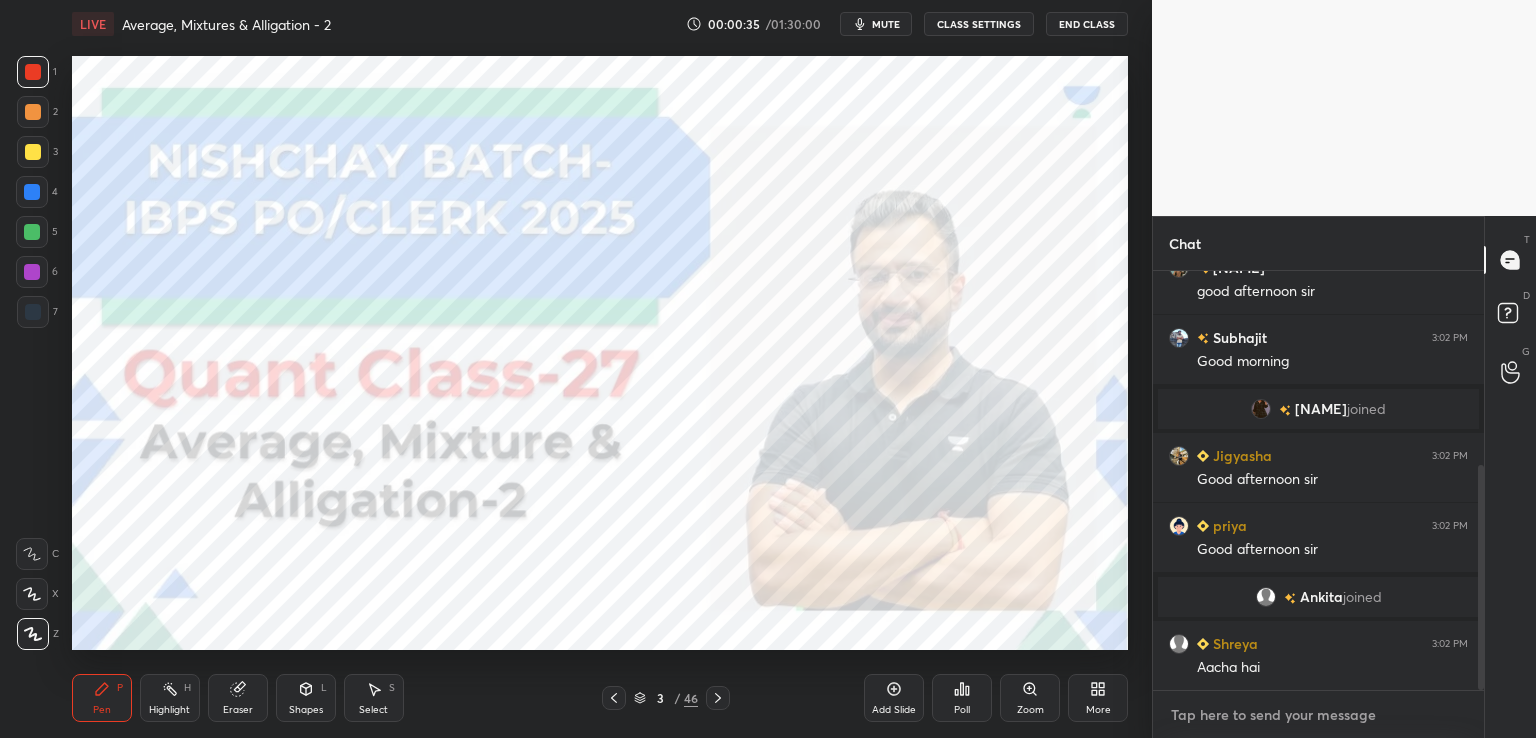 scroll, scrollTop: 410, scrollLeft: 0, axis: vertical 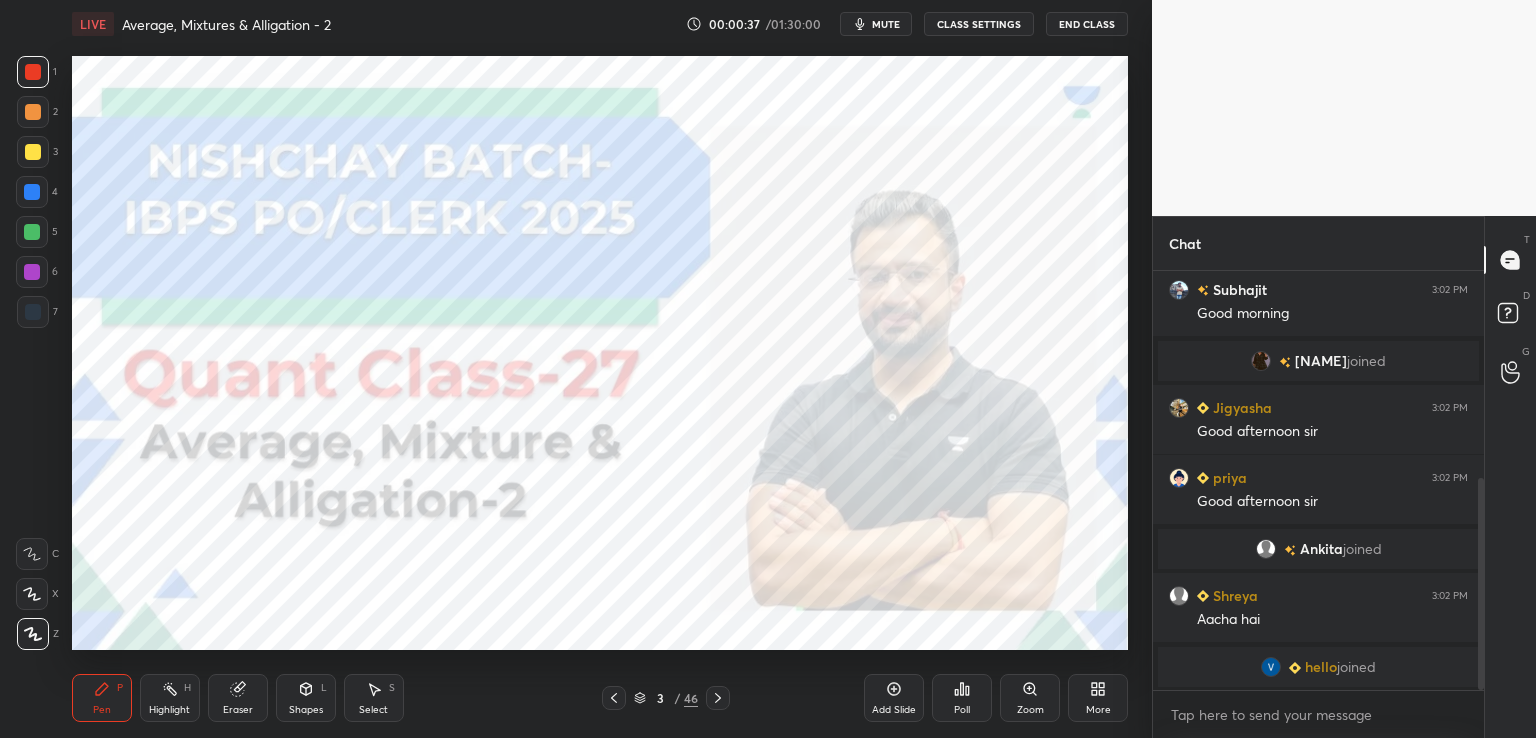 type on "x" 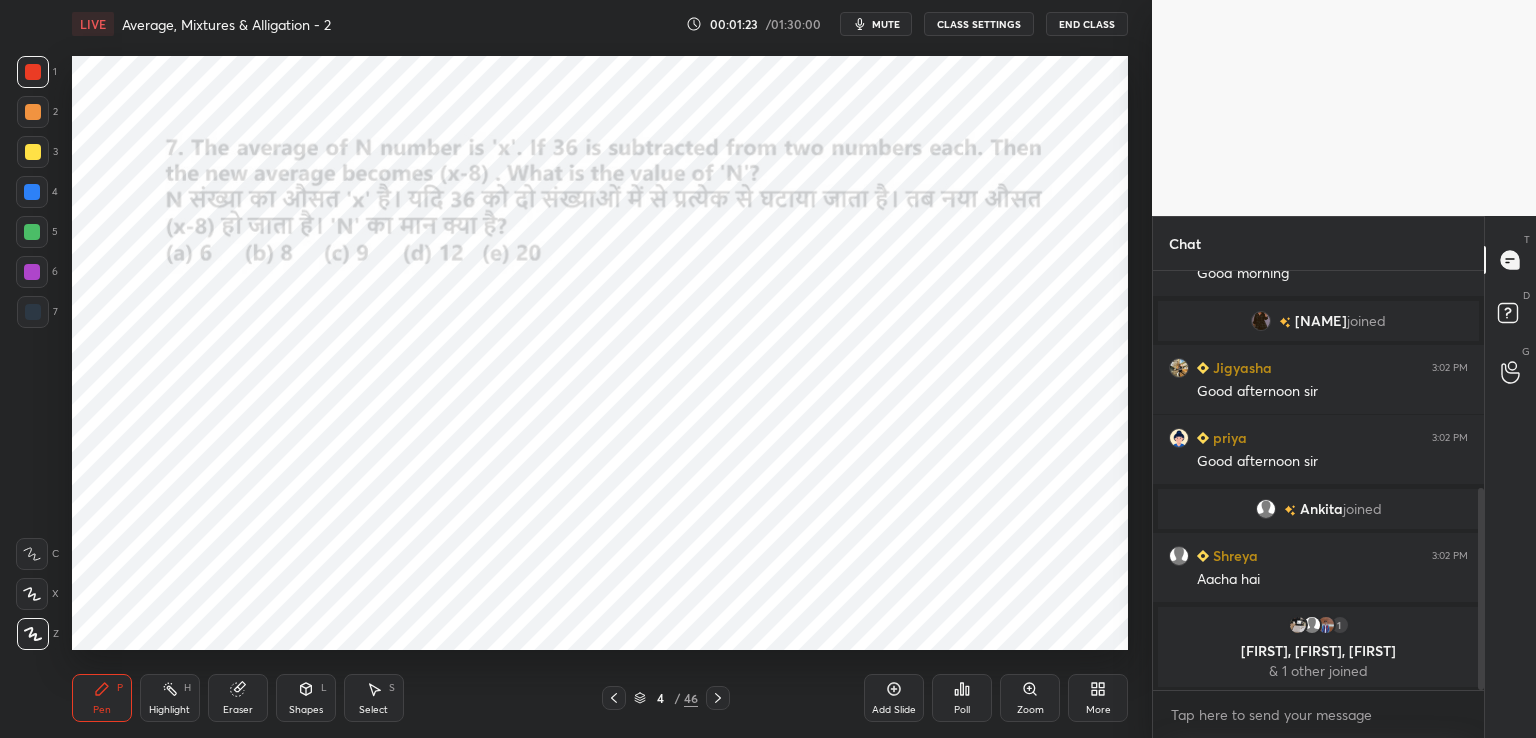 scroll, scrollTop: 558, scrollLeft: 0, axis: vertical 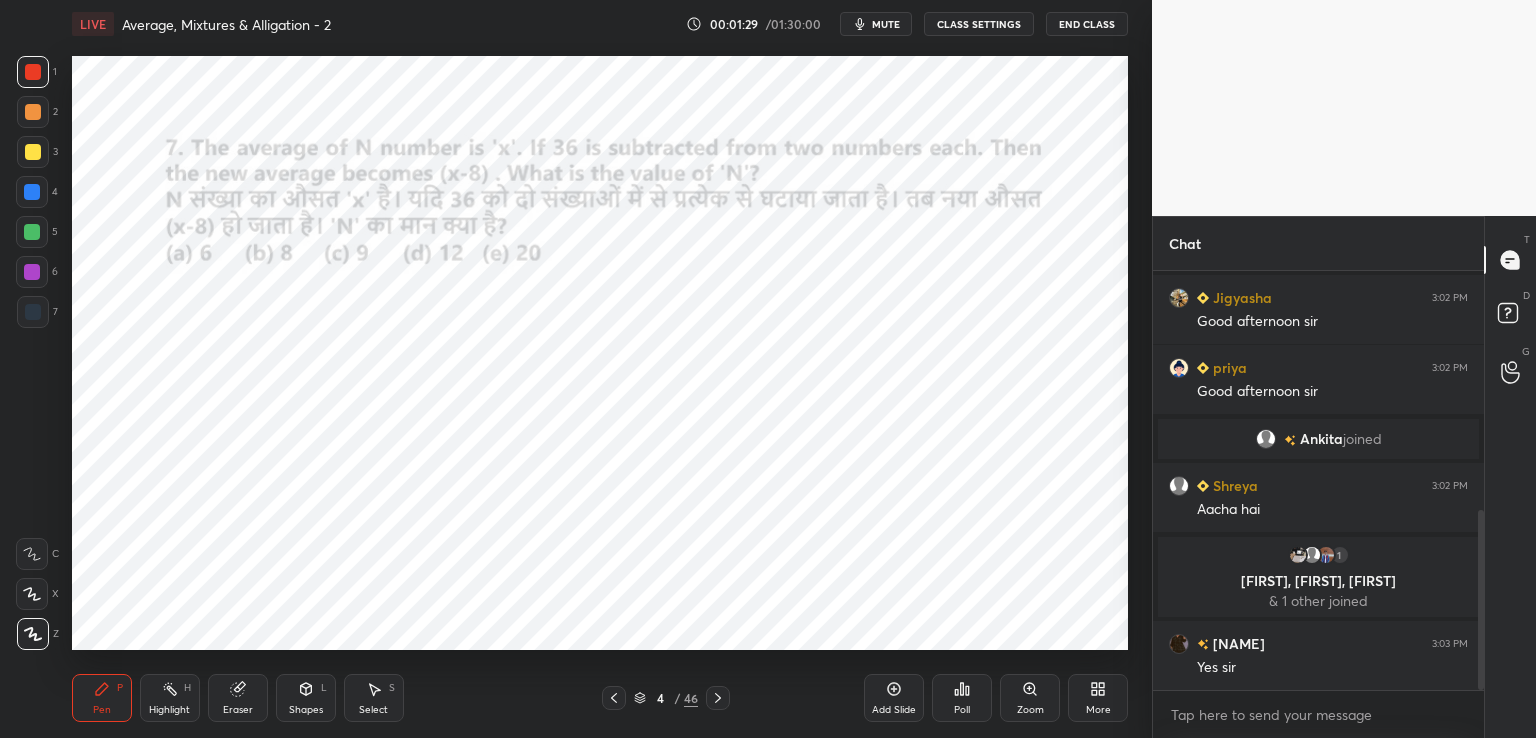 click at bounding box center [32, 192] 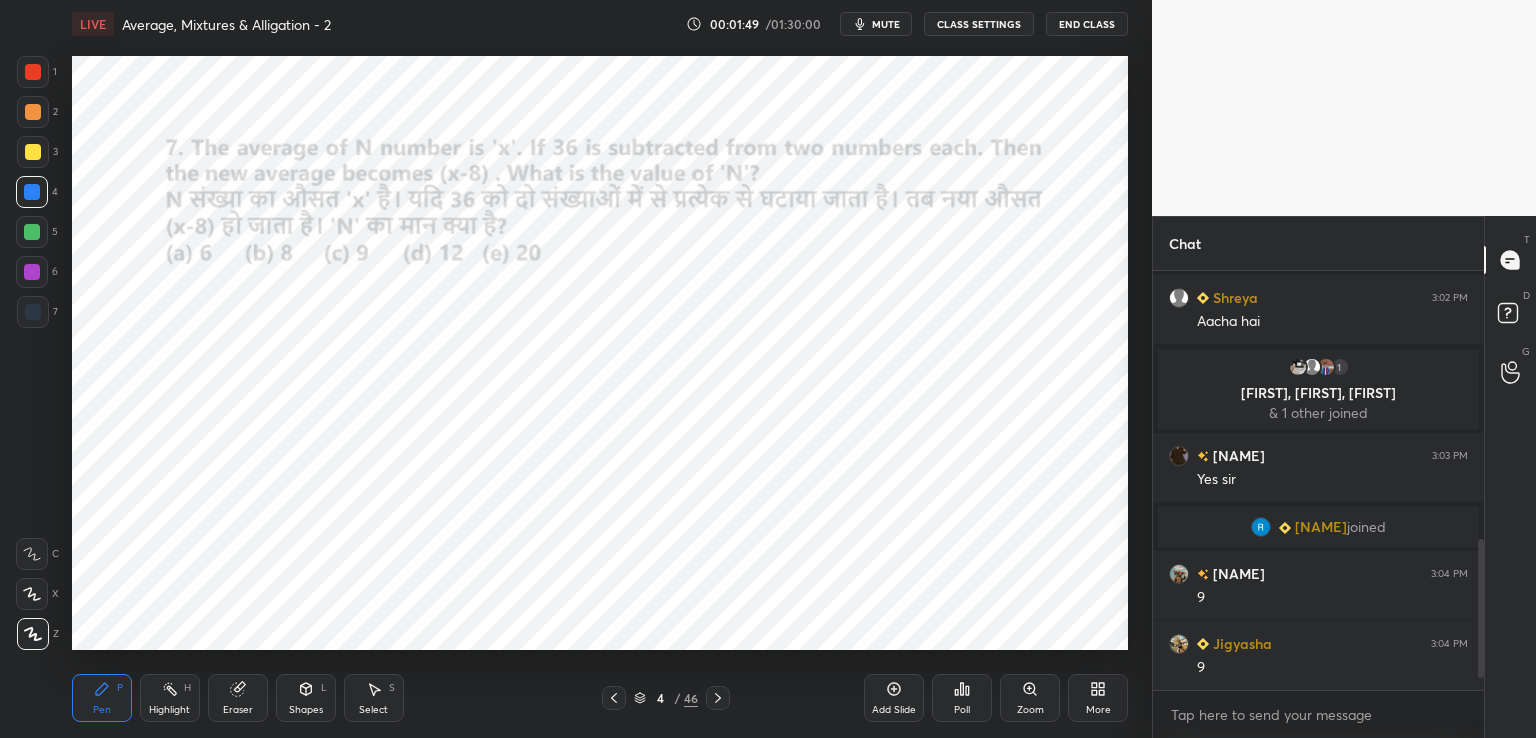 scroll, scrollTop: 864, scrollLeft: 0, axis: vertical 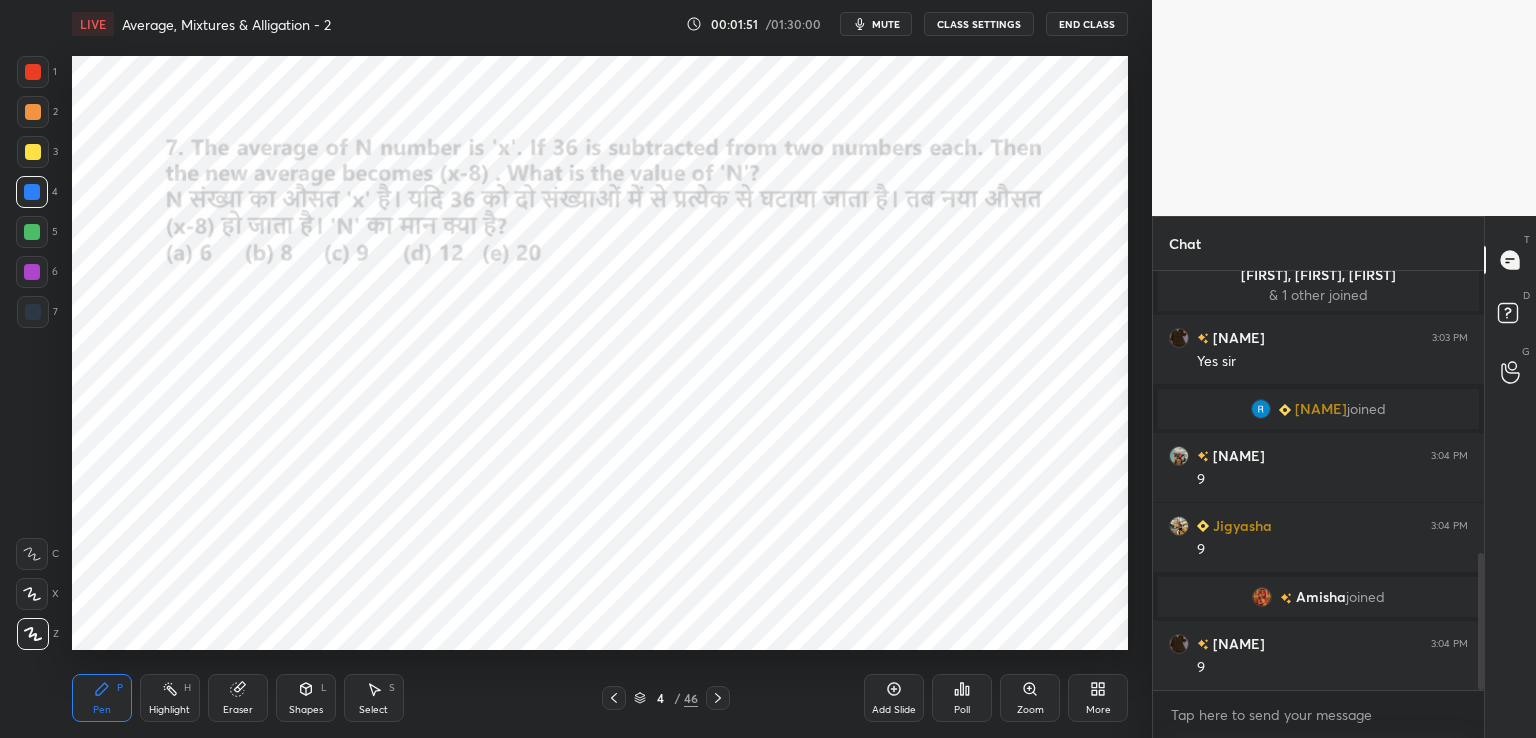 click 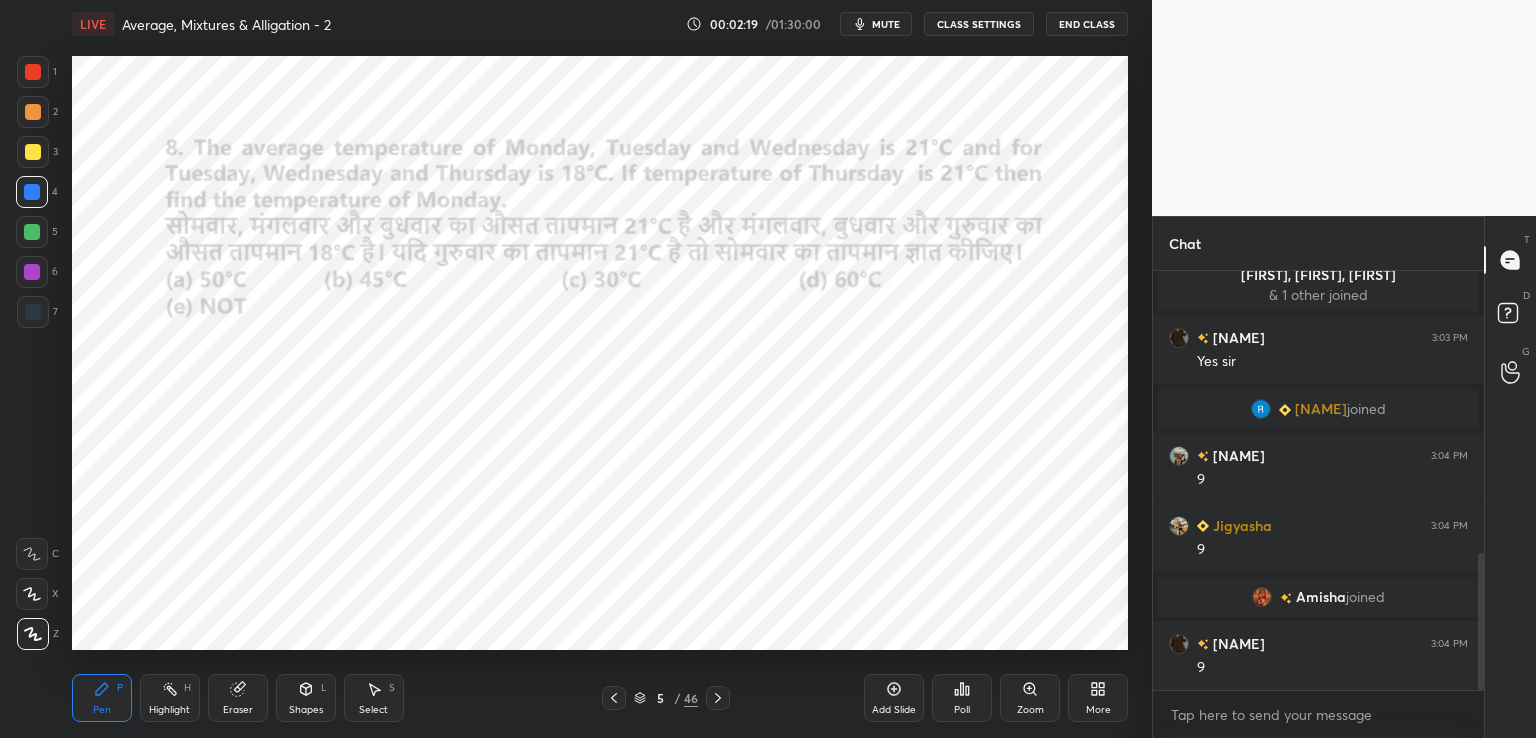 scroll, scrollTop: 934, scrollLeft: 0, axis: vertical 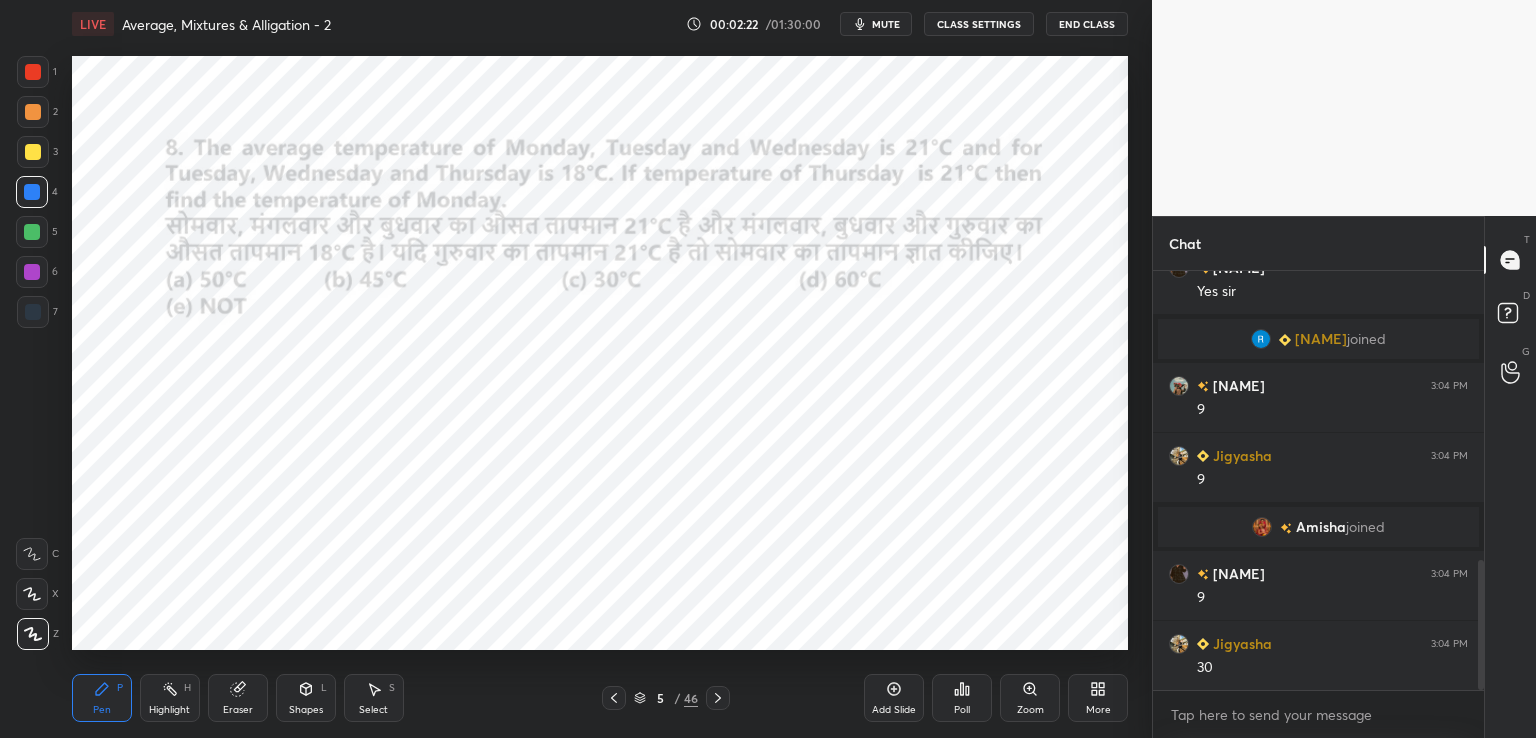 click at bounding box center (32, 272) 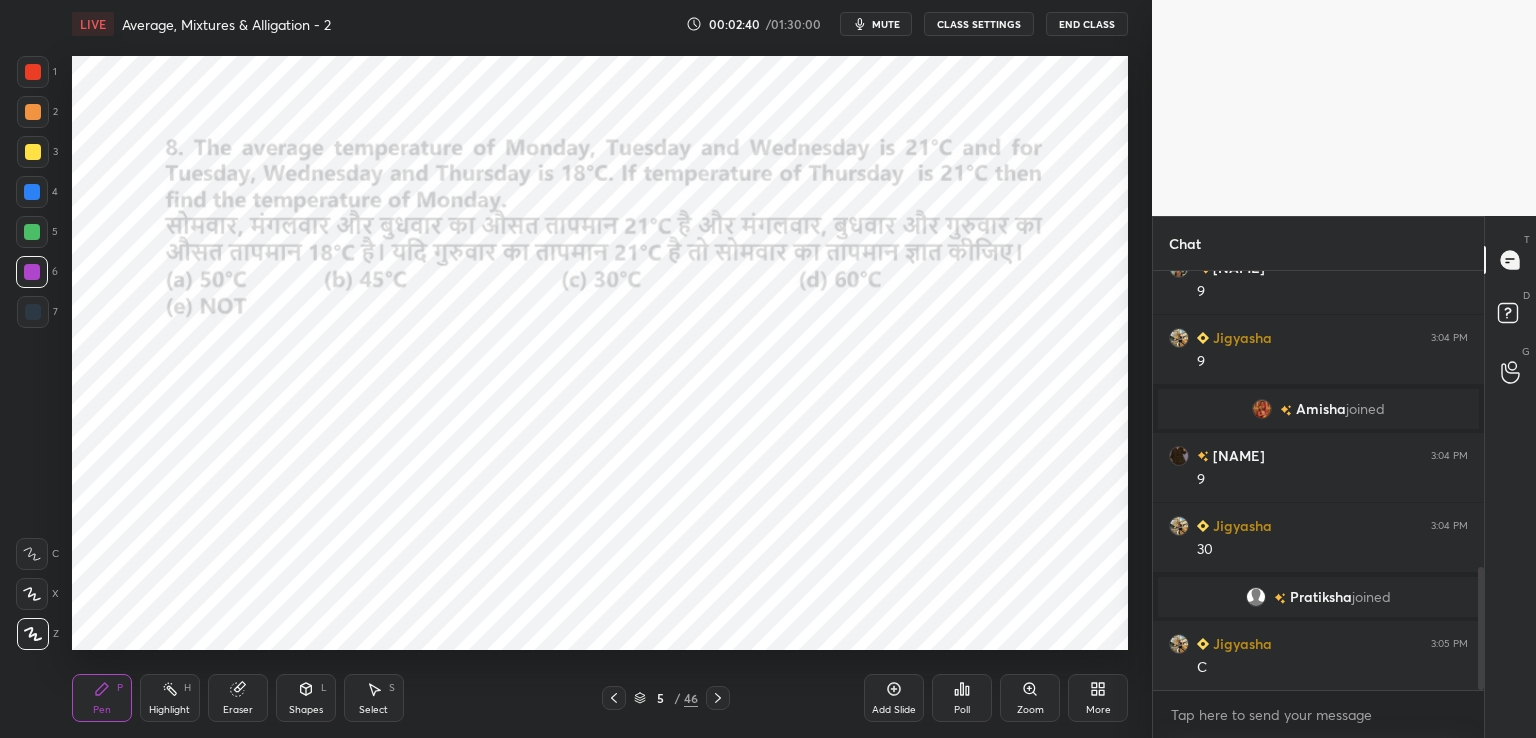 scroll, scrollTop: 1014, scrollLeft: 0, axis: vertical 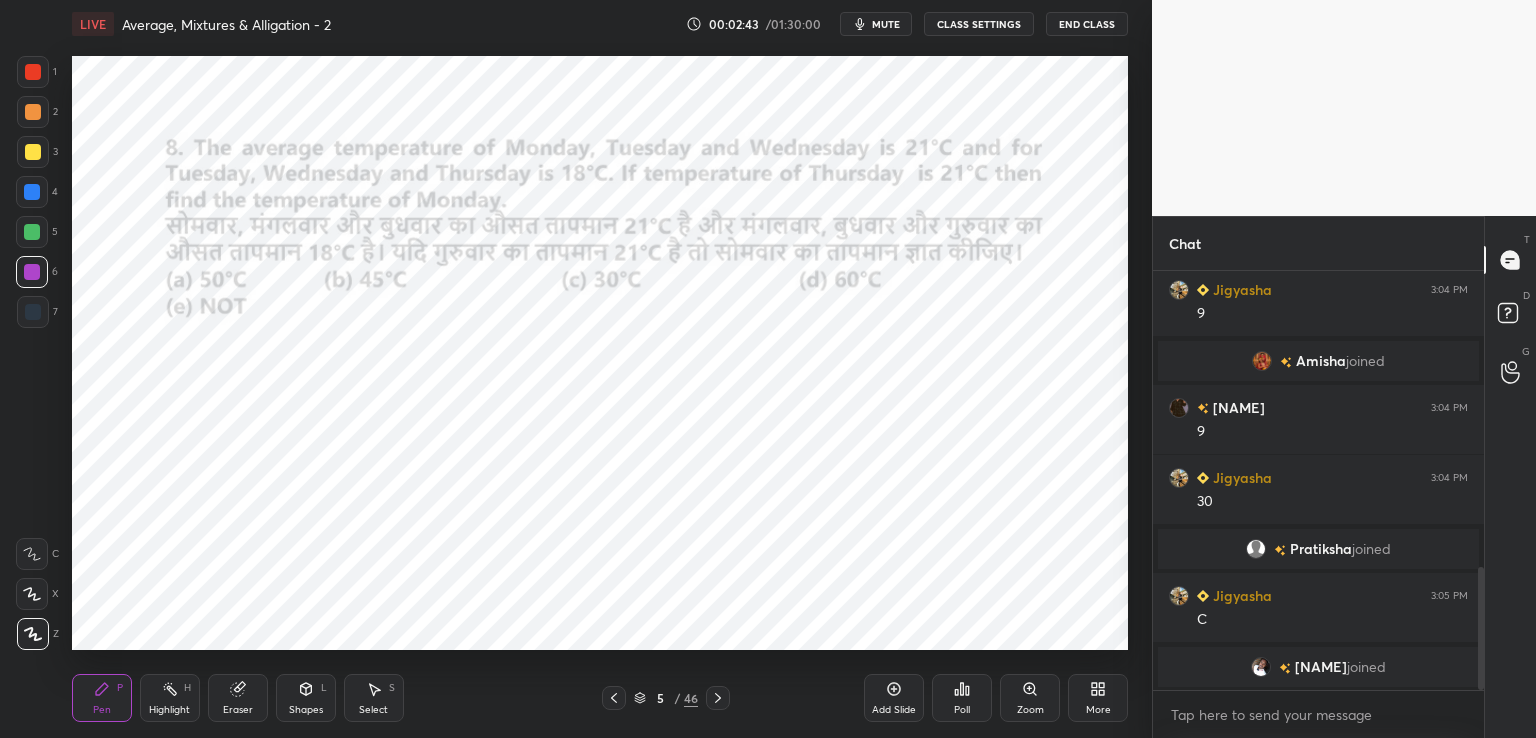 click 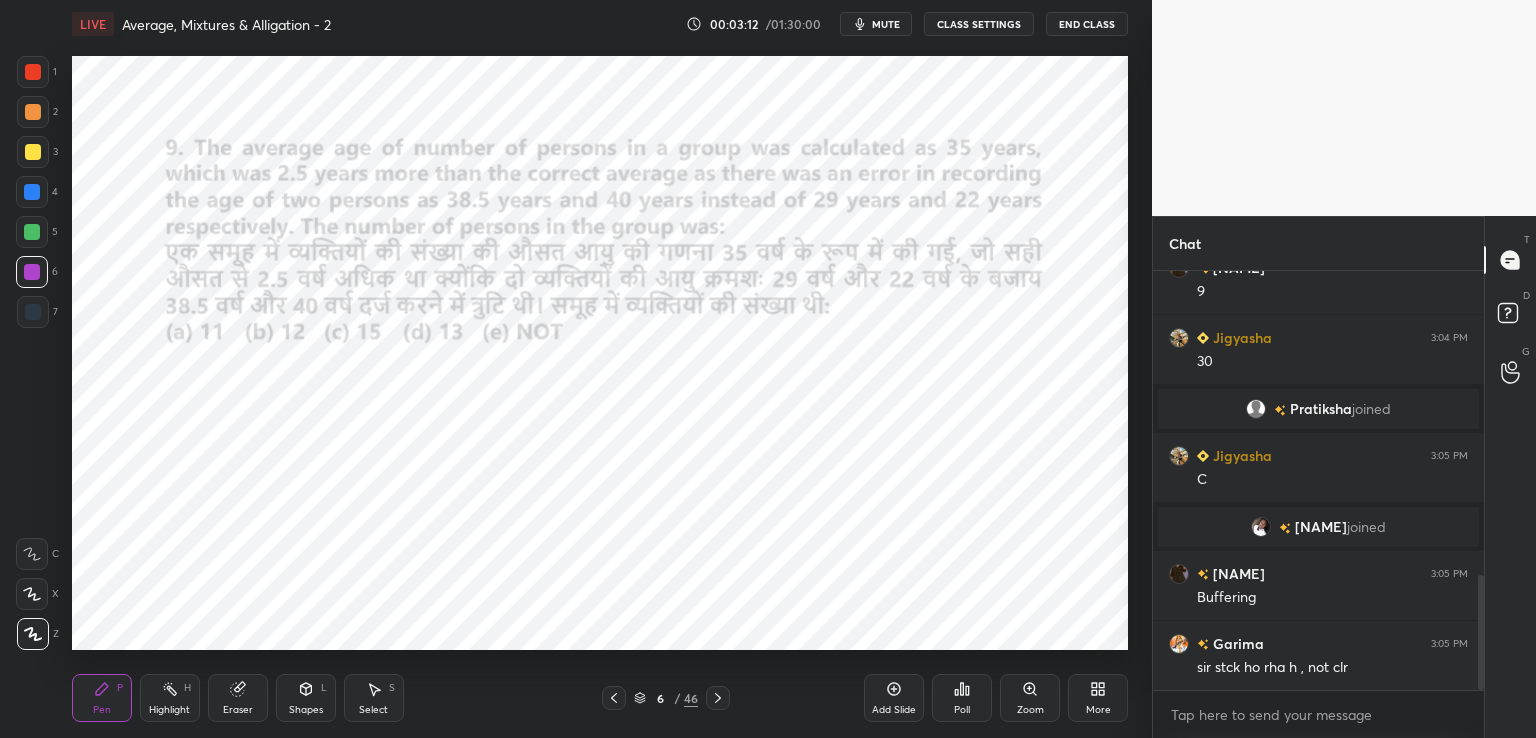 scroll, scrollTop: 1186, scrollLeft: 0, axis: vertical 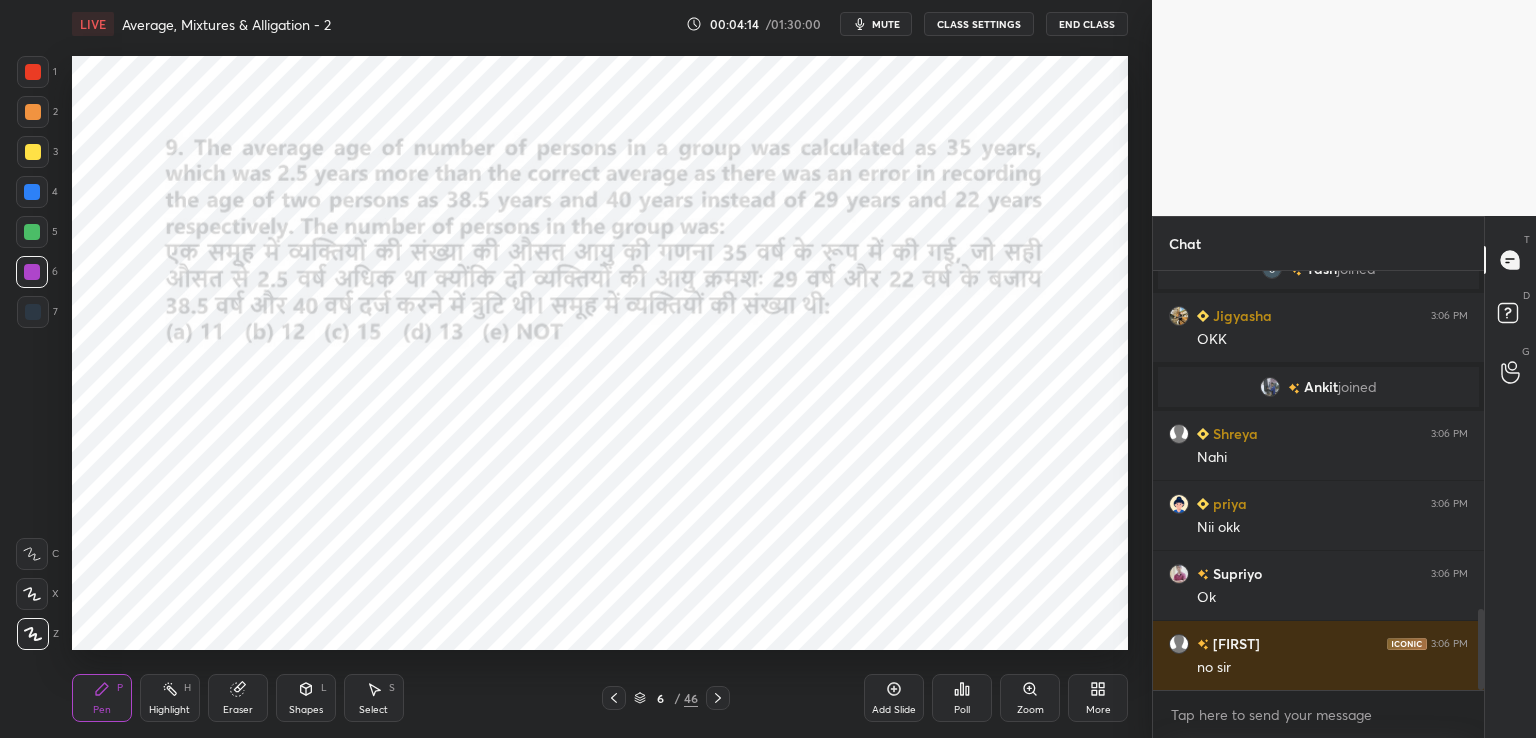 click at bounding box center (33, 72) 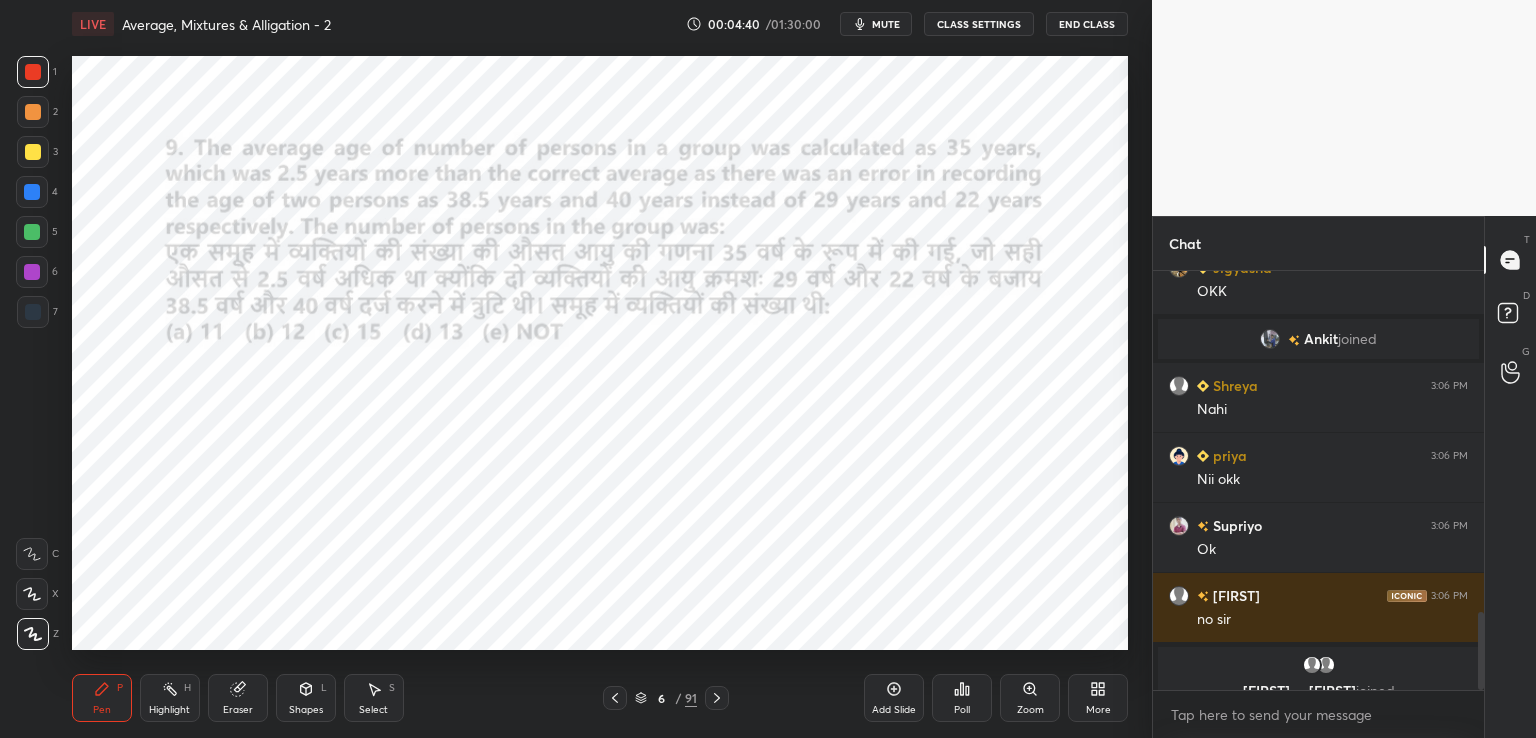 scroll, scrollTop: 1832, scrollLeft: 0, axis: vertical 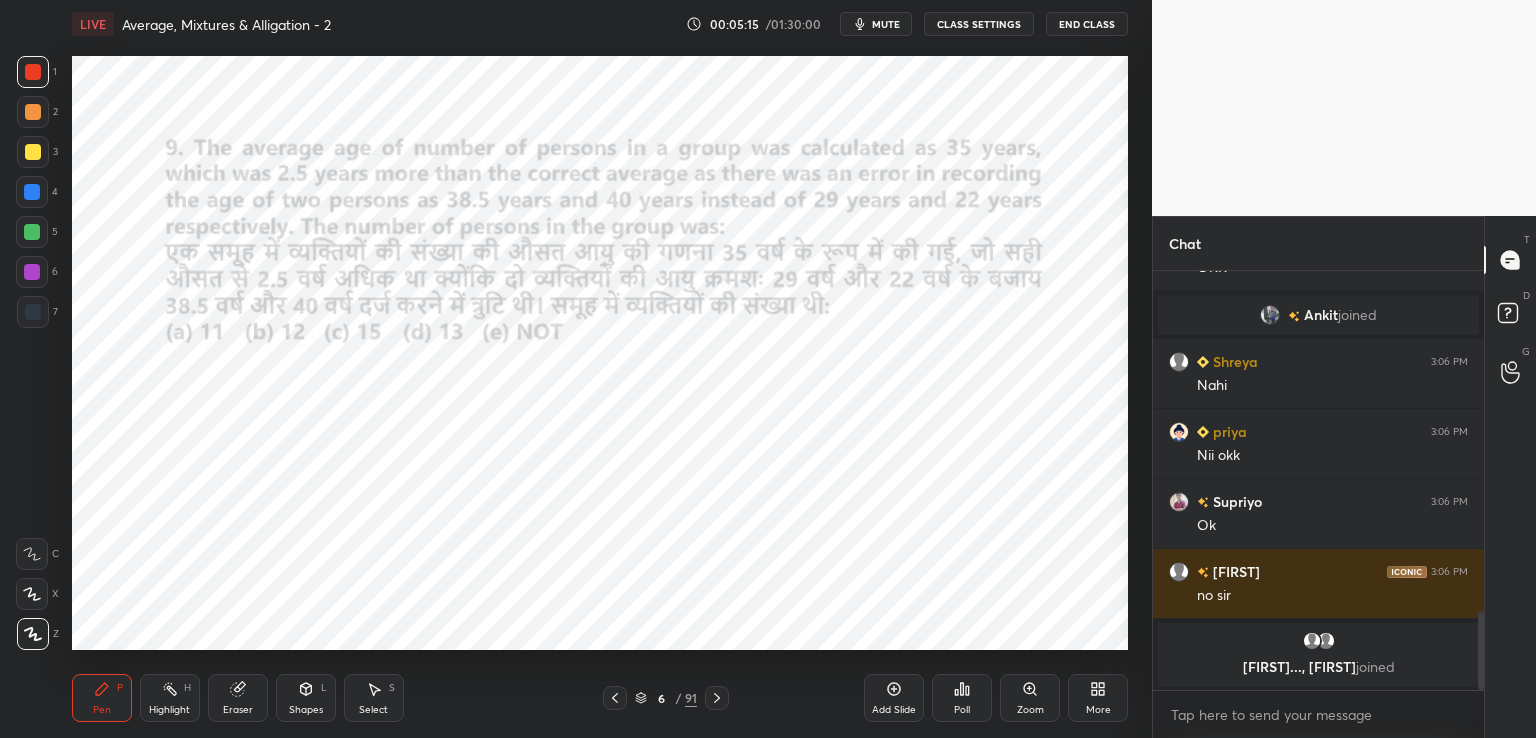 click on "Eraser" at bounding box center [238, 698] 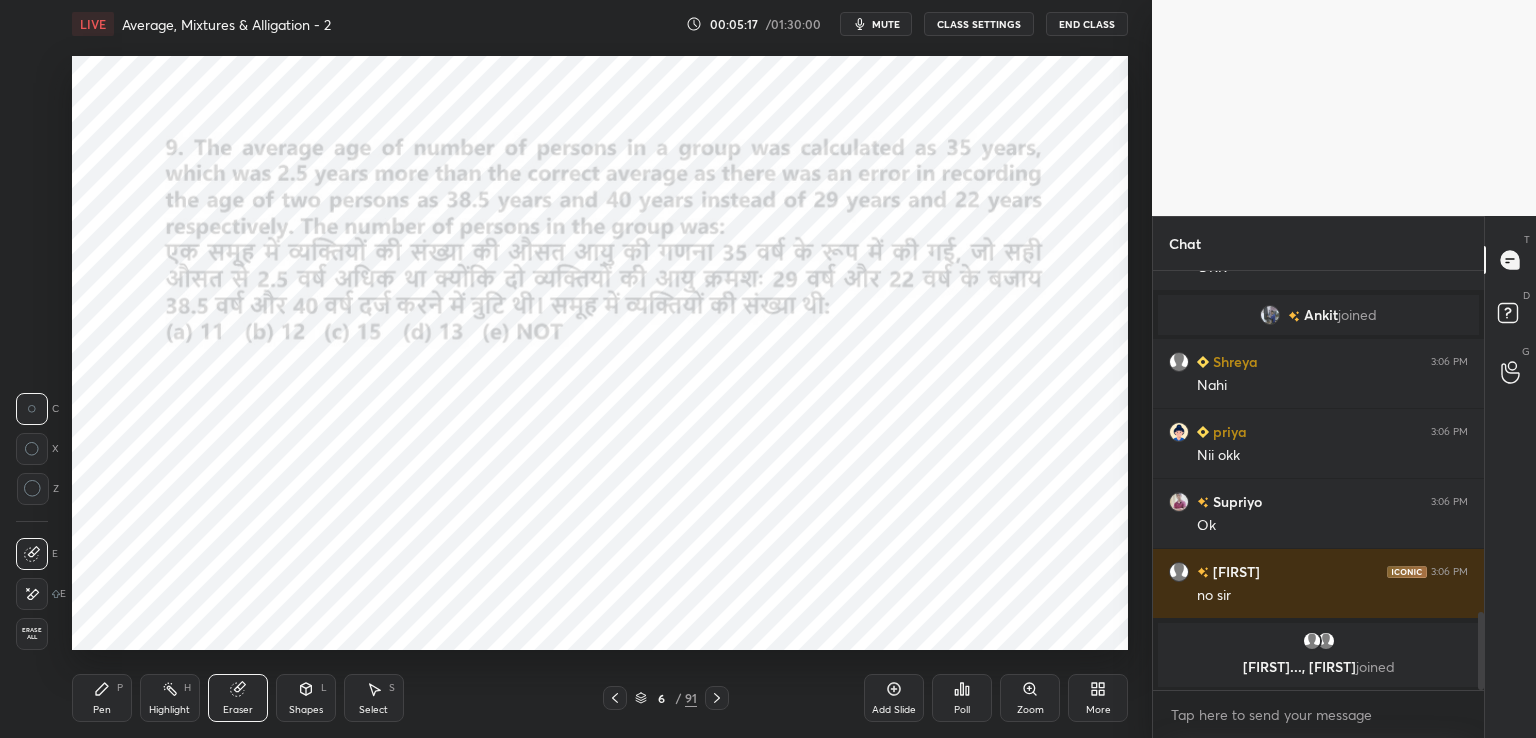 click on "Pen P" at bounding box center [102, 698] 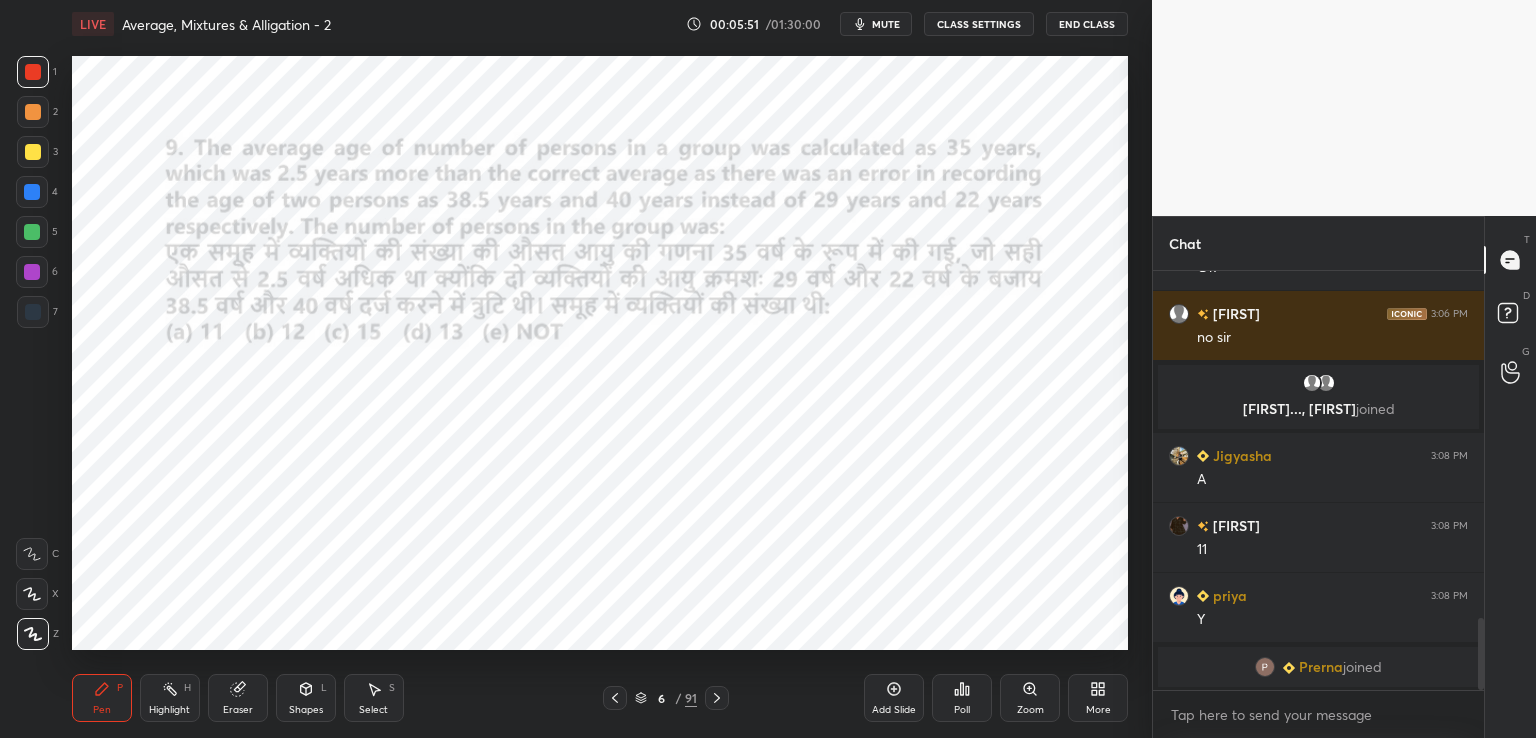scroll, scrollTop: 2046, scrollLeft: 0, axis: vertical 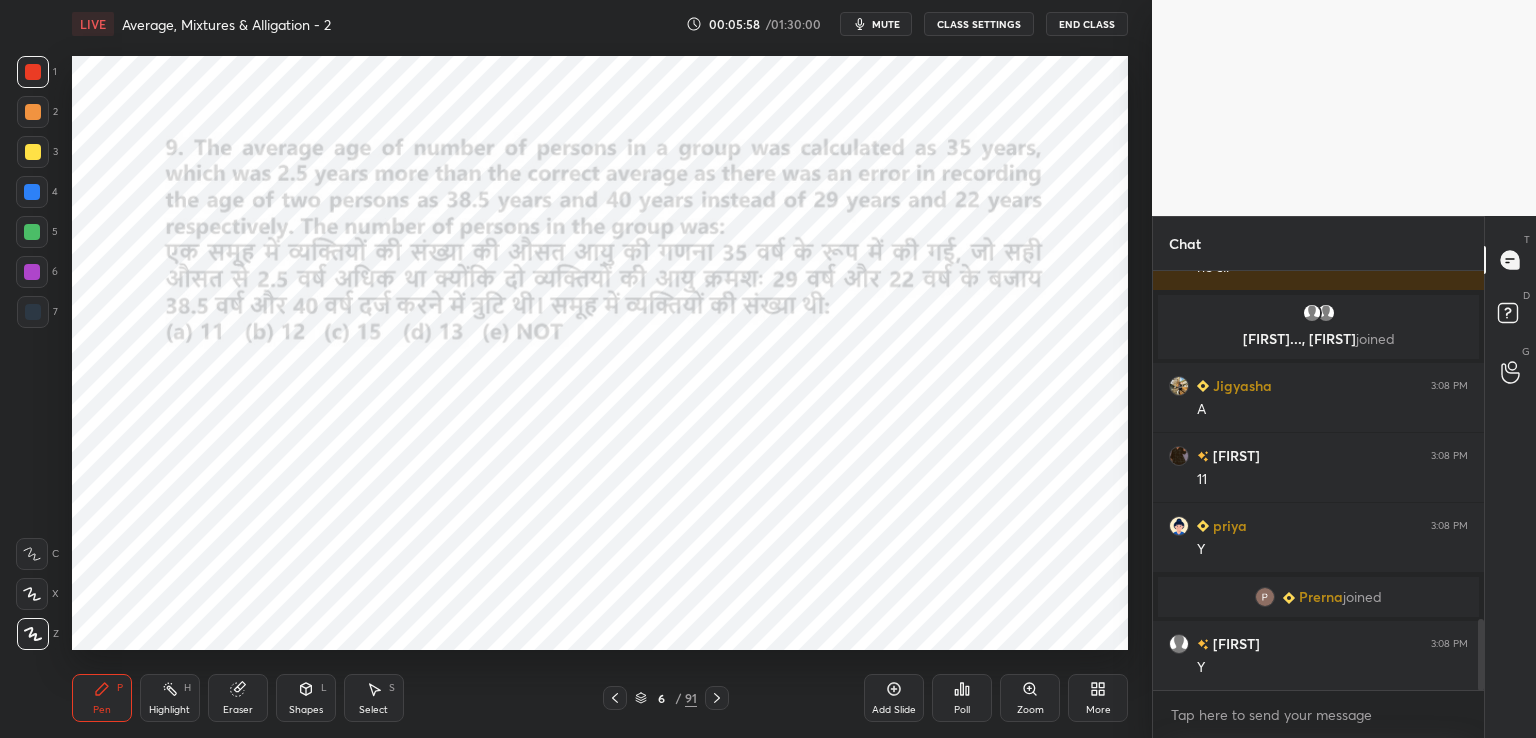 click 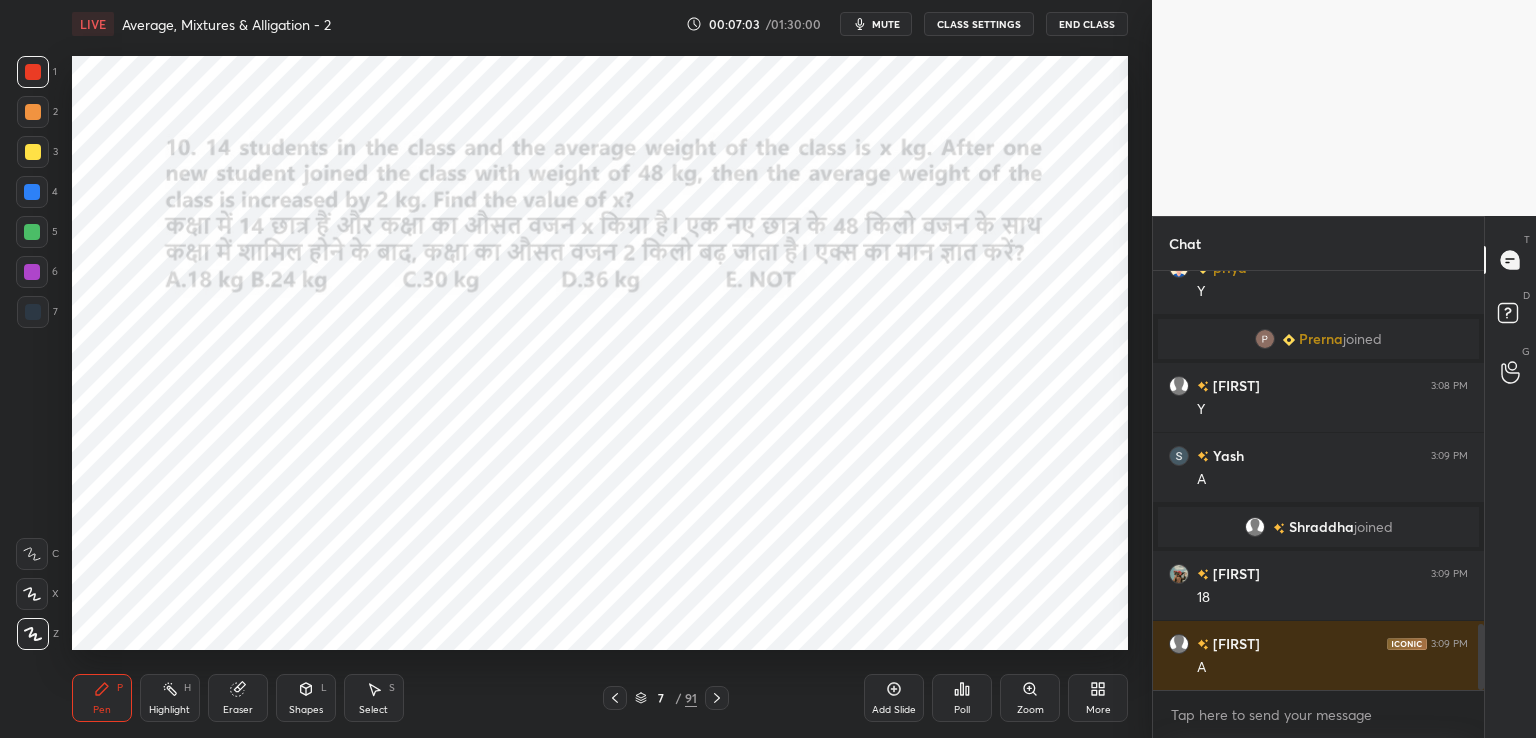 scroll, scrollTop: 2314, scrollLeft: 0, axis: vertical 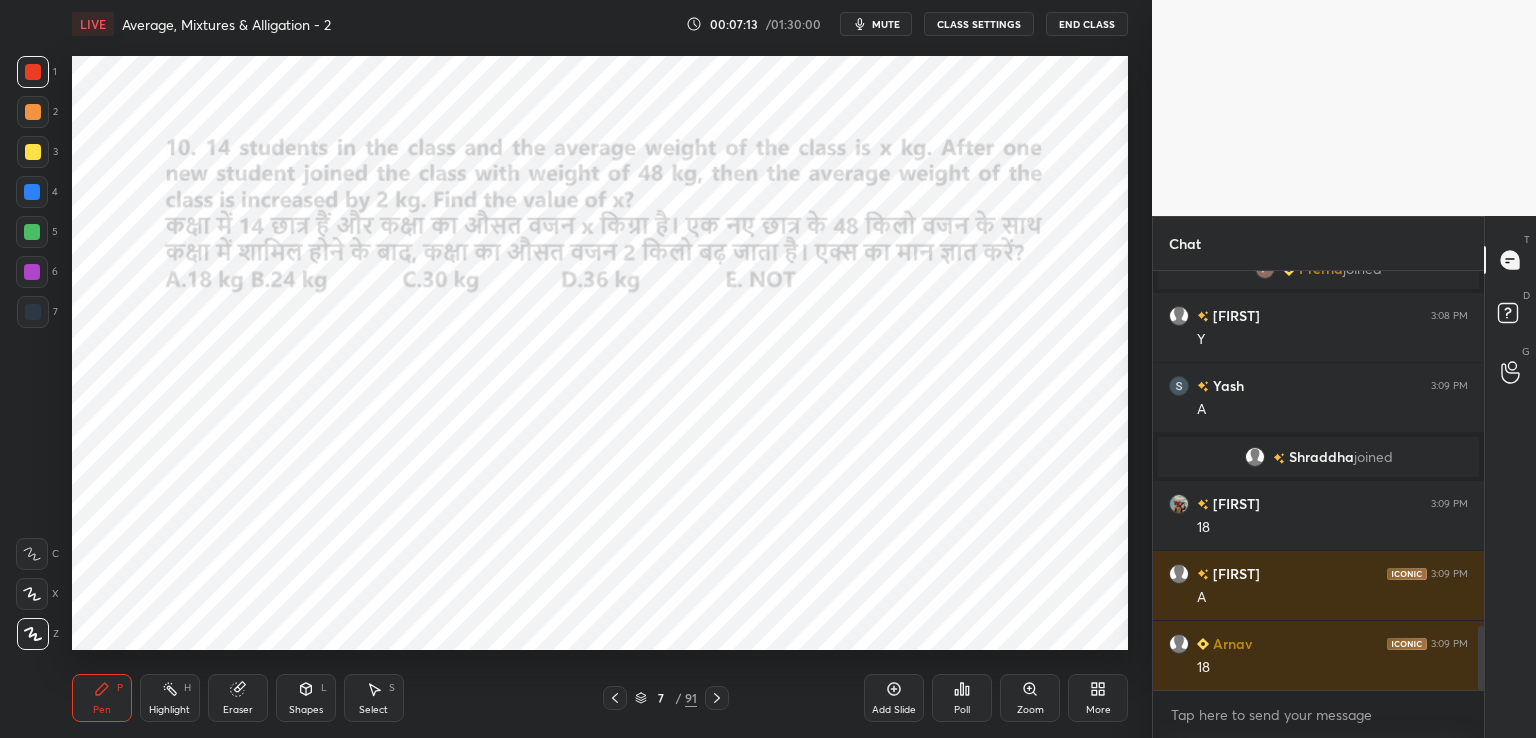 click 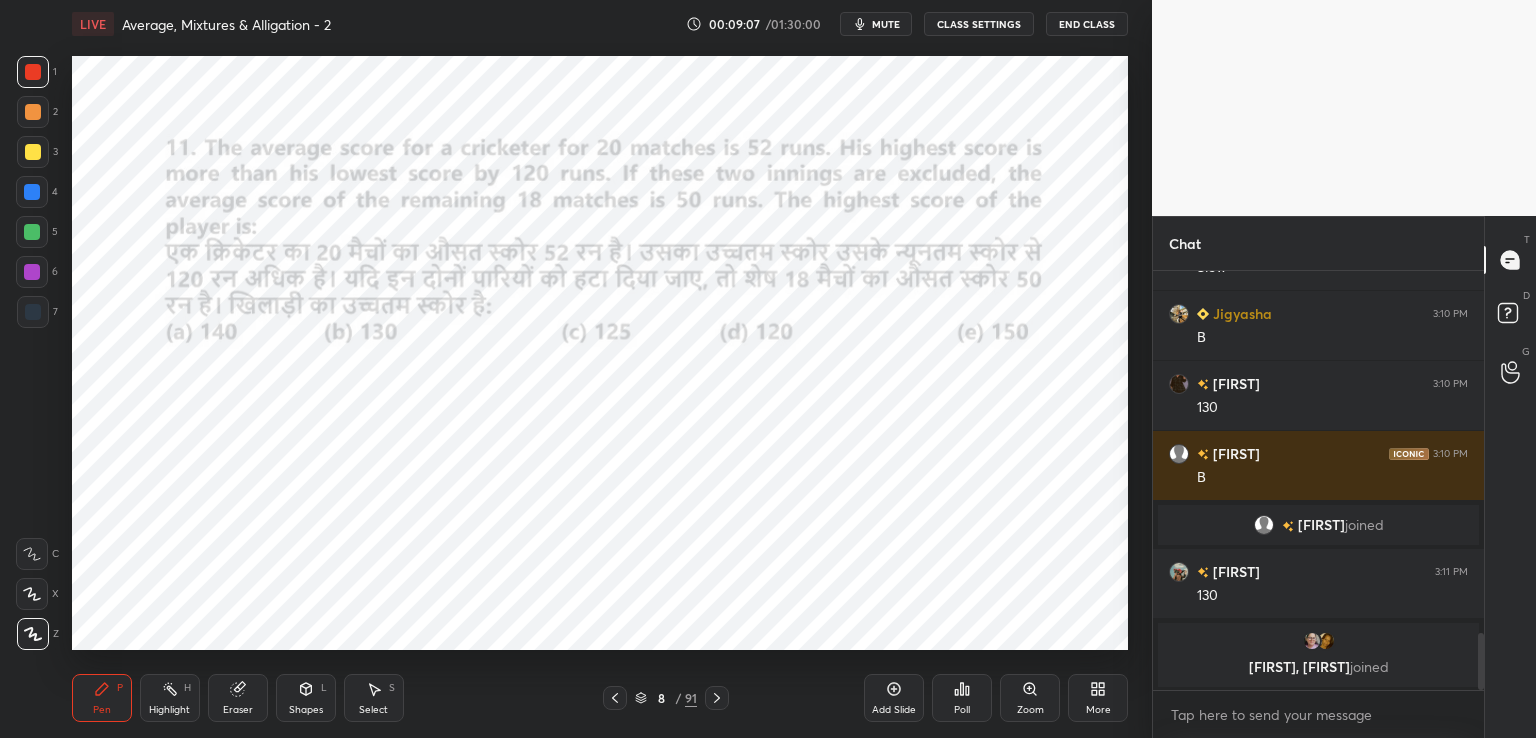 scroll, scrollTop: 2698, scrollLeft: 0, axis: vertical 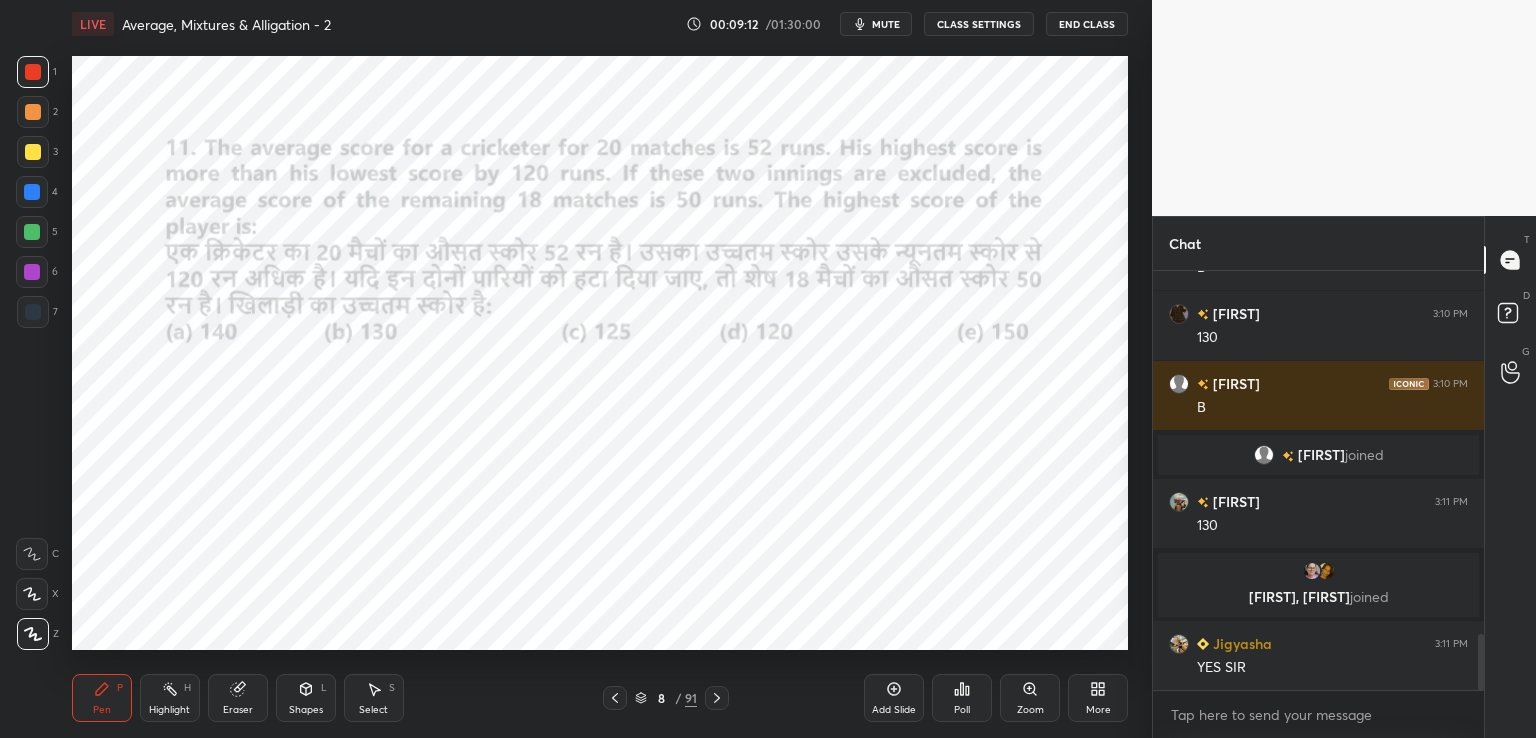 click 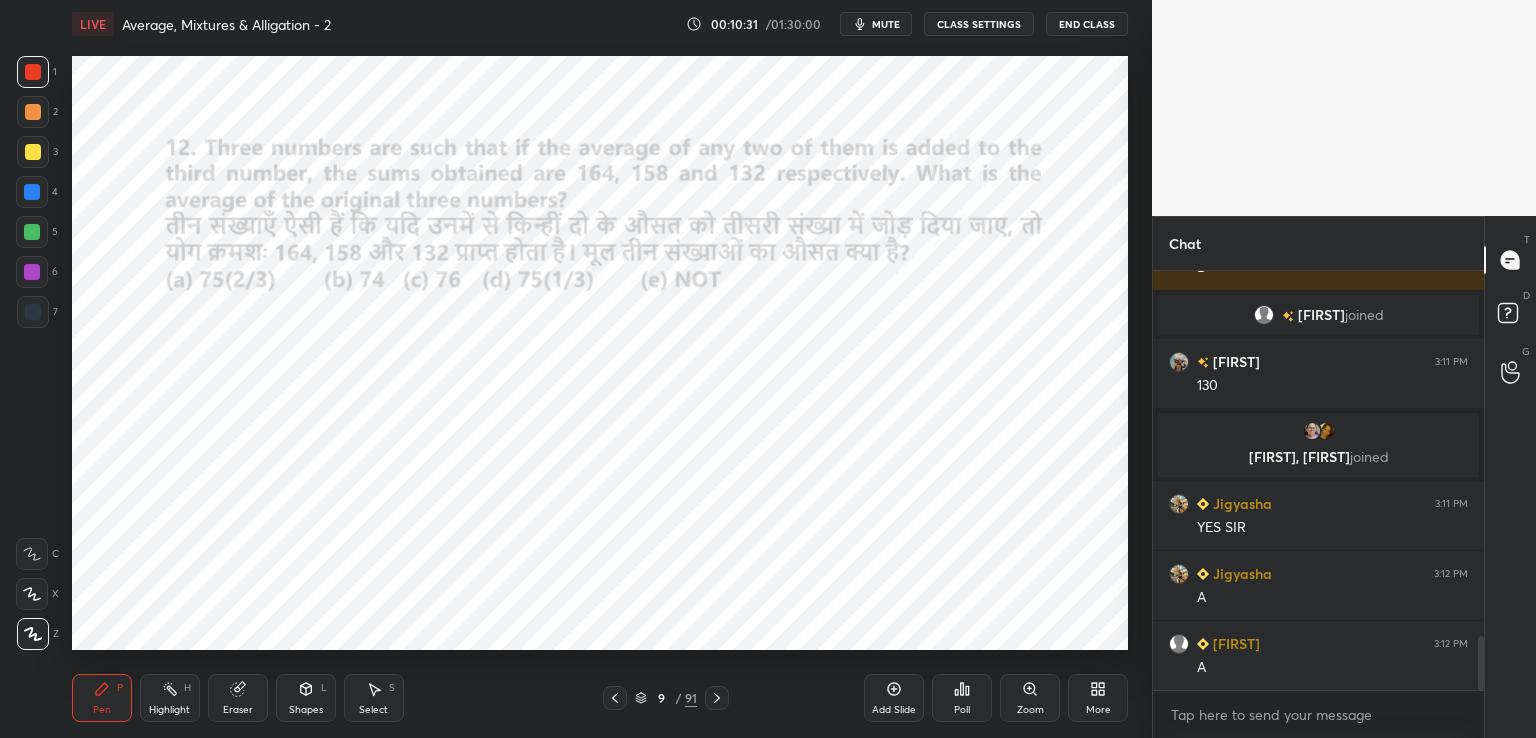 scroll, scrollTop: 2886, scrollLeft: 0, axis: vertical 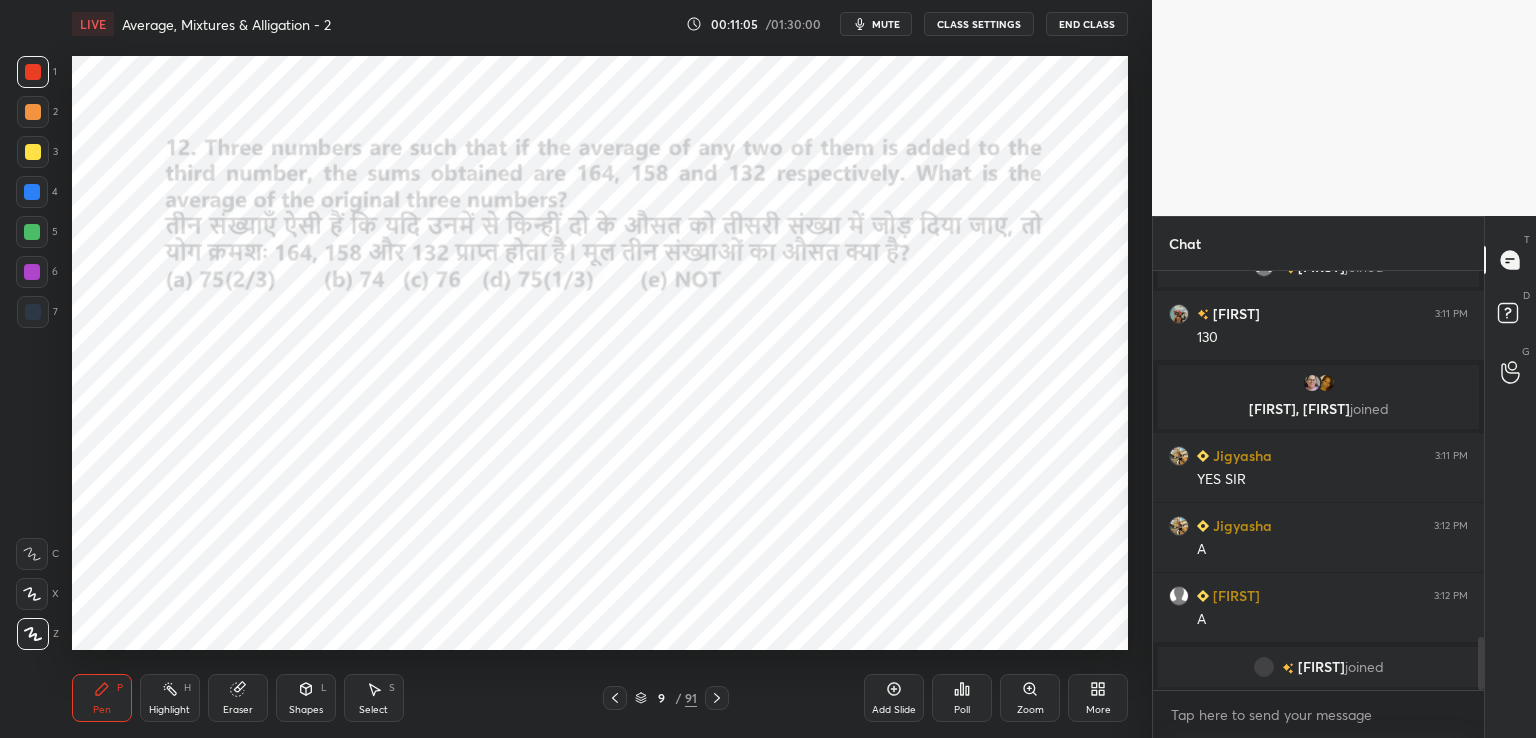 click at bounding box center (32, 192) 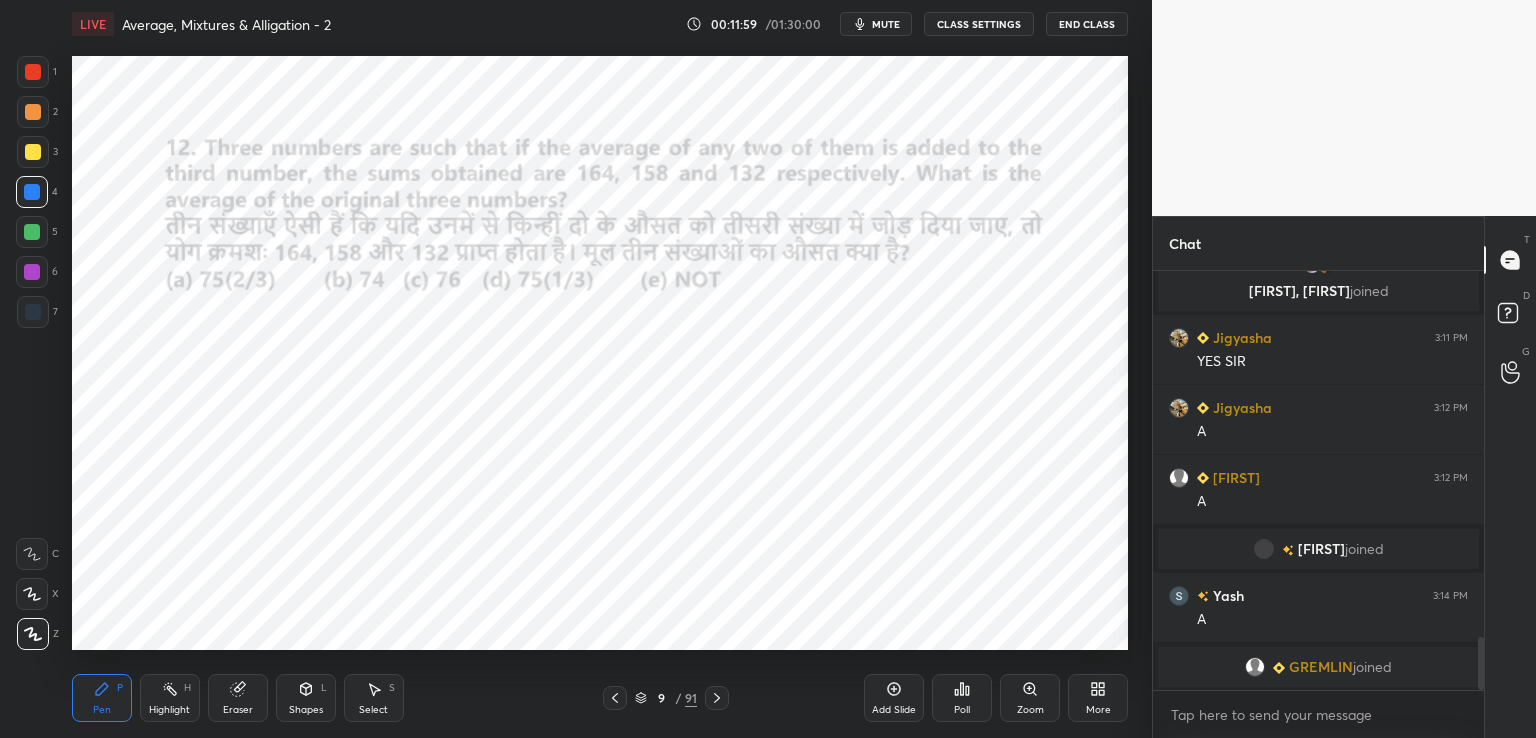 scroll, scrollTop: 2974, scrollLeft: 0, axis: vertical 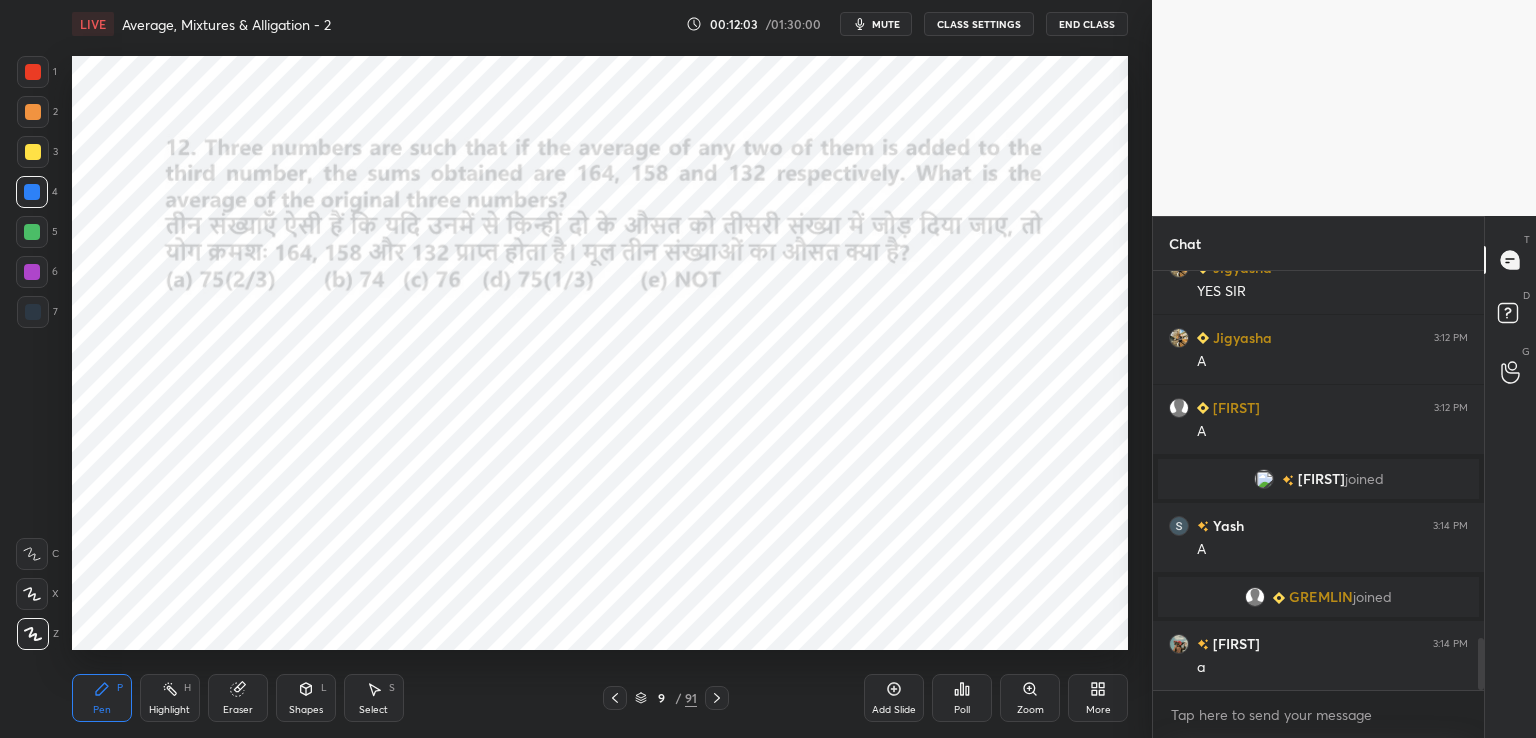 click at bounding box center [717, 698] 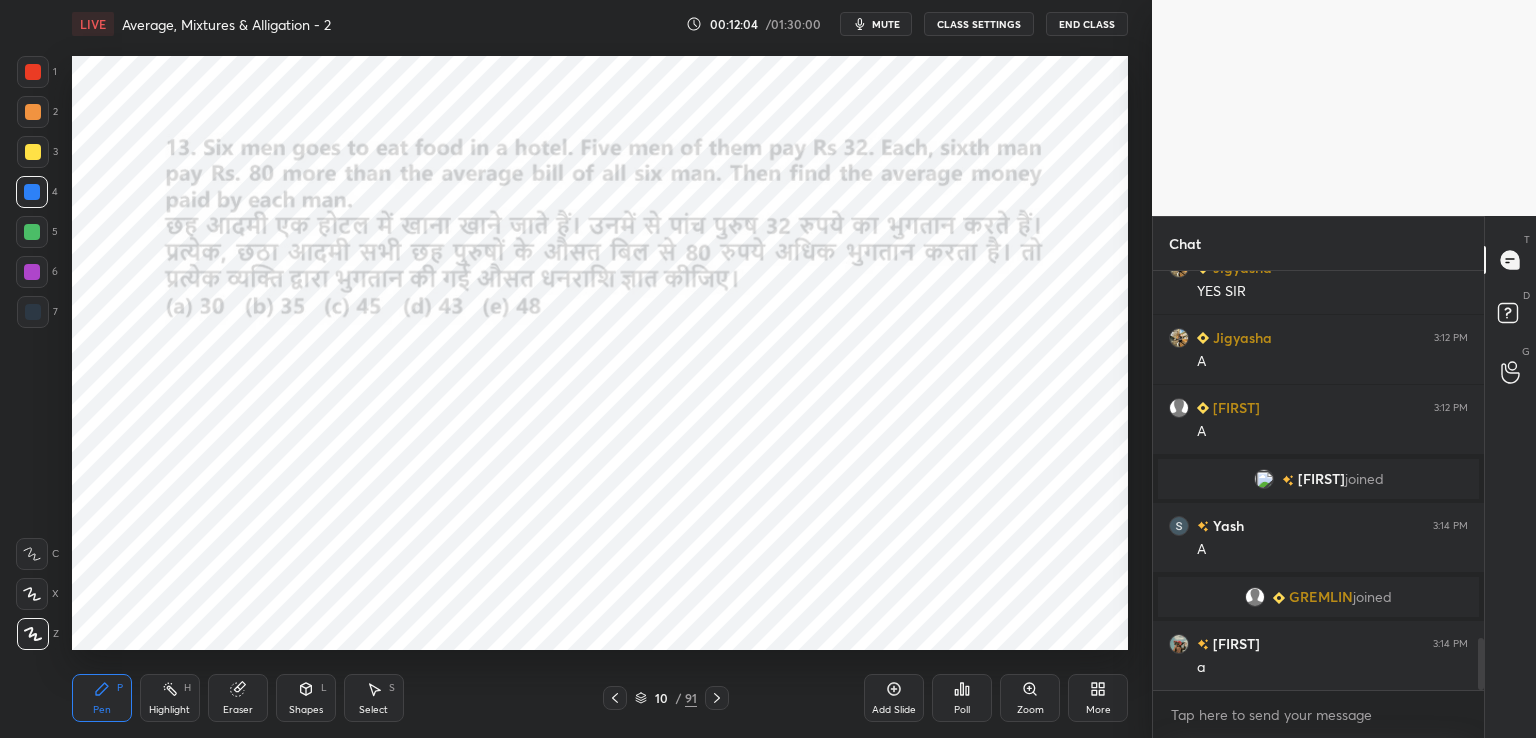 click at bounding box center (33, 72) 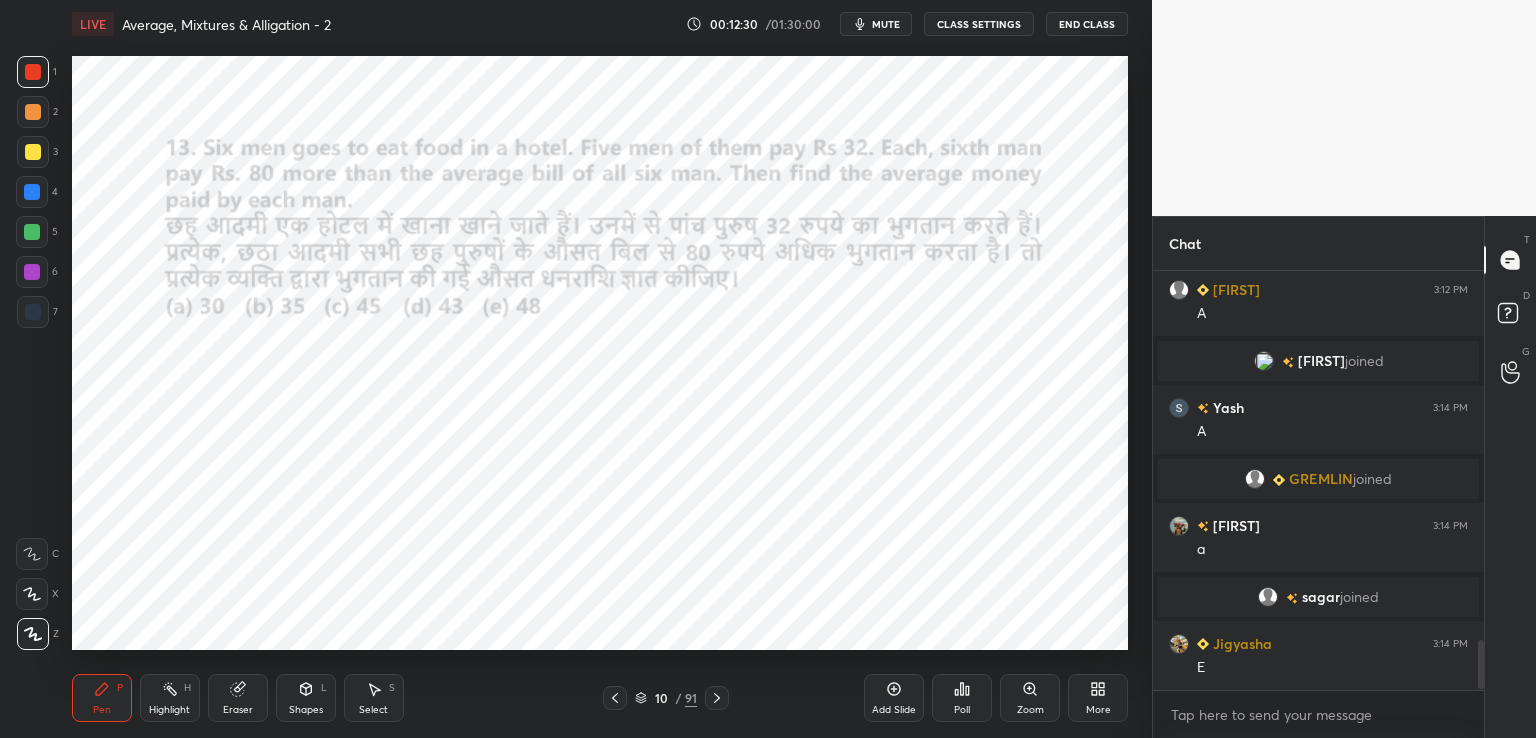 scroll, scrollTop: 3142, scrollLeft: 0, axis: vertical 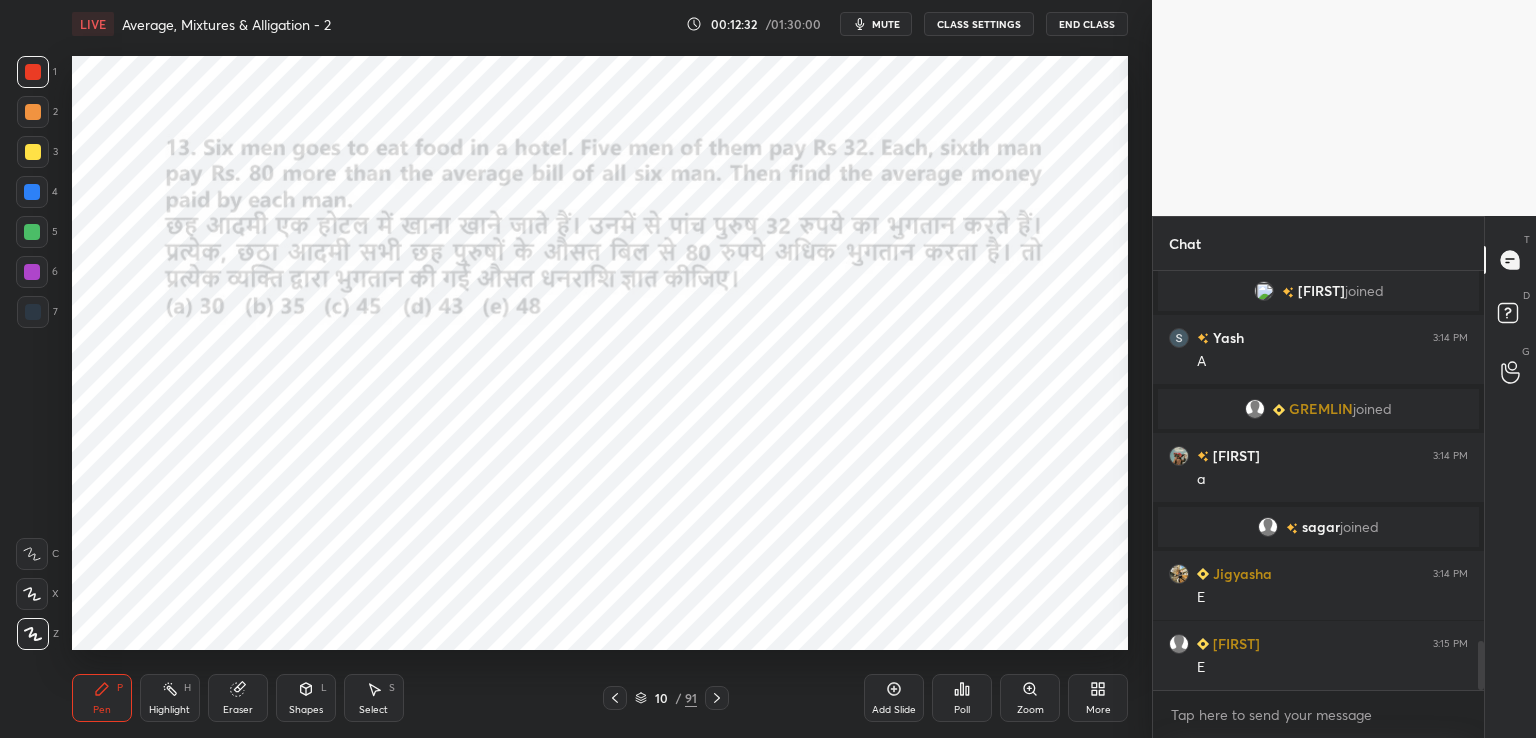 click on "Eraser" at bounding box center (238, 710) 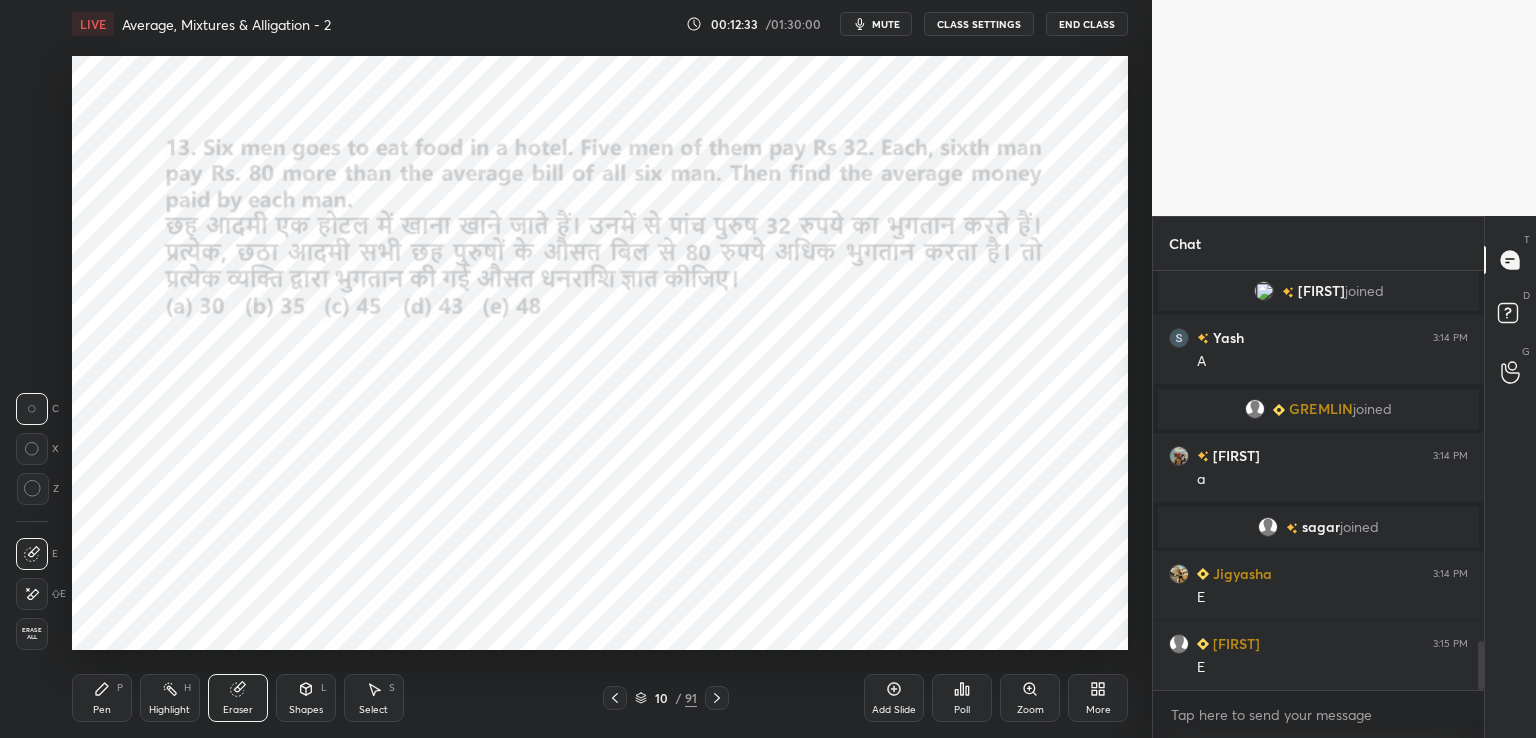 click on "Shapes L" at bounding box center [306, 698] 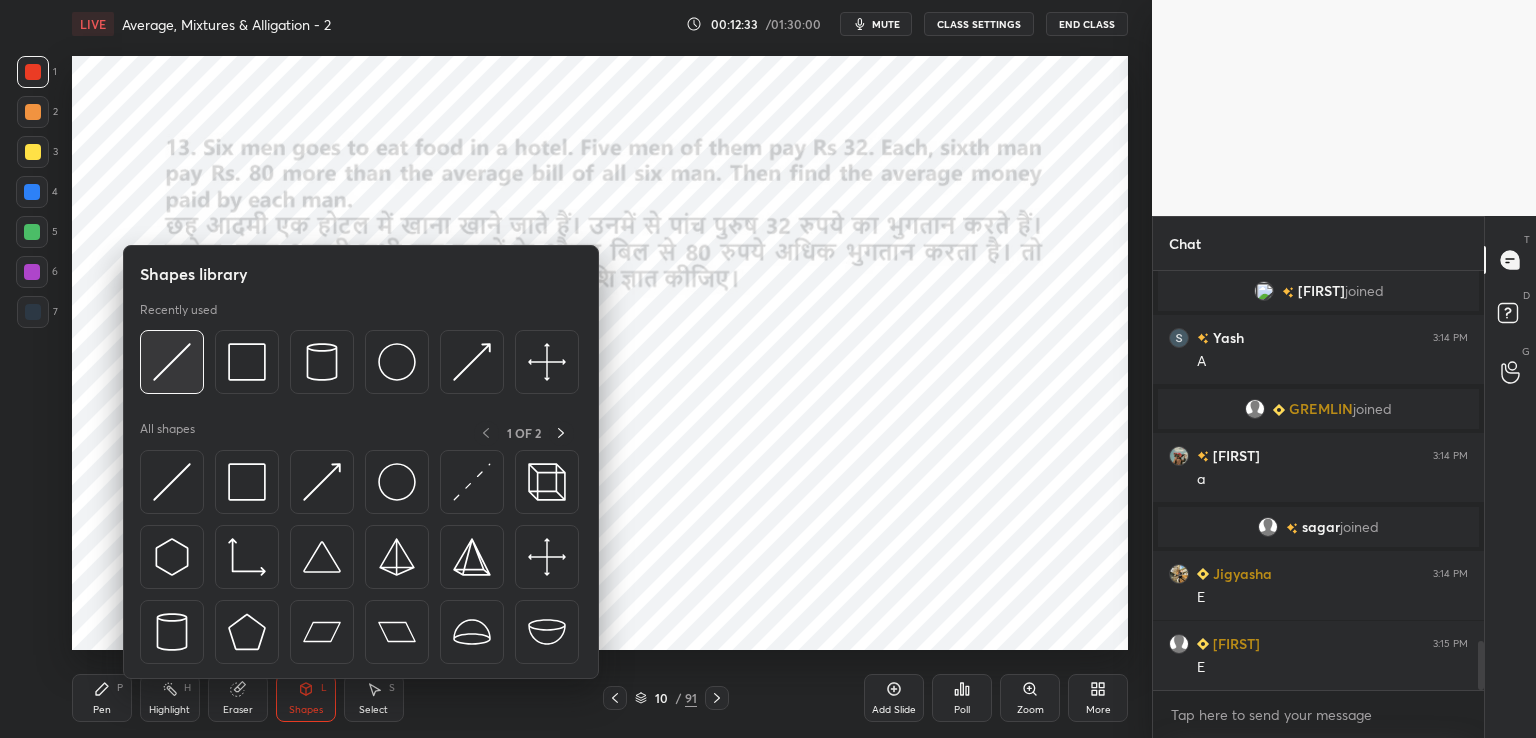 click at bounding box center [172, 362] 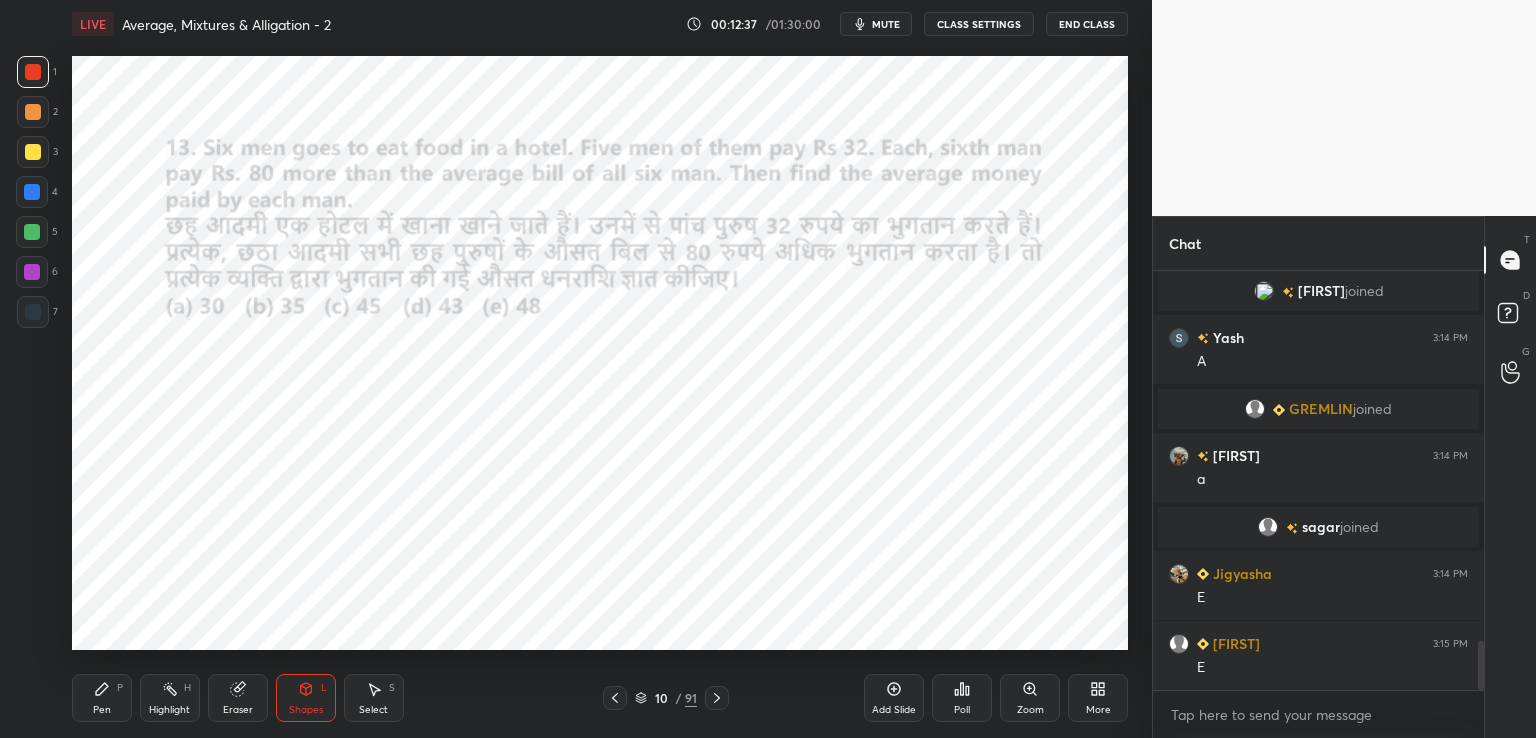 click on "Pen" at bounding box center (102, 710) 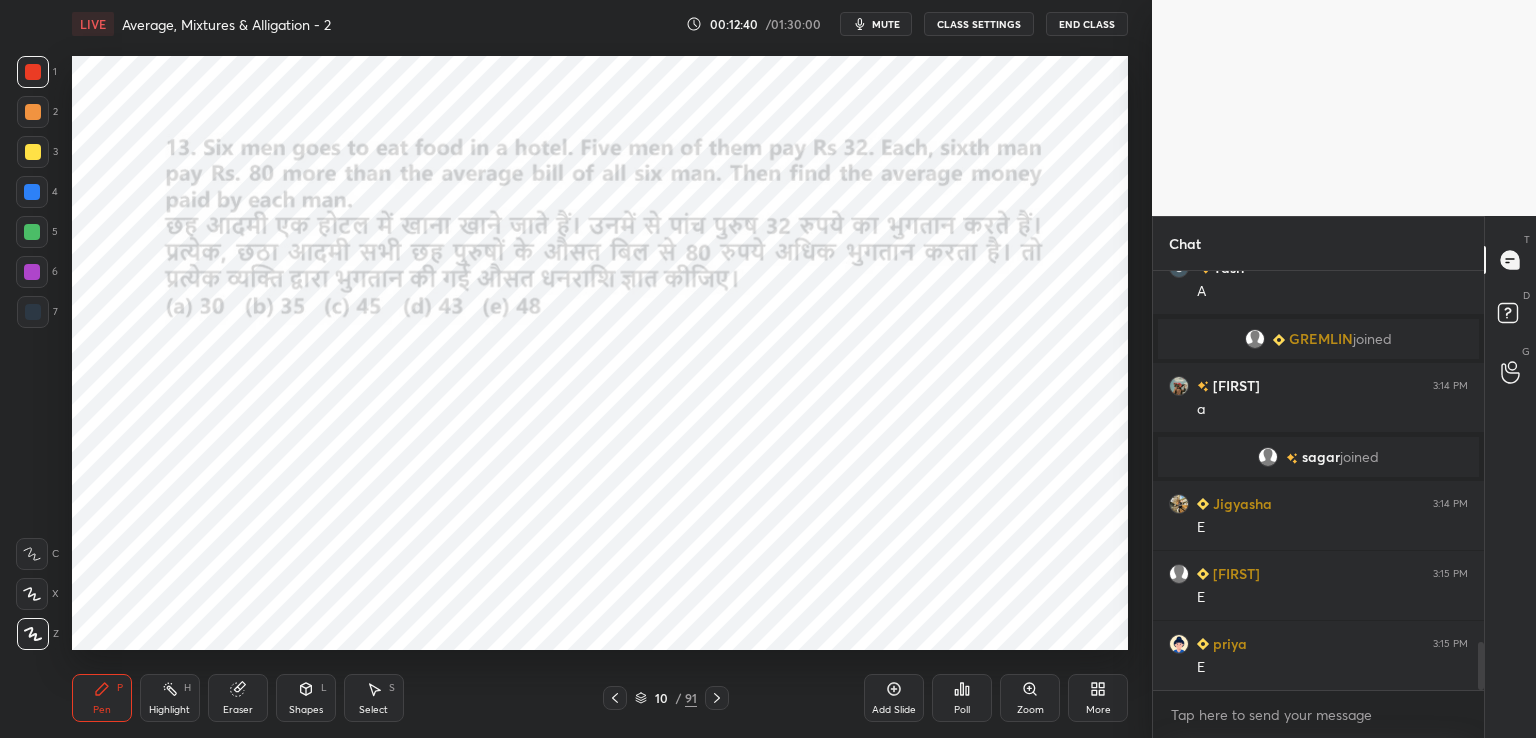 click at bounding box center (32, 192) 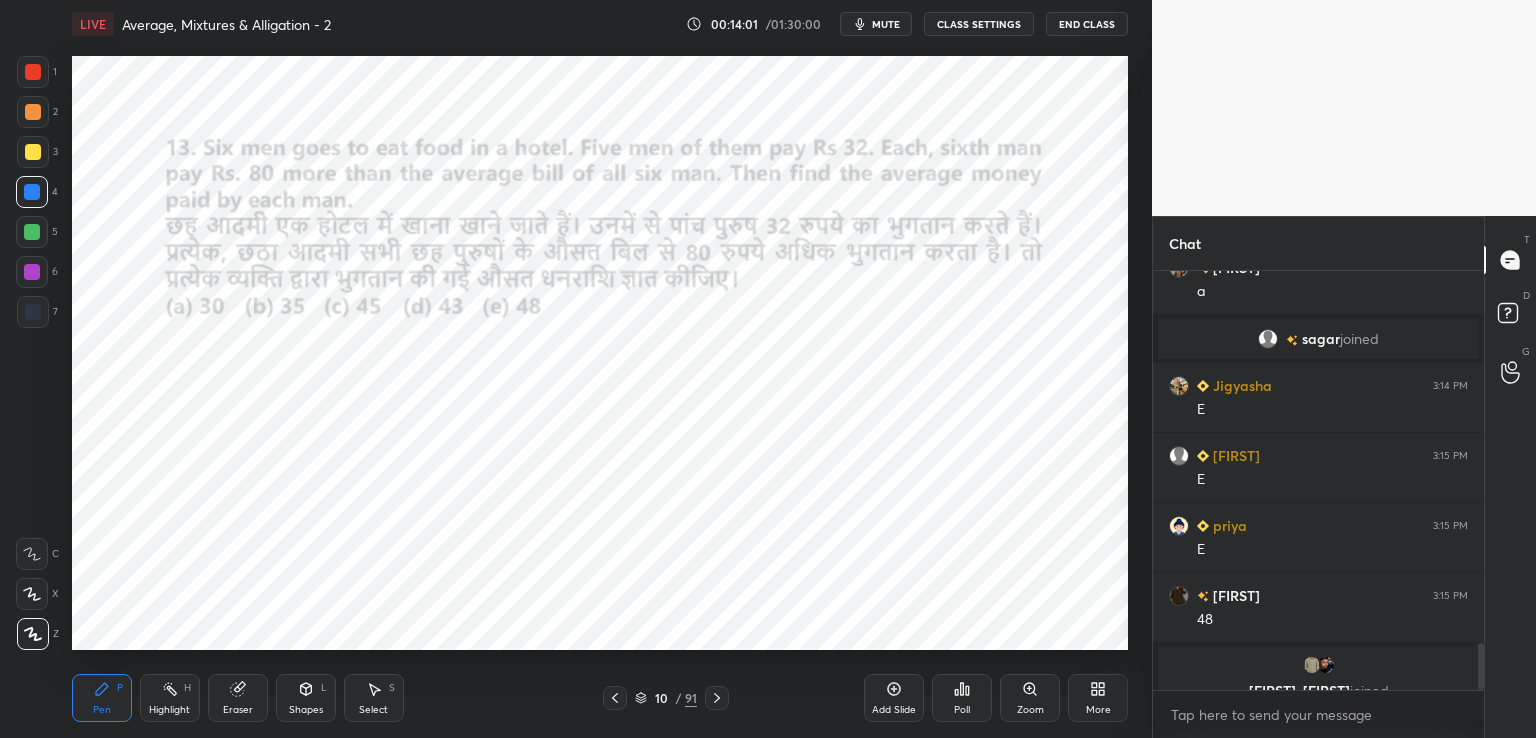 scroll, scrollTop: 3354, scrollLeft: 0, axis: vertical 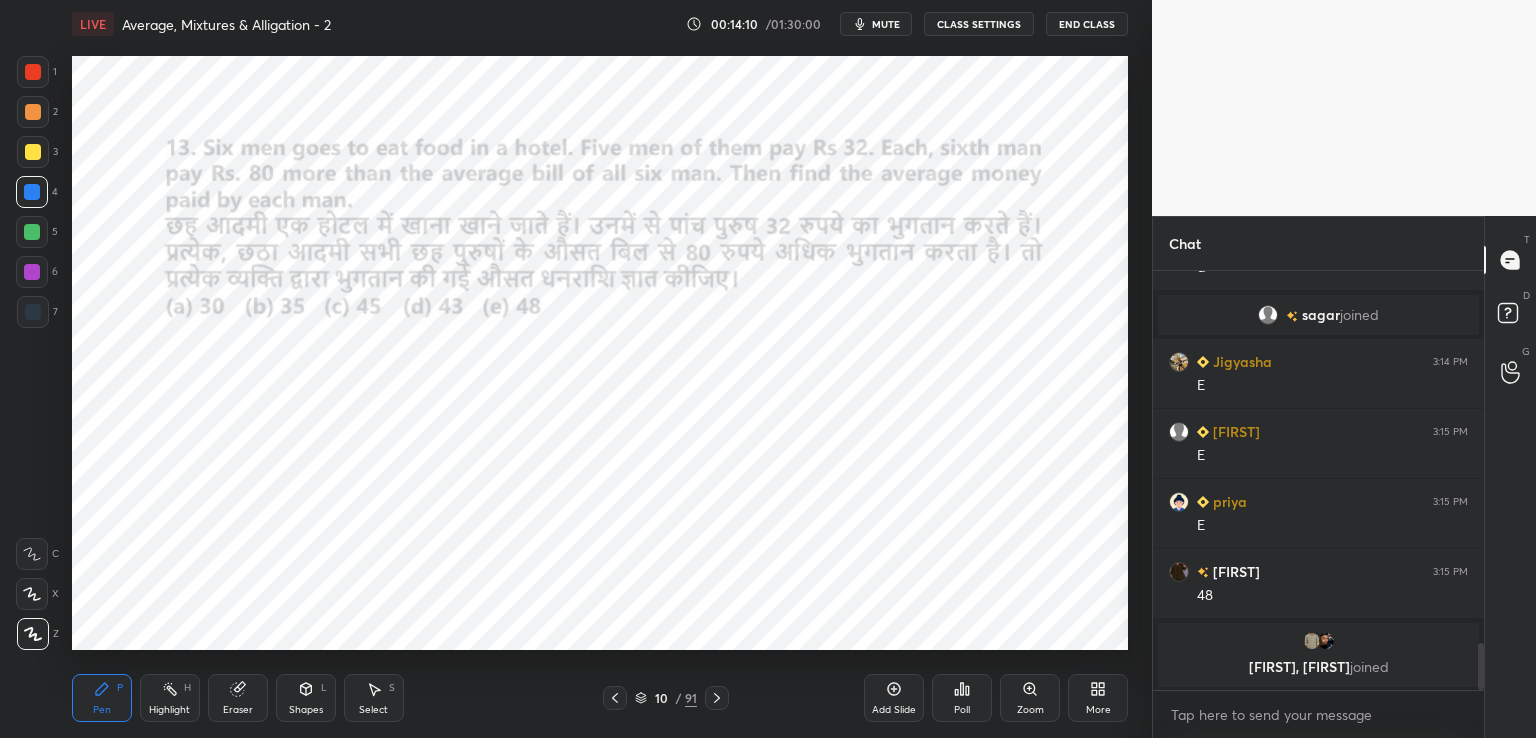 click at bounding box center (32, 272) 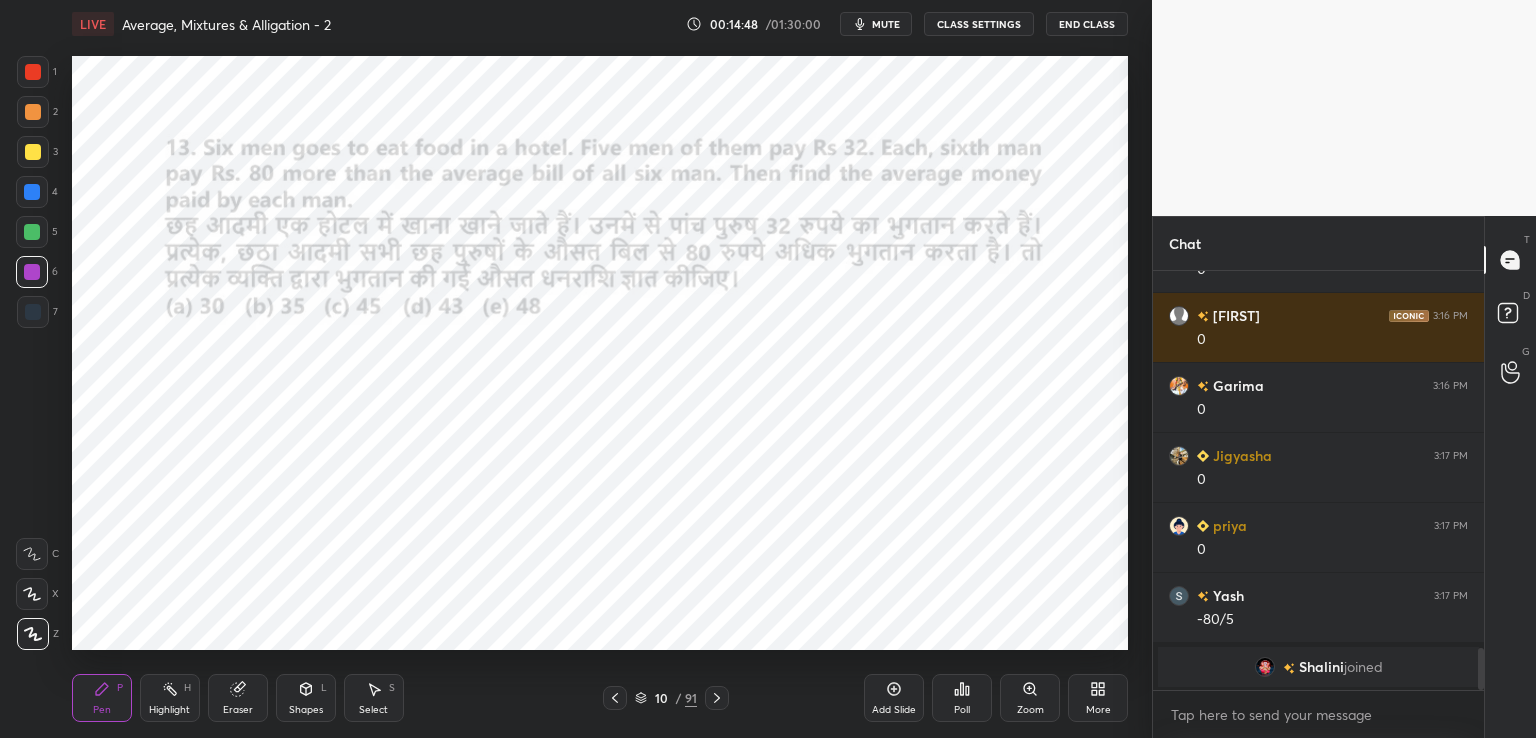 scroll, scrollTop: 3798, scrollLeft: 0, axis: vertical 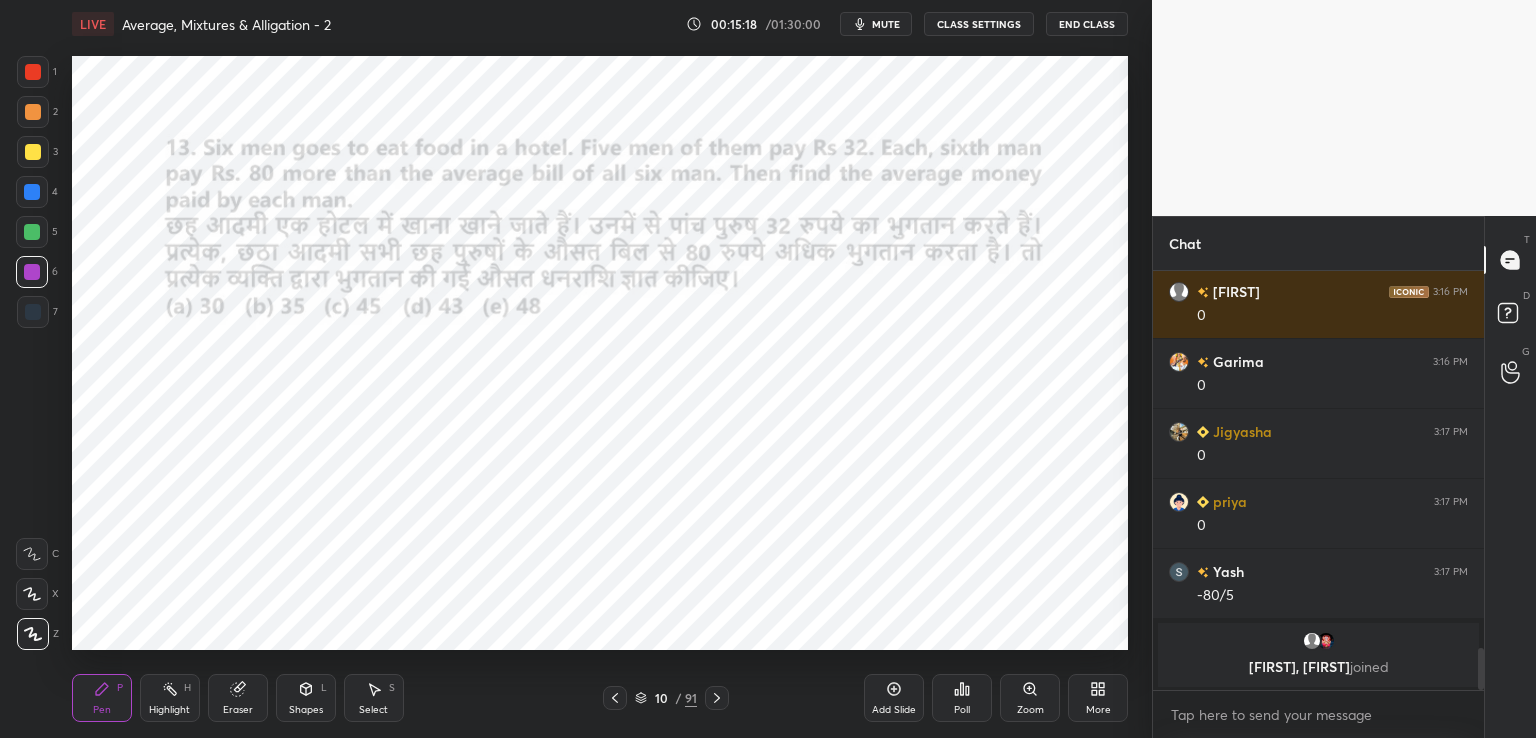 click 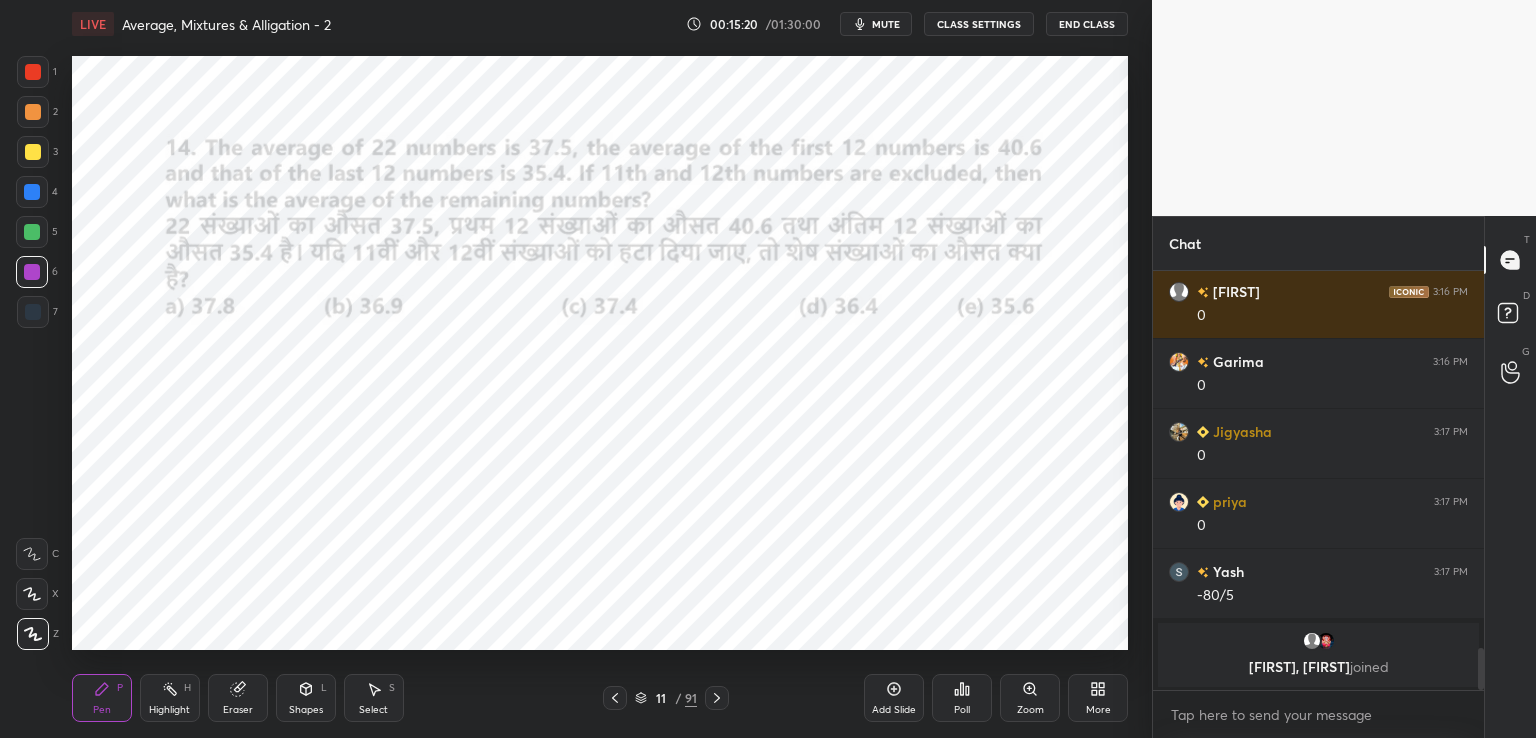 click at bounding box center [33, 72] 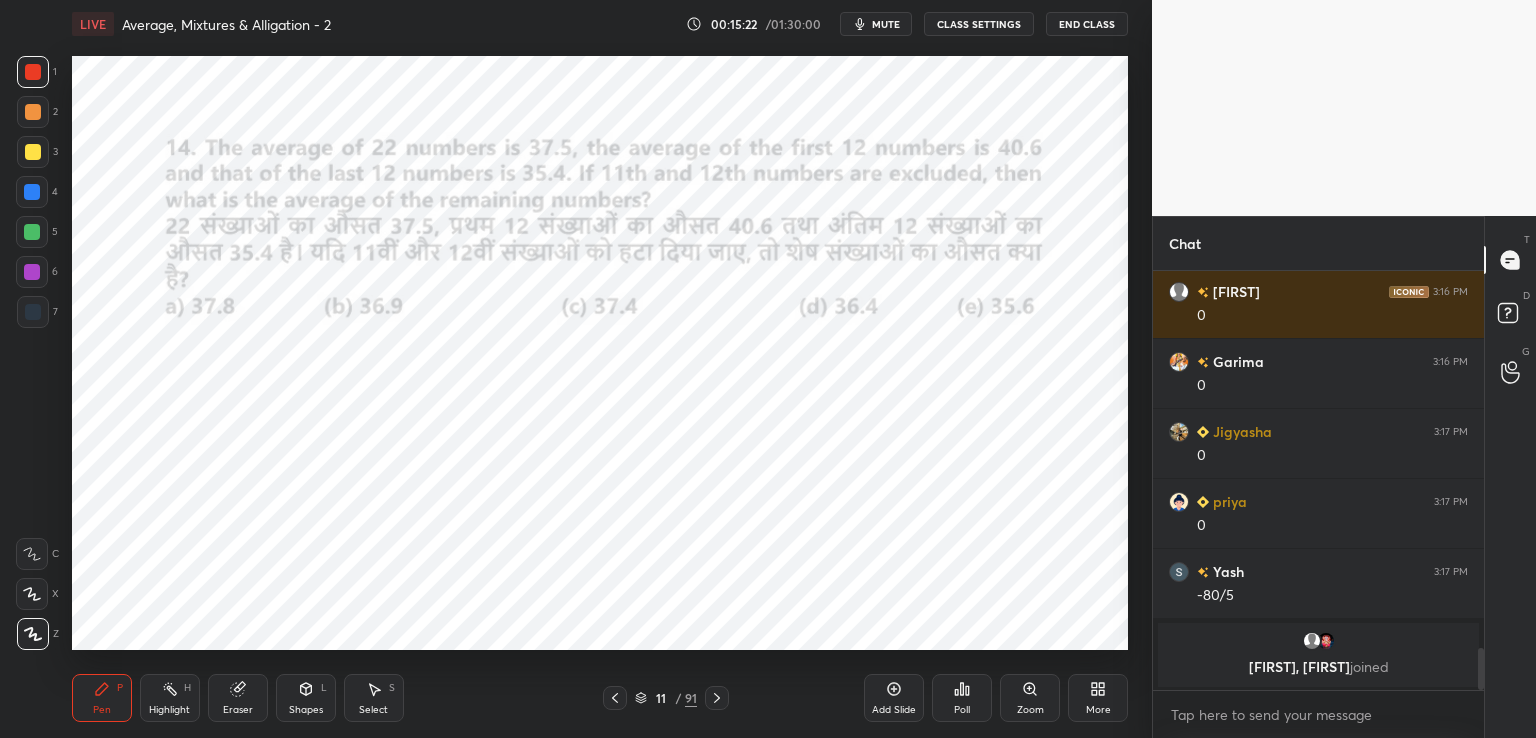 click 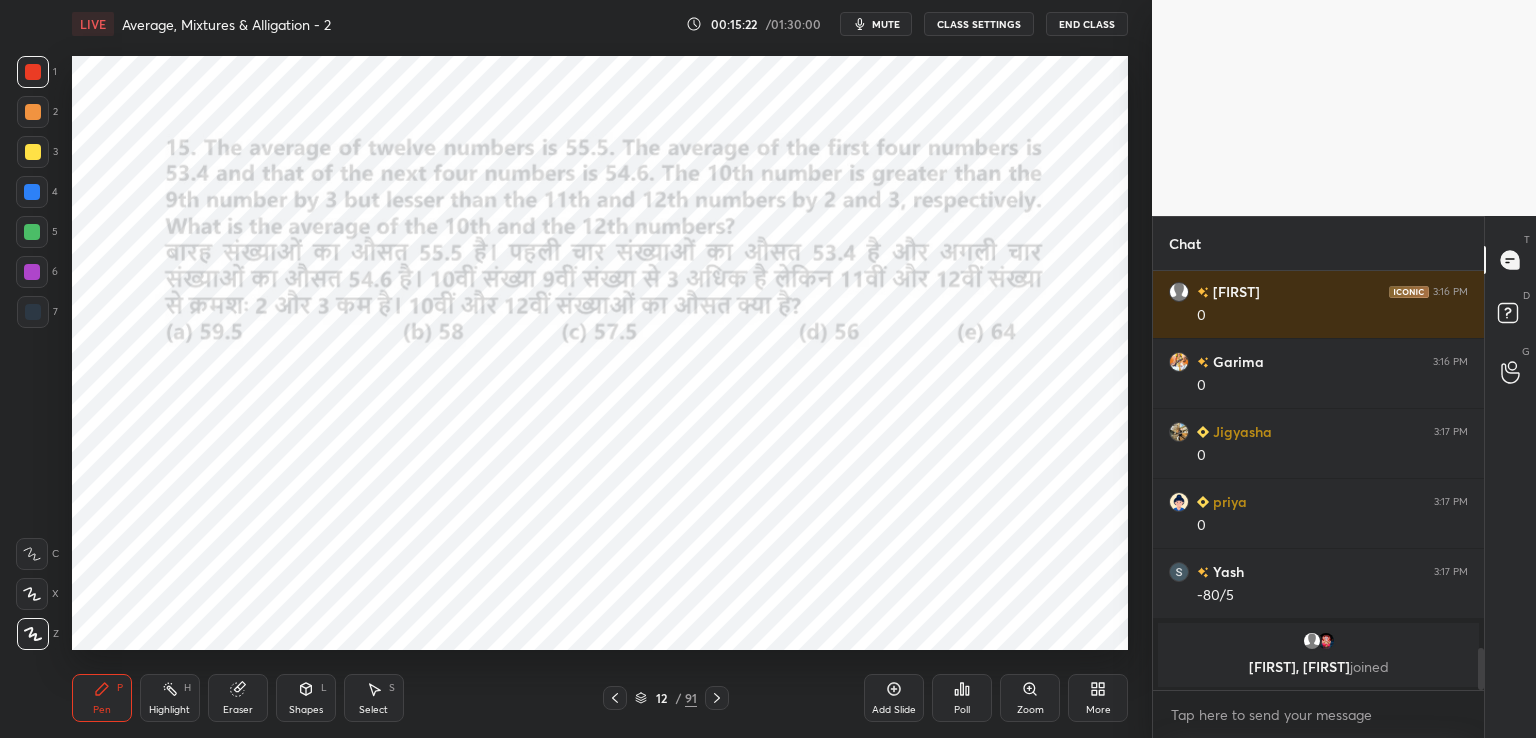 click 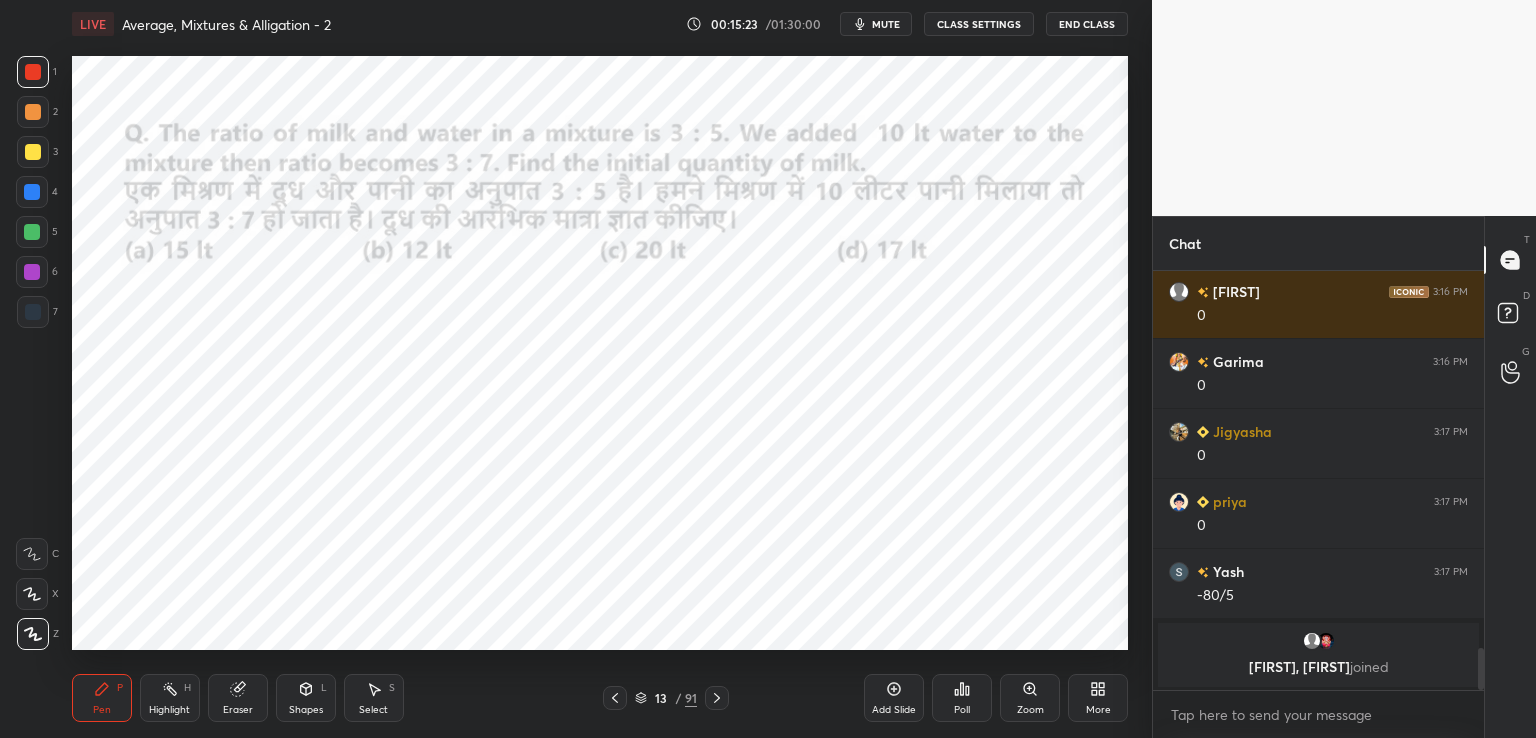 click 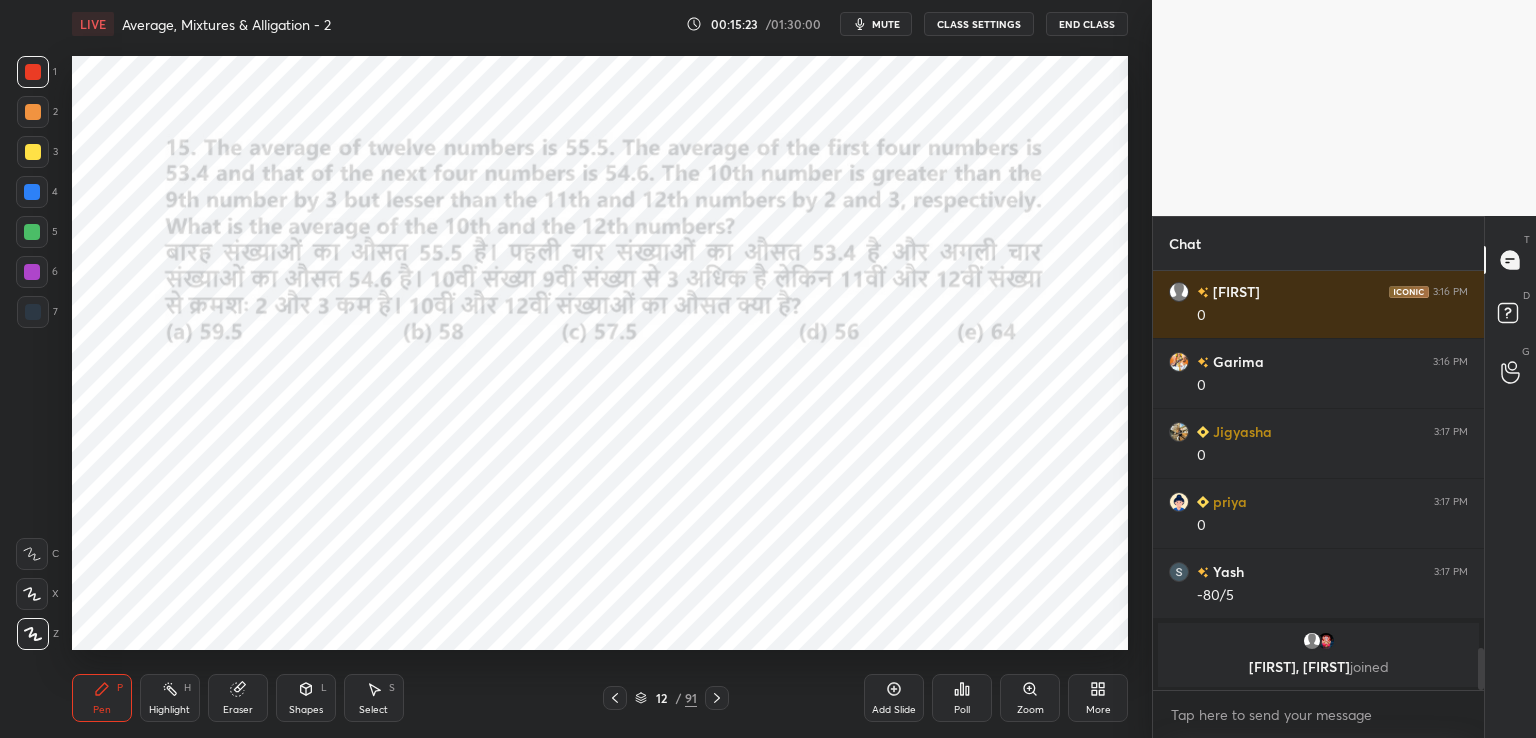 click 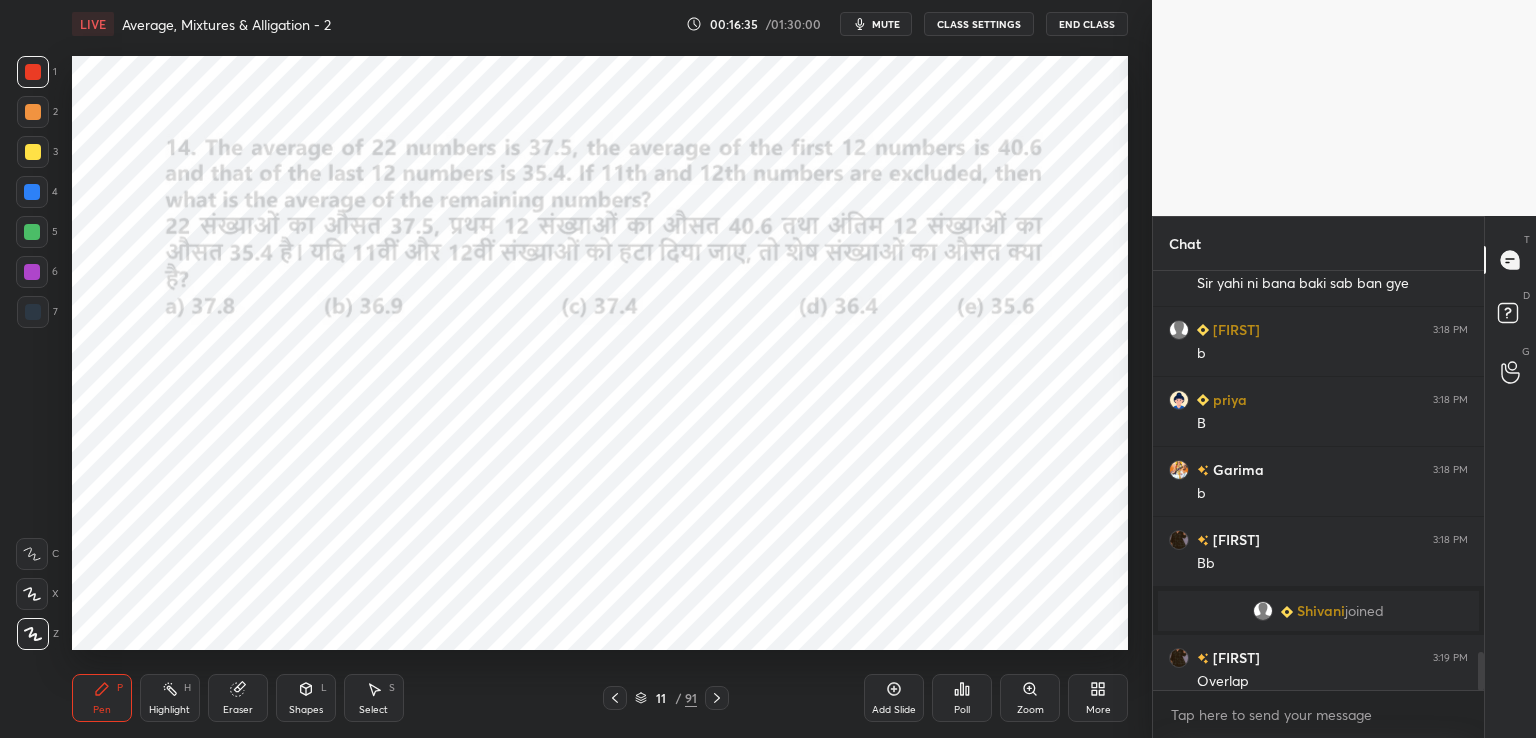 scroll, scrollTop: 4162, scrollLeft: 0, axis: vertical 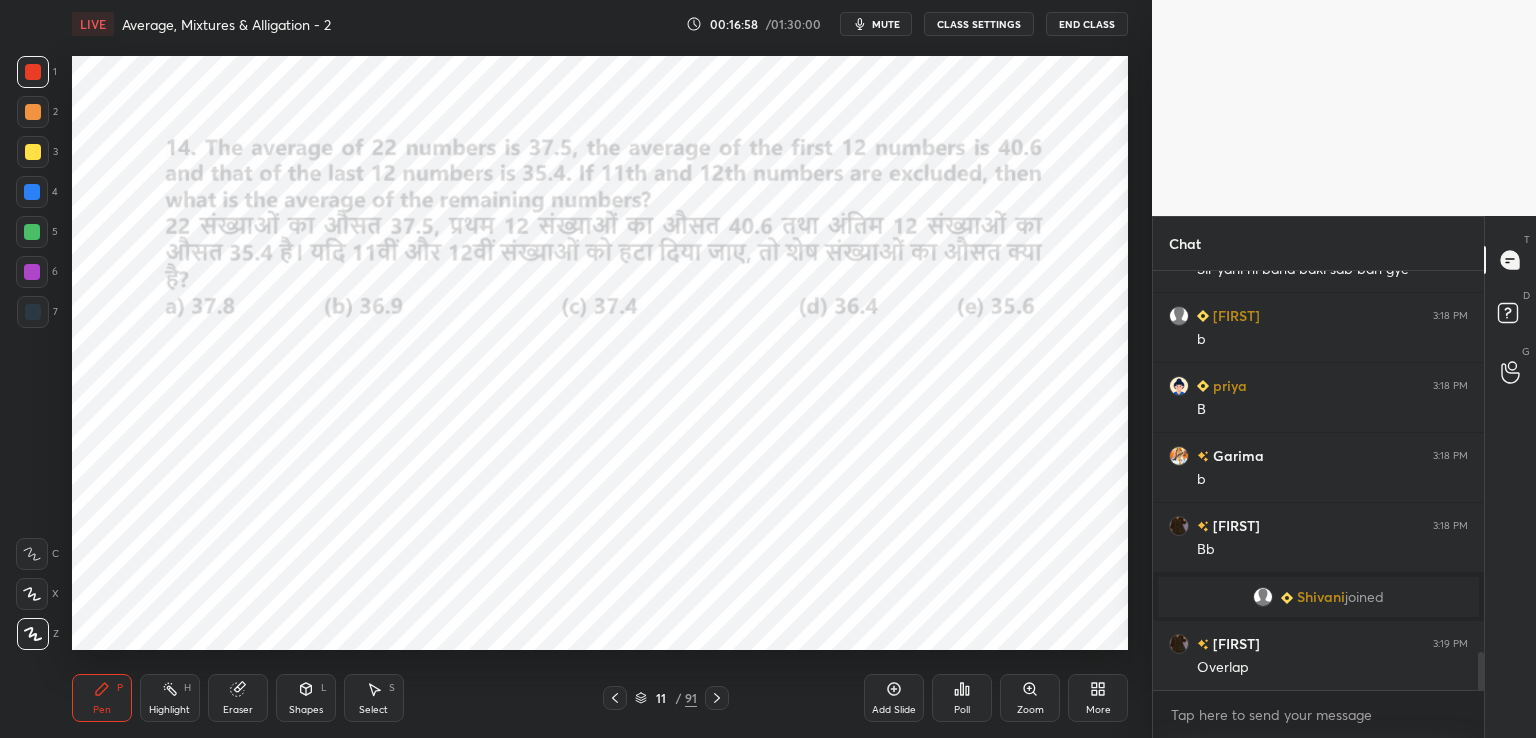 click on "4" at bounding box center (37, 192) 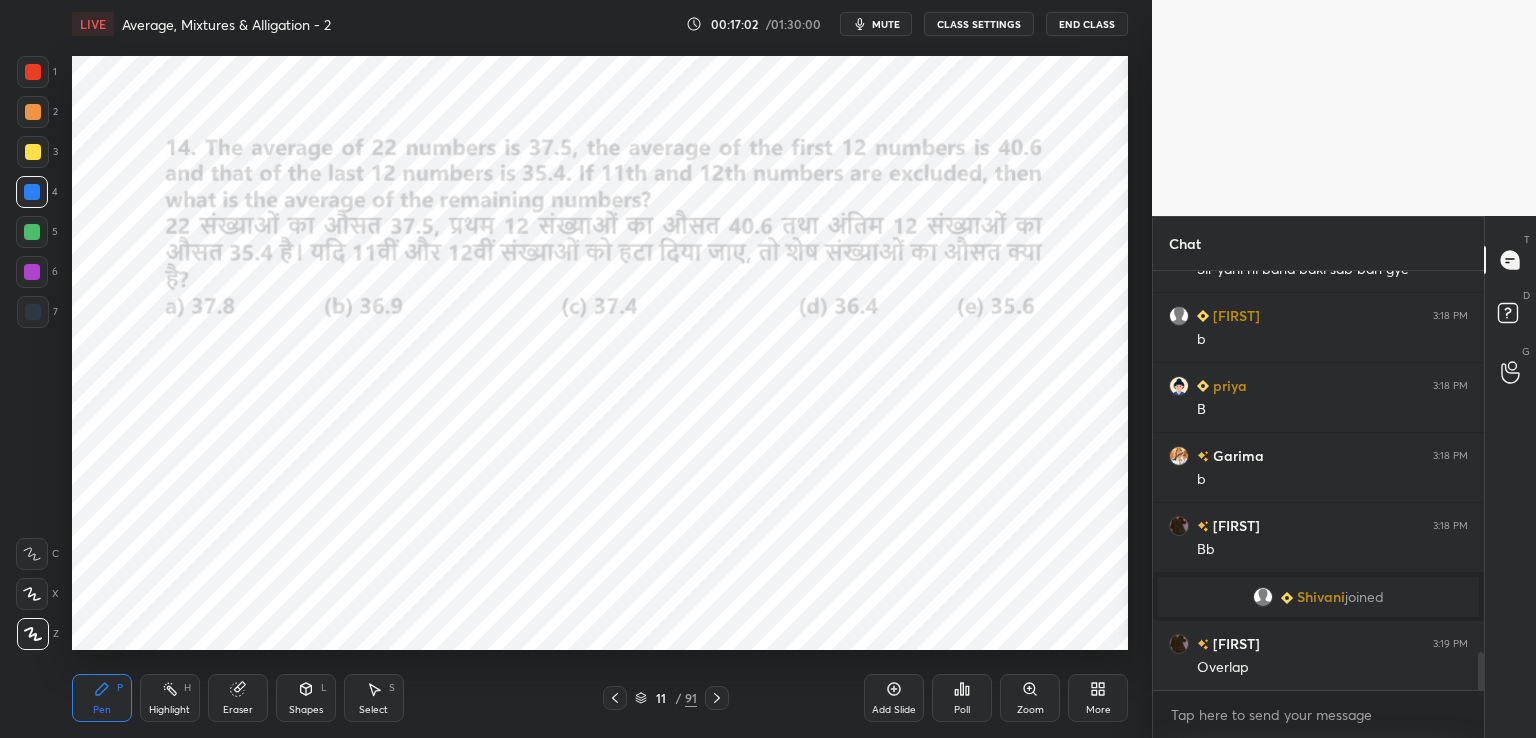 scroll, scrollTop: 4210, scrollLeft: 0, axis: vertical 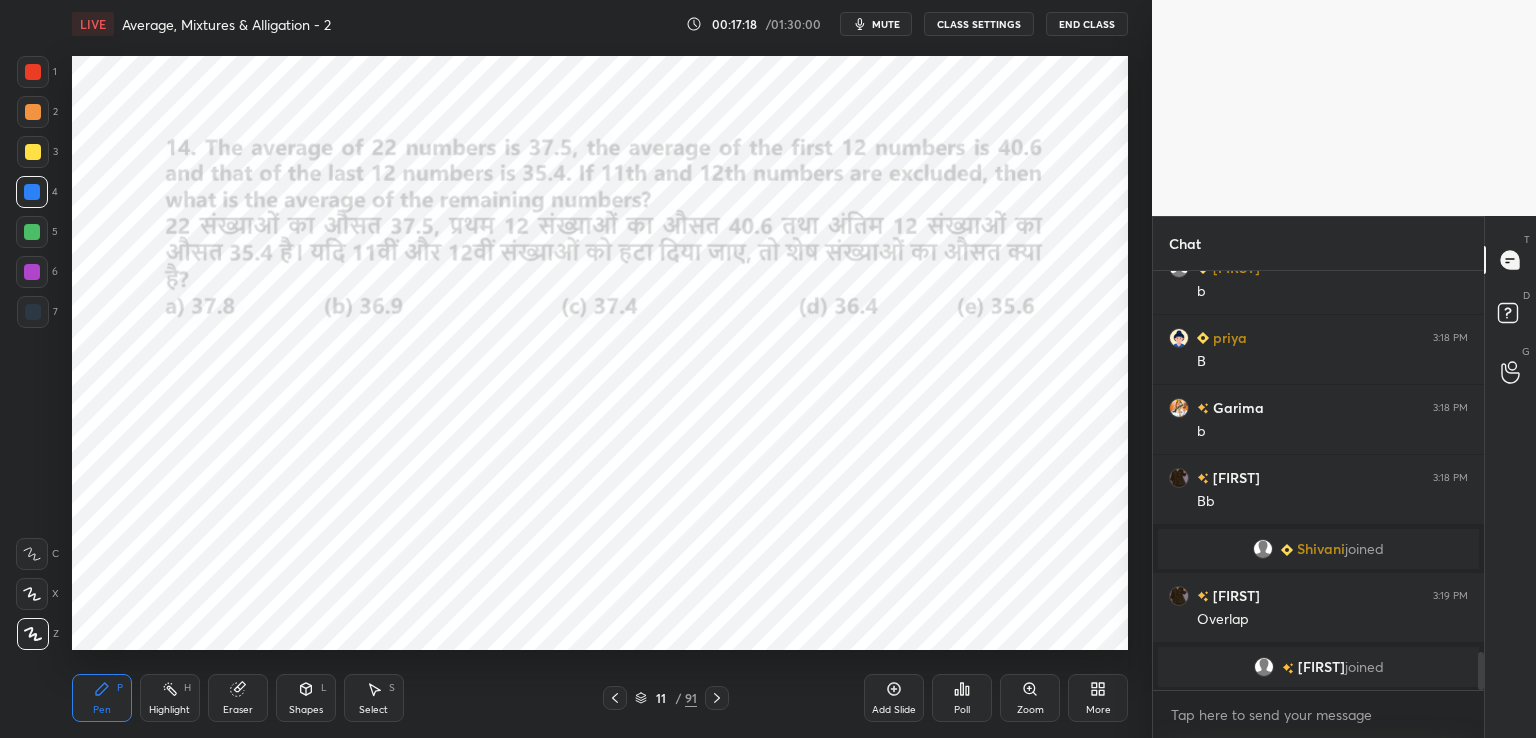 click at bounding box center [33, 312] 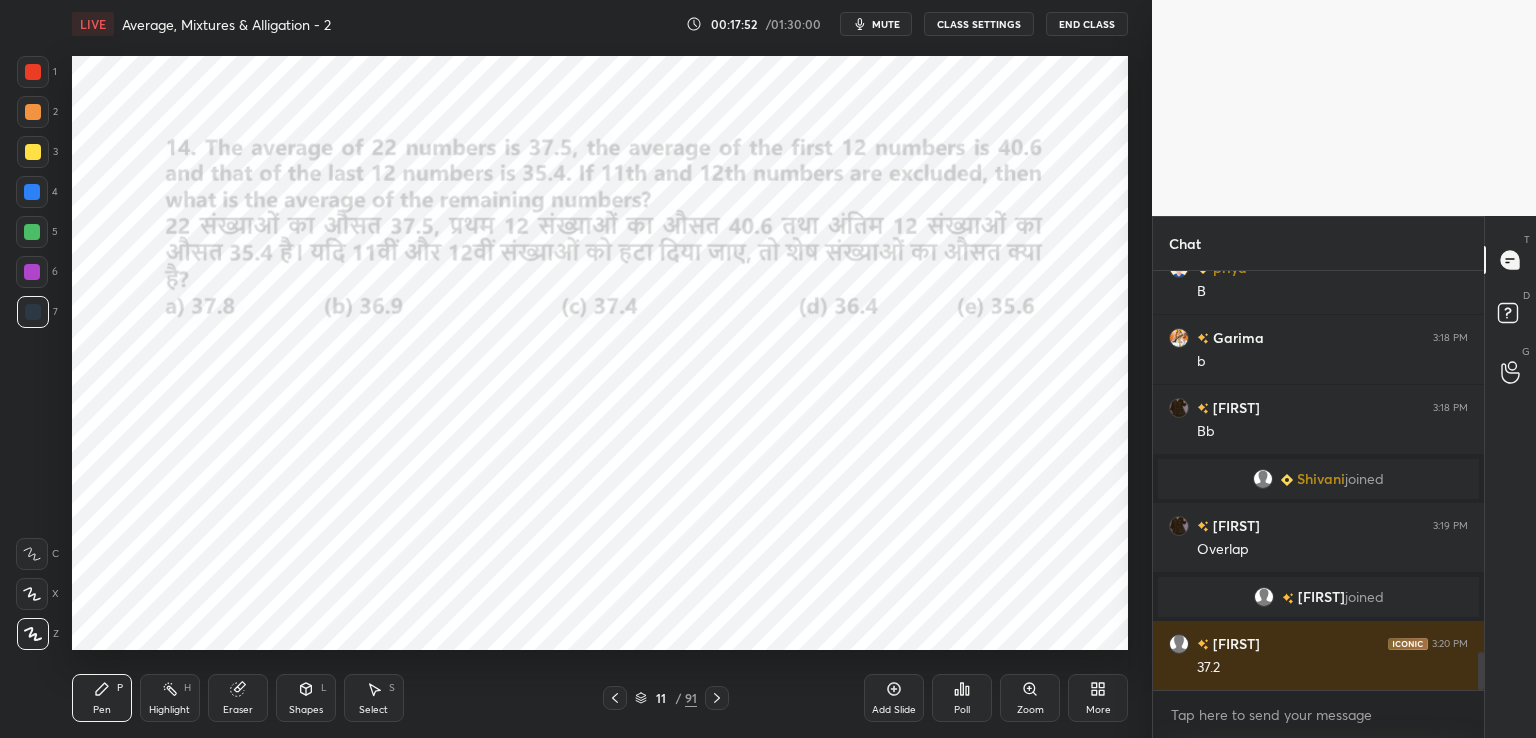 scroll, scrollTop: 4260, scrollLeft: 0, axis: vertical 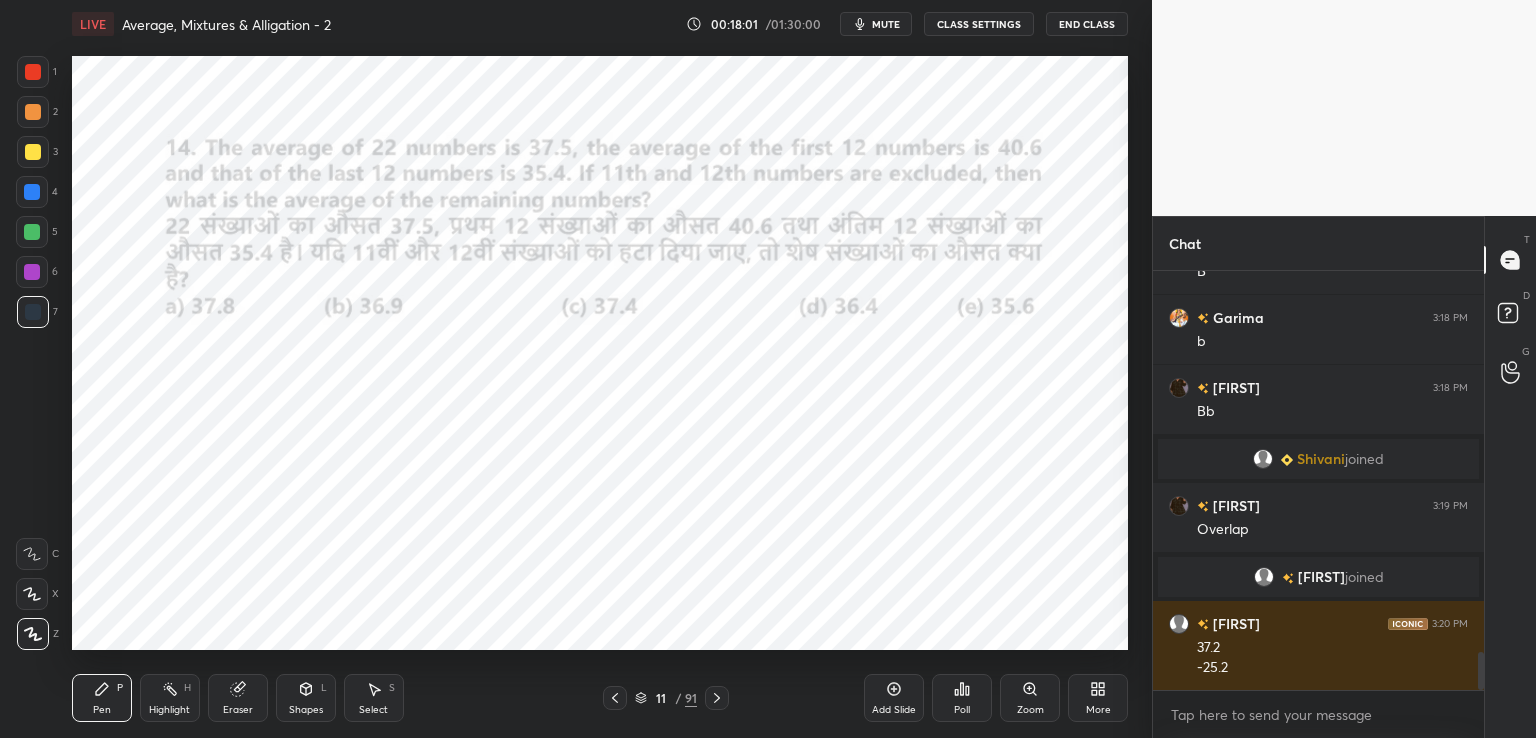 click on "Eraser" at bounding box center (238, 698) 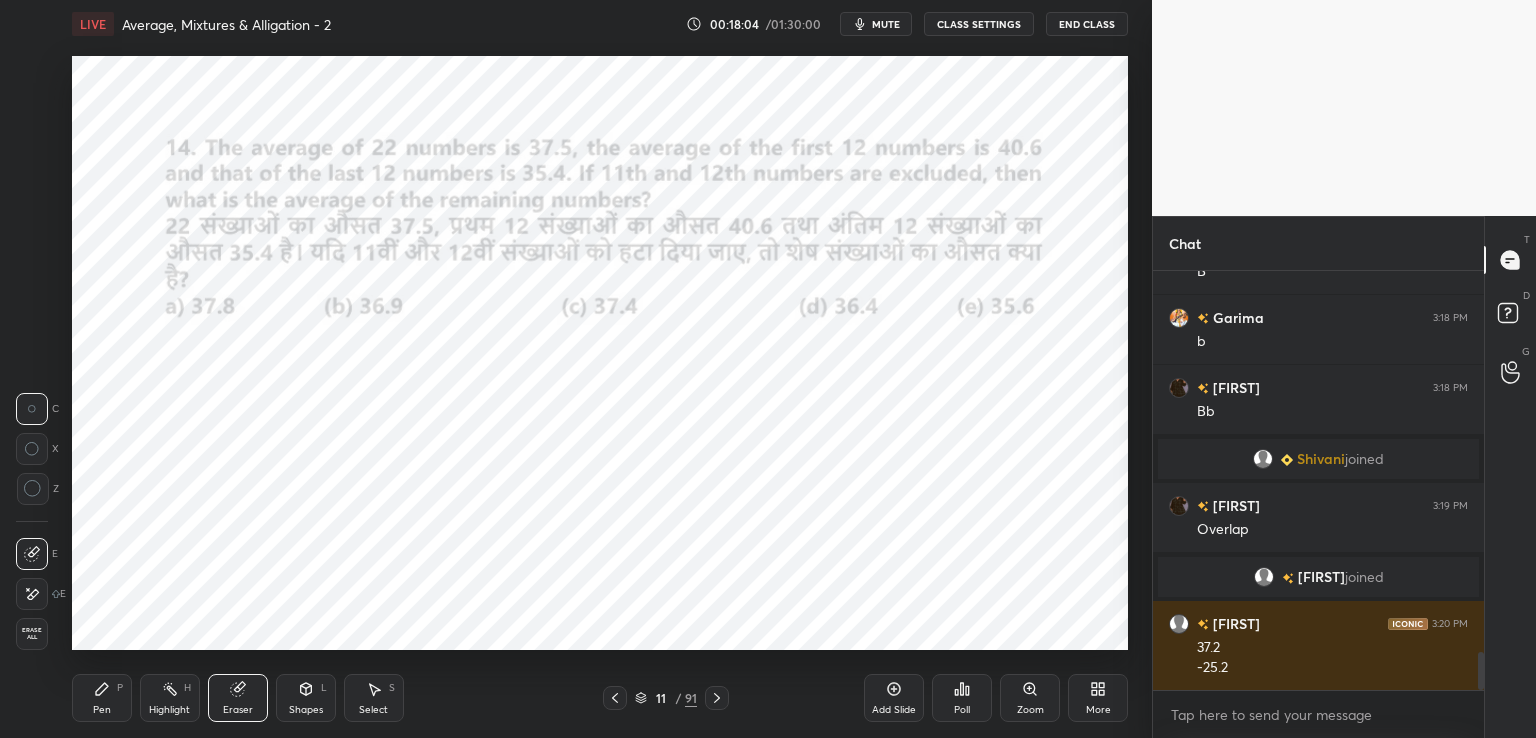 click 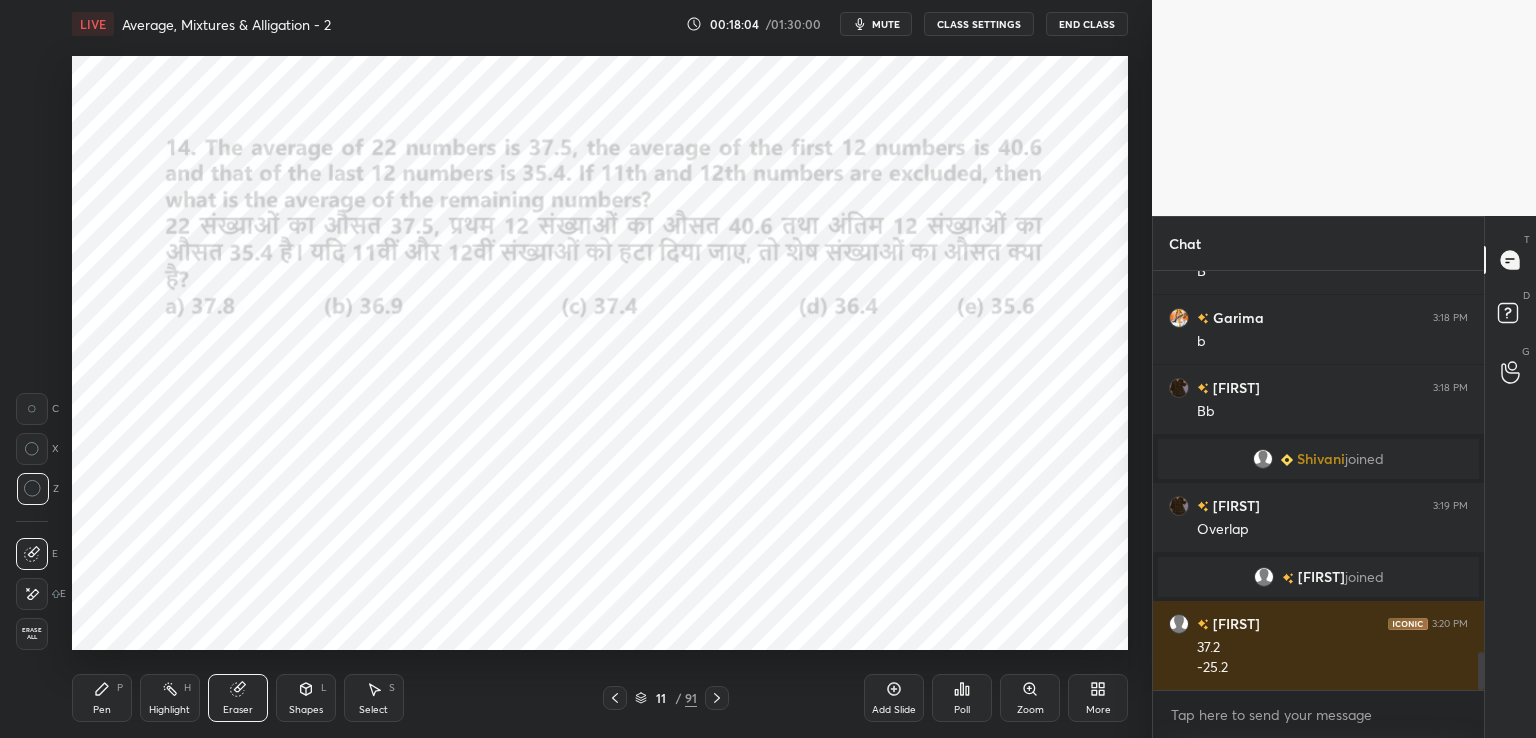 click 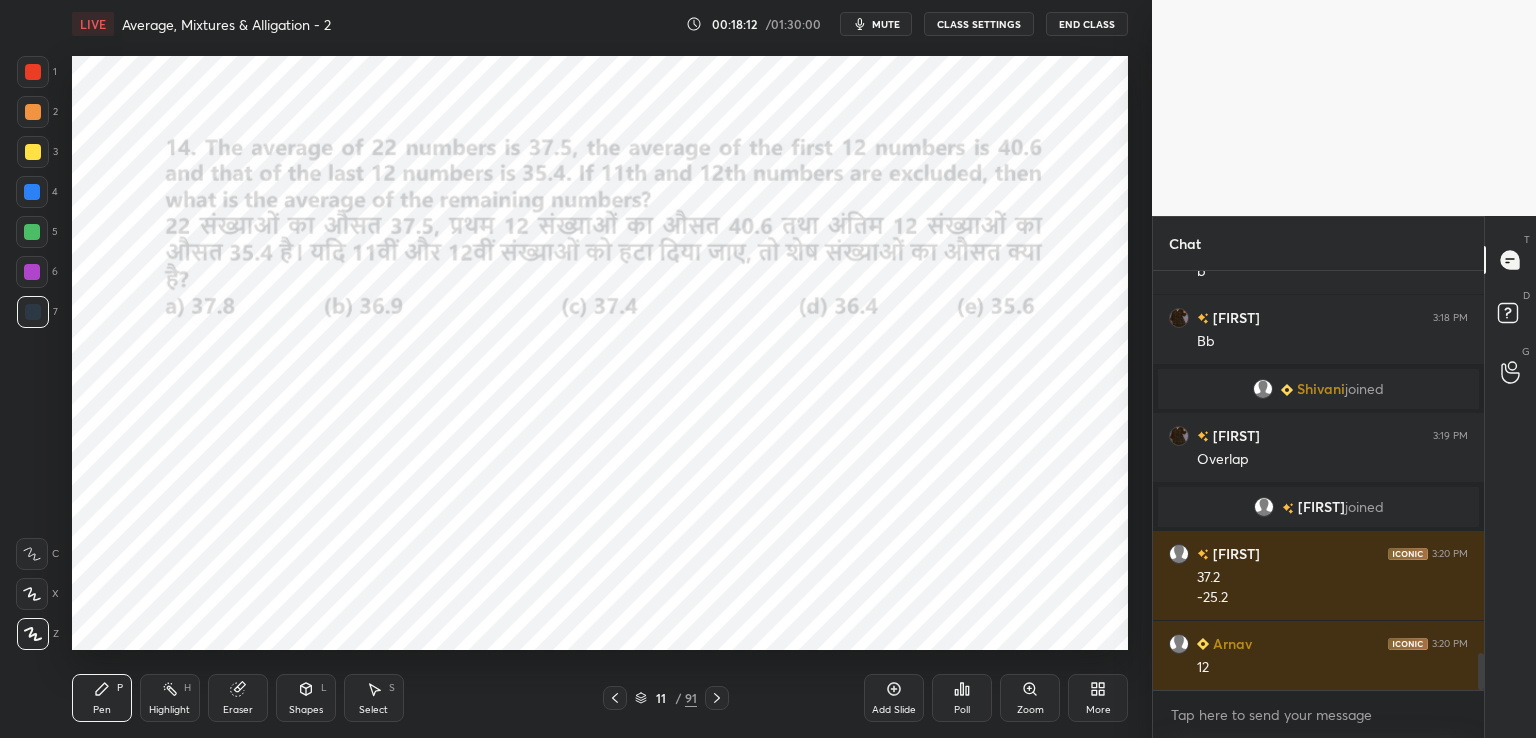 scroll, scrollTop: 4400, scrollLeft: 0, axis: vertical 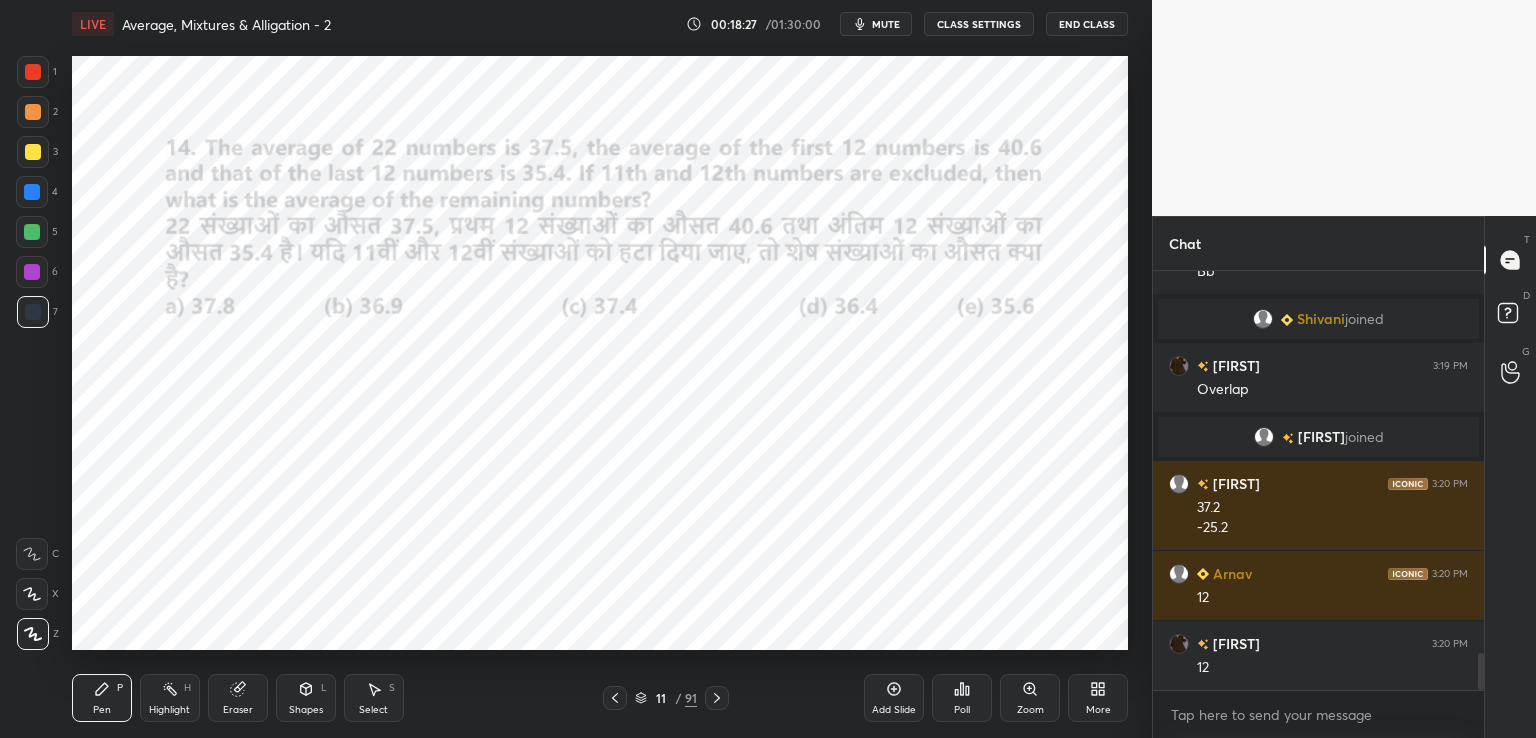 click on "Eraser" at bounding box center [238, 698] 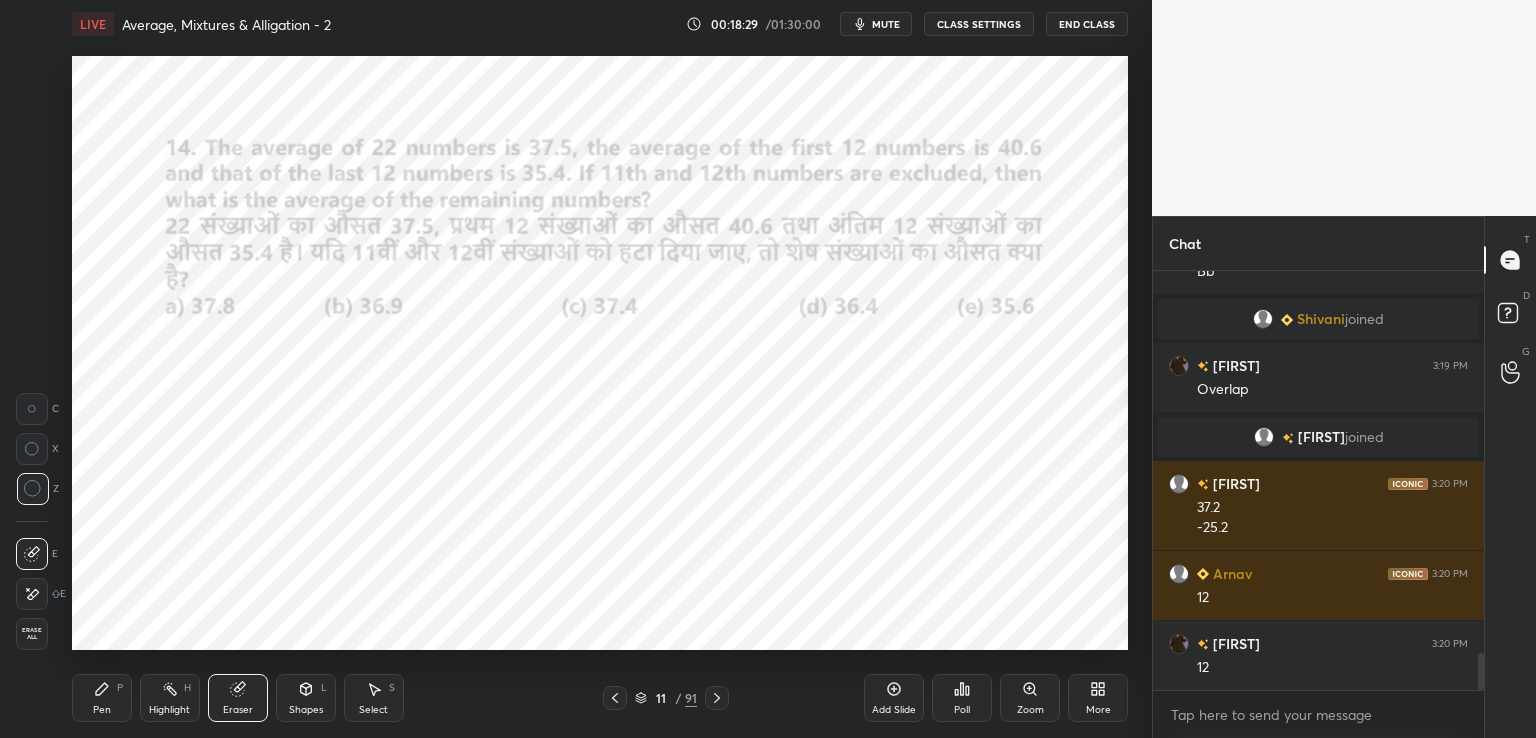 click on "Pen P" at bounding box center (102, 698) 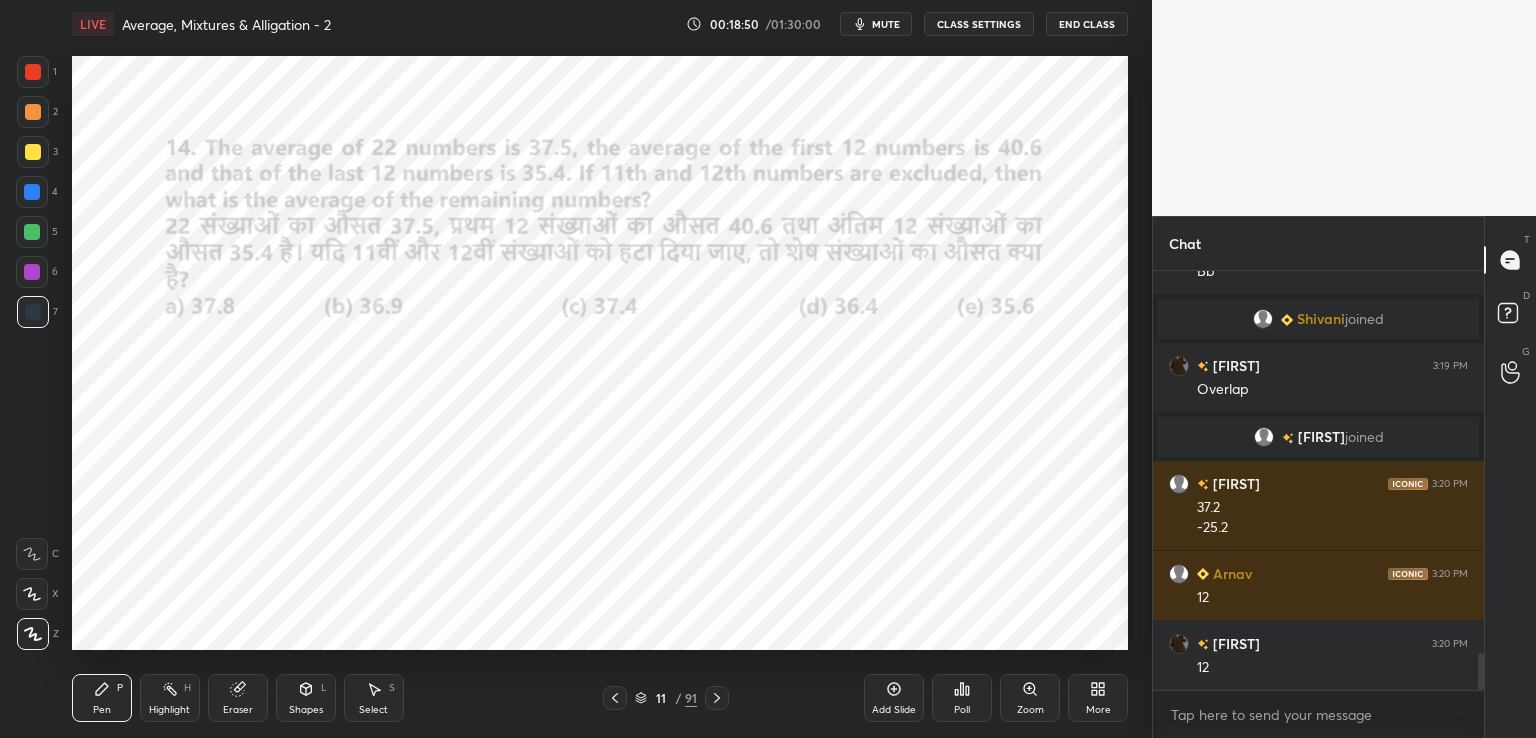click on "Eraser" at bounding box center (238, 698) 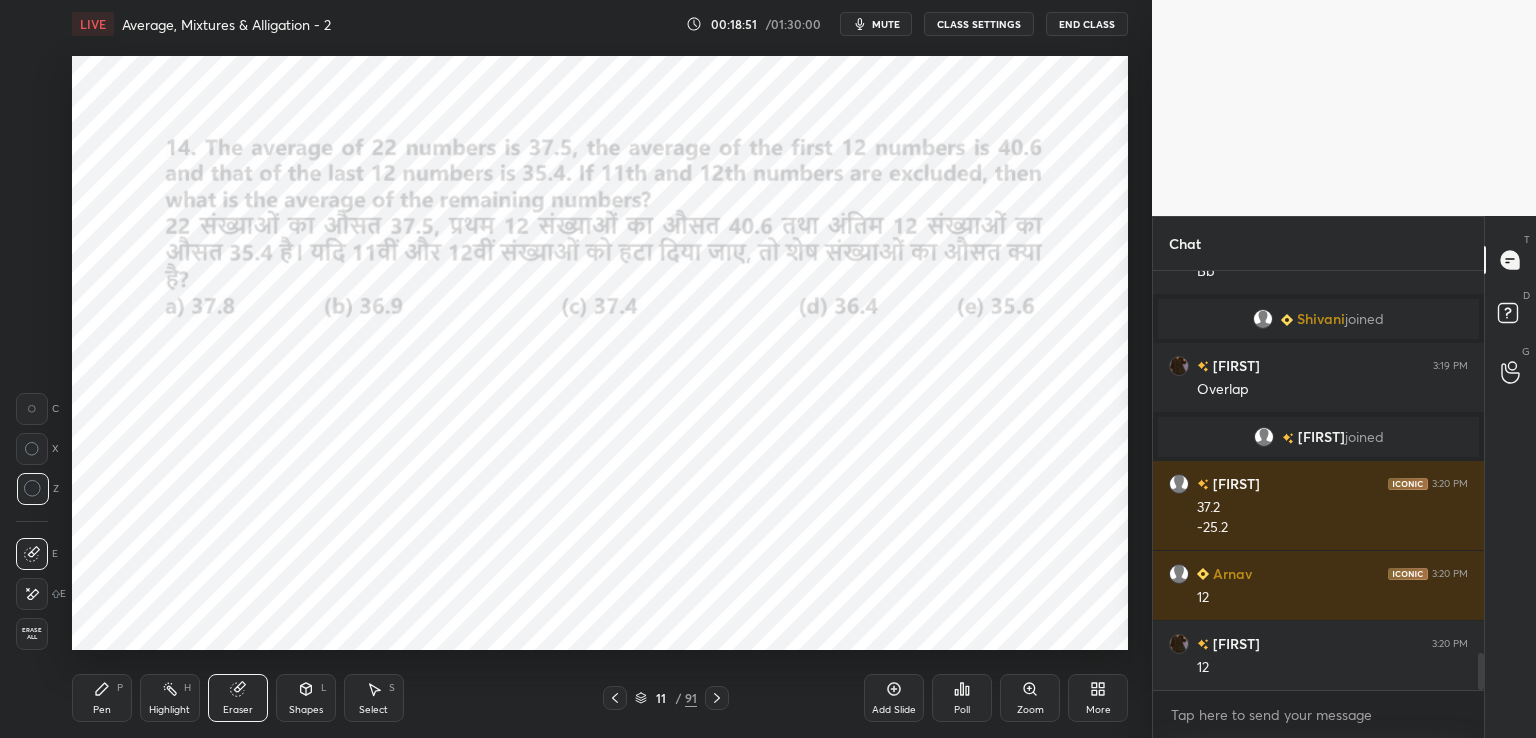 click on "Highlight H" at bounding box center [170, 698] 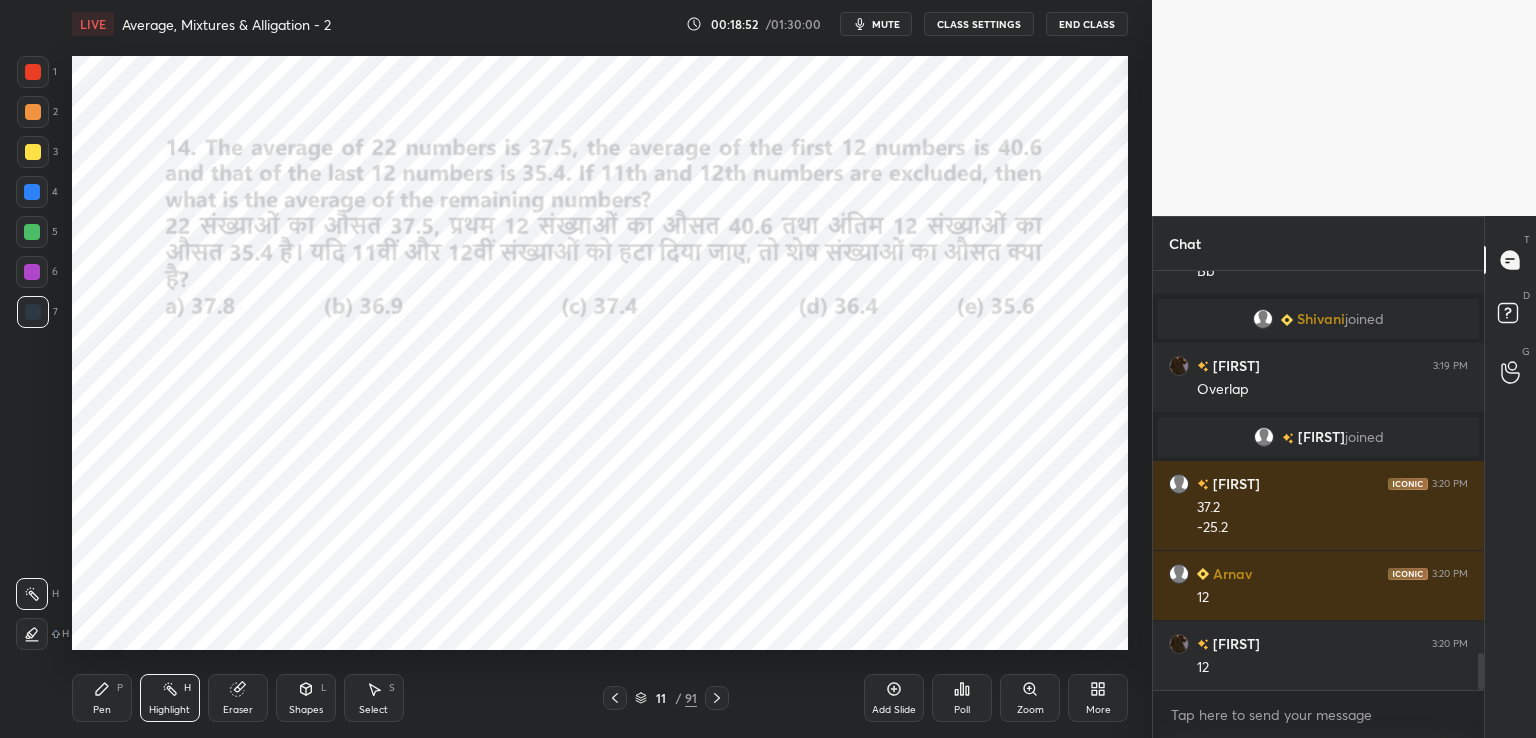 click on "Pen P" at bounding box center (102, 698) 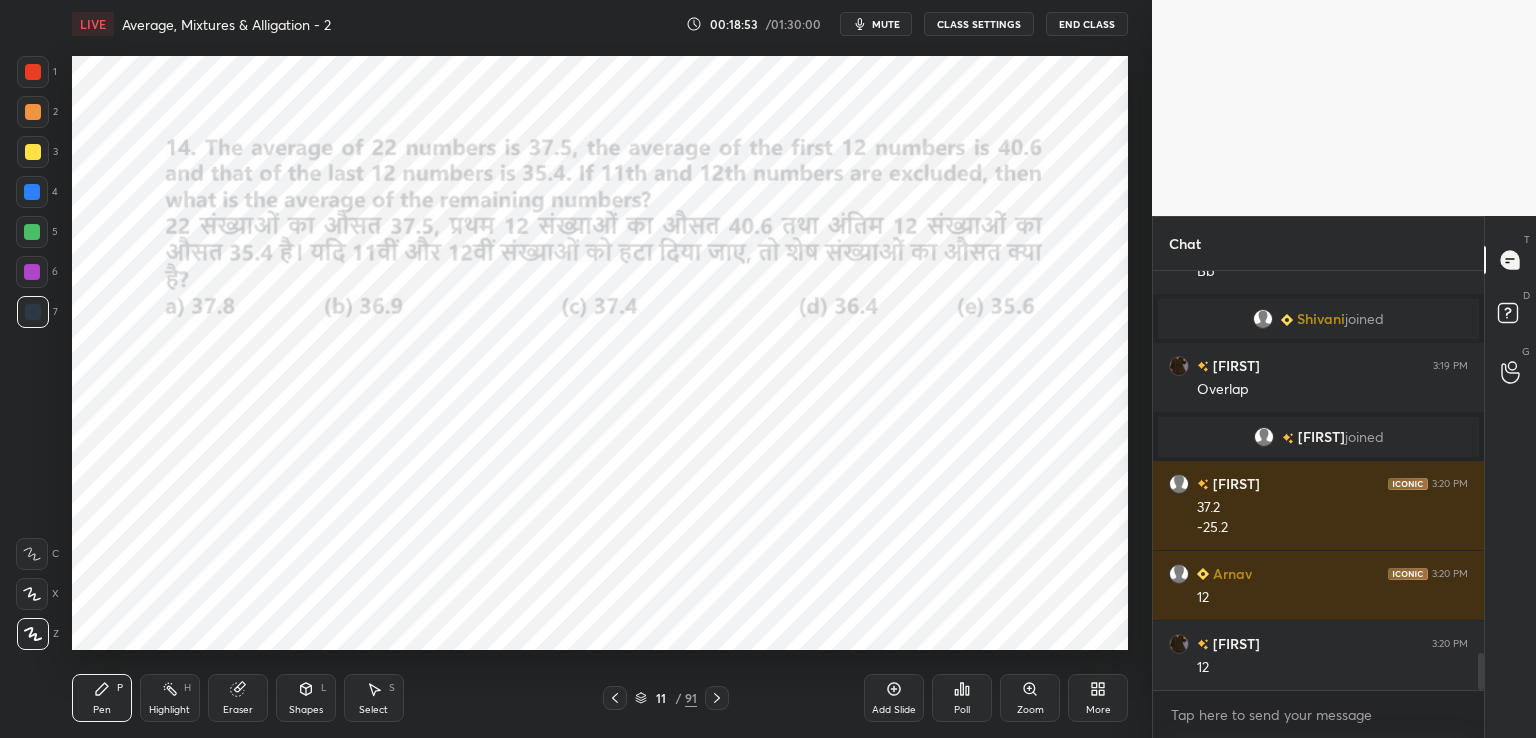 click on "Shapes" at bounding box center (306, 710) 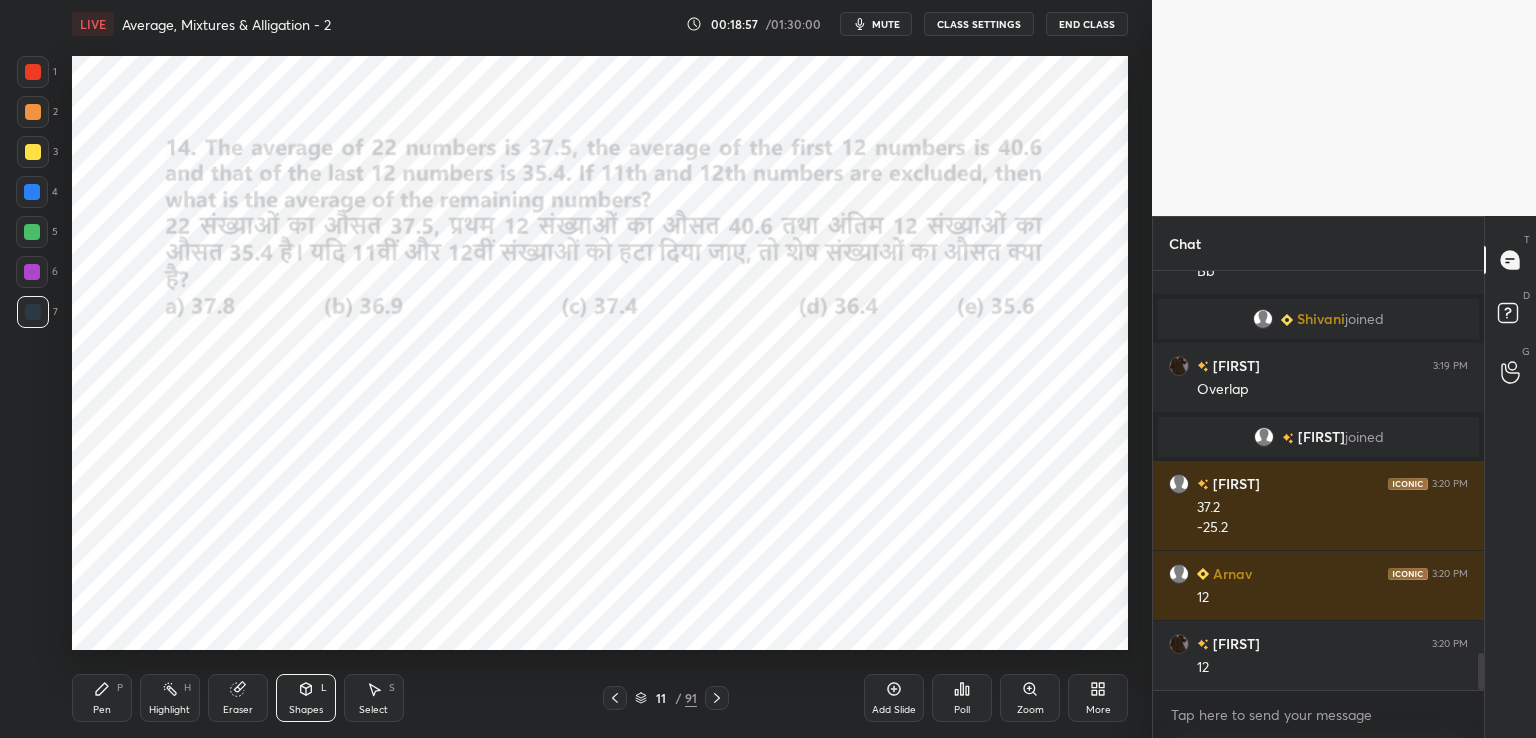 click on "Shapes" at bounding box center (306, 710) 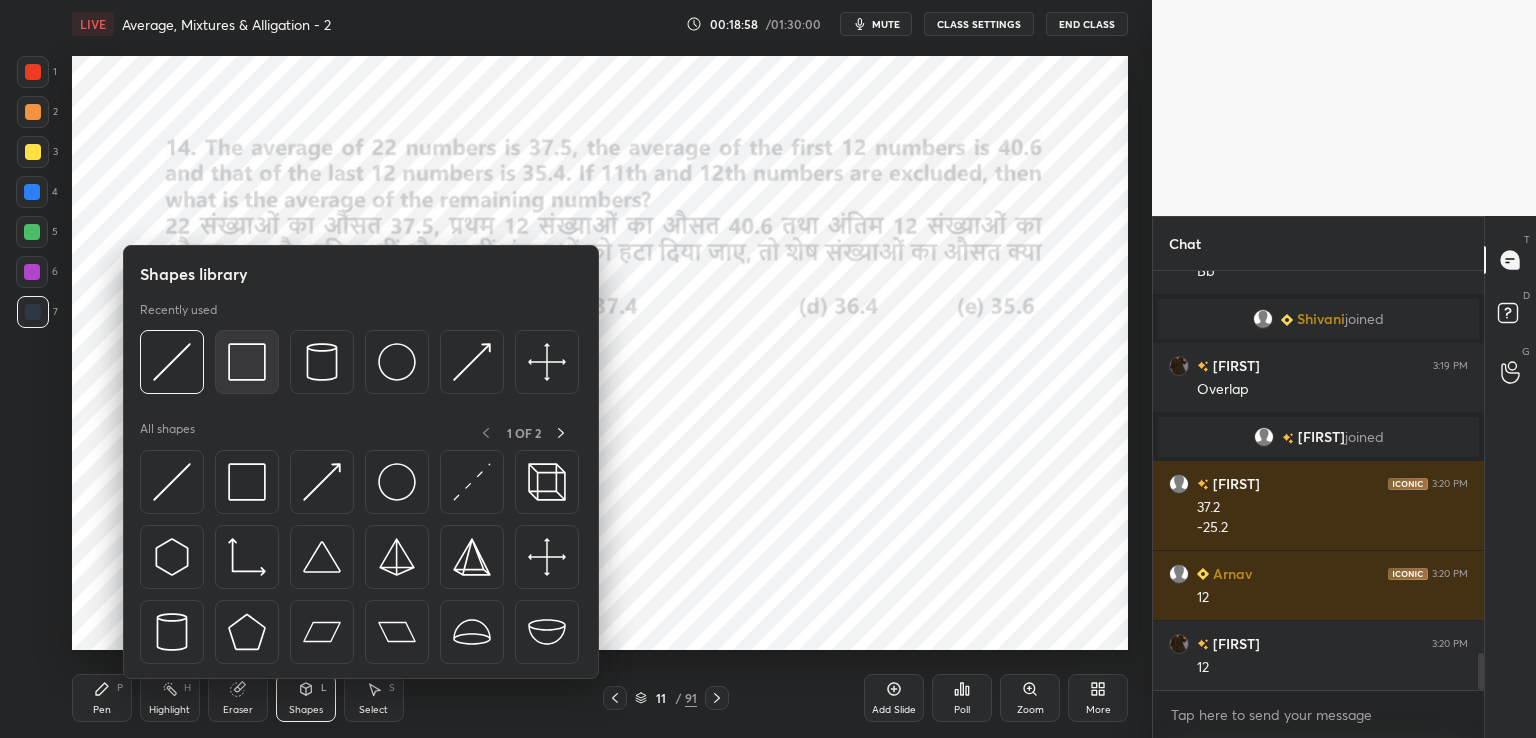 click at bounding box center [247, 362] 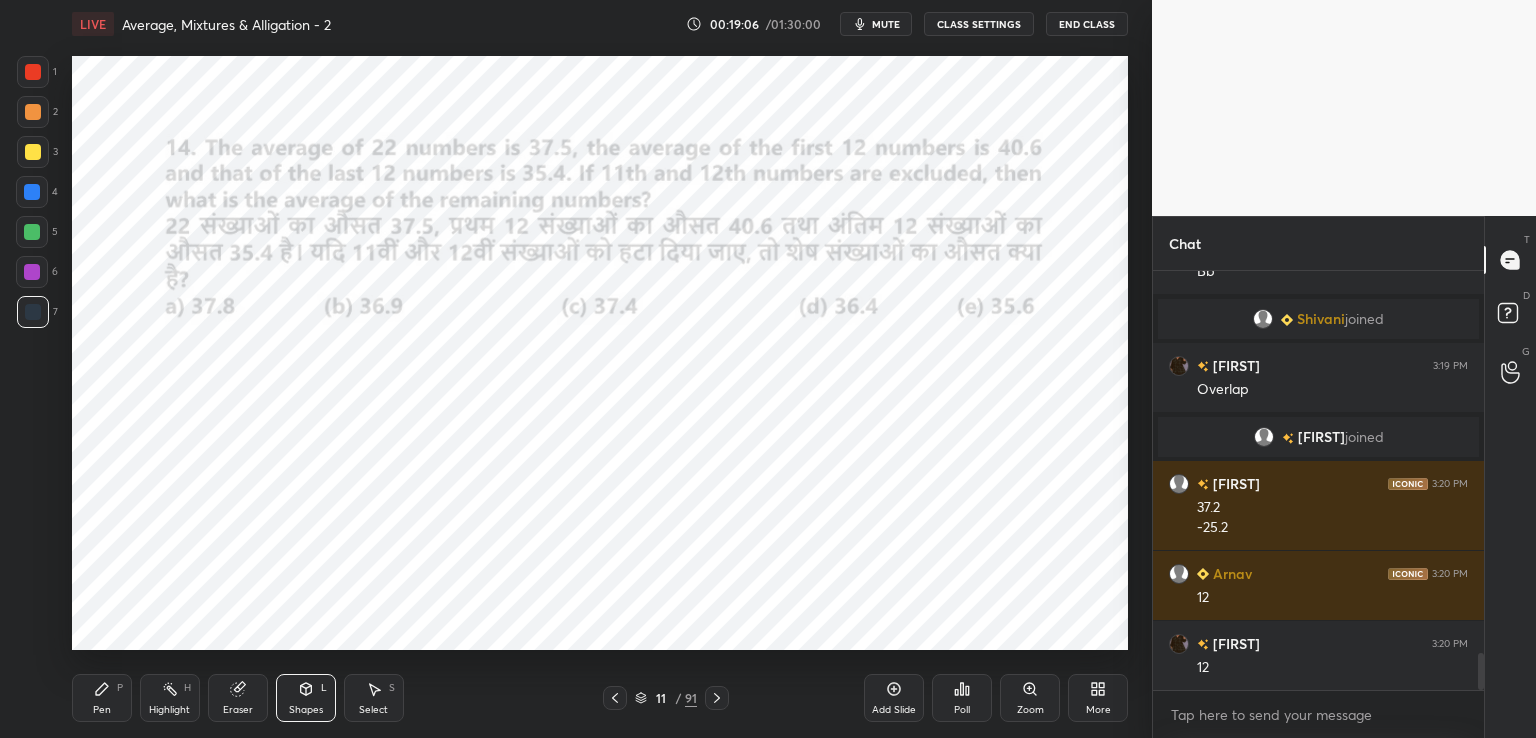 click on "Pen P" at bounding box center (102, 698) 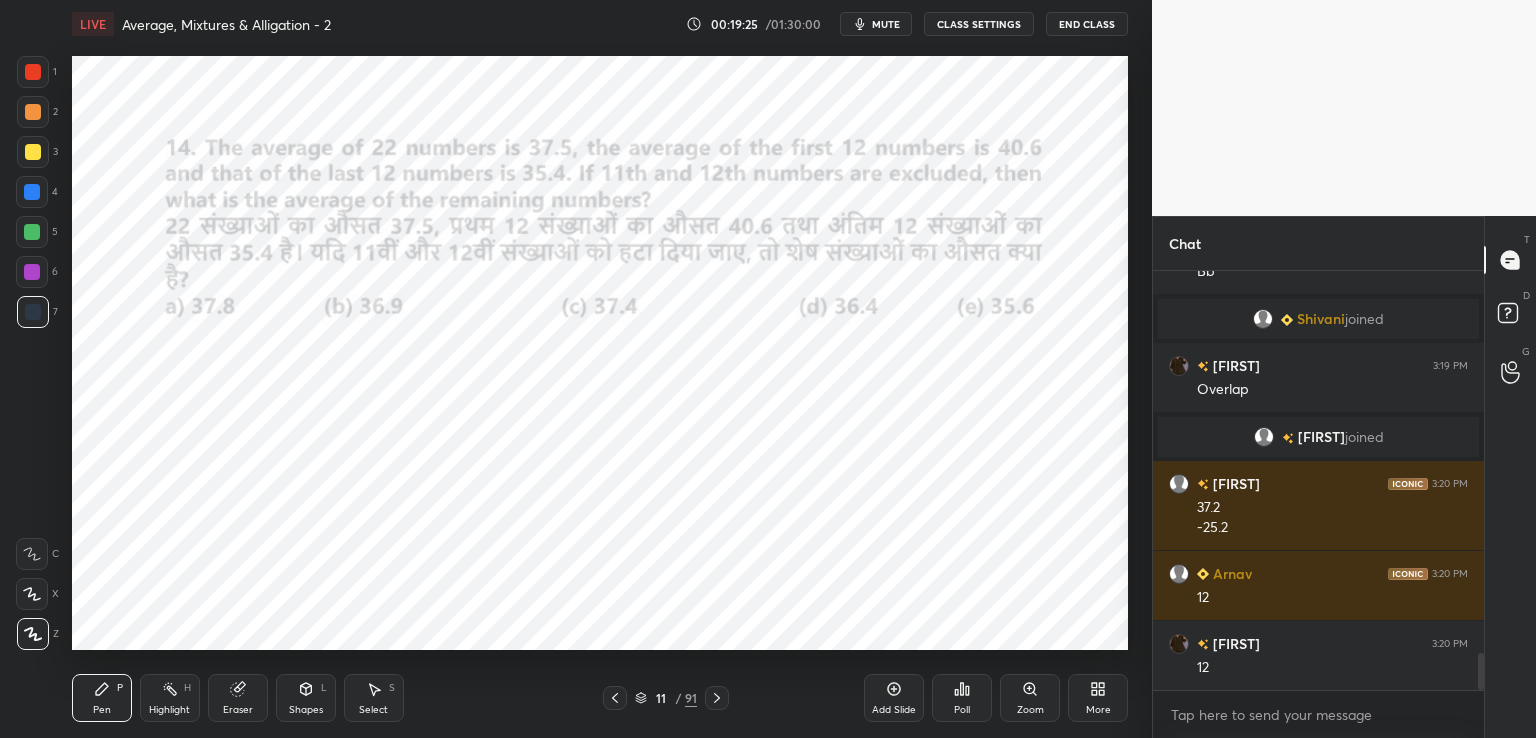 click on "Eraser" at bounding box center (238, 698) 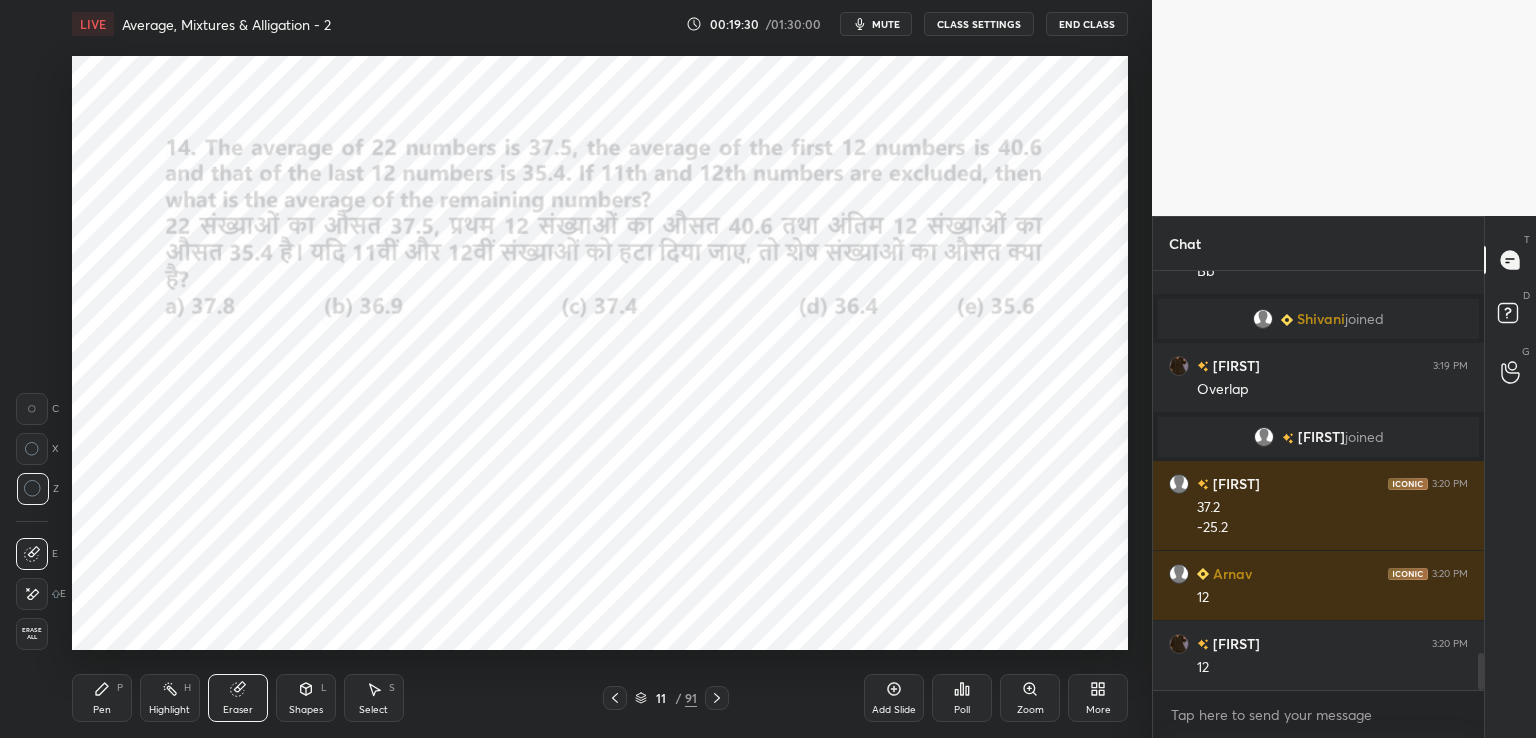 click on "Pen P" at bounding box center (102, 698) 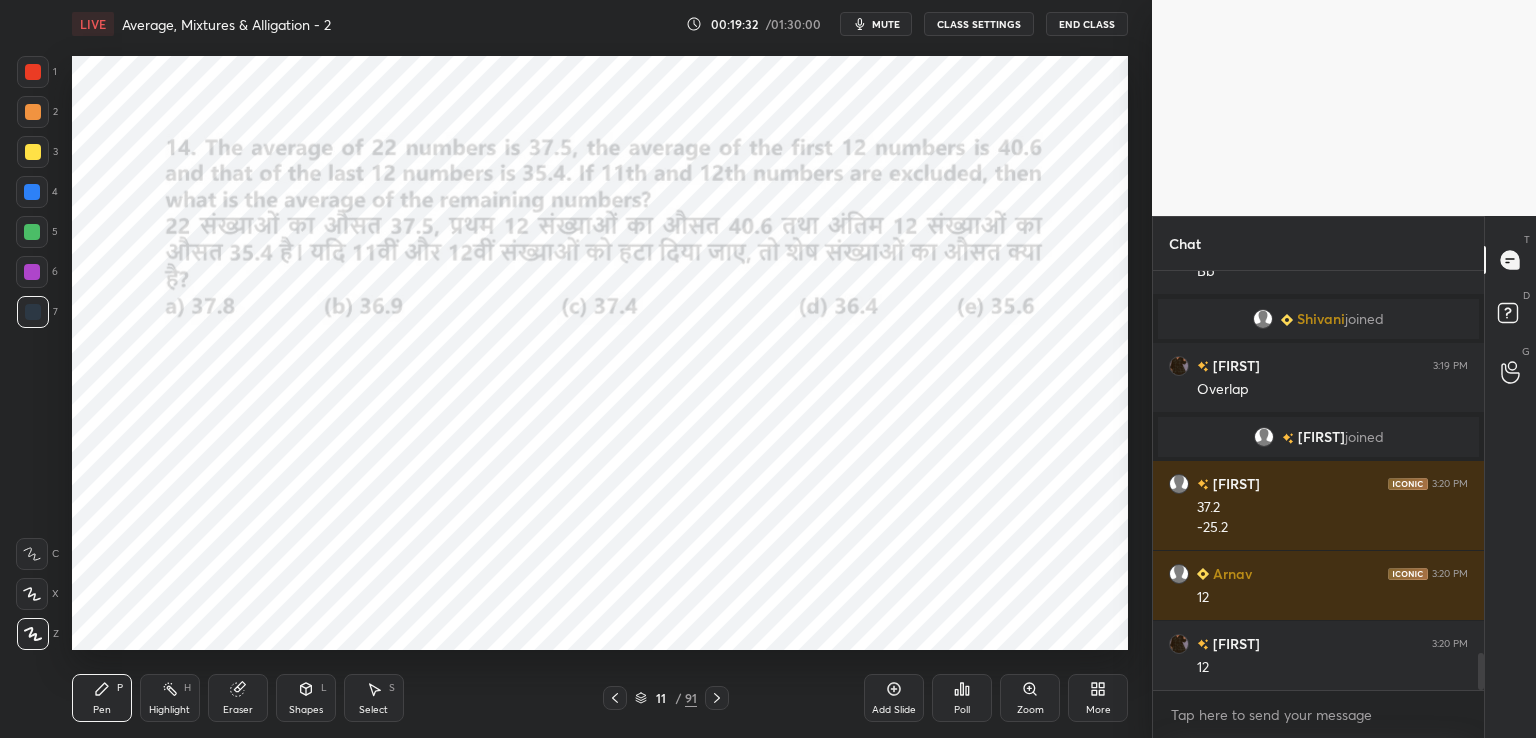 scroll, scrollTop: 4470, scrollLeft: 0, axis: vertical 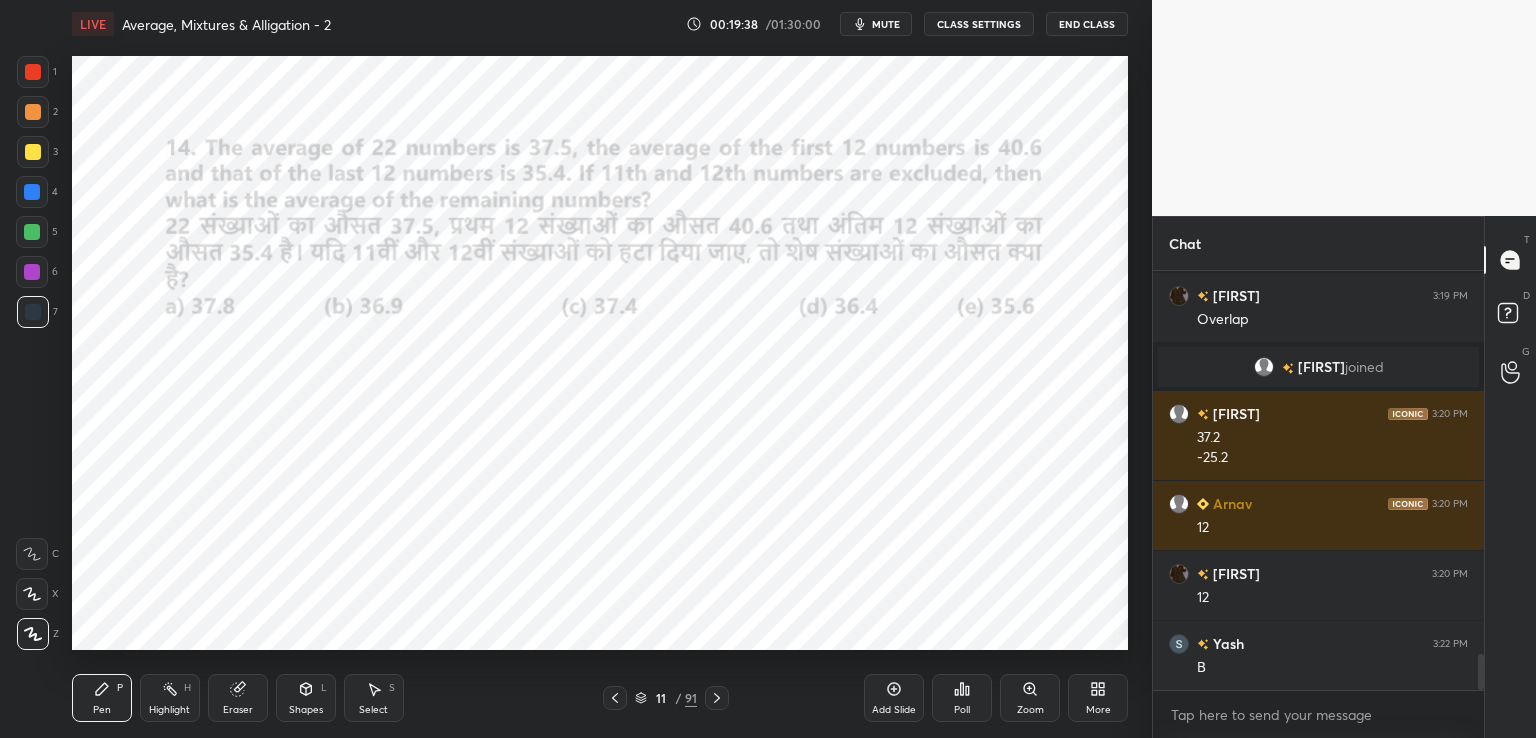 click at bounding box center [32, 232] 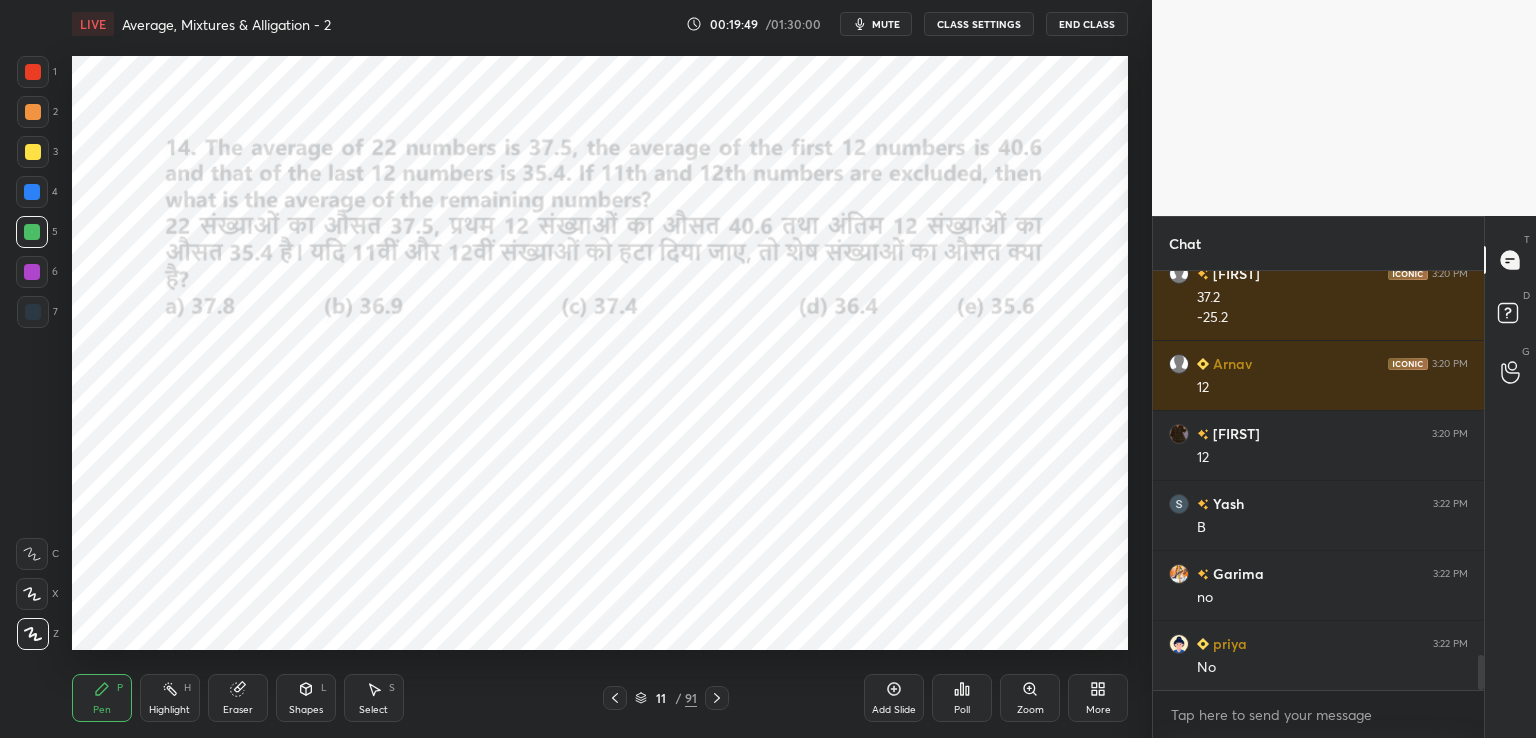 scroll, scrollTop: 4680, scrollLeft: 0, axis: vertical 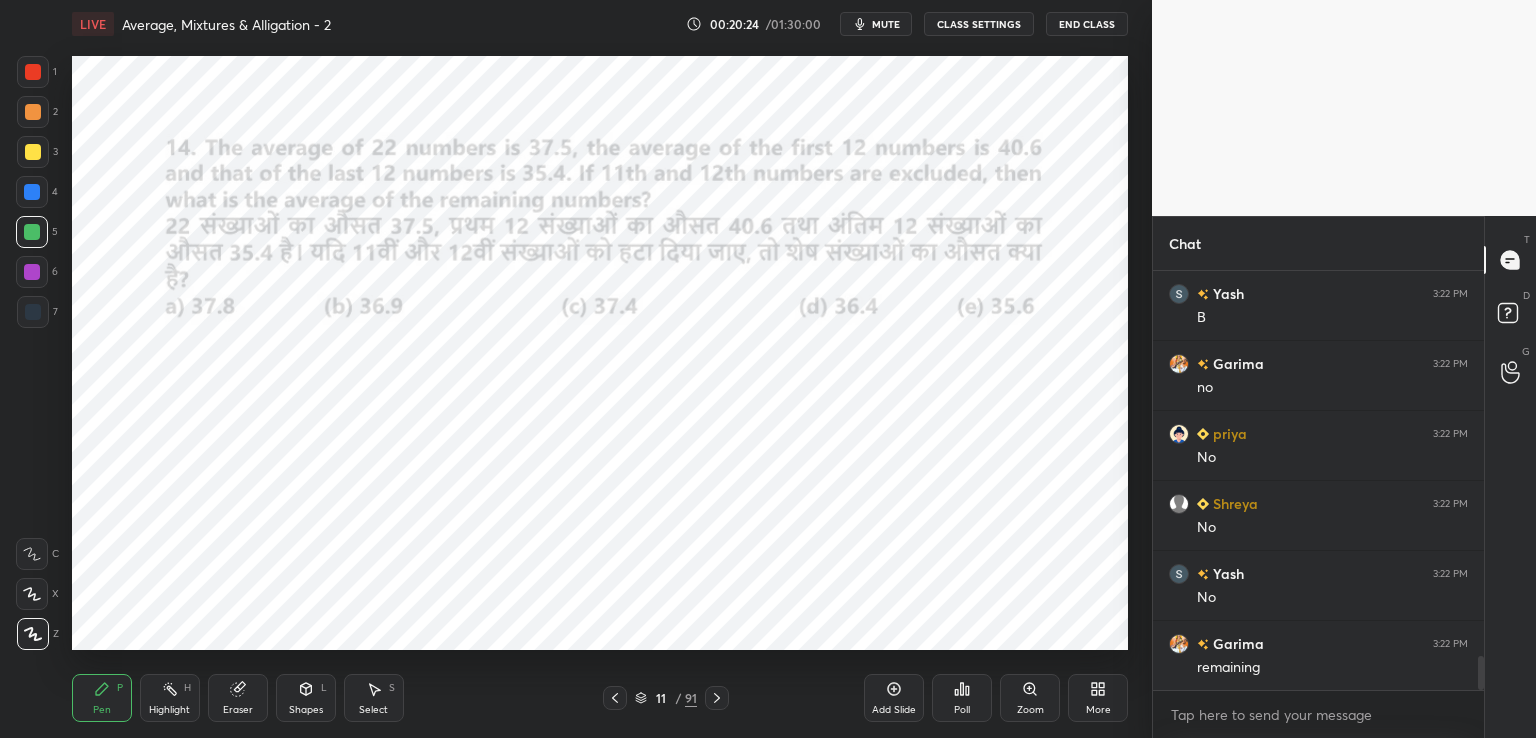 click on "Eraser" at bounding box center (238, 698) 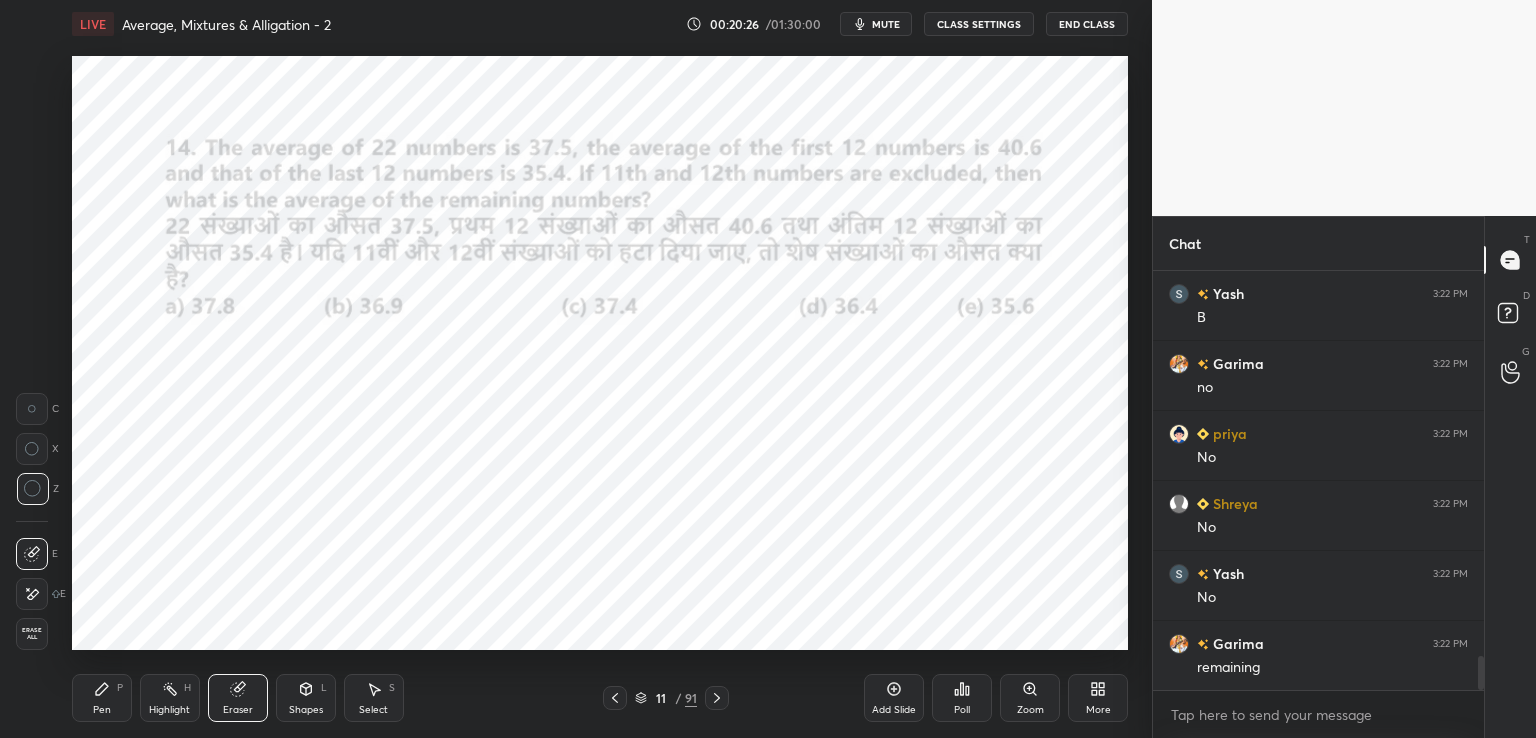 click 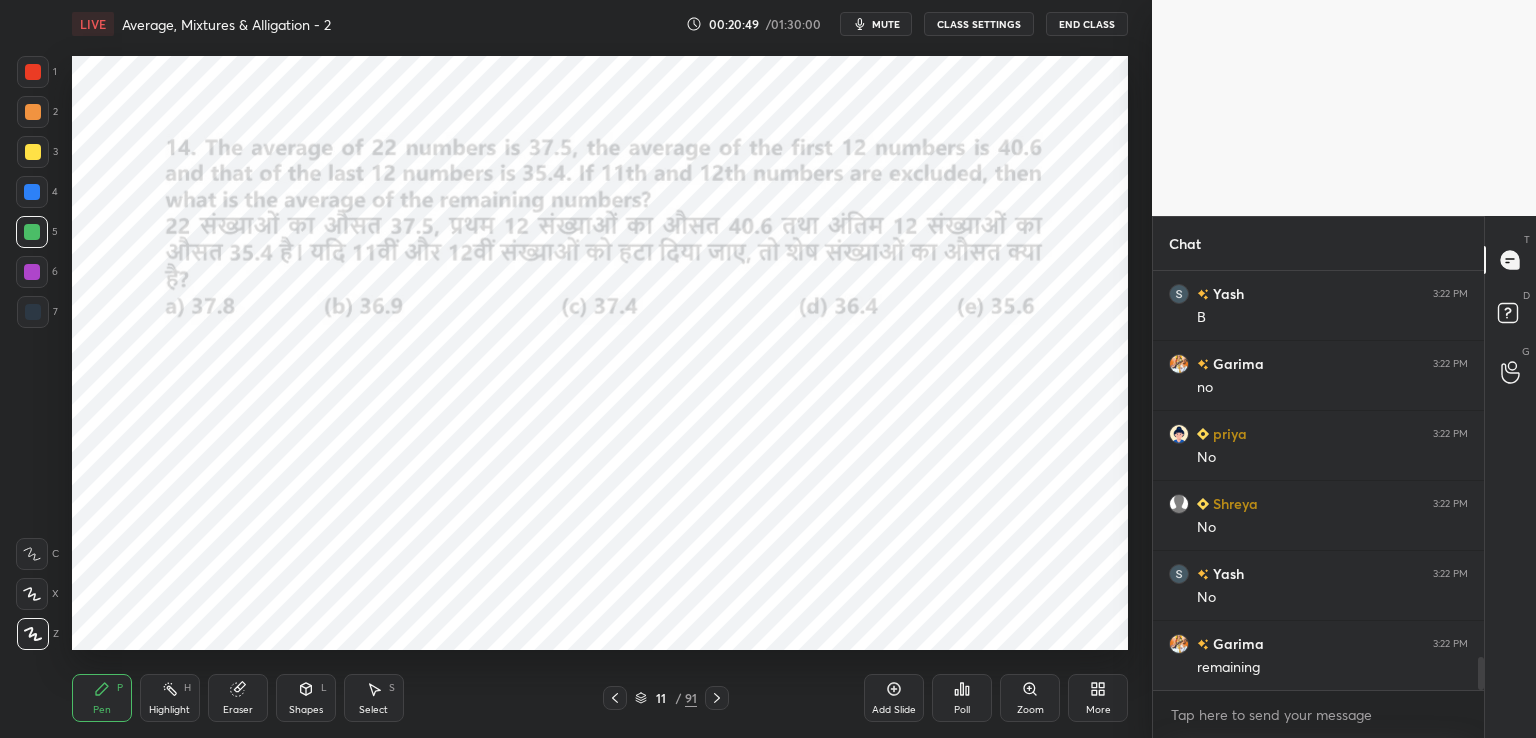 scroll, scrollTop: 4890, scrollLeft: 0, axis: vertical 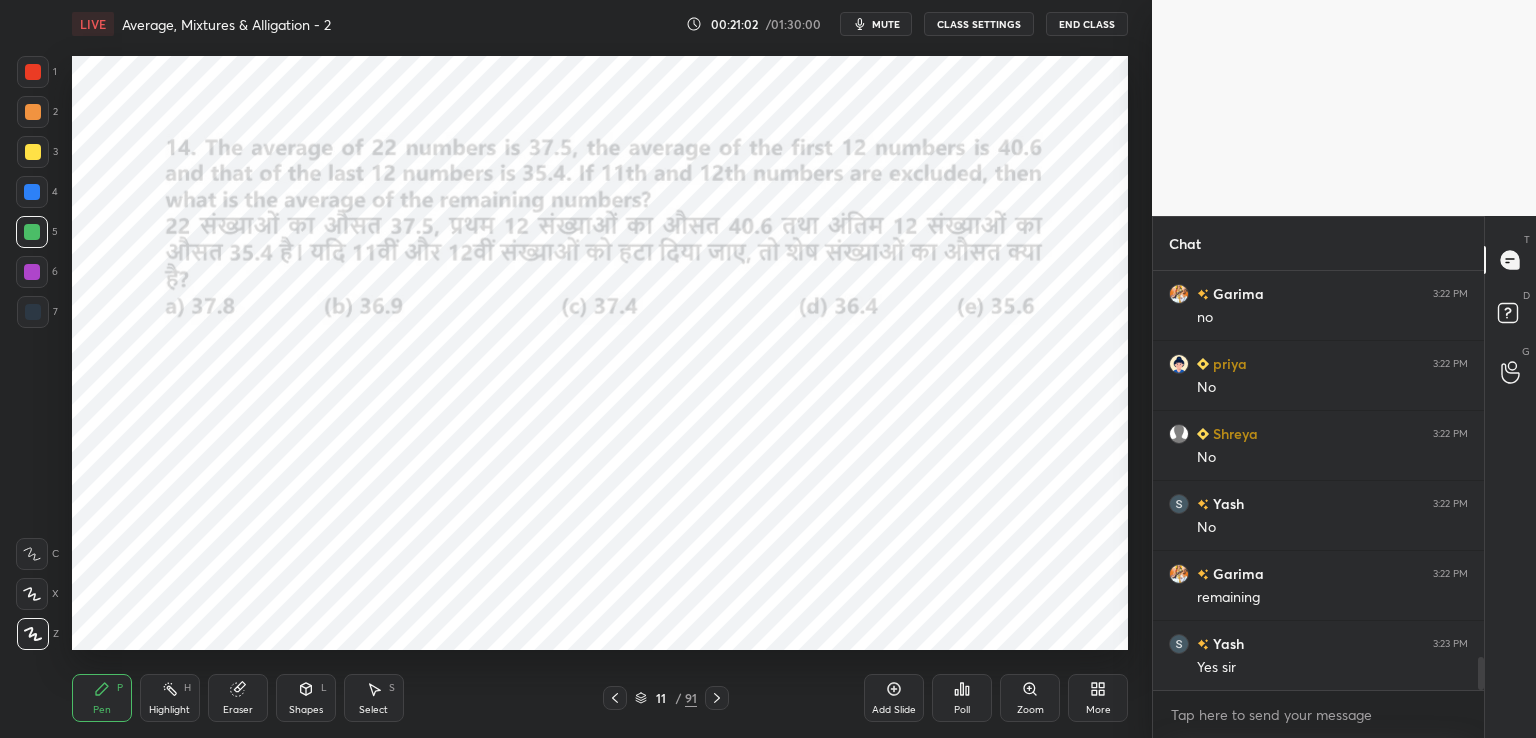click 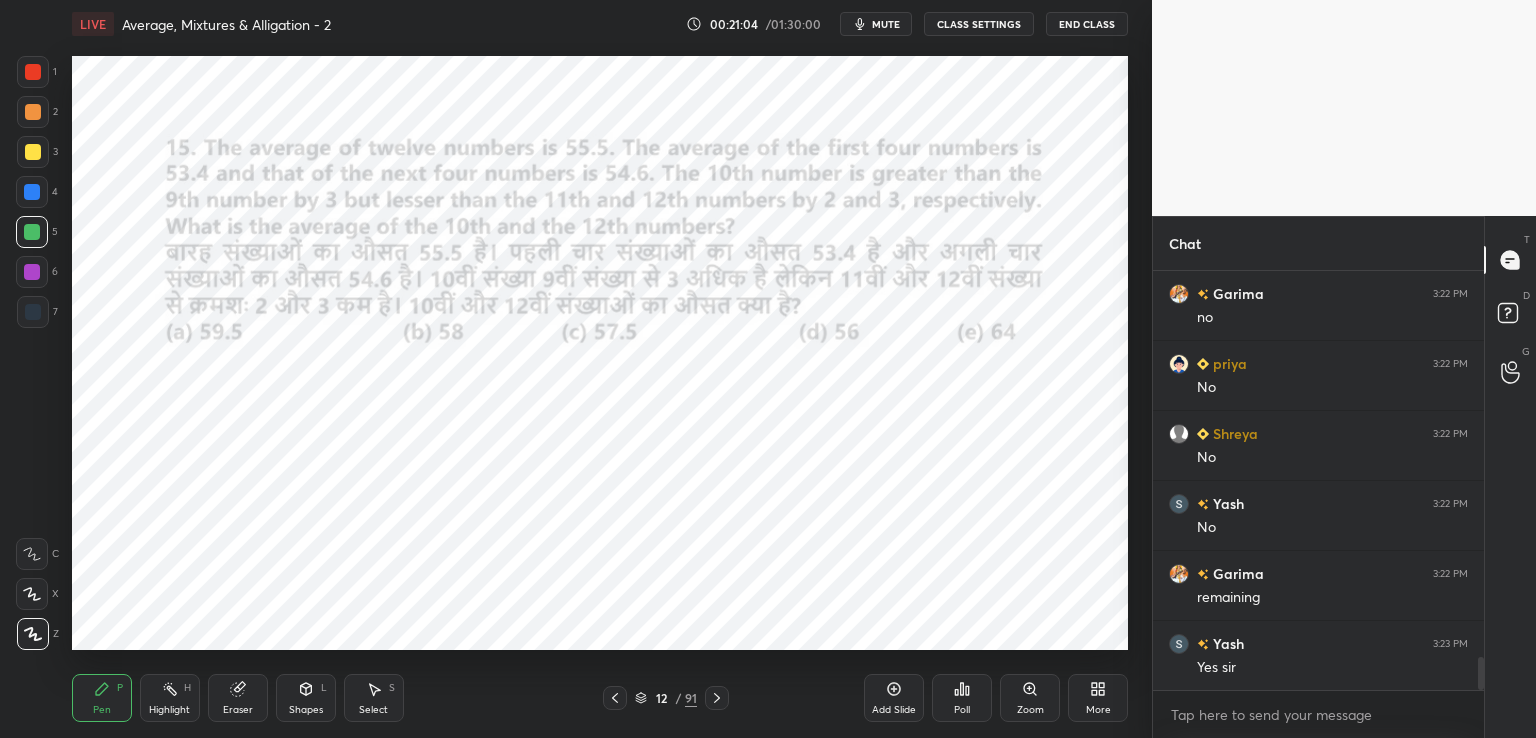 click at bounding box center [33, 72] 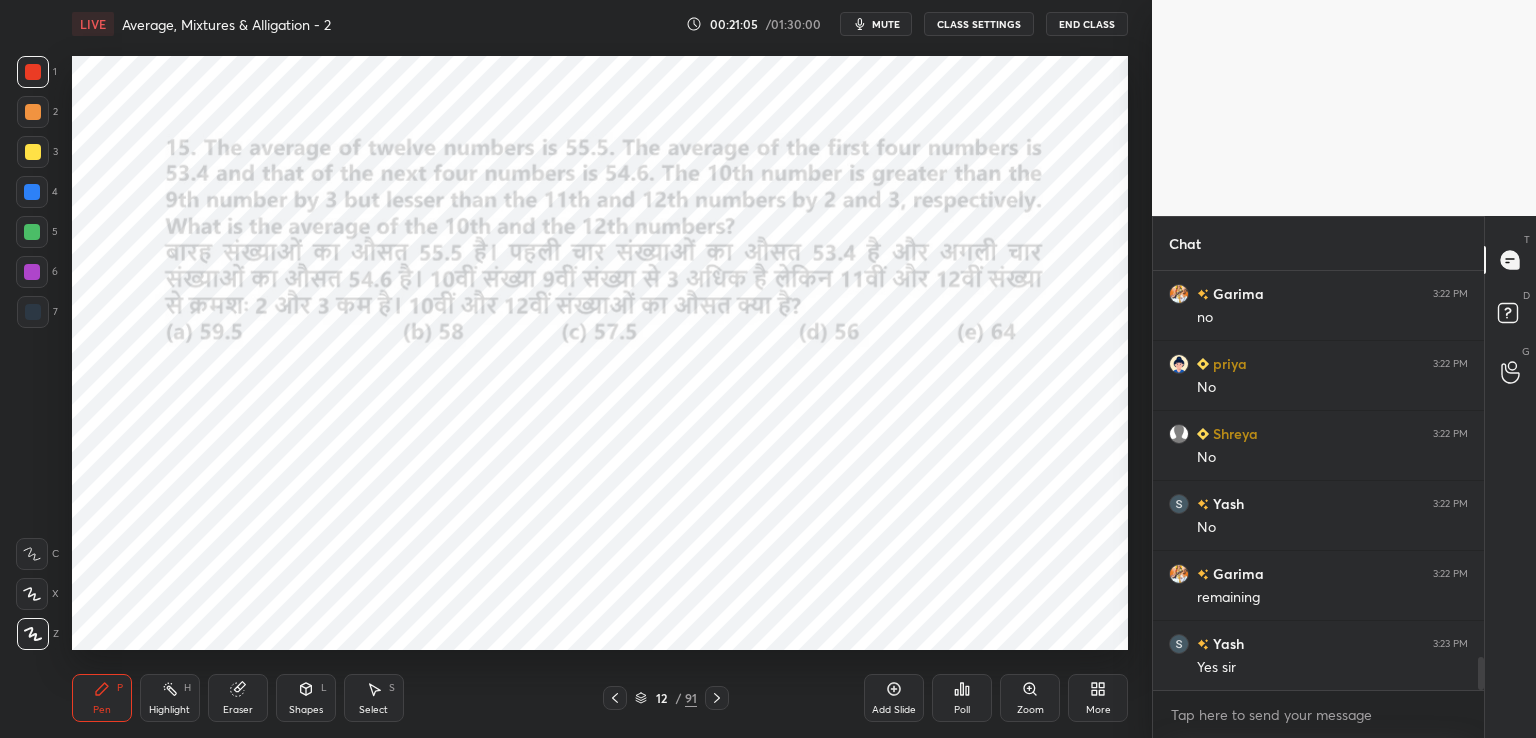 click on "mute" at bounding box center [886, 24] 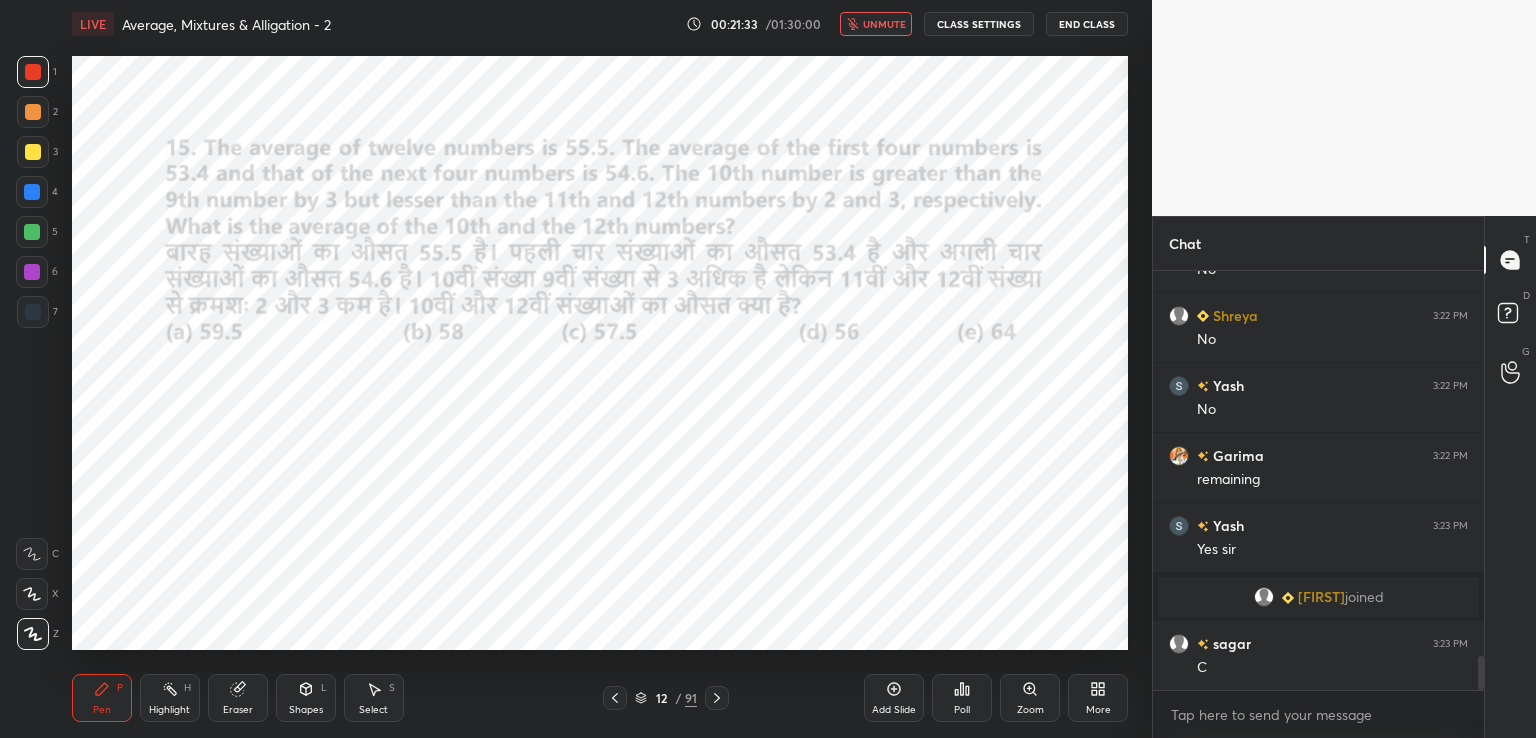 scroll, scrollTop: 4834, scrollLeft: 0, axis: vertical 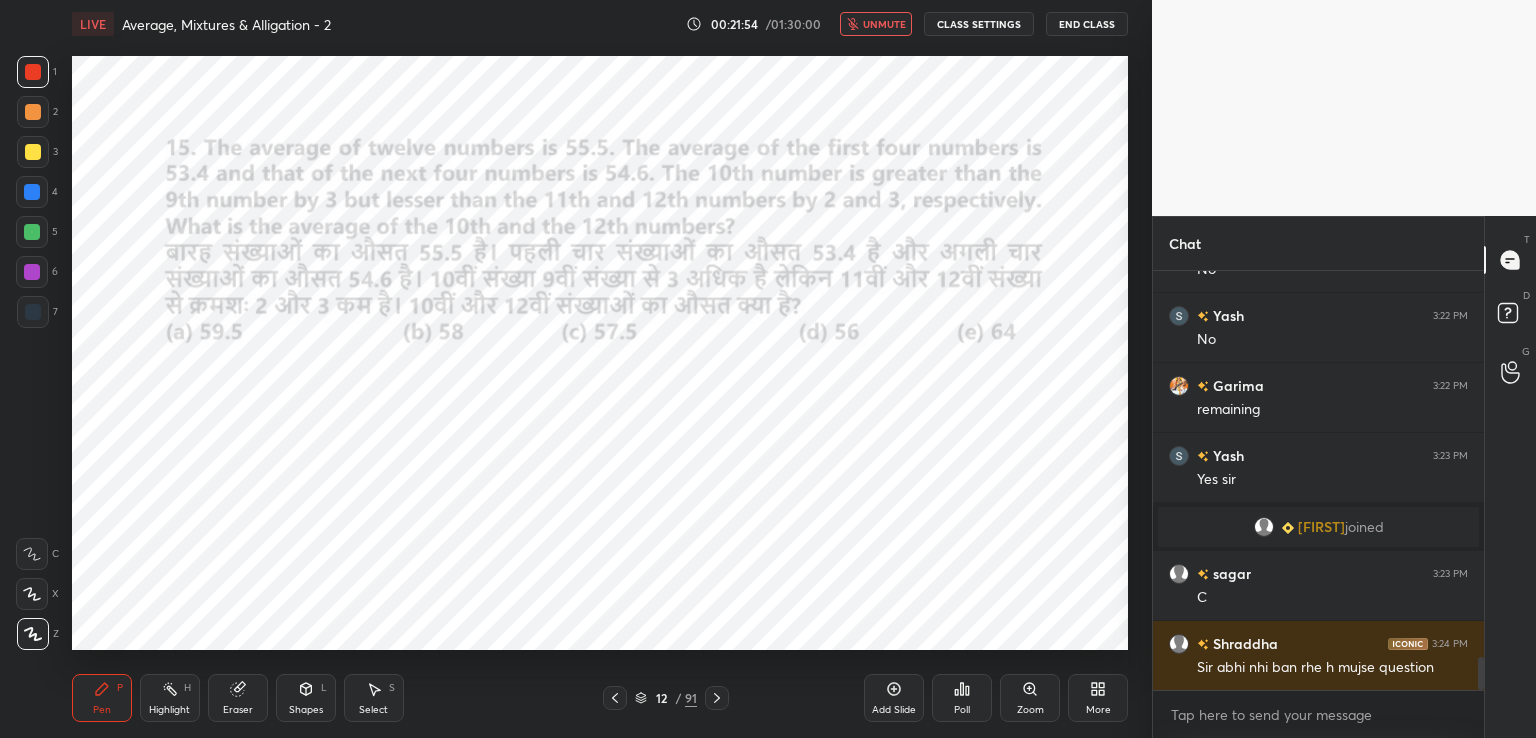 click on "unmute" at bounding box center [884, 24] 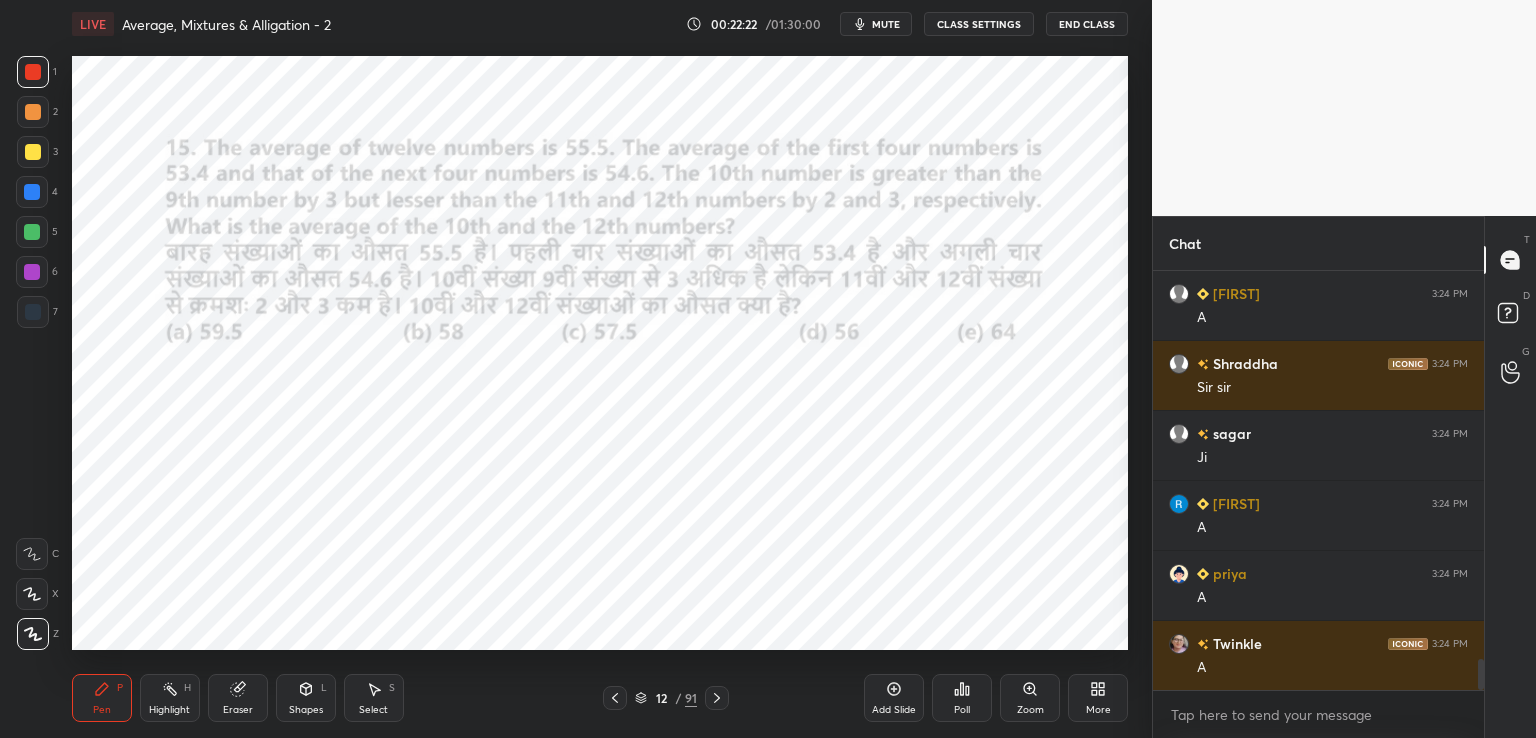 scroll, scrollTop: 5394, scrollLeft: 0, axis: vertical 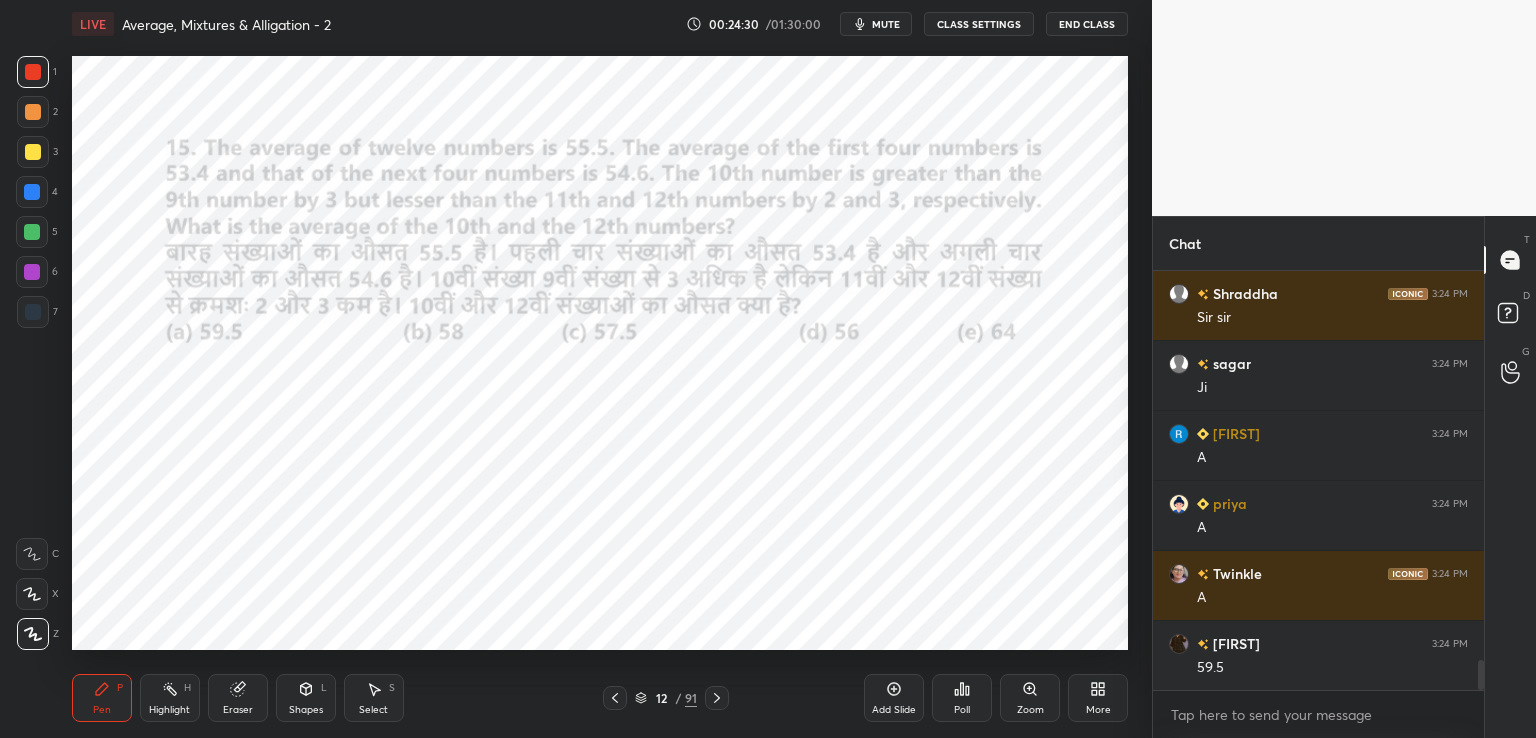 click at bounding box center (32, 192) 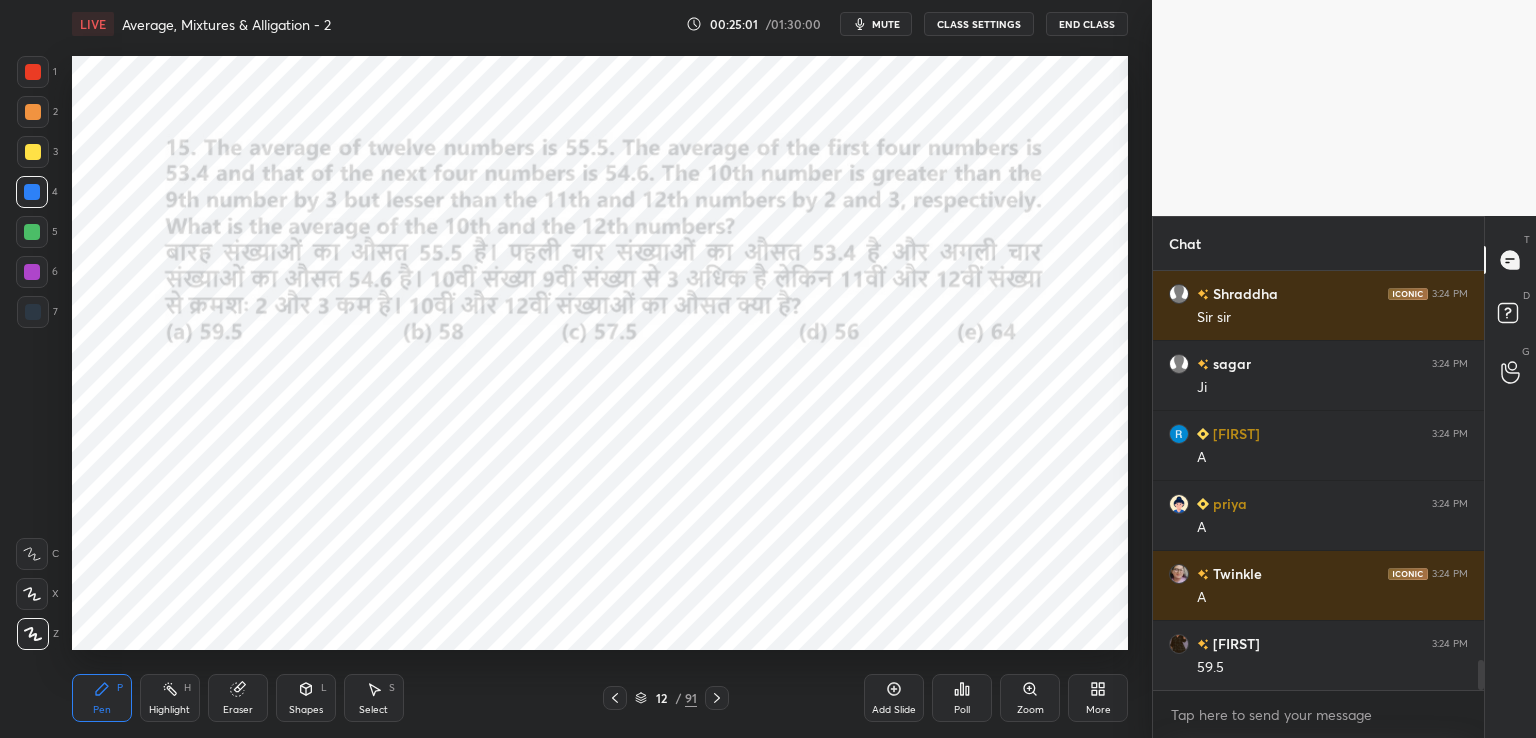 click on "Eraser" at bounding box center (238, 710) 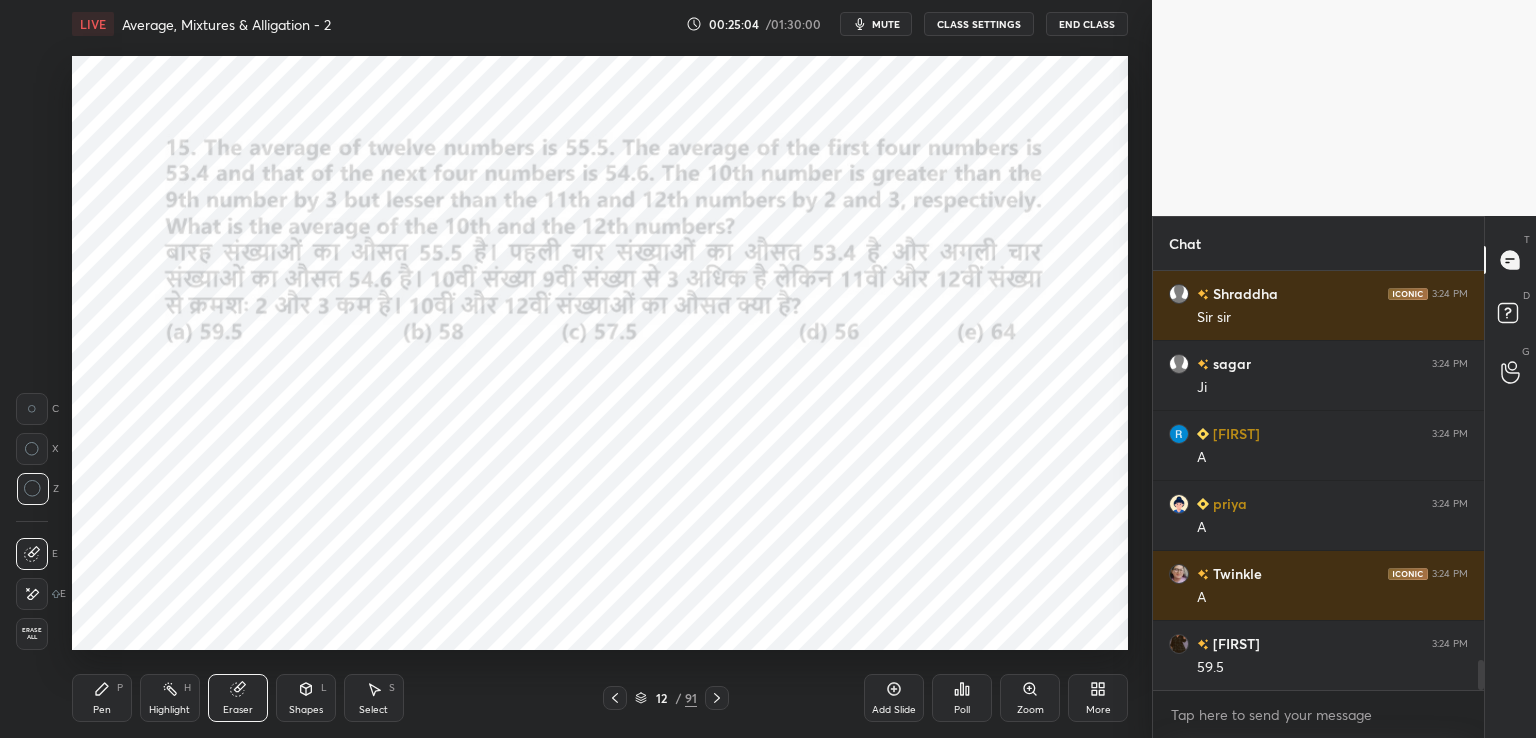 click 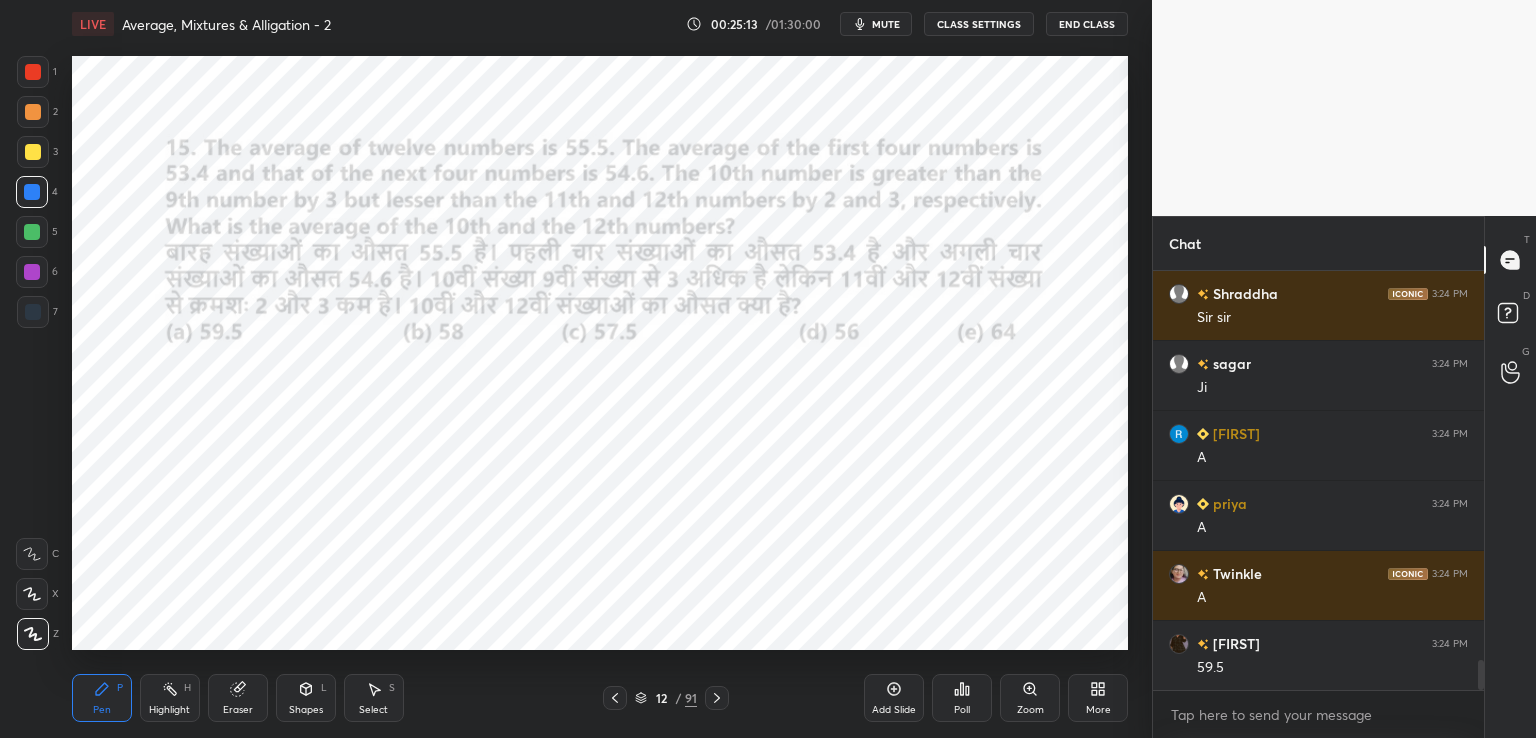 scroll, scrollTop: 5464, scrollLeft: 0, axis: vertical 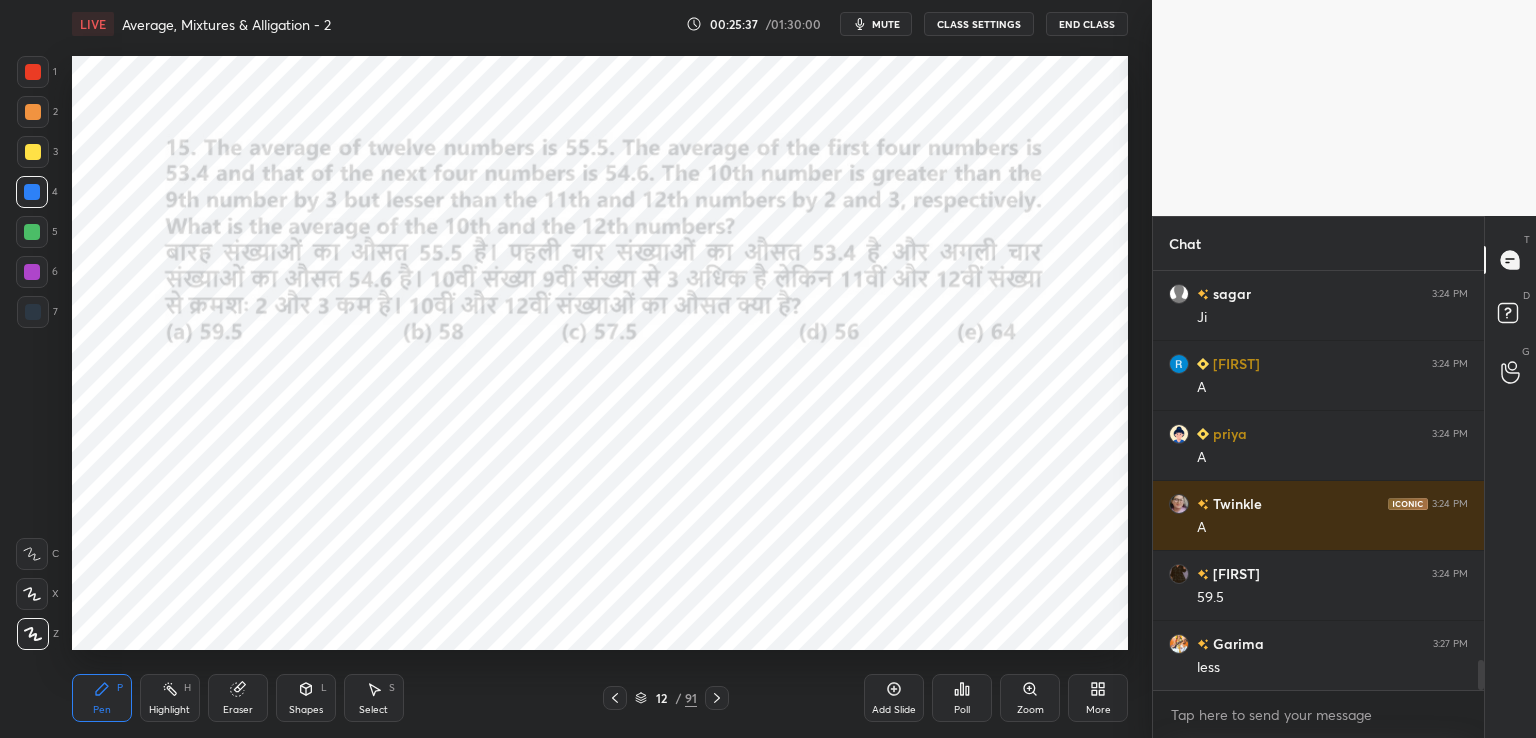 click at bounding box center [32, 272] 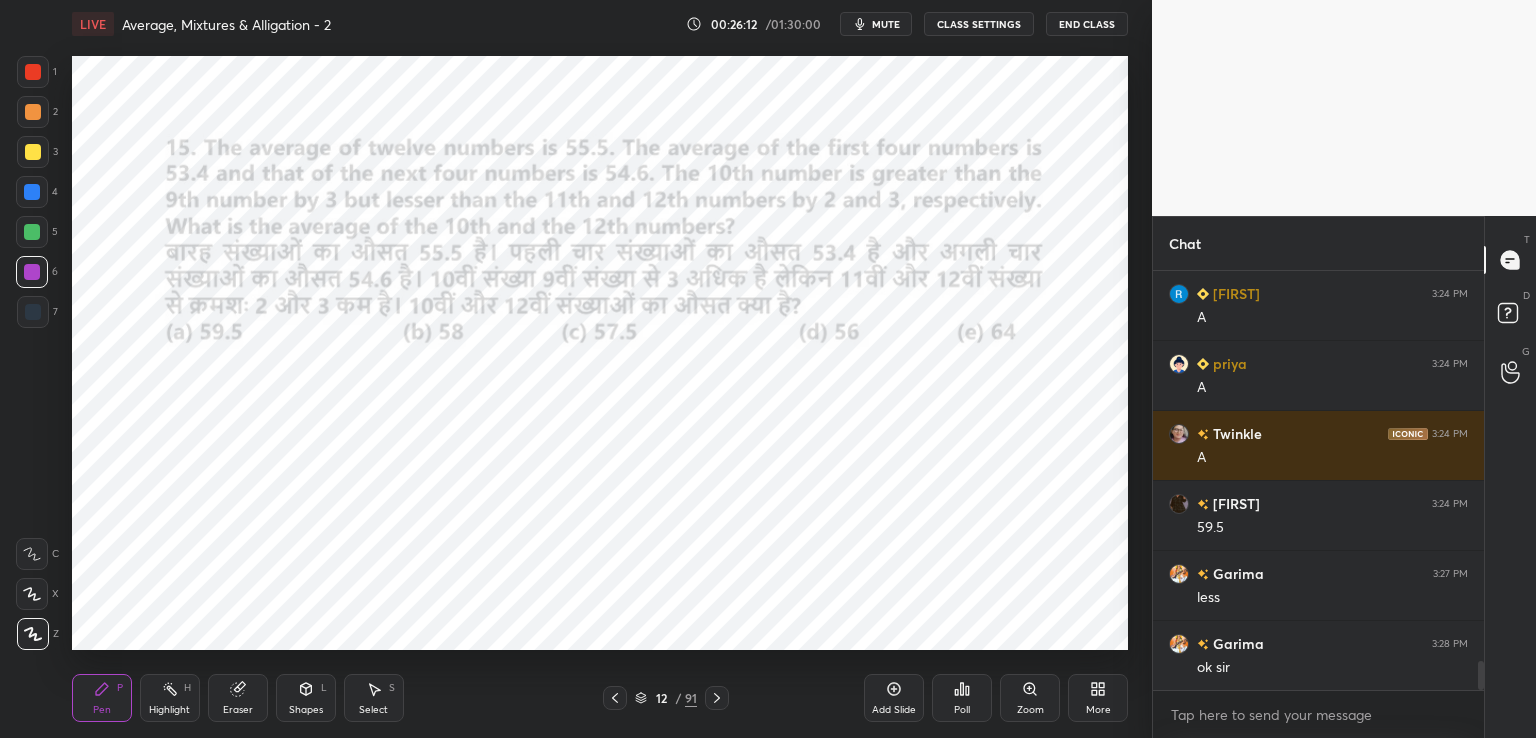 scroll, scrollTop: 5604, scrollLeft: 0, axis: vertical 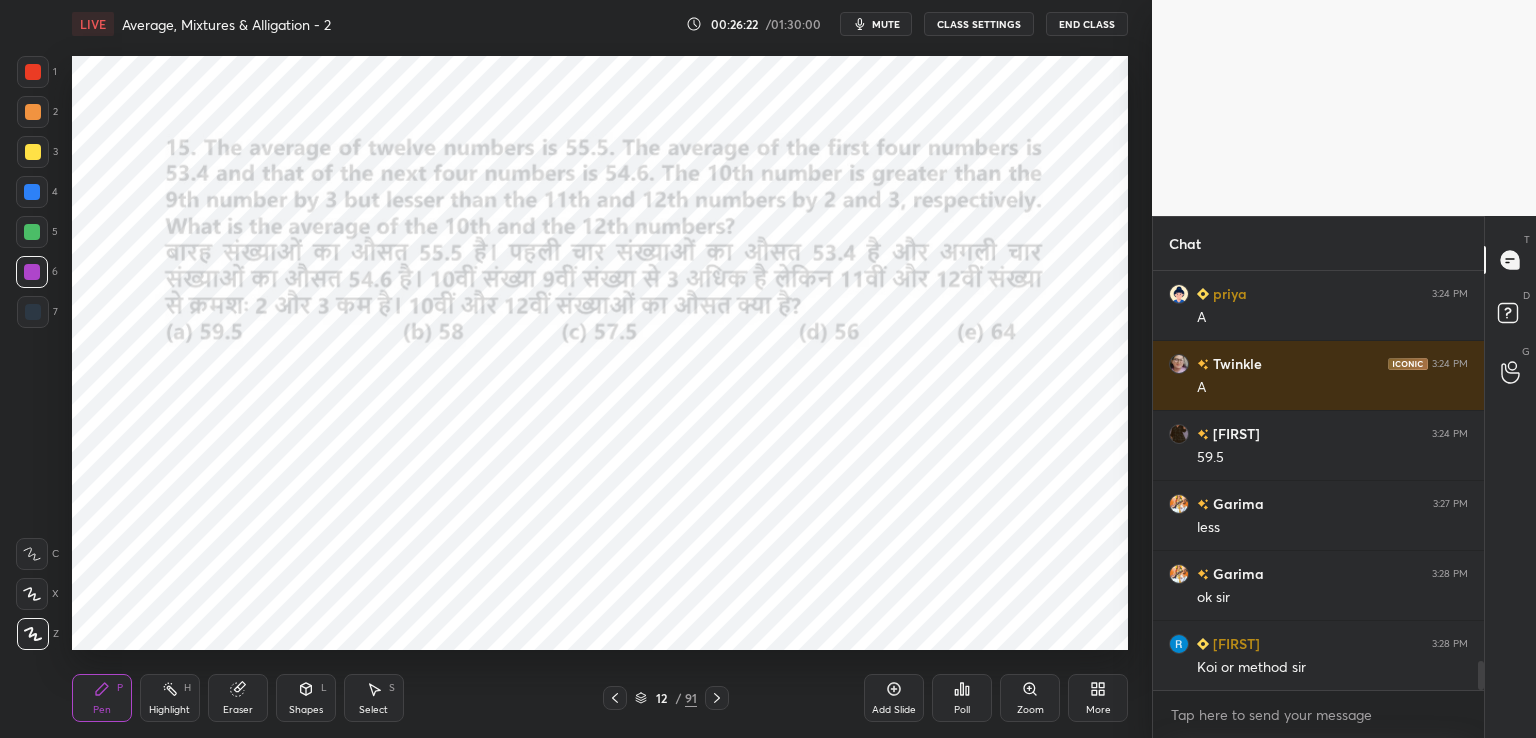 click 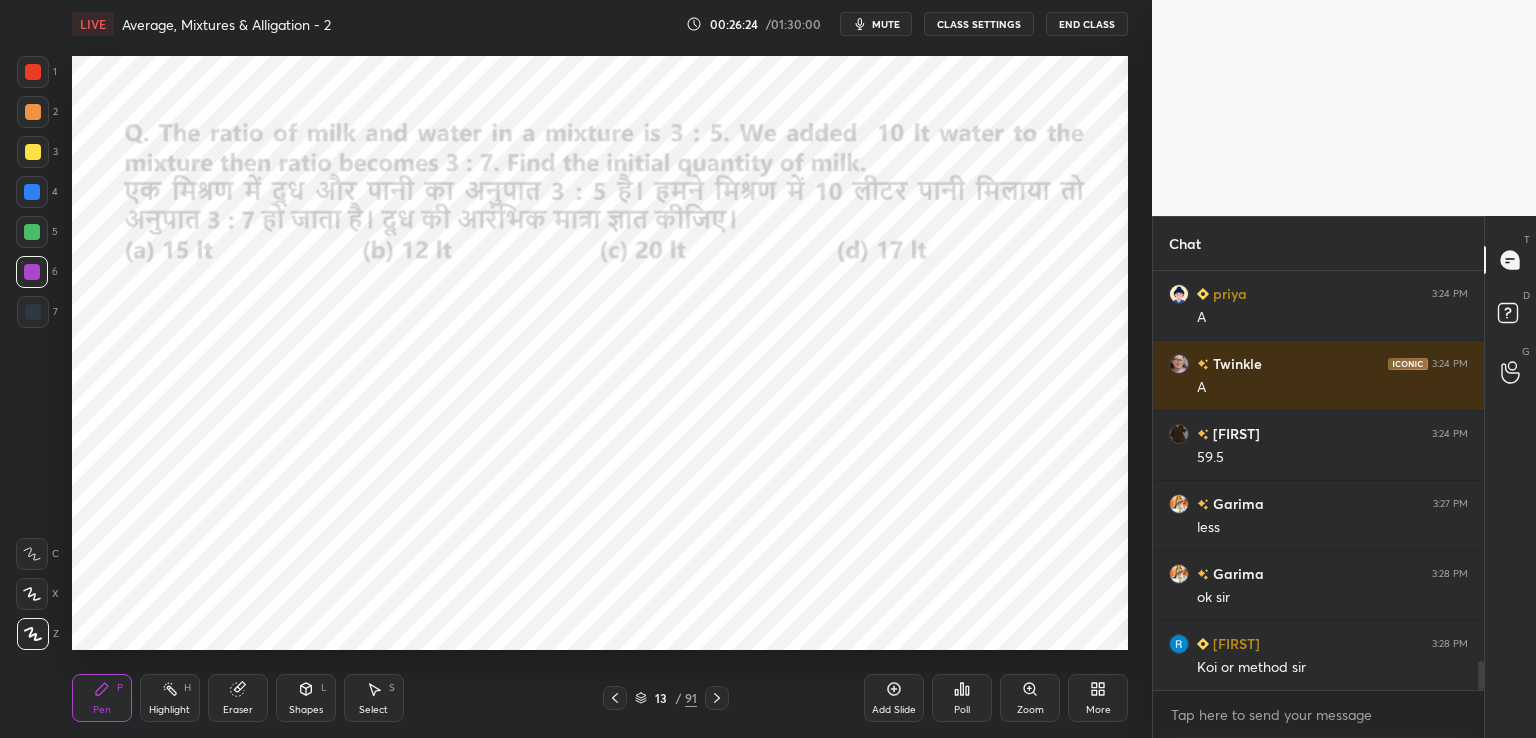 click 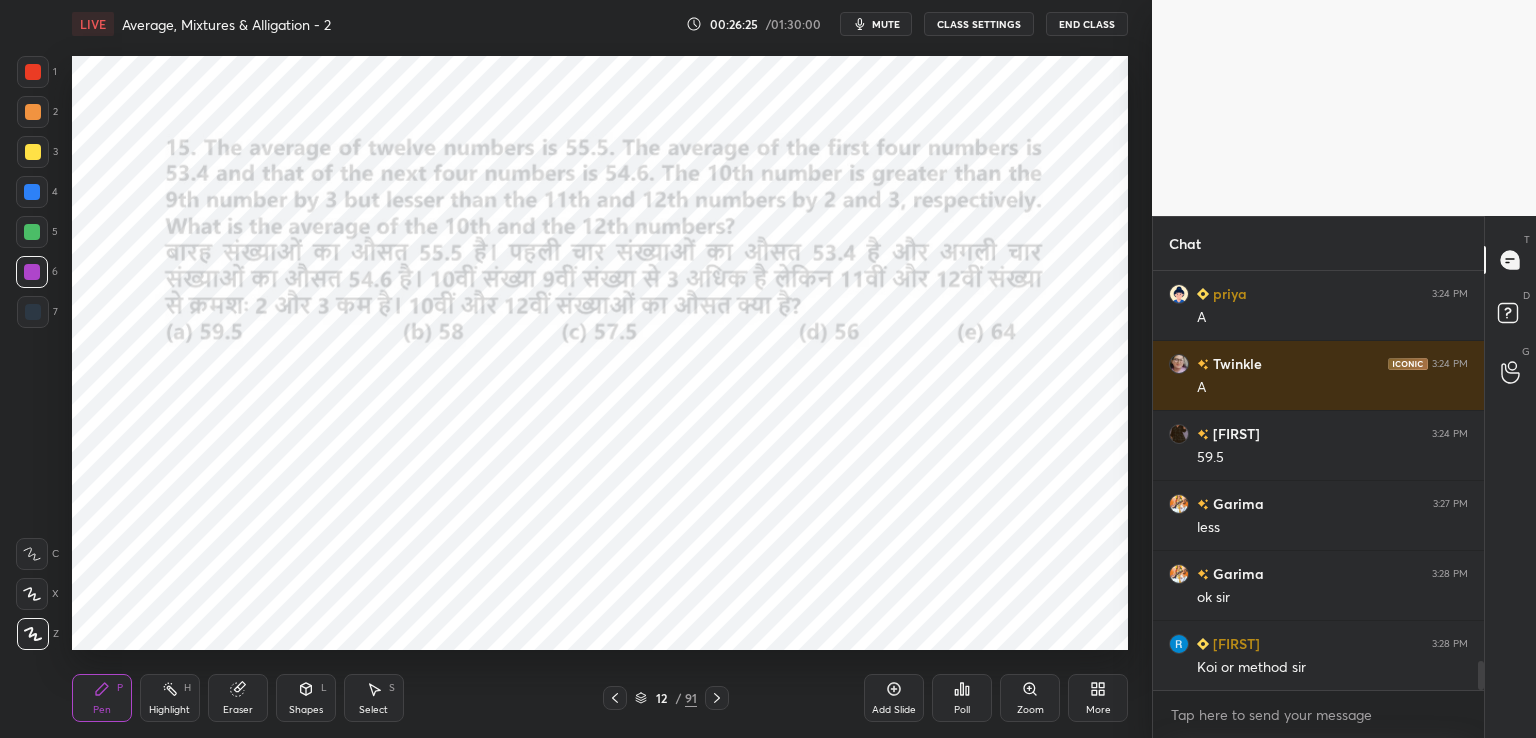scroll, scrollTop: 5674, scrollLeft: 0, axis: vertical 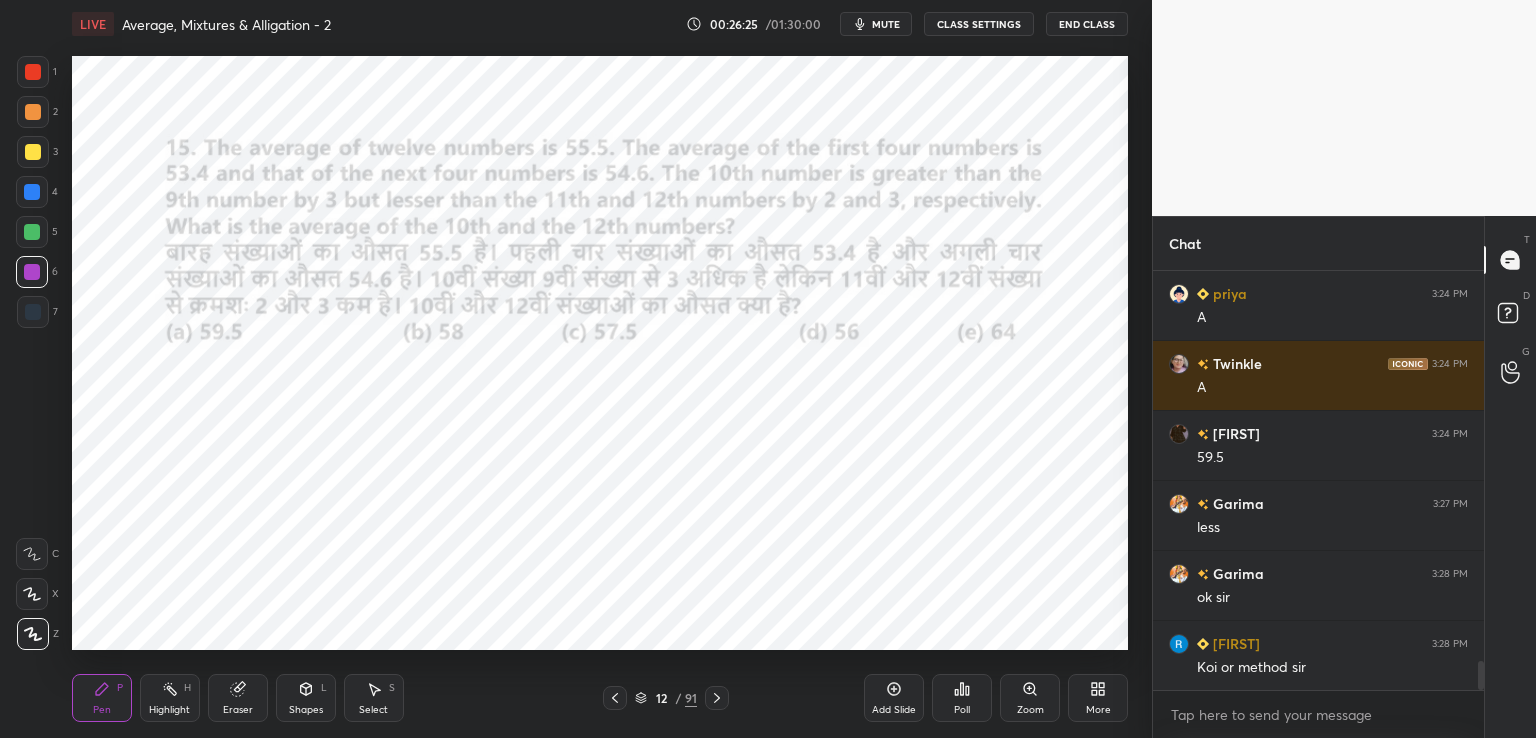 click 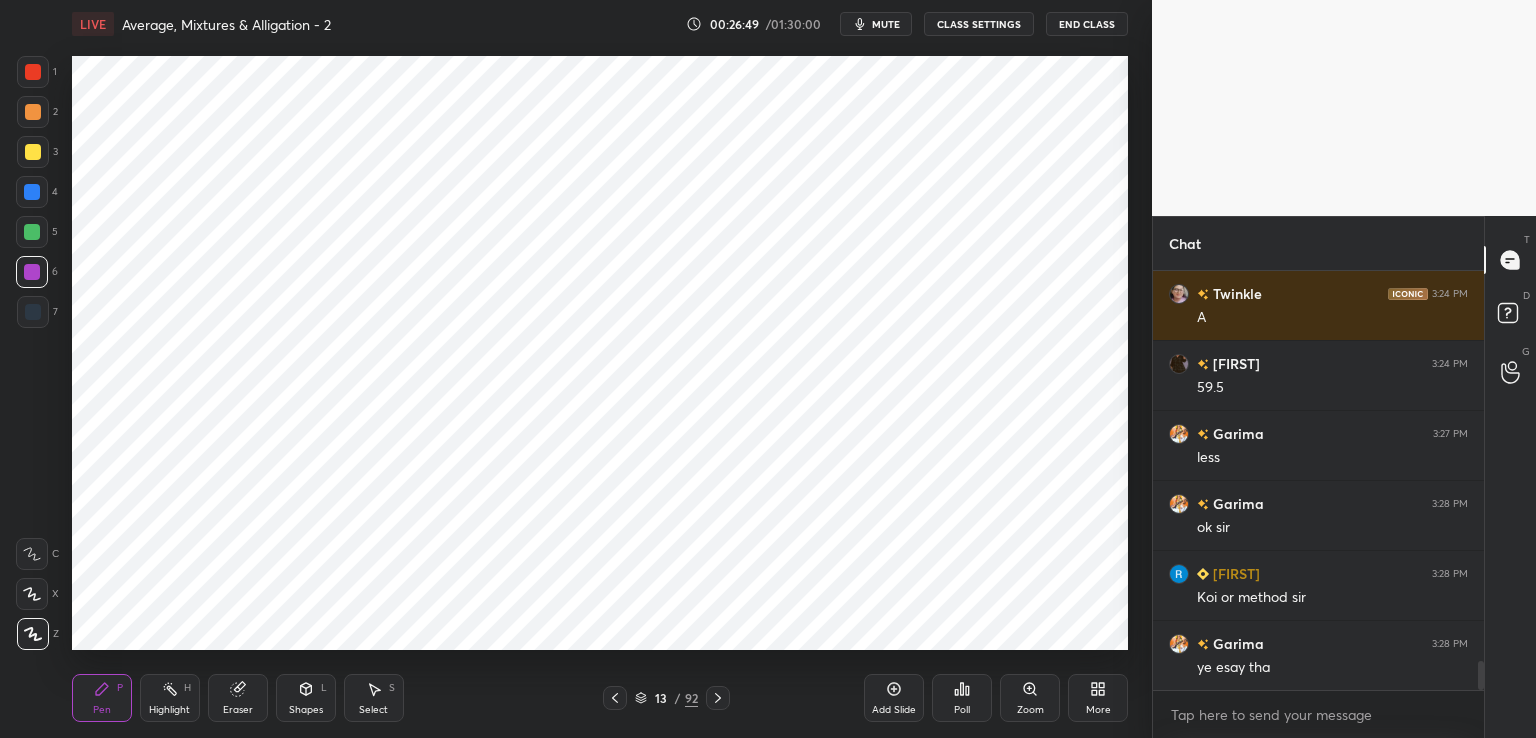 click at bounding box center (33, 72) 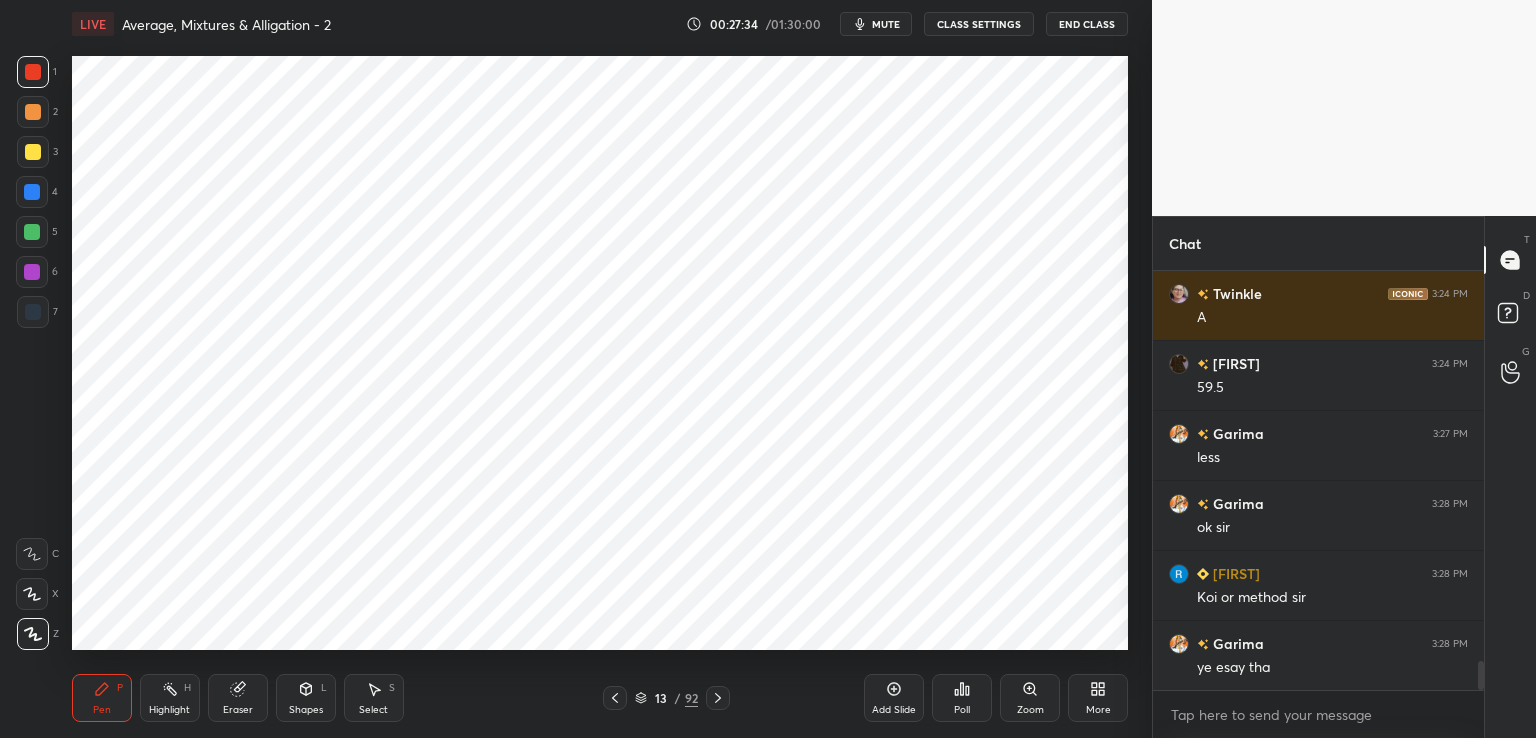 click 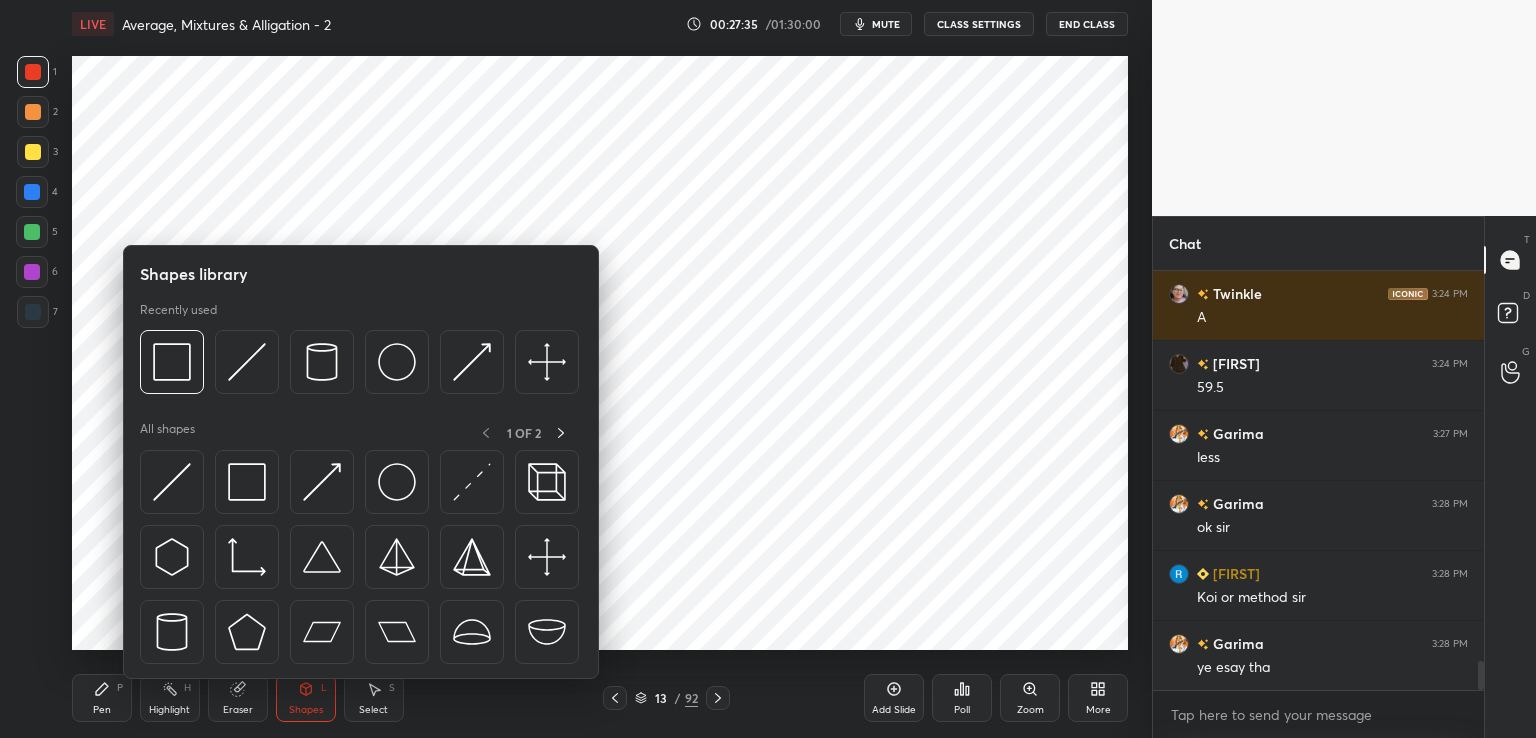 click on "Eraser" at bounding box center (238, 698) 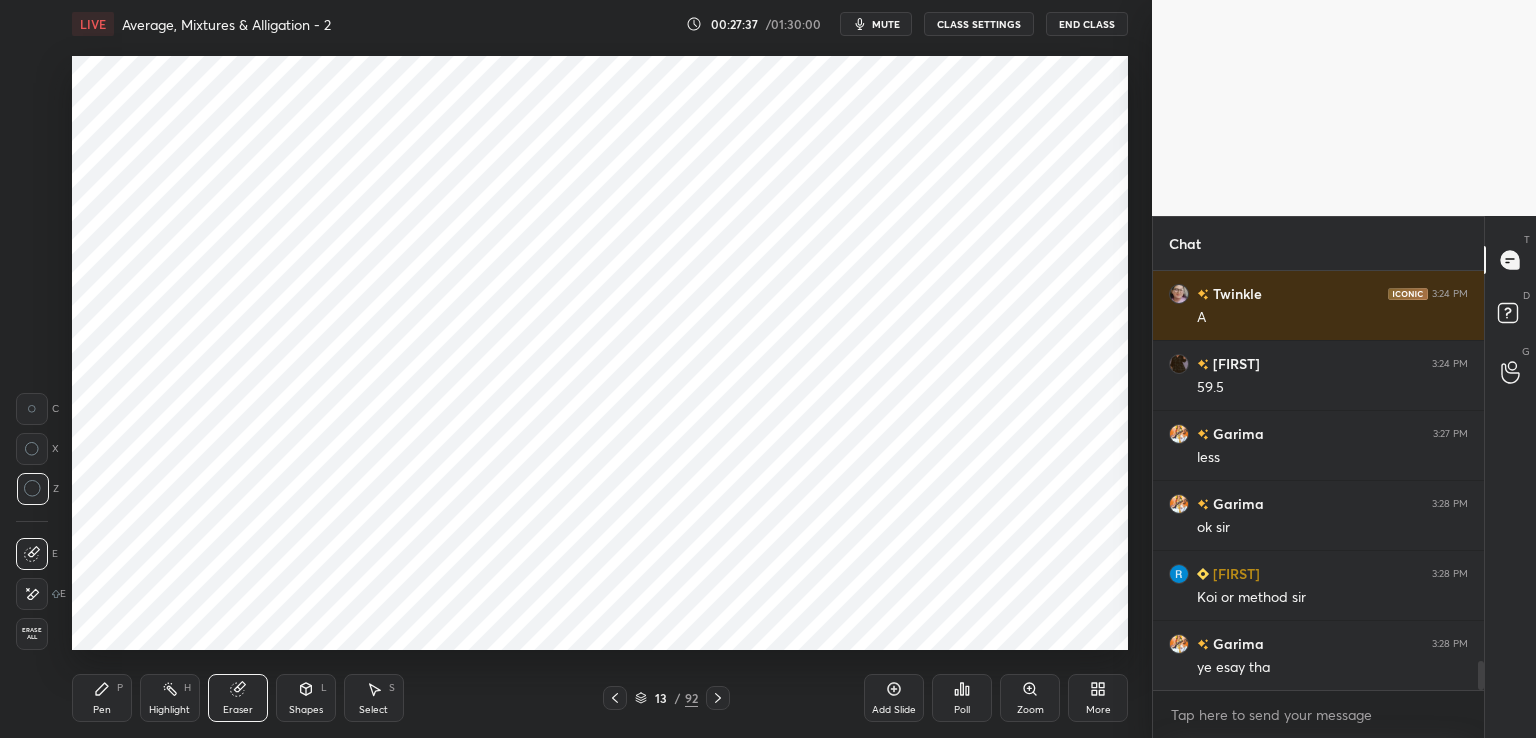 click on "Pen P" at bounding box center [102, 698] 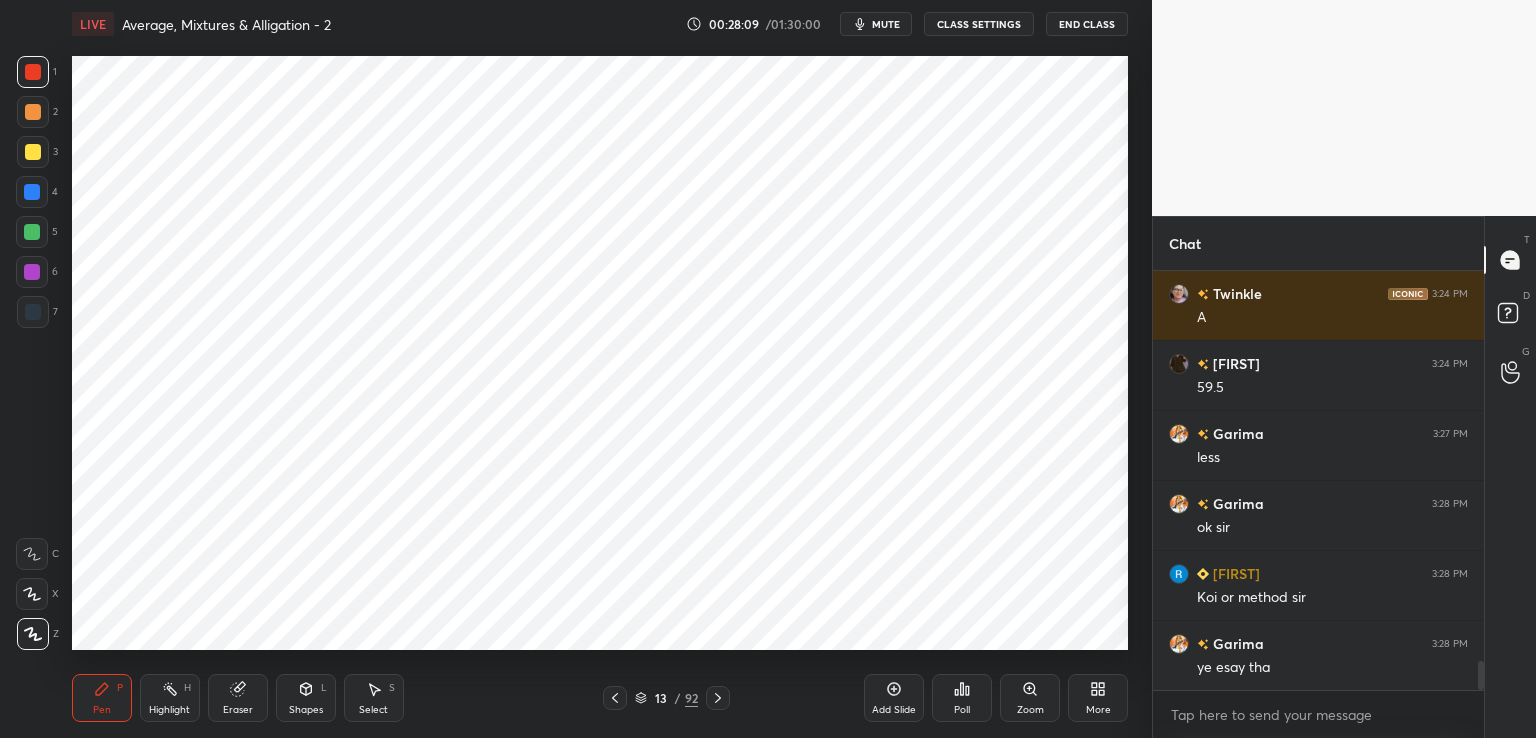 click 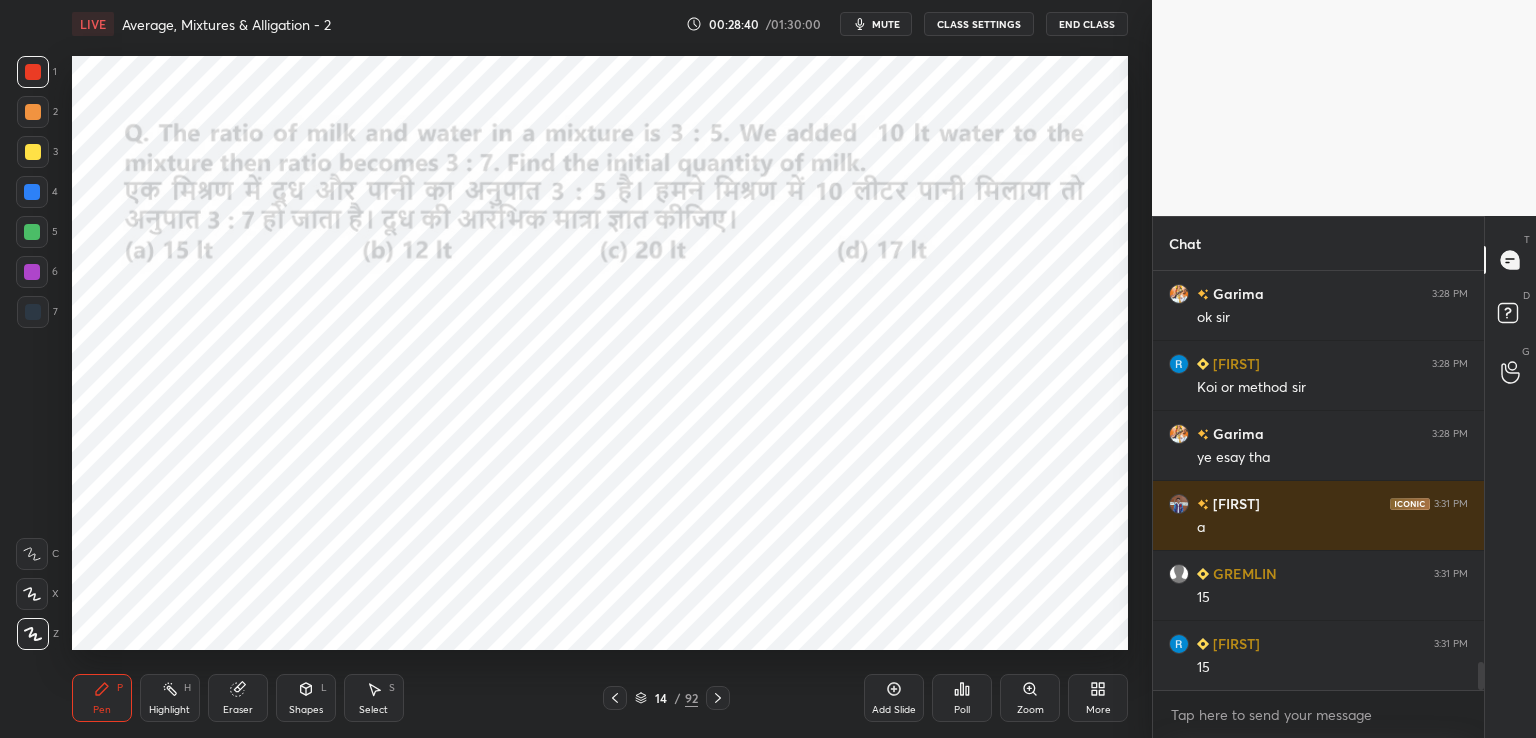 scroll, scrollTop: 5954, scrollLeft: 0, axis: vertical 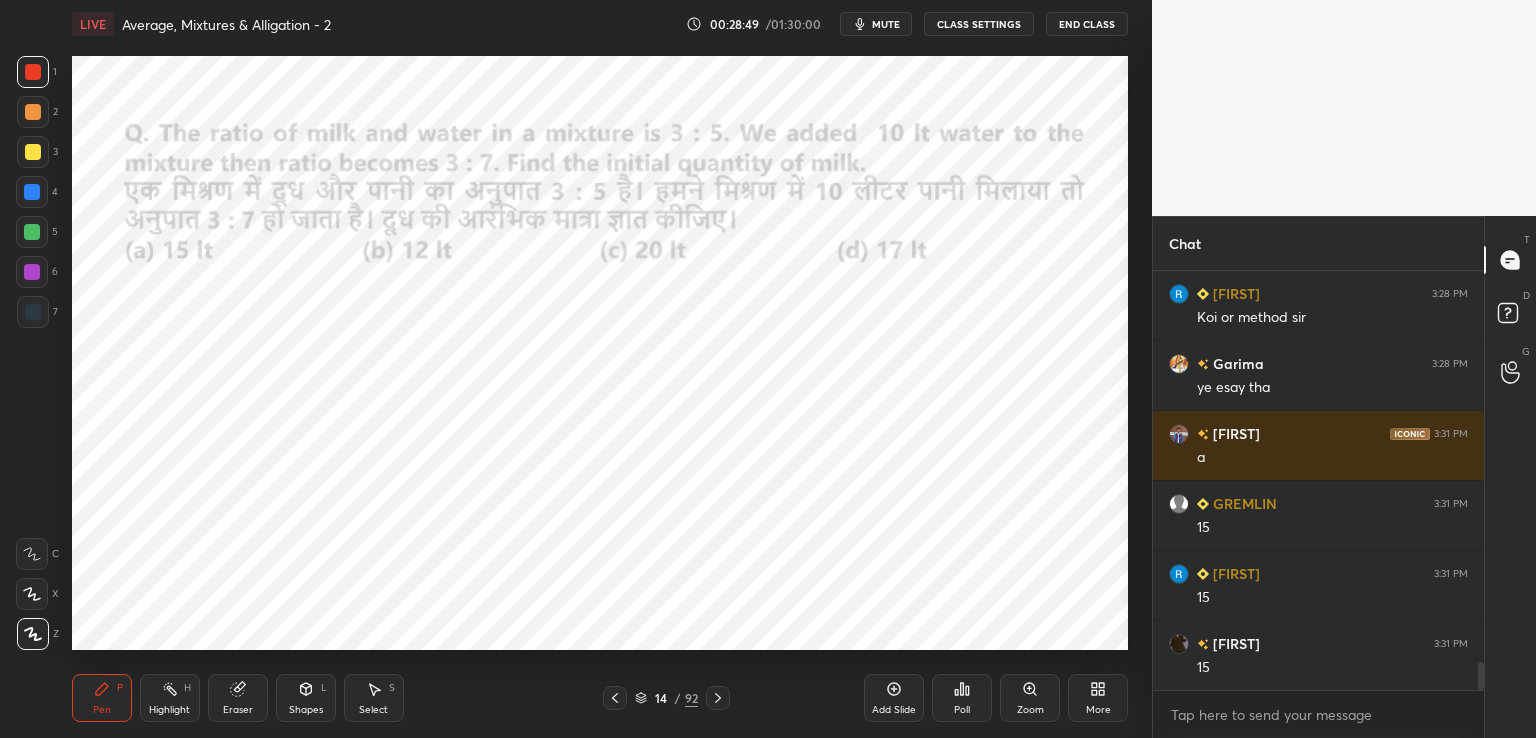 click at bounding box center (33, 312) 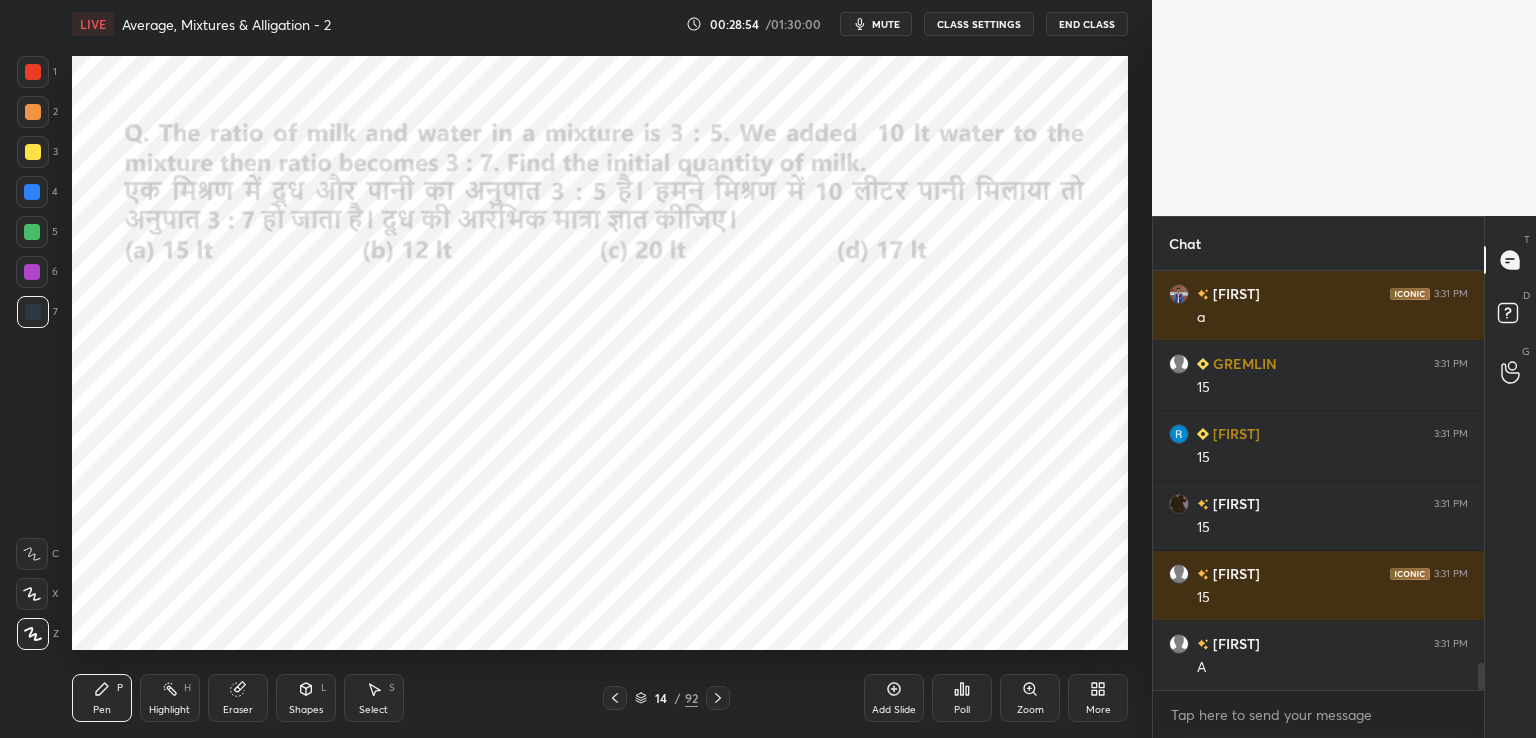 scroll, scrollTop: 6164, scrollLeft: 0, axis: vertical 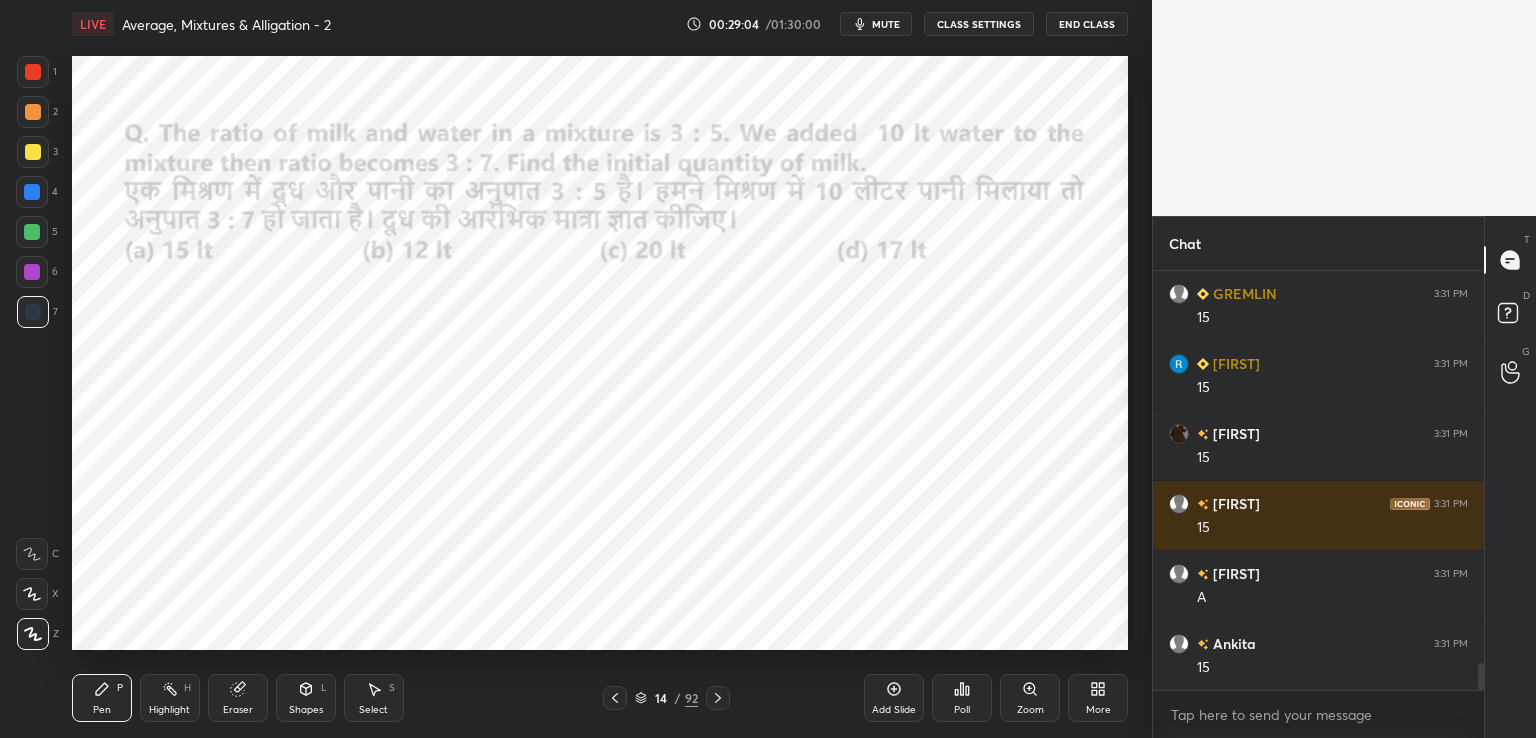 click 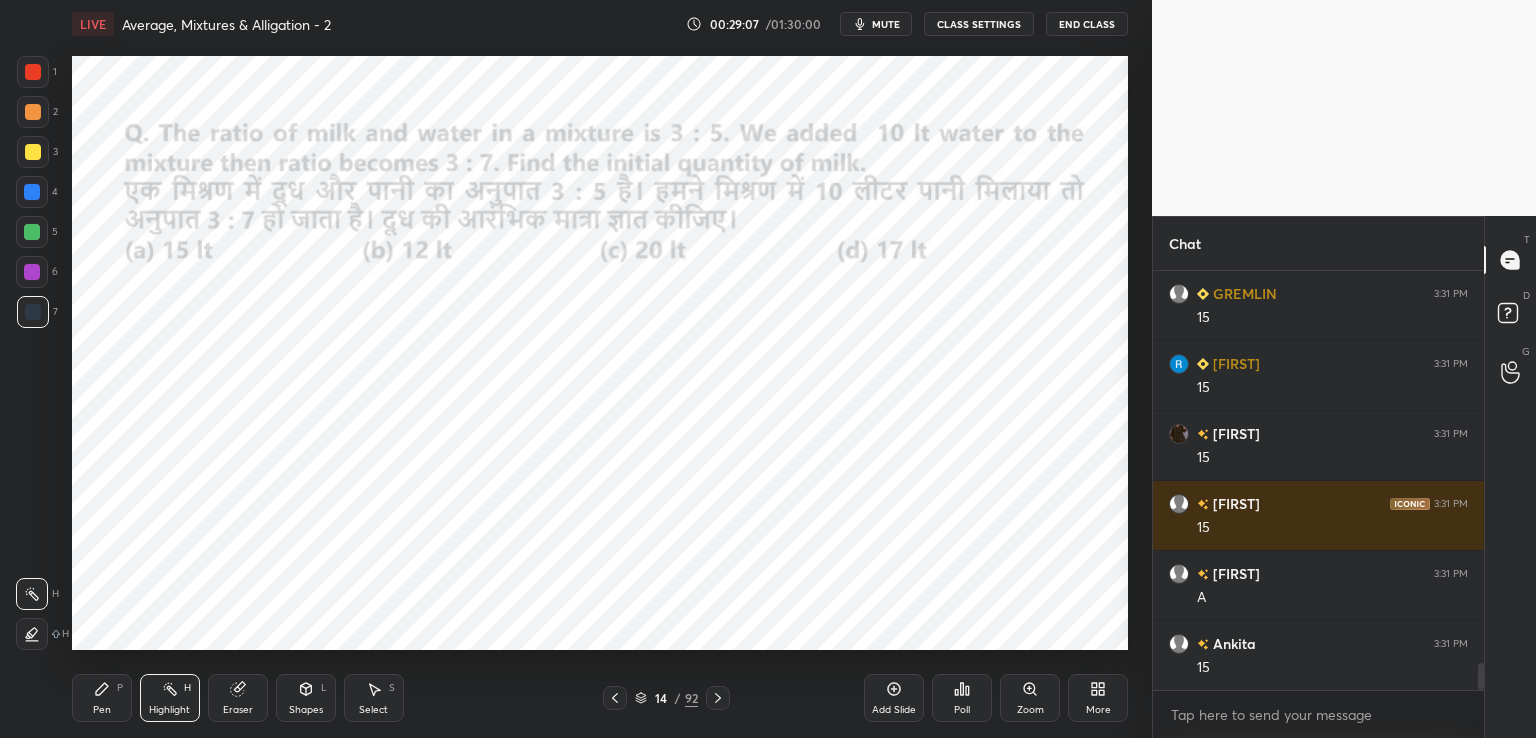 click on "Pen" at bounding box center [102, 710] 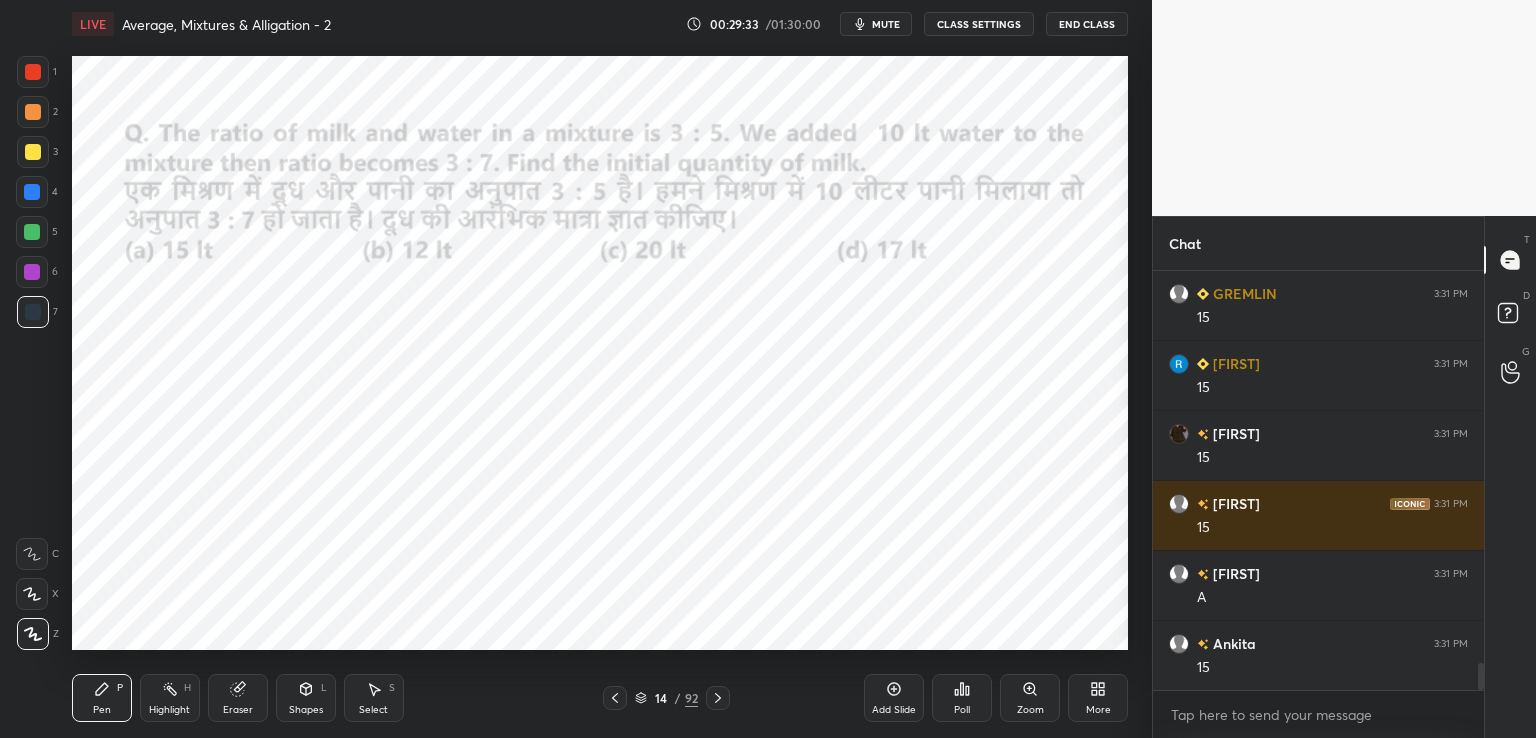 scroll, scrollTop: 6234, scrollLeft: 0, axis: vertical 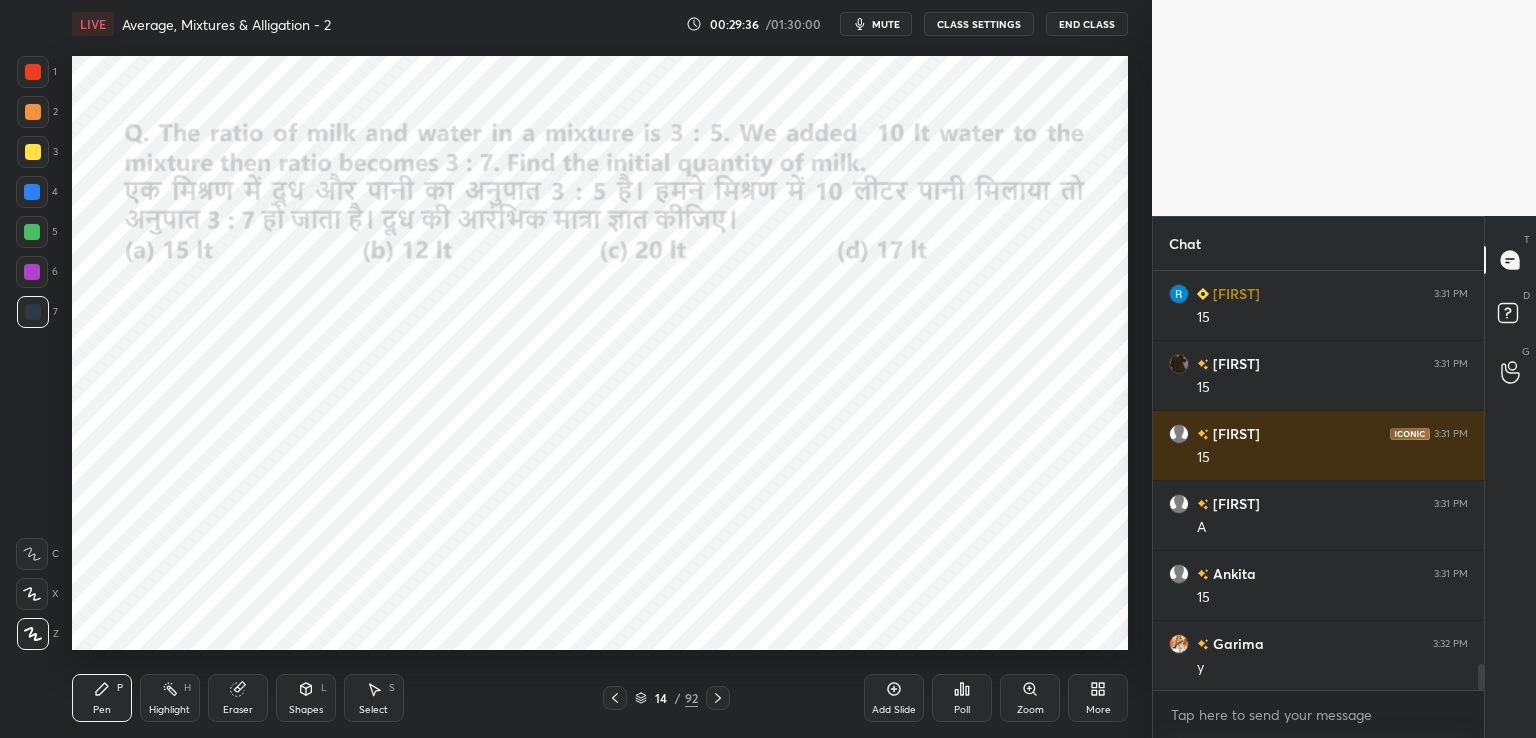 click 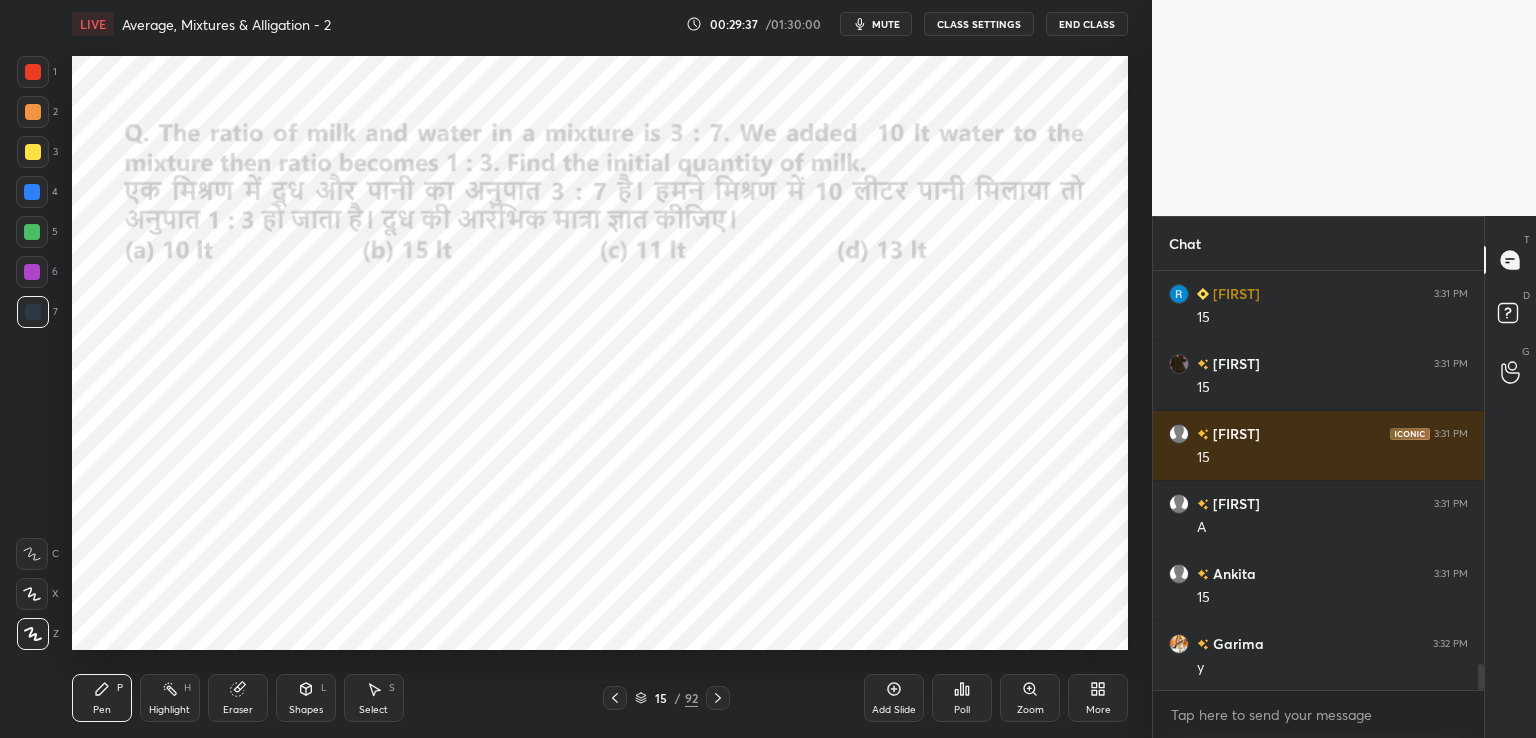 click at bounding box center [33, 72] 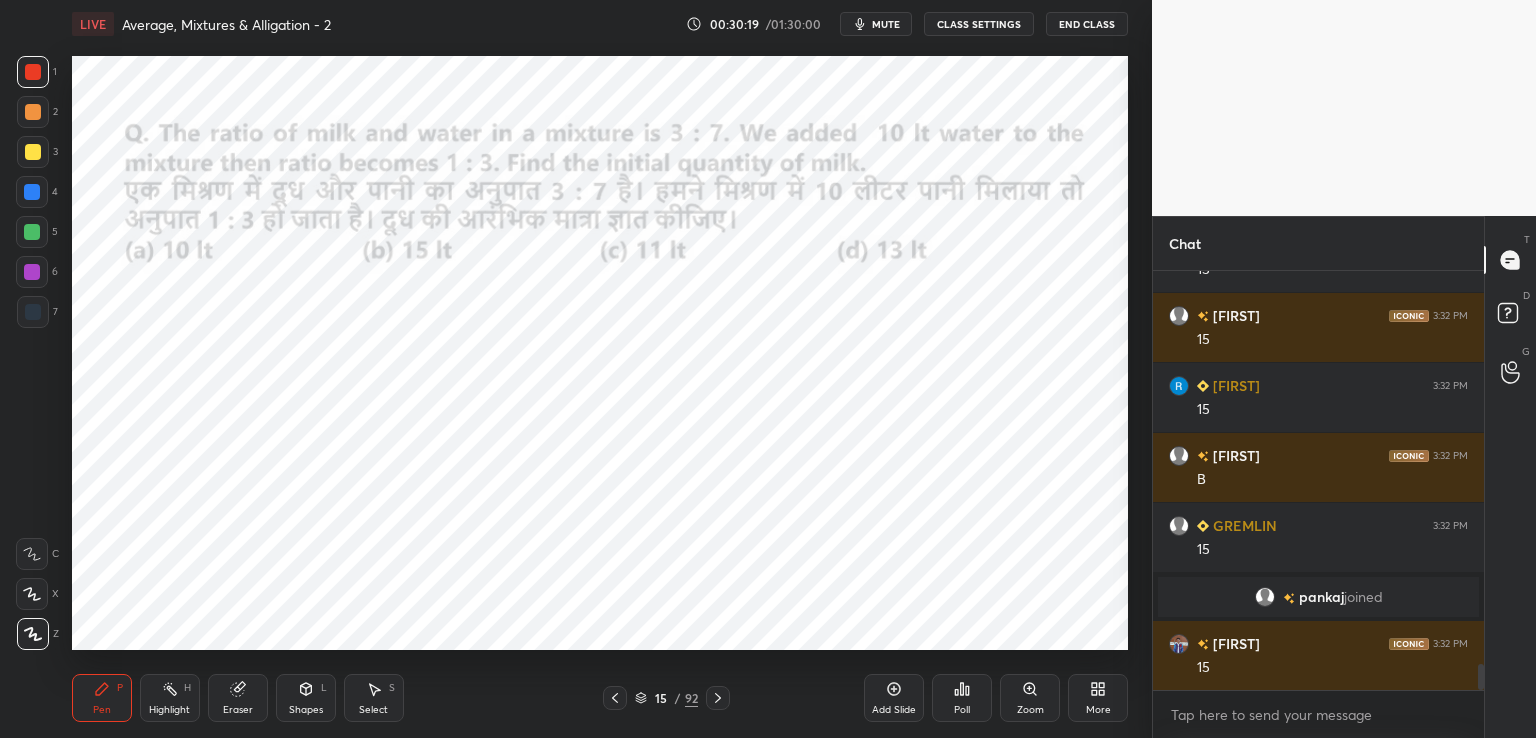 scroll, scrollTop: 6328, scrollLeft: 0, axis: vertical 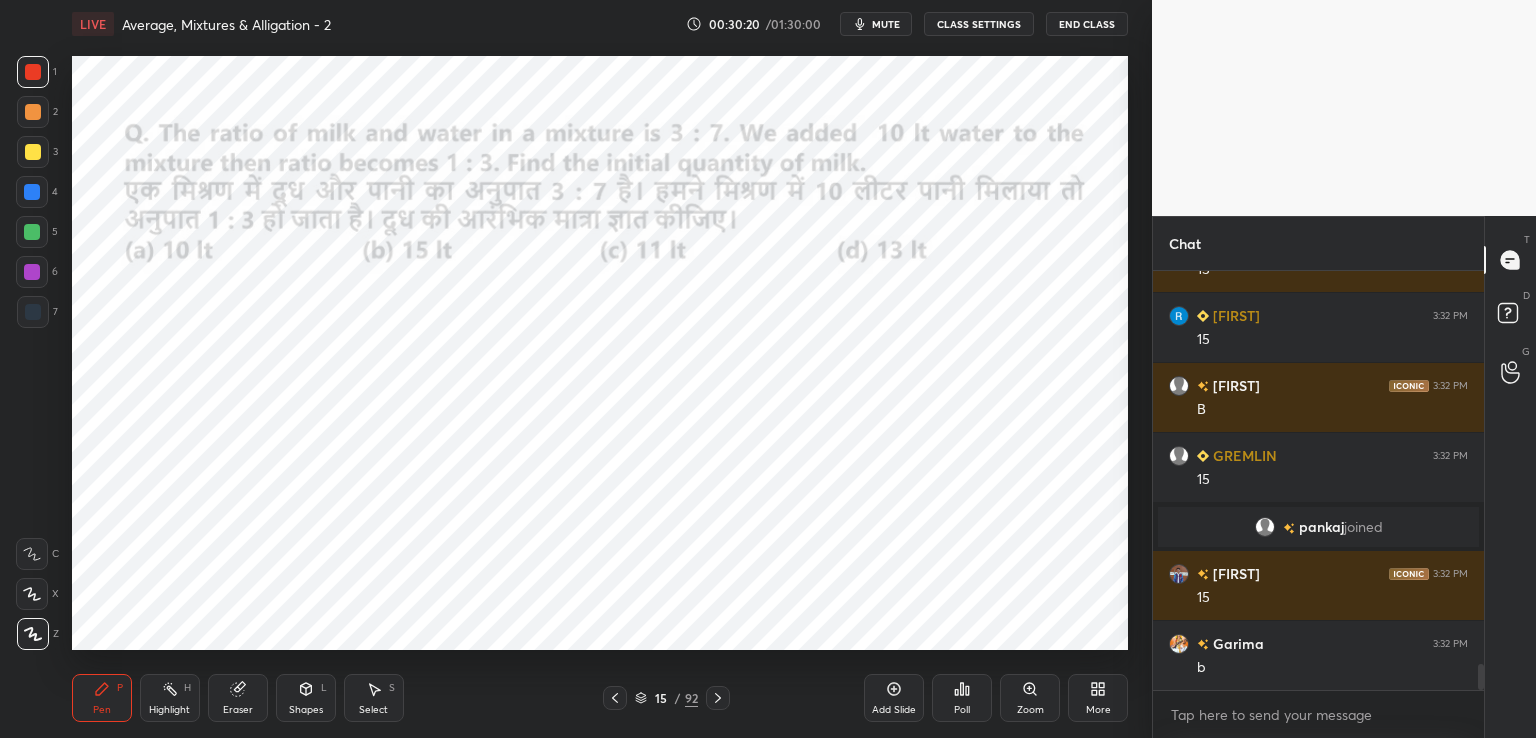 click on "mute" at bounding box center (886, 24) 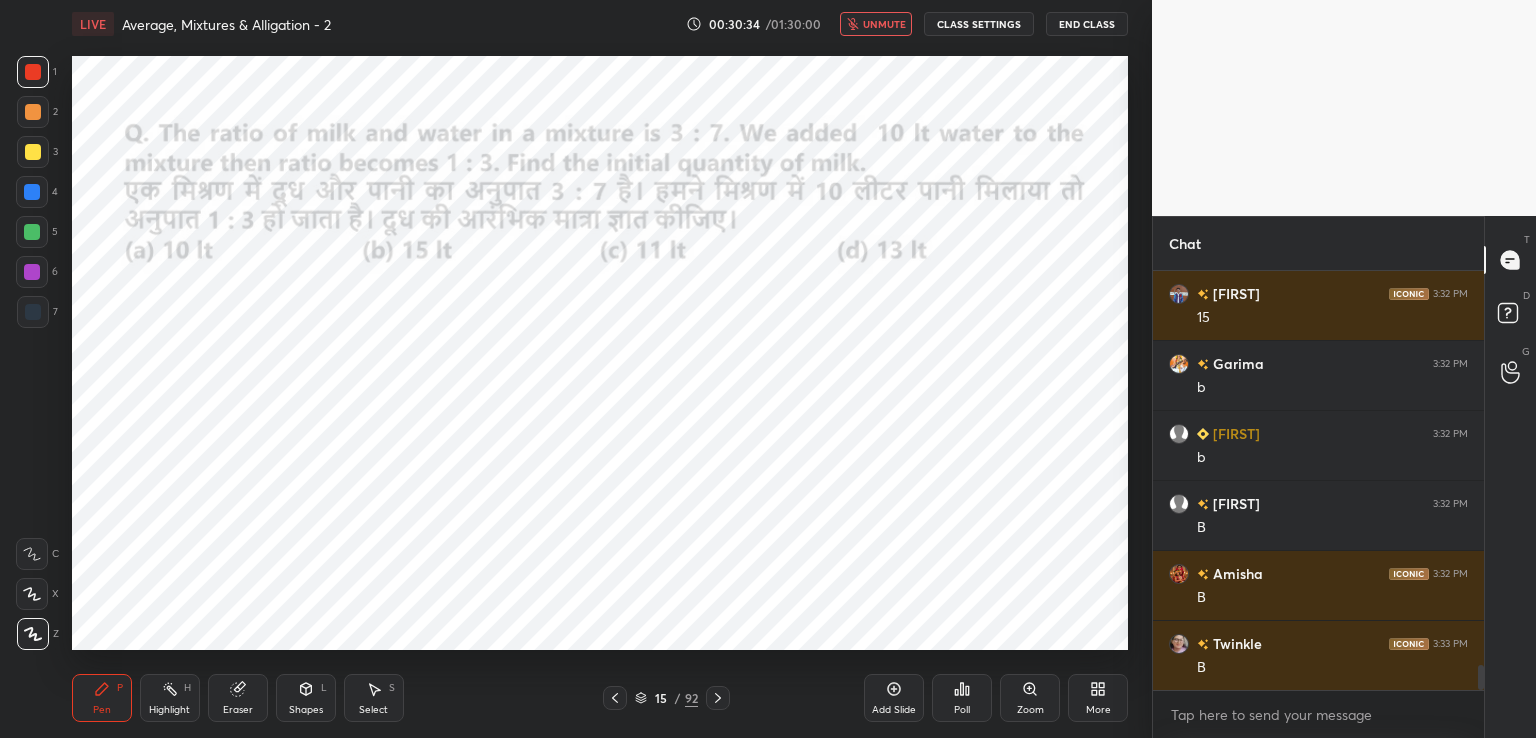 scroll, scrollTop: 6678, scrollLeft: 0, axis: vertical 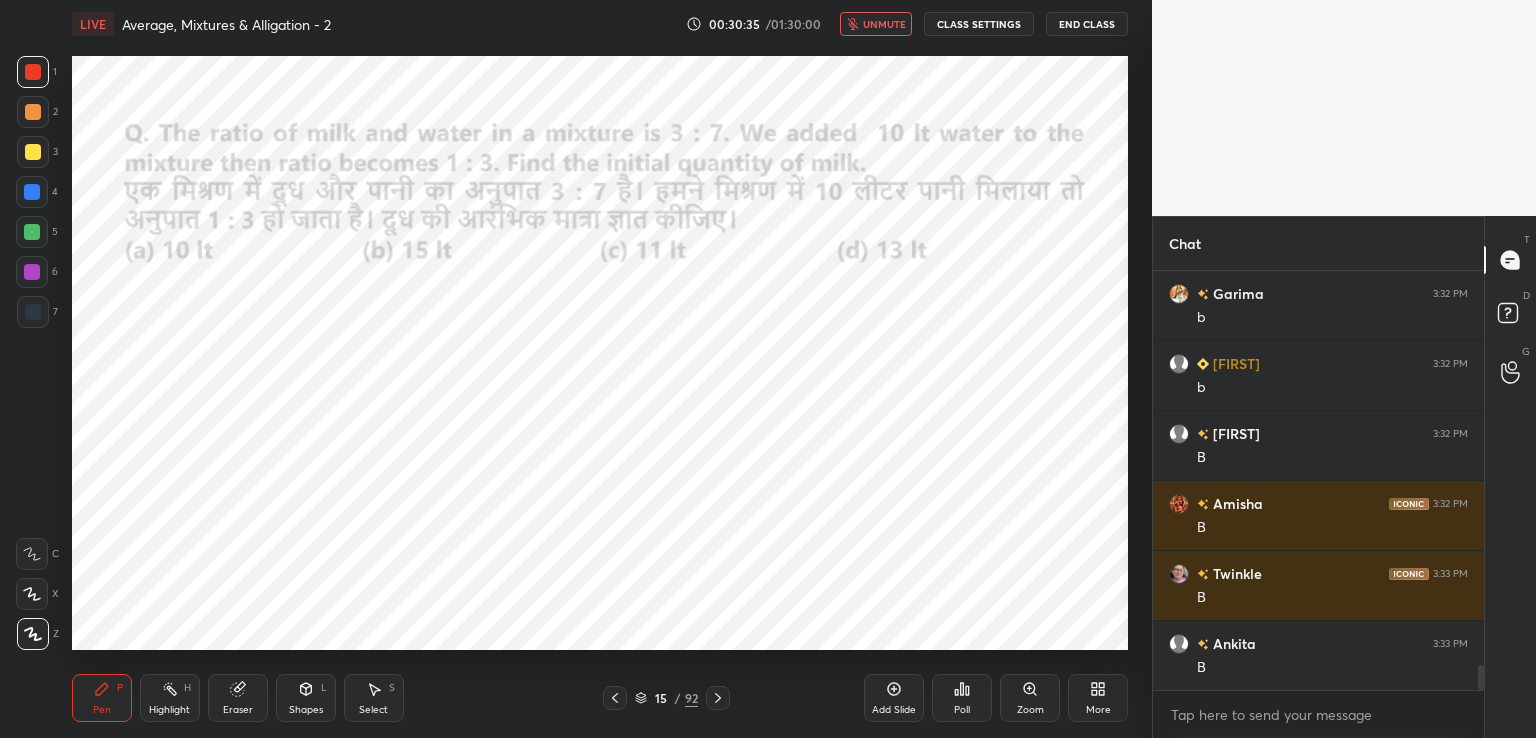 click on "unmute" at bounding box center (884, 24) 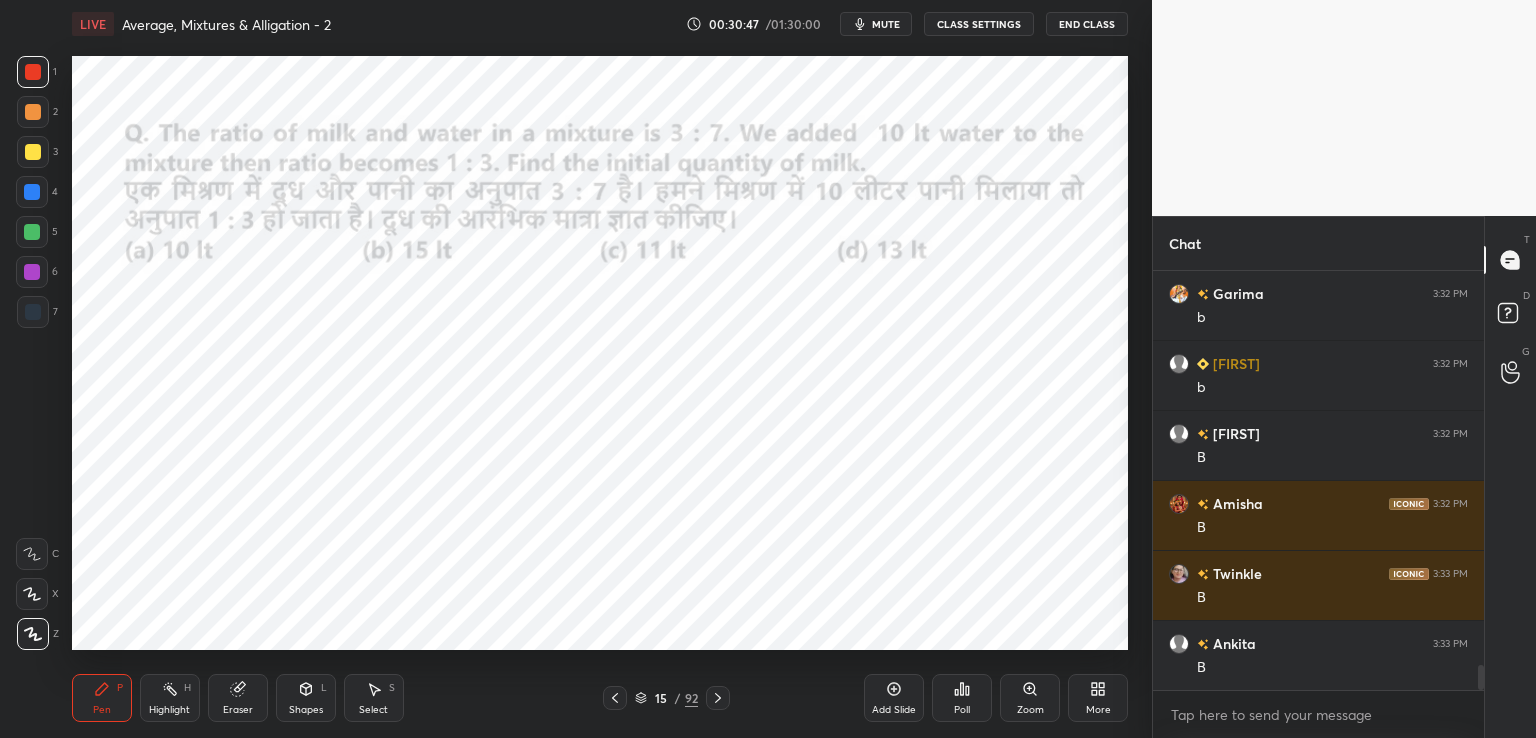 click at bounding box center (32, 192) 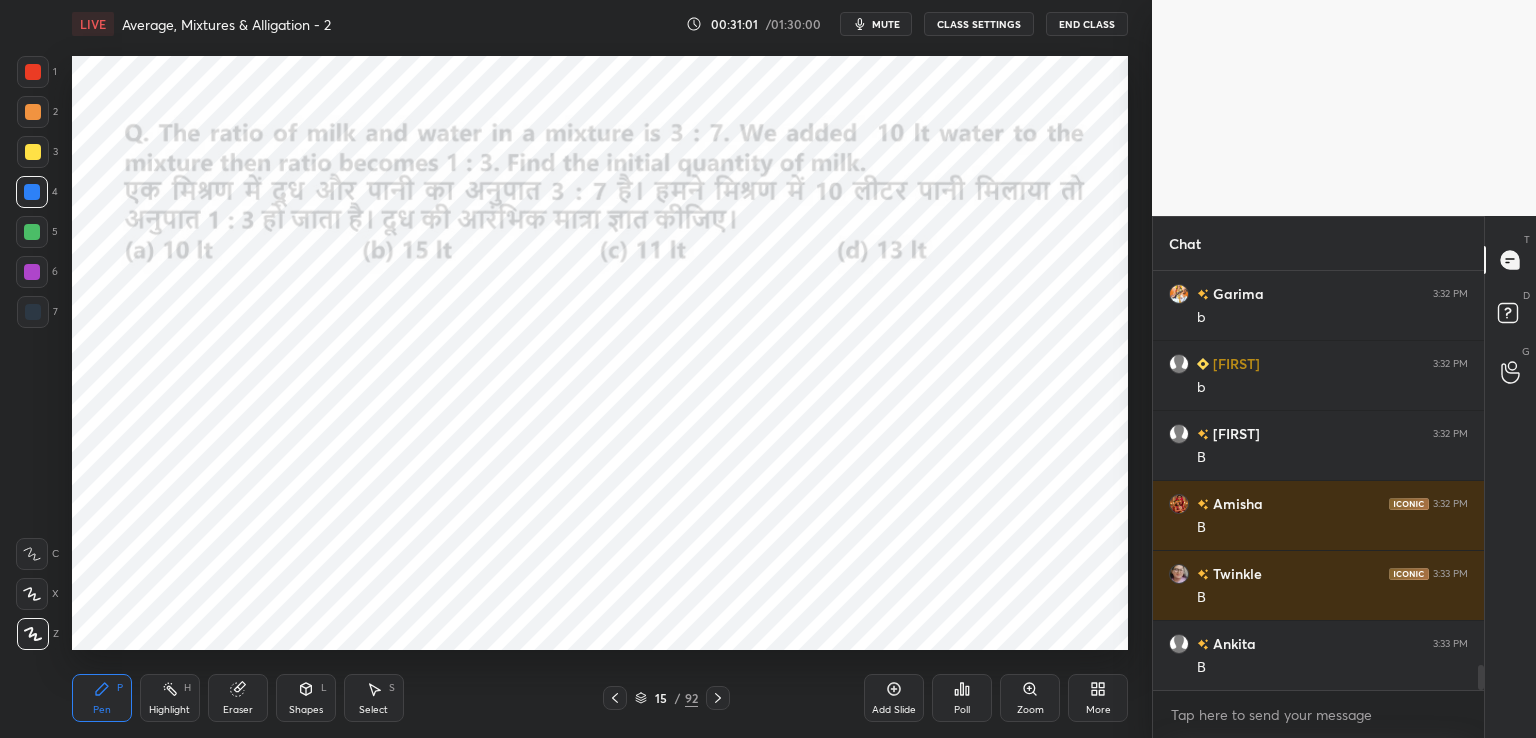 click 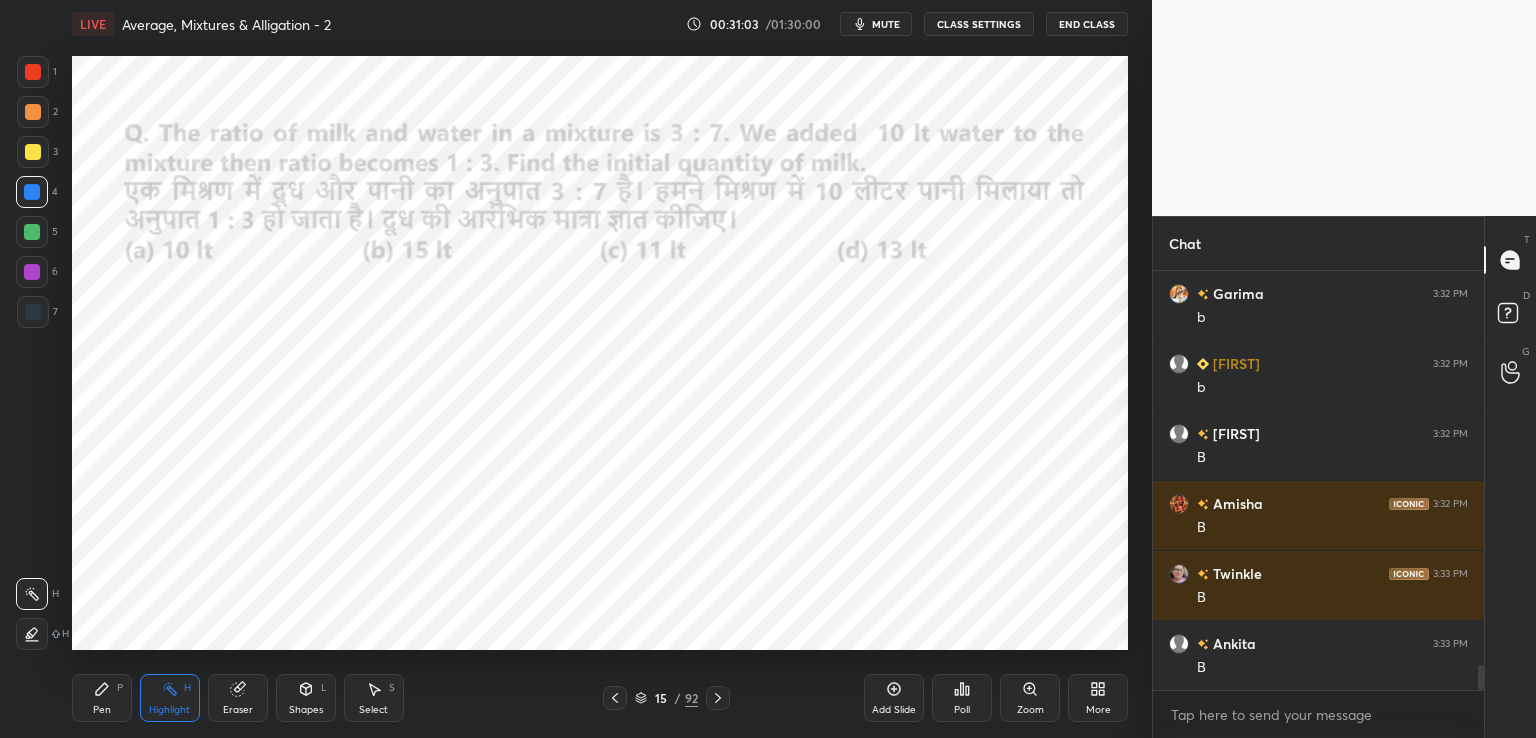 click 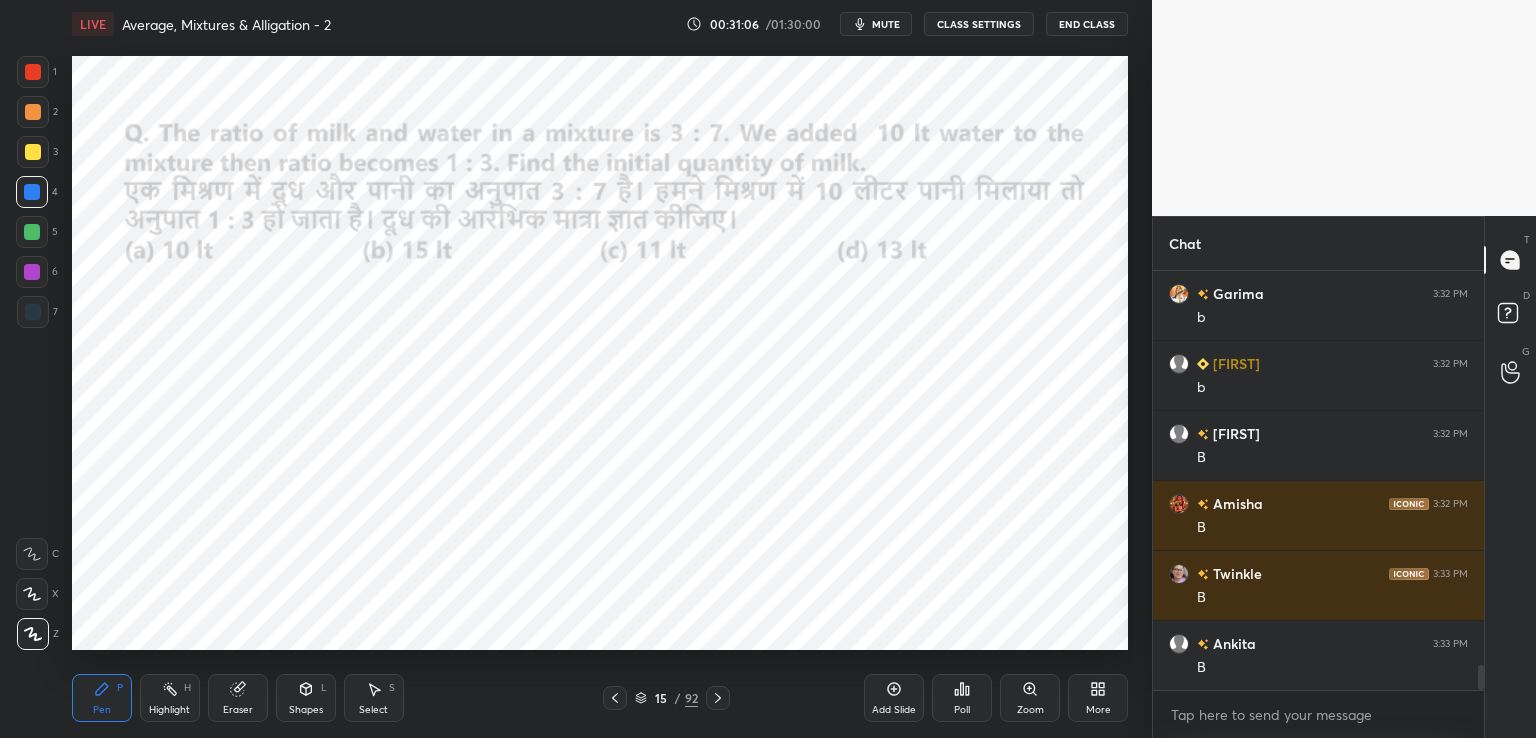 scroll, scrollTop: 6748, scrollLeft: 0, axis: vertical 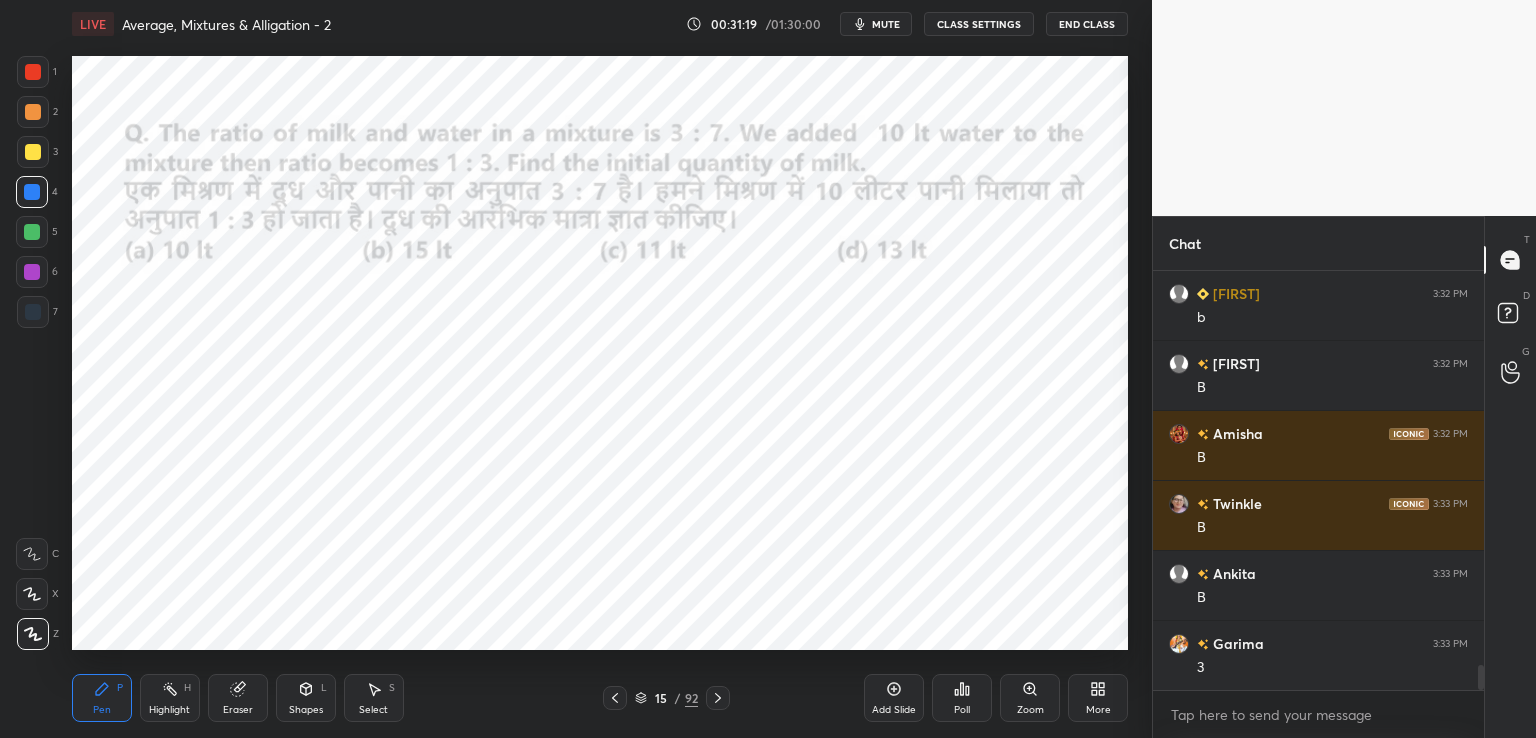 click at bounding box center (32, 272) 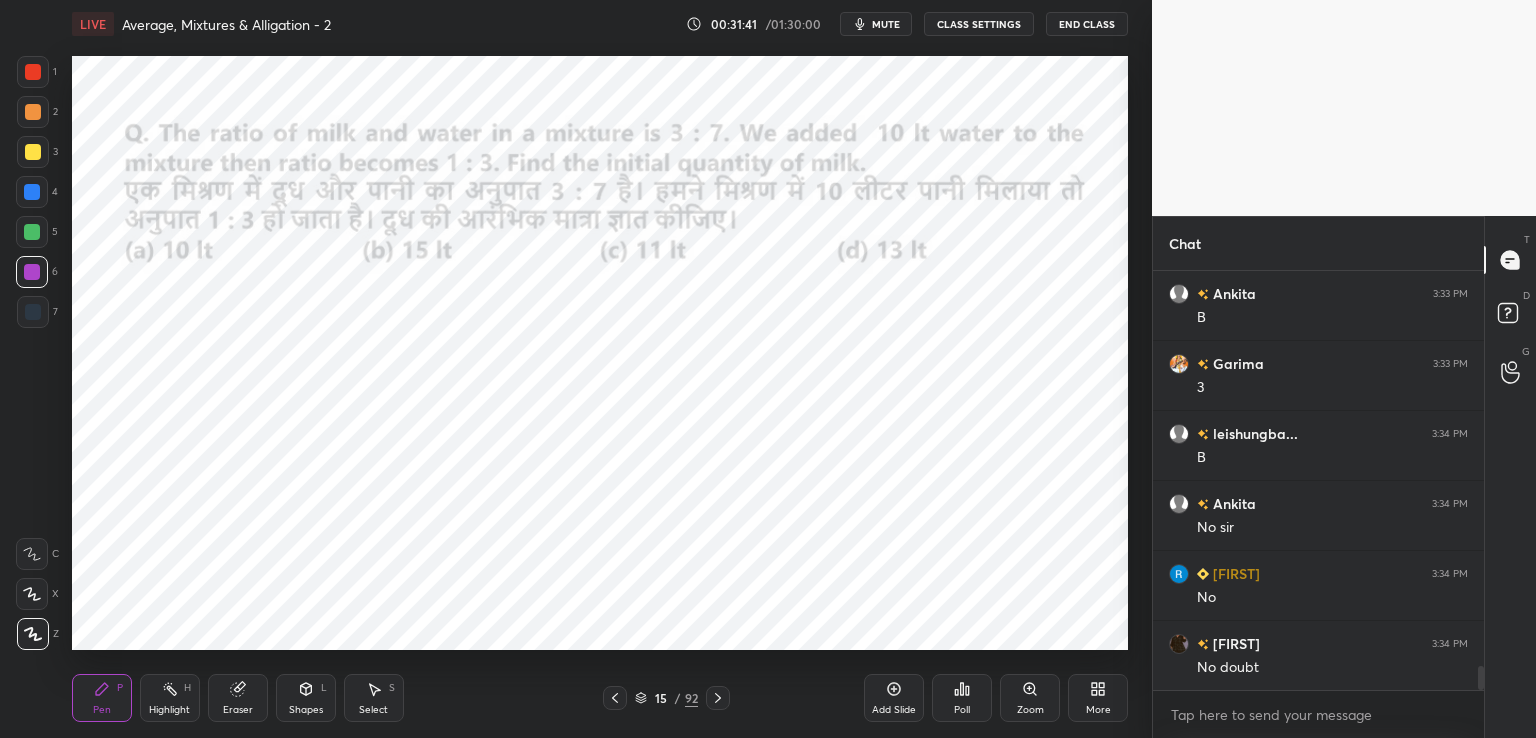 scroll, scrollTop: 7098, scrollLeft: 0, axis: vertical 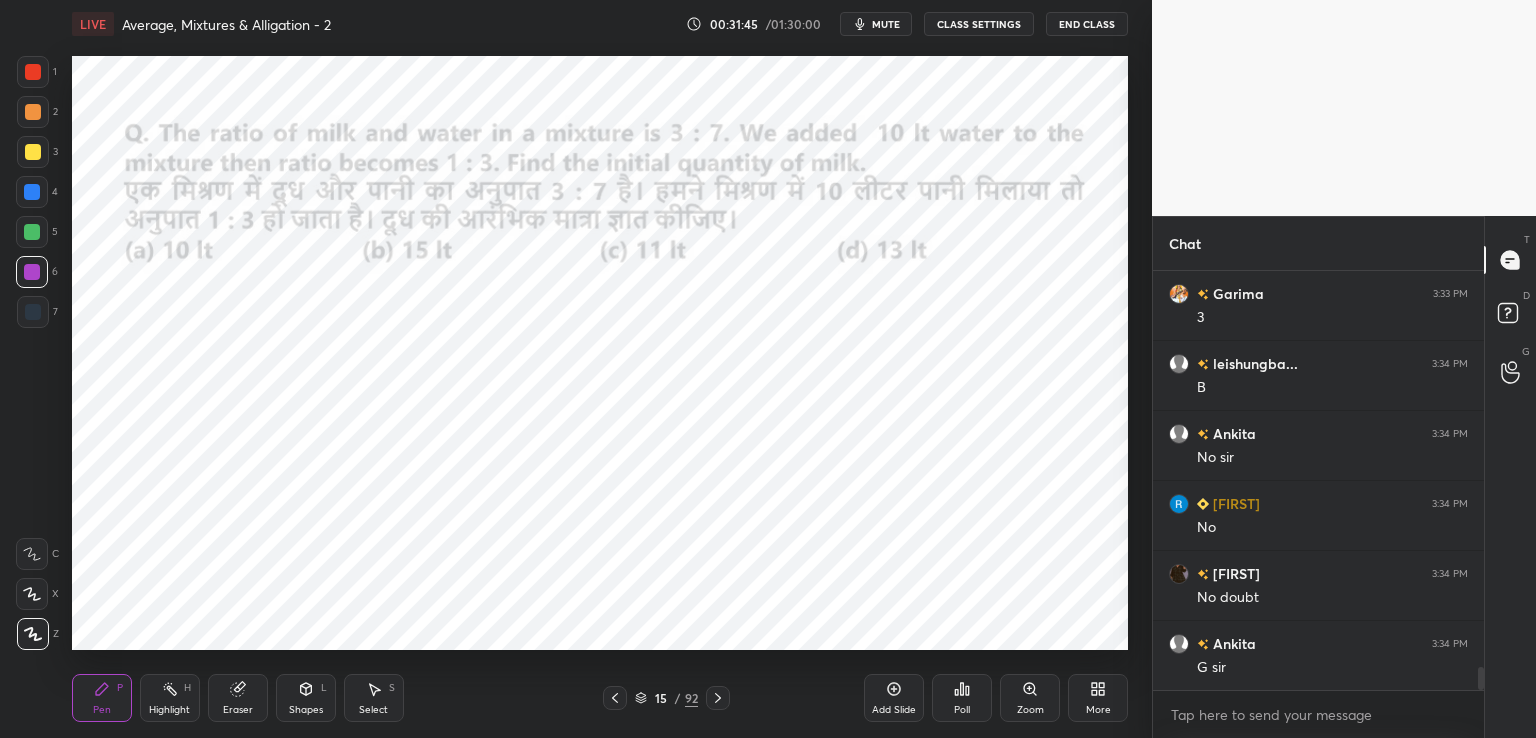 click 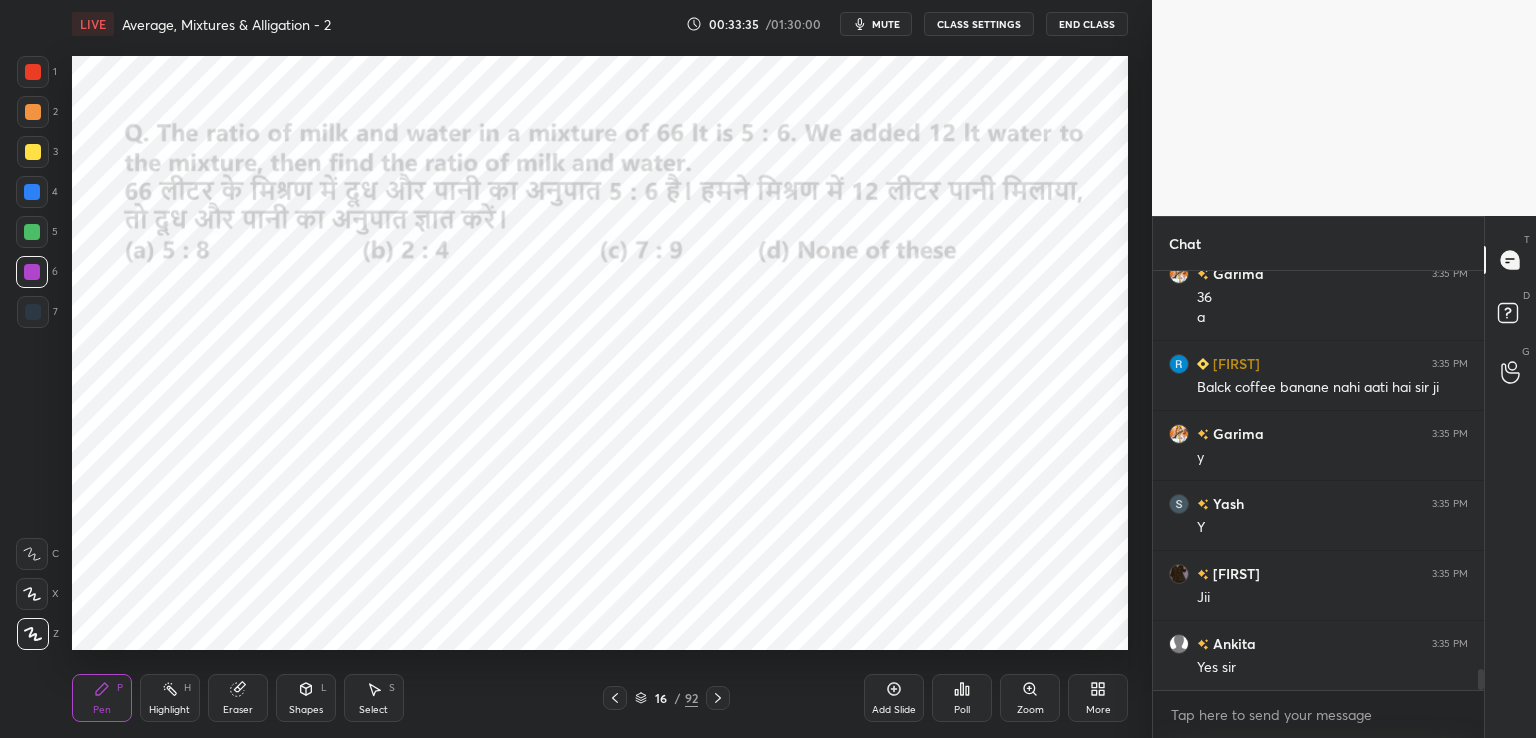 scroll, scrollTop: 7928, scrollLeft: 0, axis: vertical 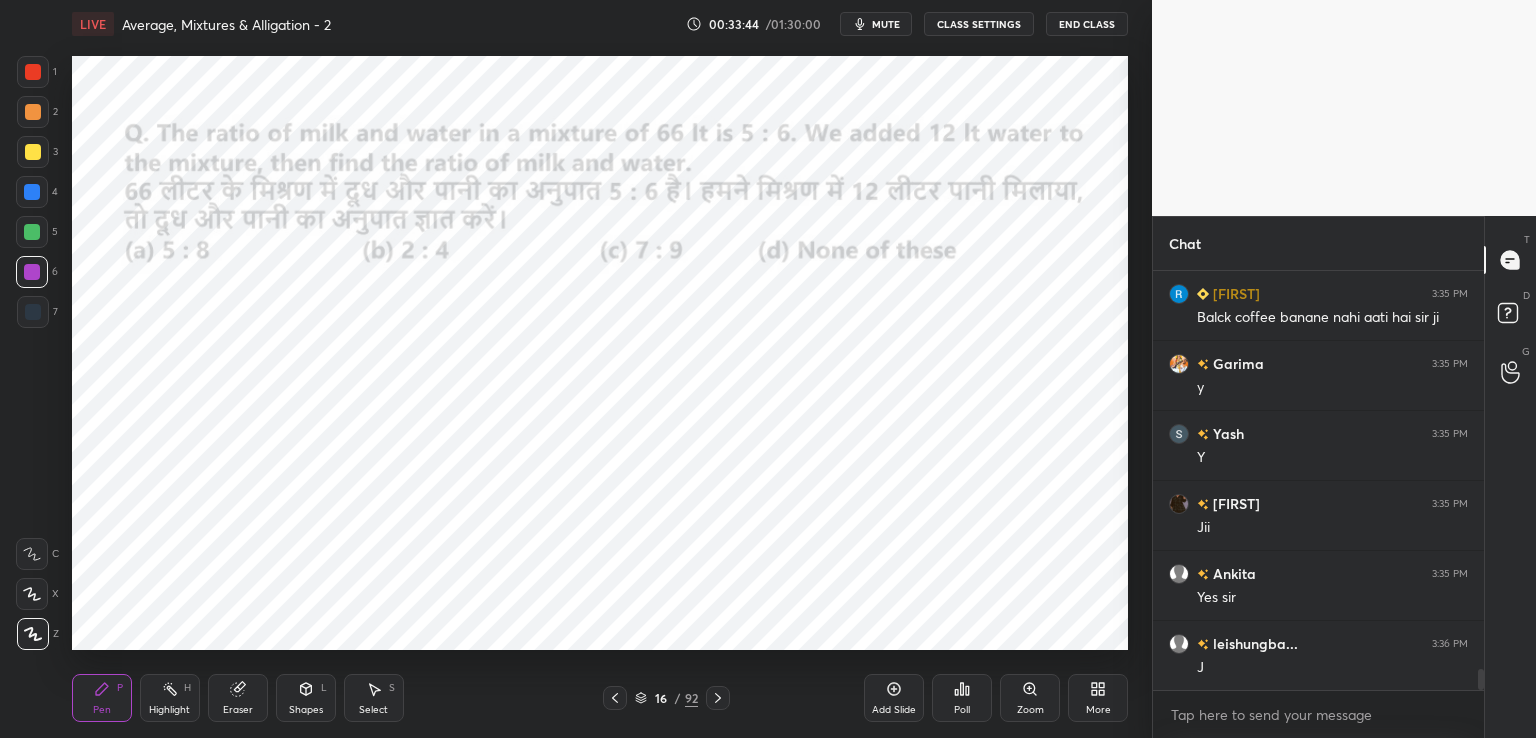 click 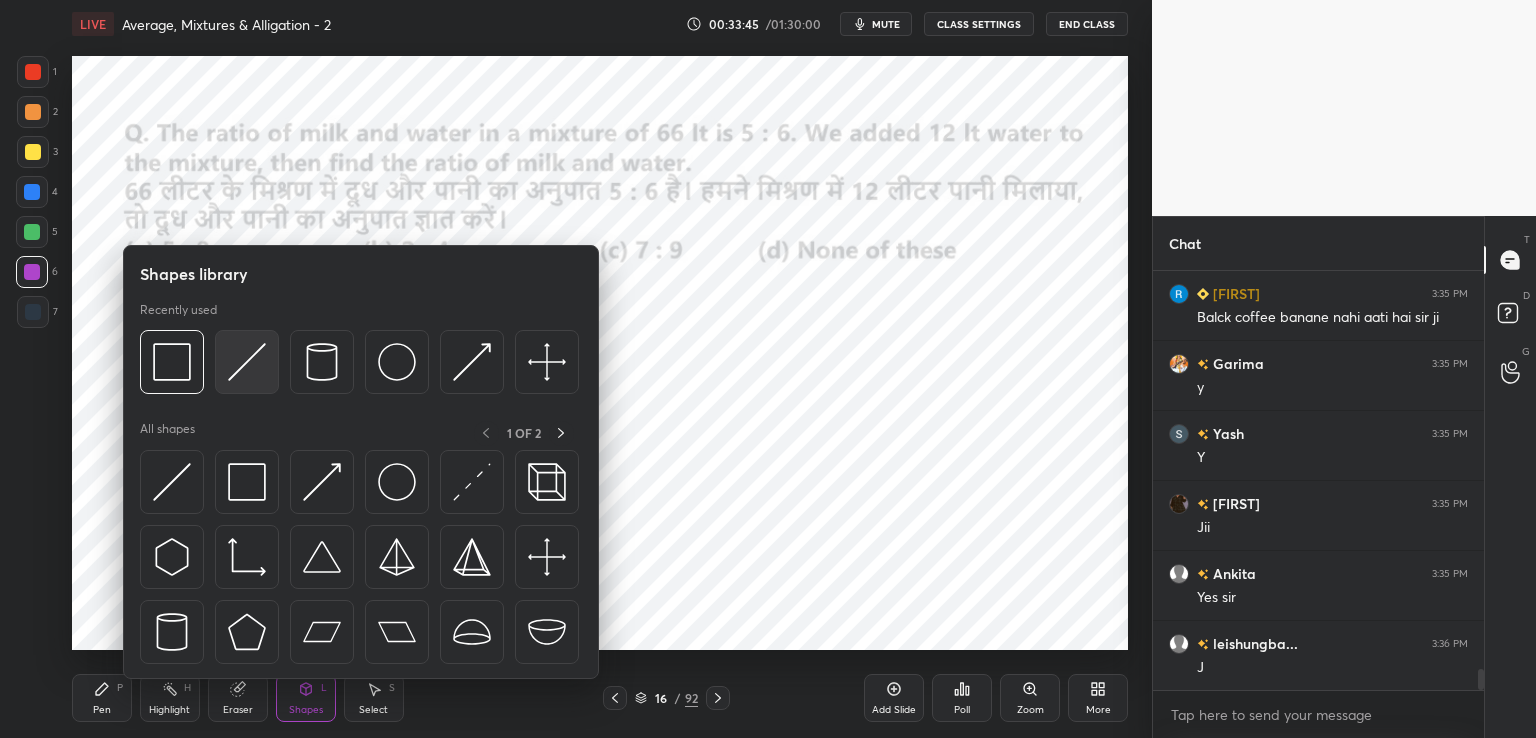 click at bounding box center (247, 362) 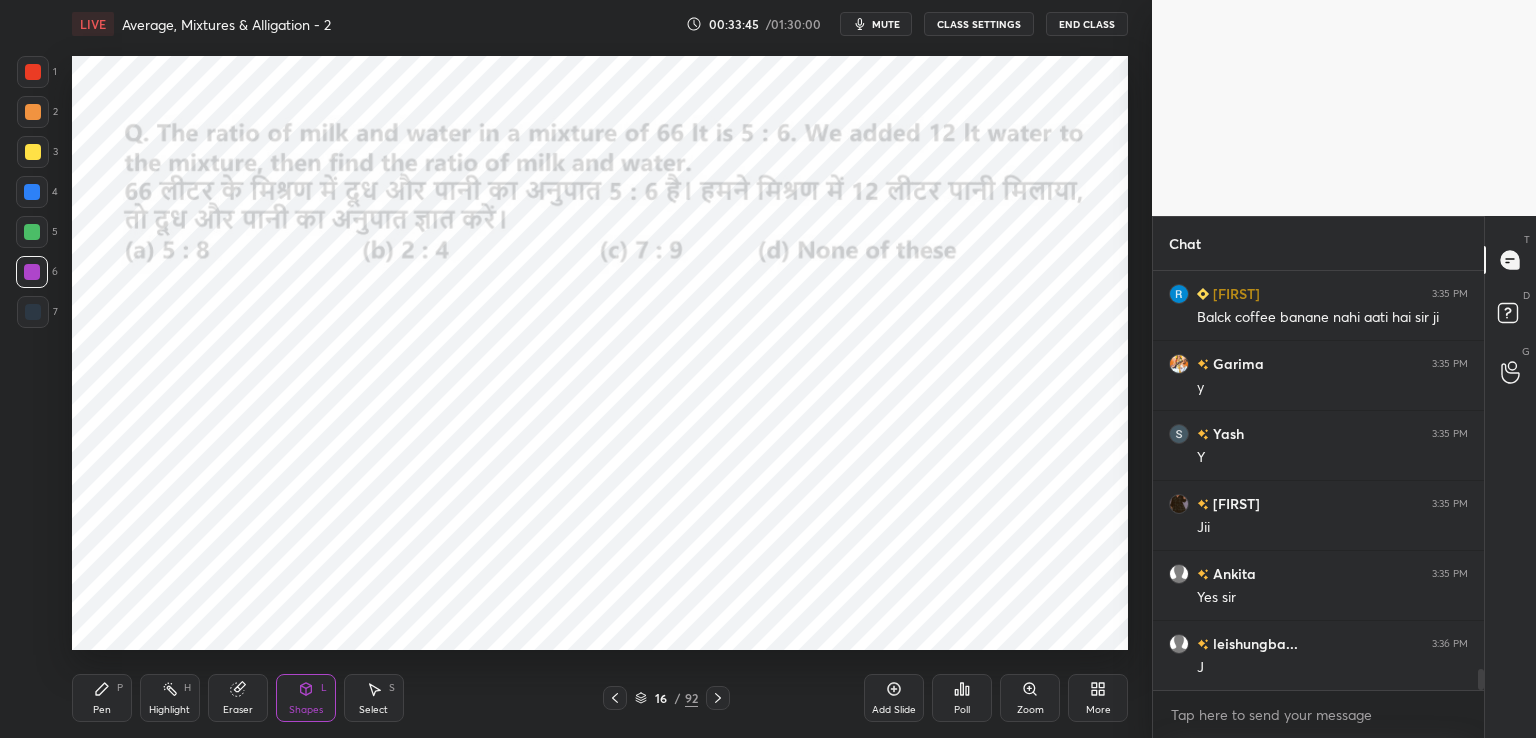 scroll, scrollTop: 378, scrollLeft: 325, axis: both 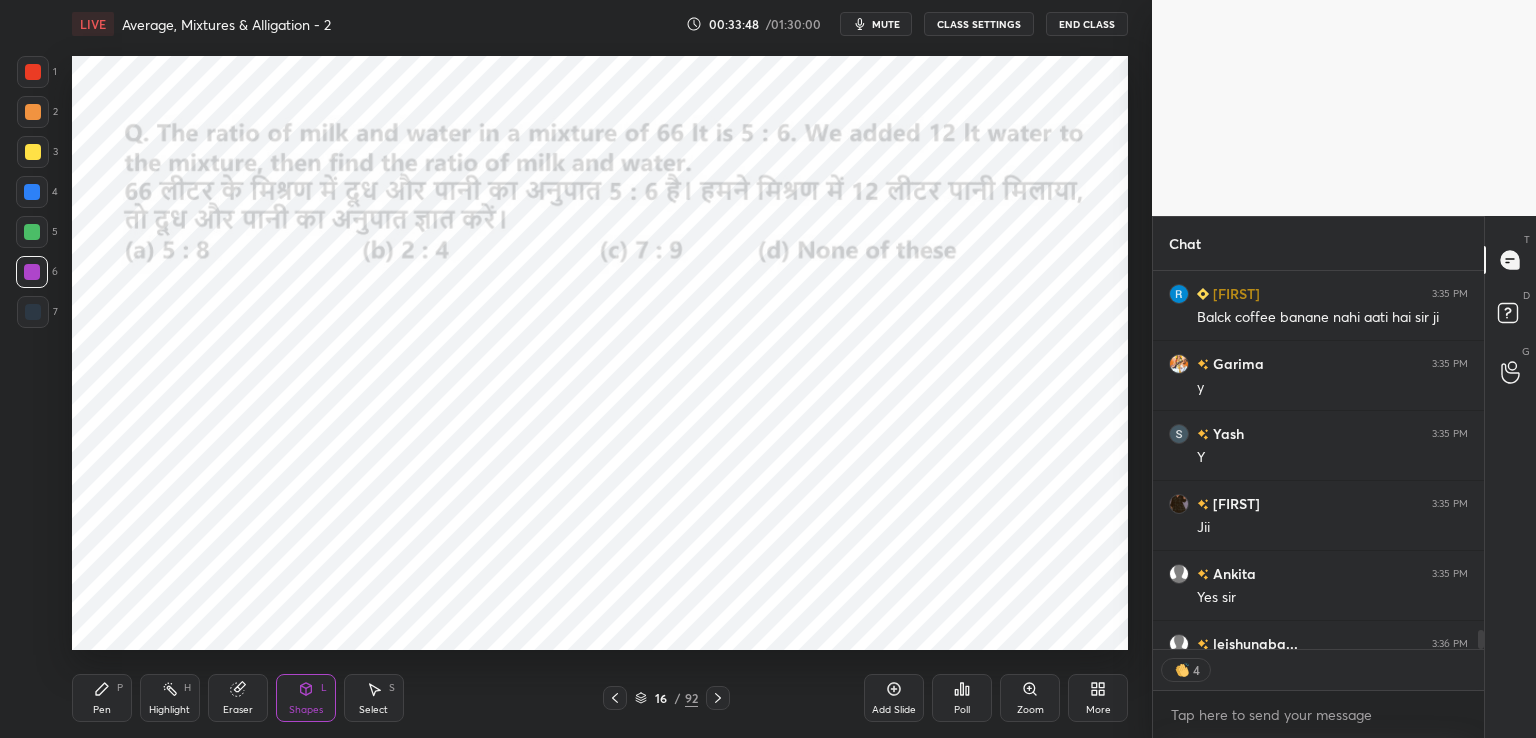 click at bounding box center [33, 72] 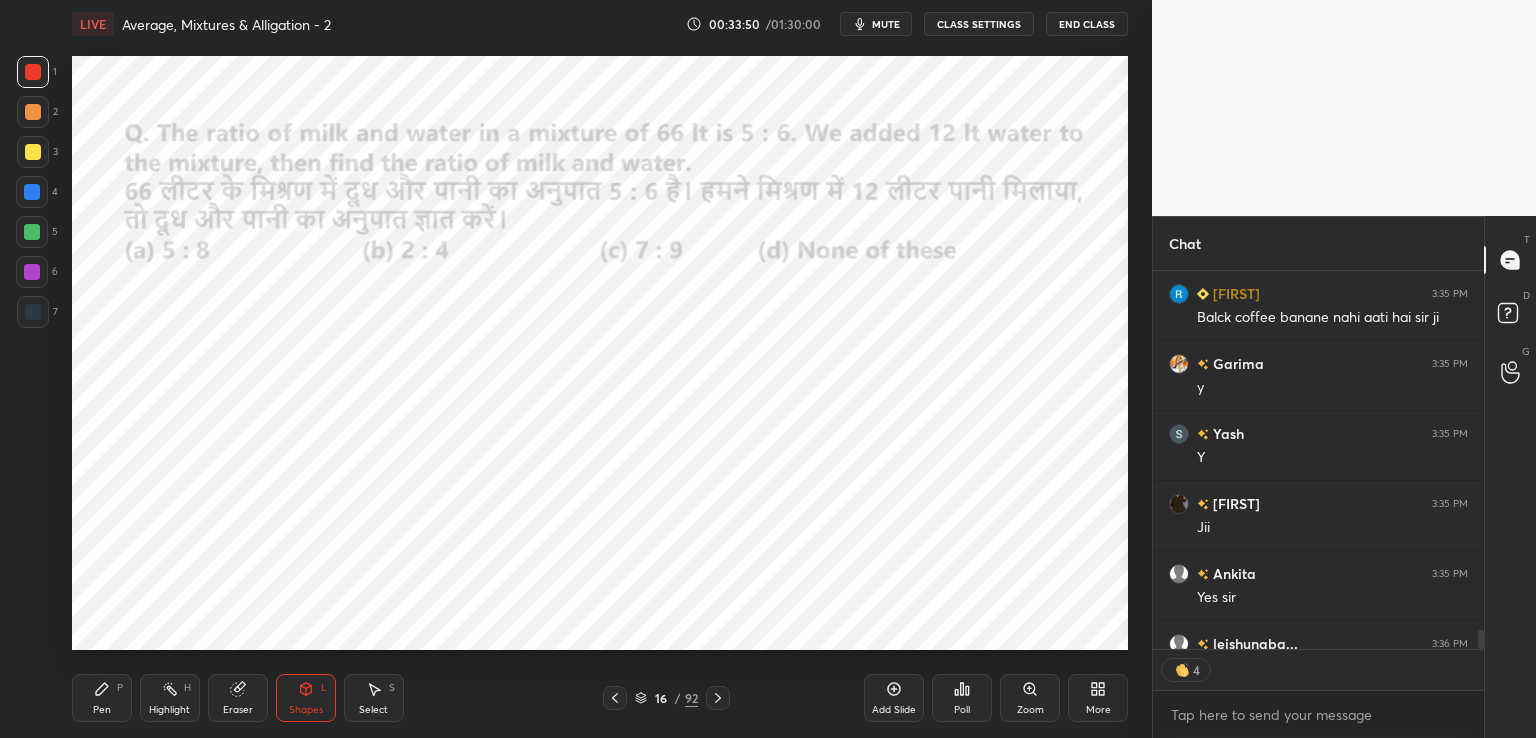 click on "Pen P" at bounding box center [102, 698] 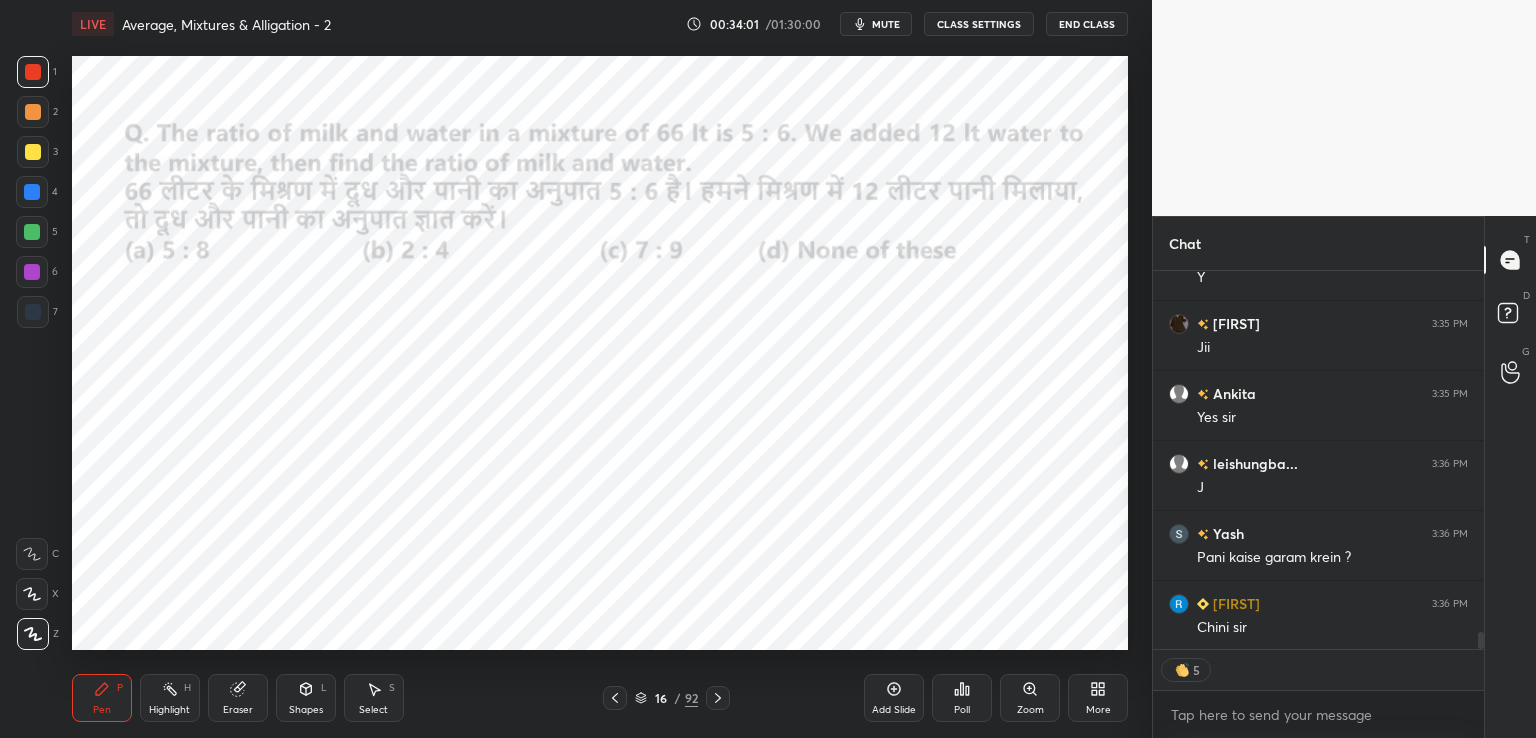 scroll, scrollTop: 8179, scrollLeft: 0, axis: vertical 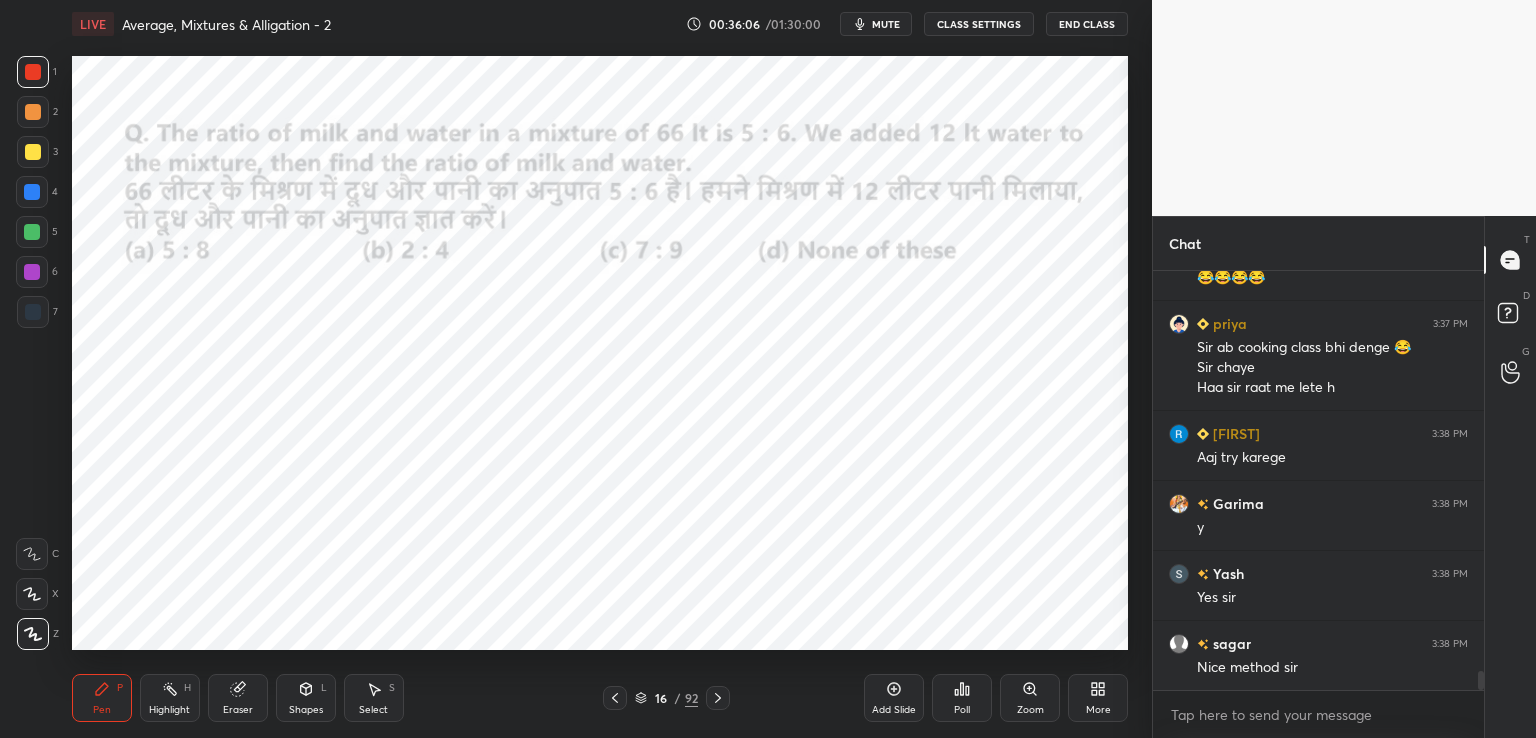 click 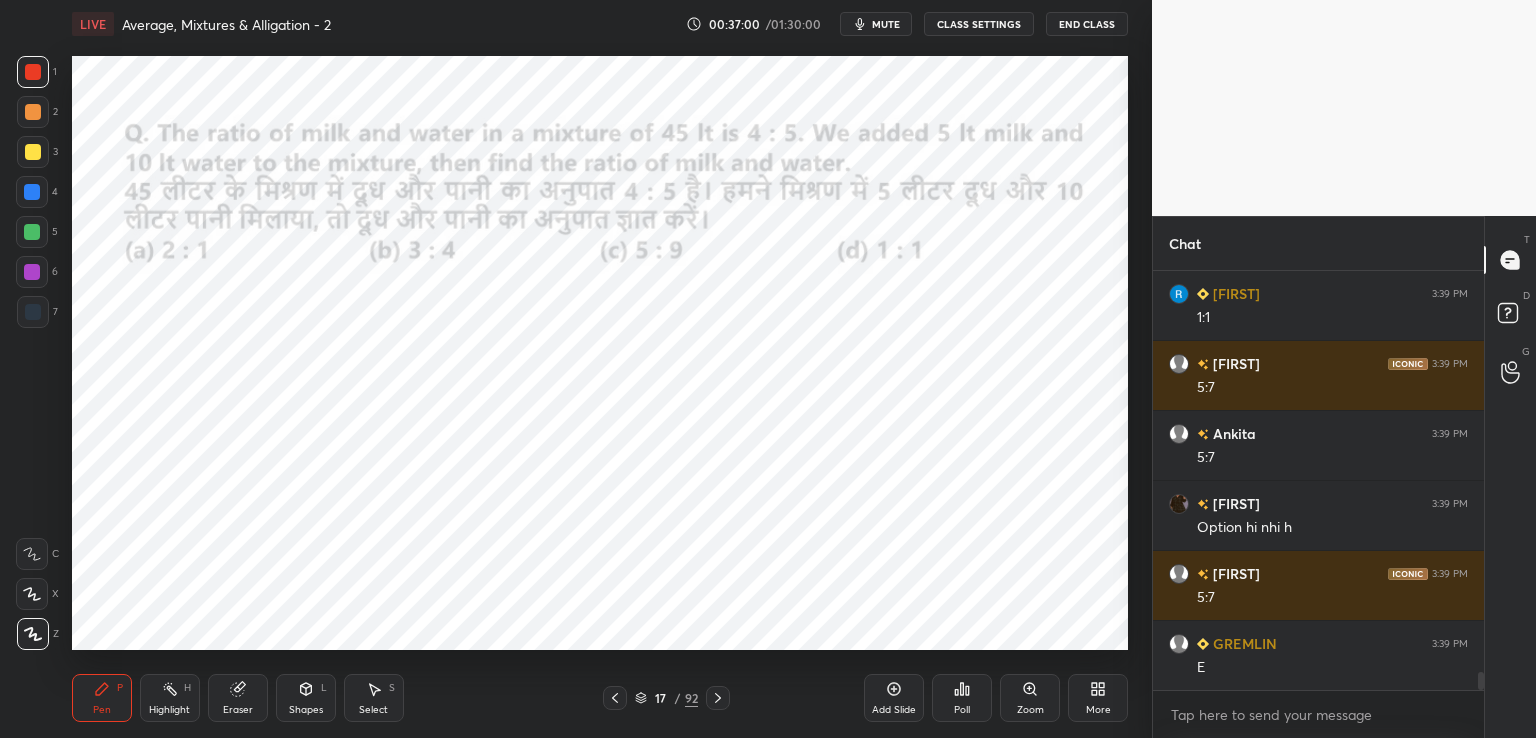 scroll, scrollTop: 9368, scrollLeft: 0, axis: vertical 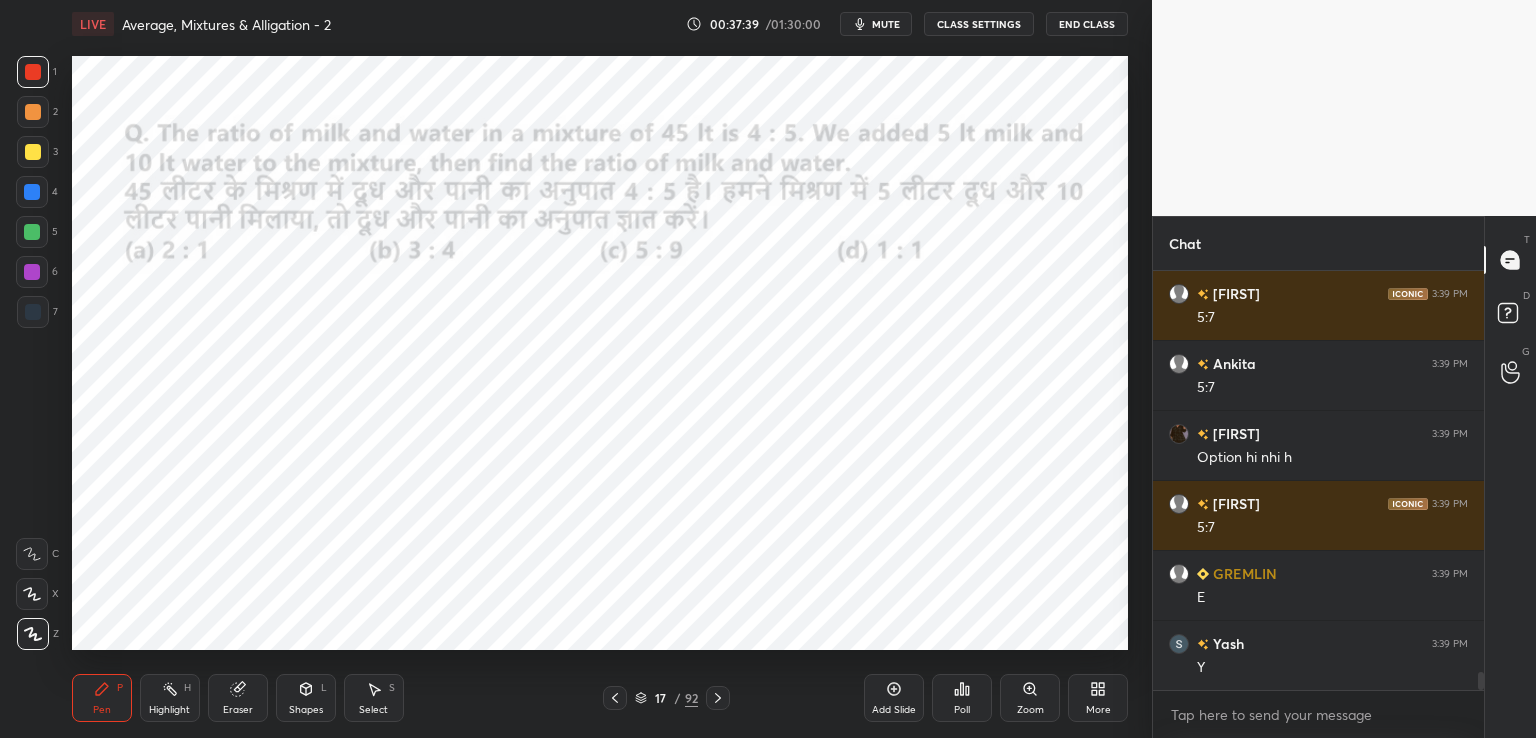 click 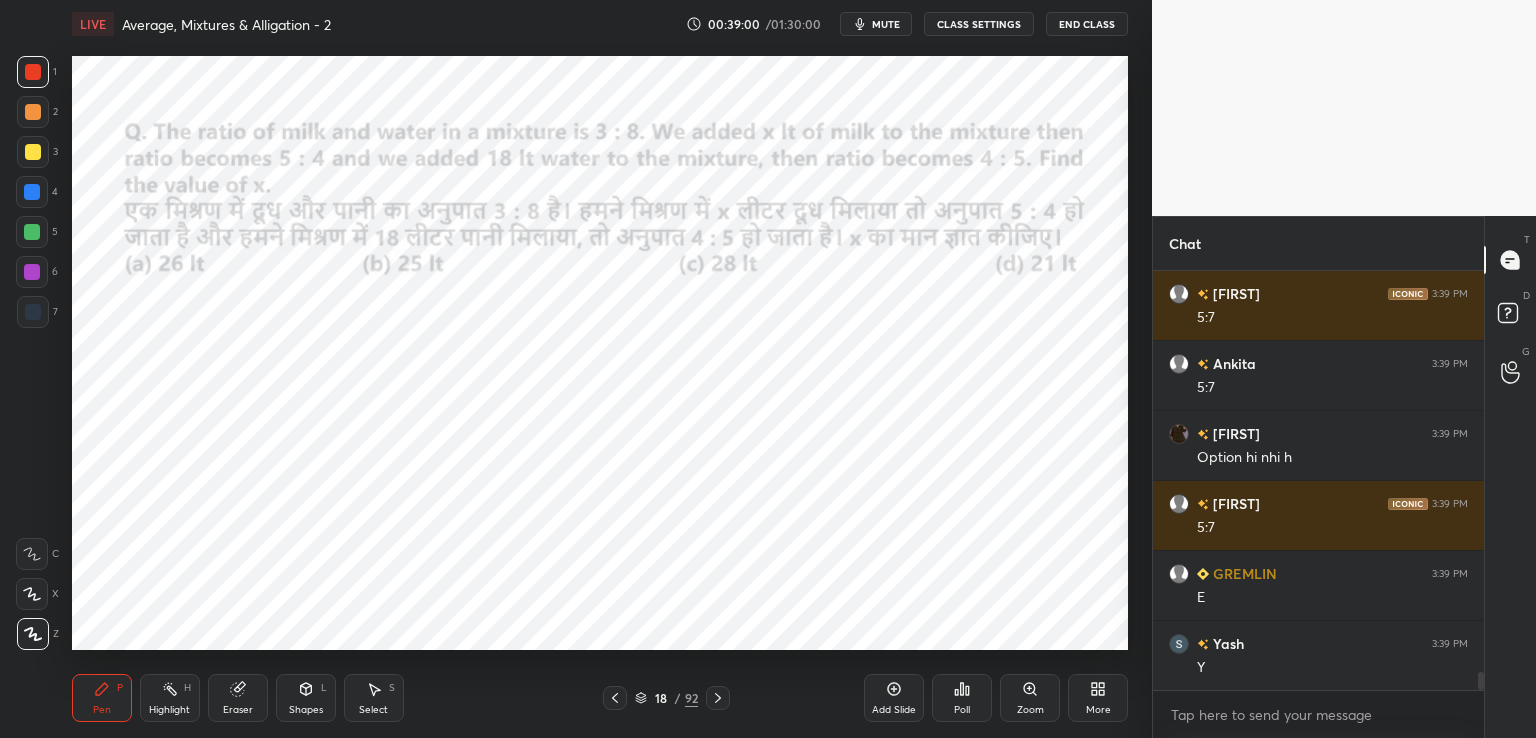 scroll, scrollTop: 9438, scrollLeft: 0, axis: vertical 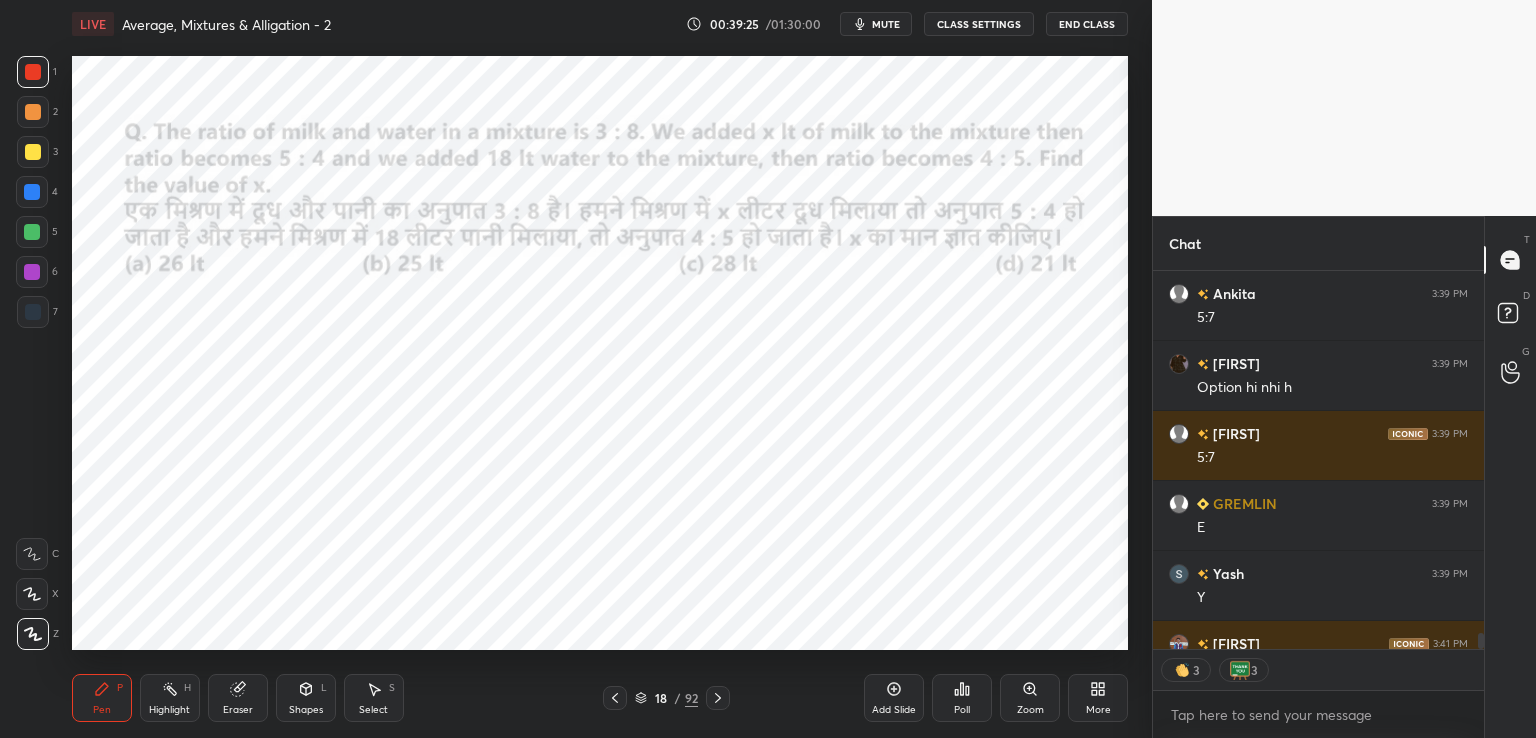 click at bounding box center [32, 192] 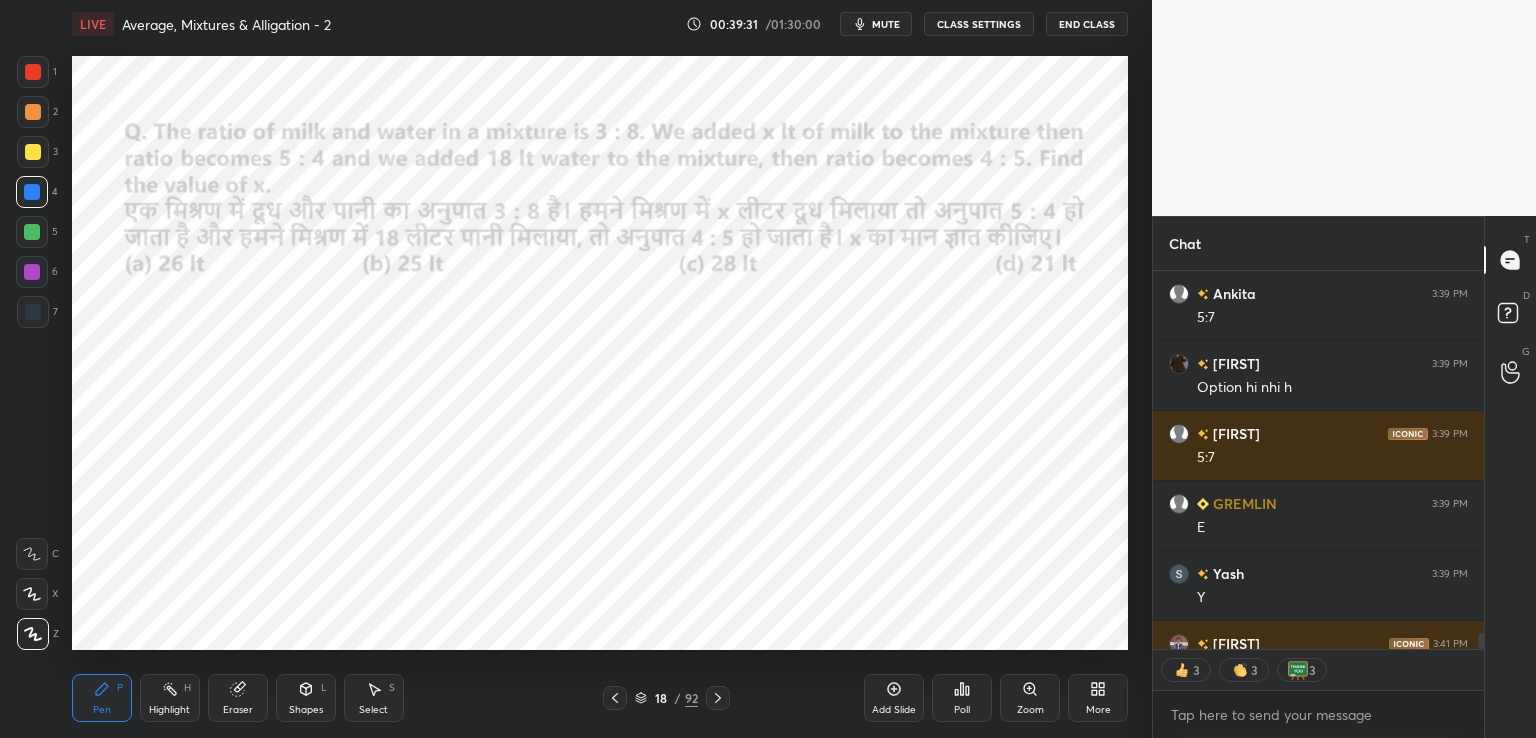 scroll, scrollTop: 9548, scrollLeft: 0, axis: vertical 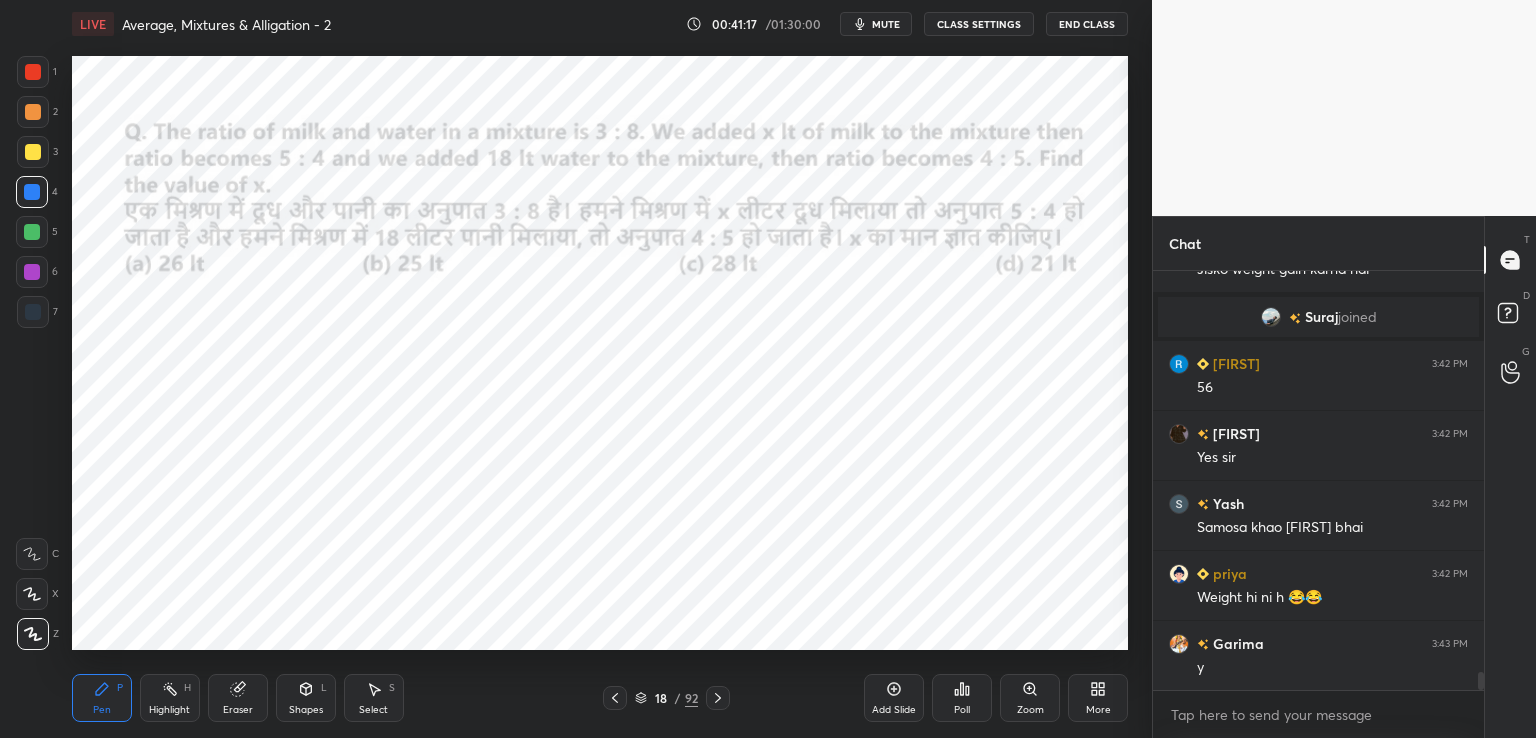 click on "Highlight H" at bounding box center (170, 698) 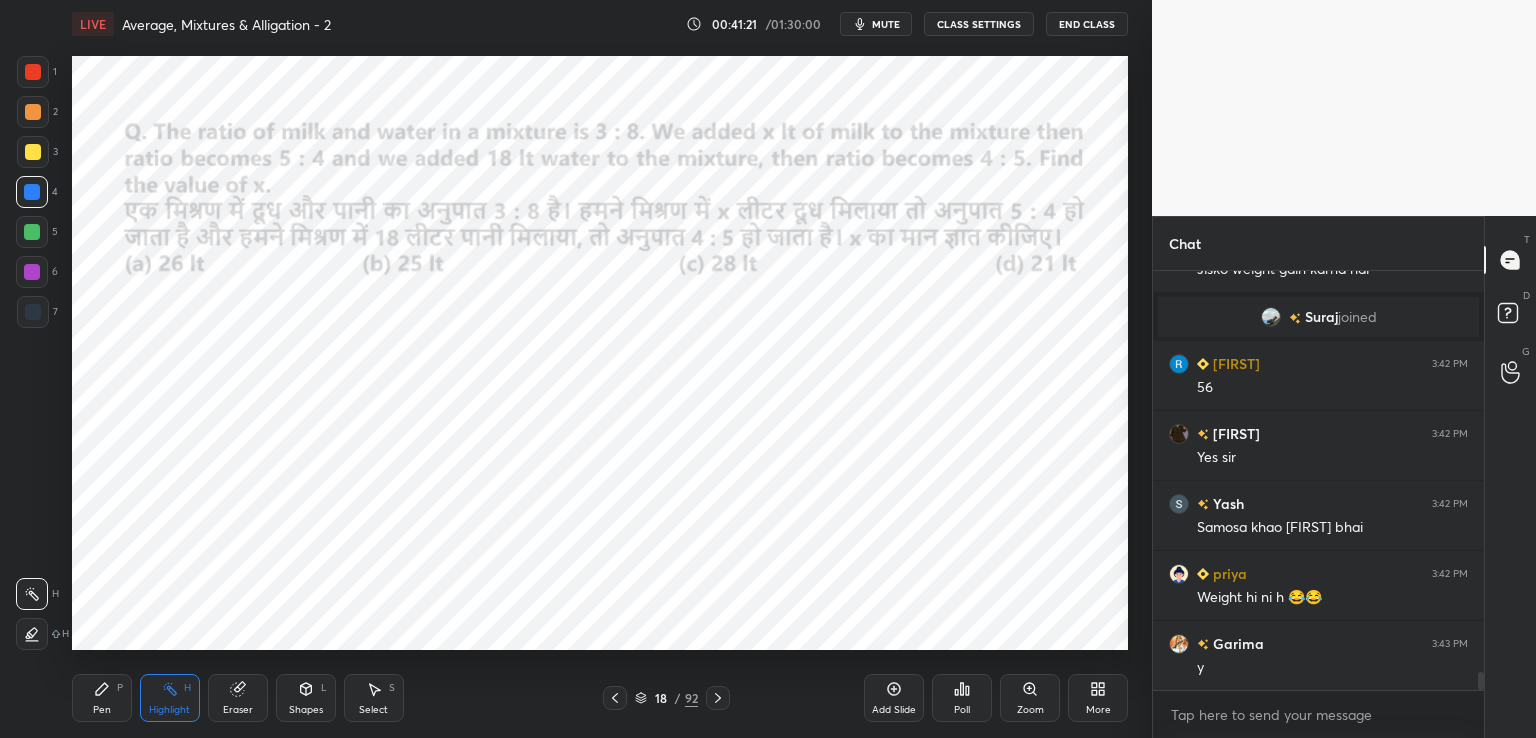 click 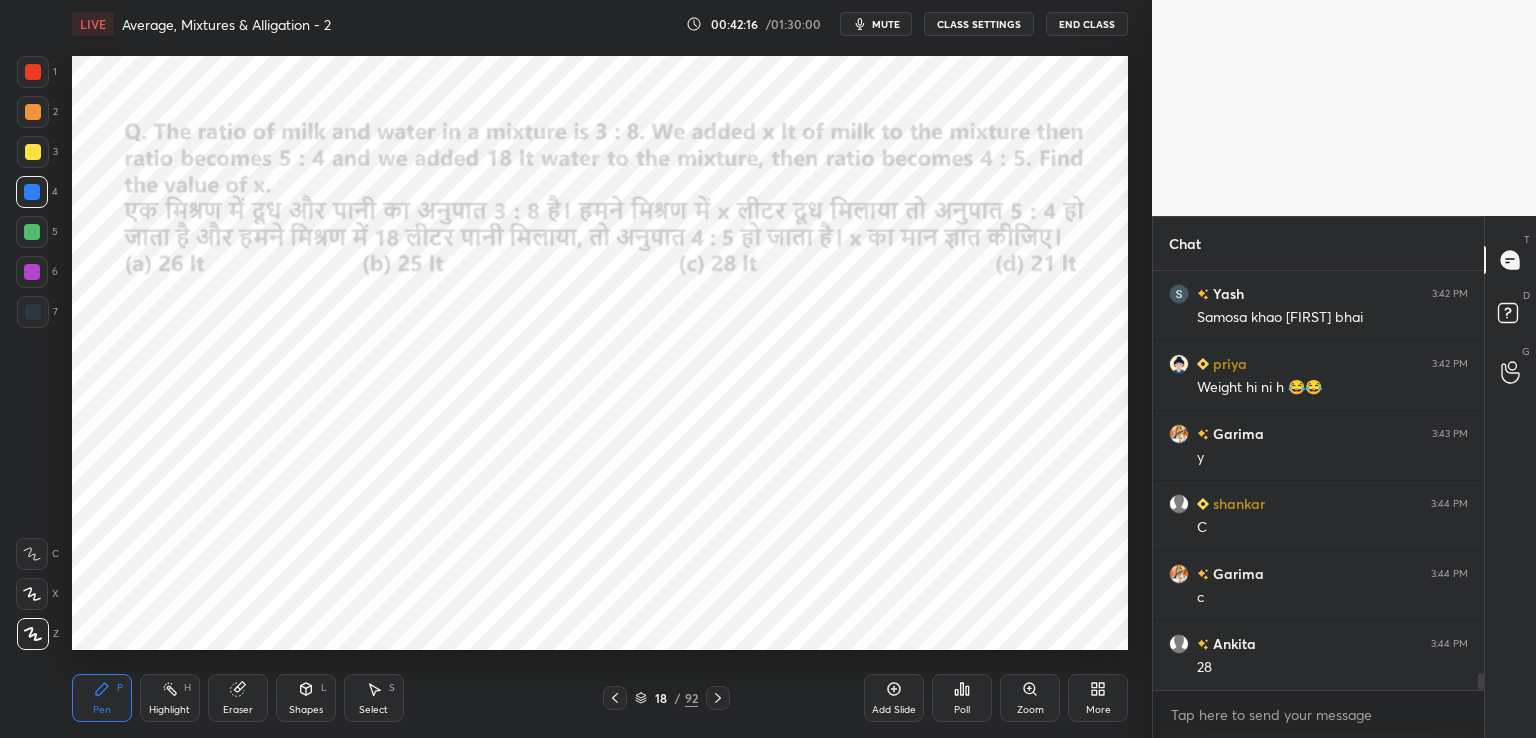 scroll, scrollTop: 9746, scrollLeft: 0, axis: vertical 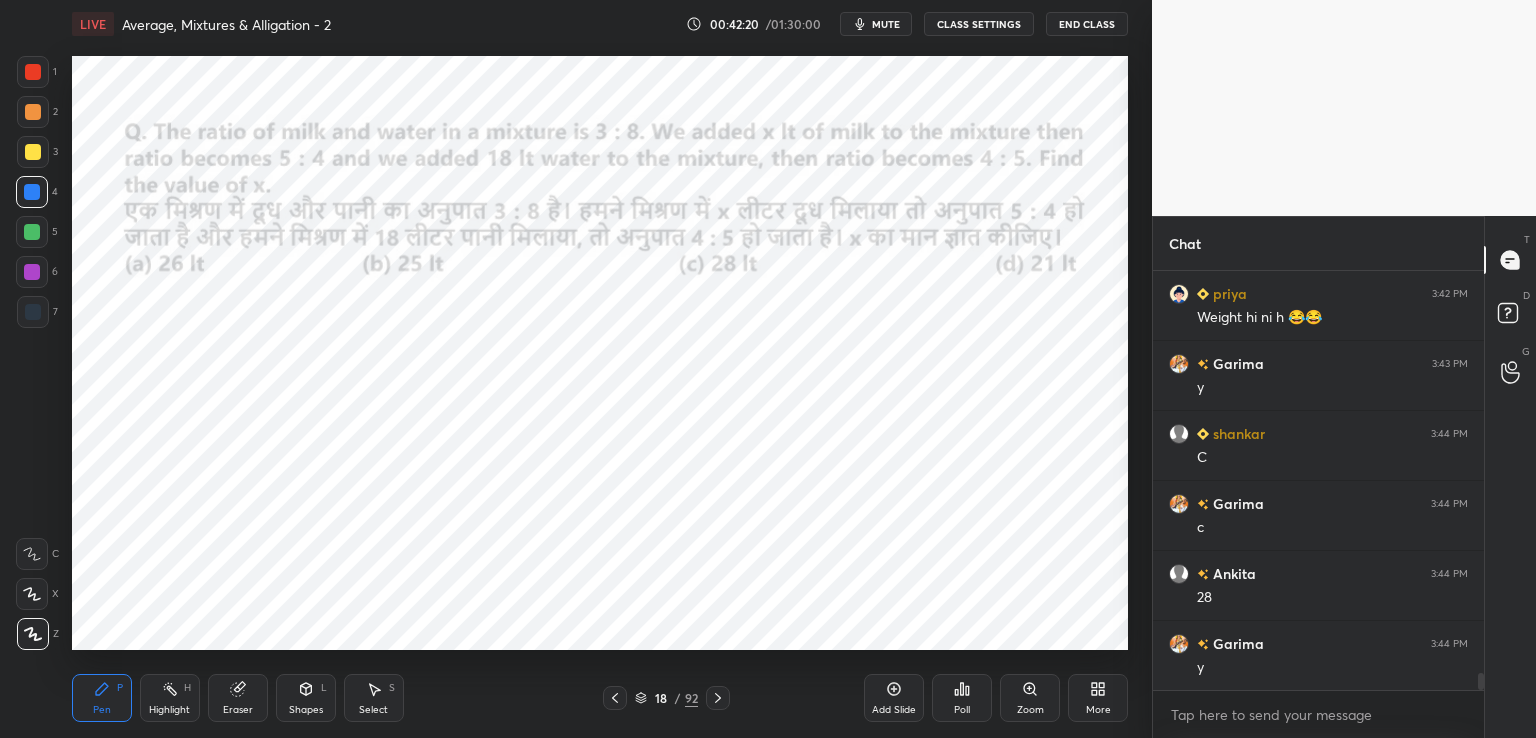 click 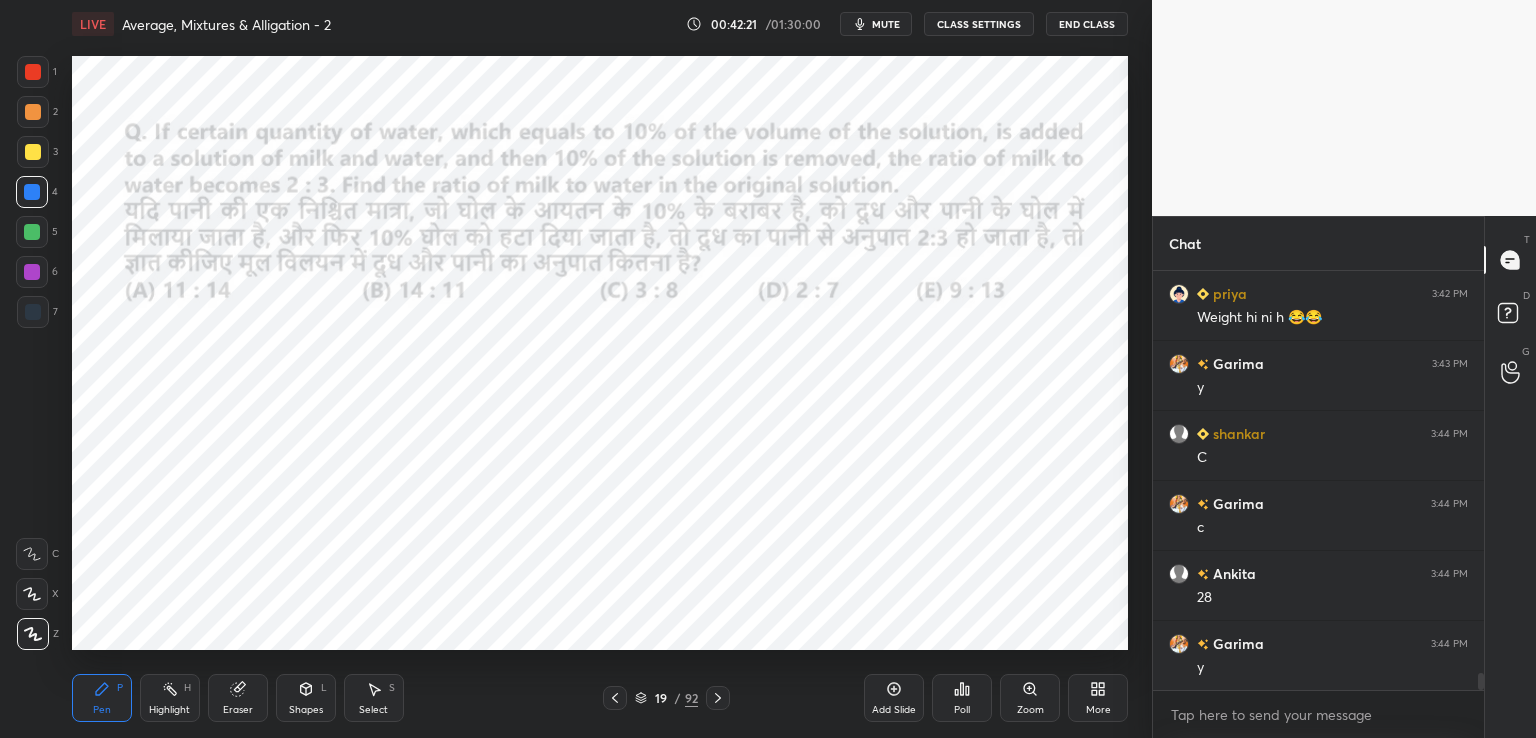 click at bounding box center (33, 72) 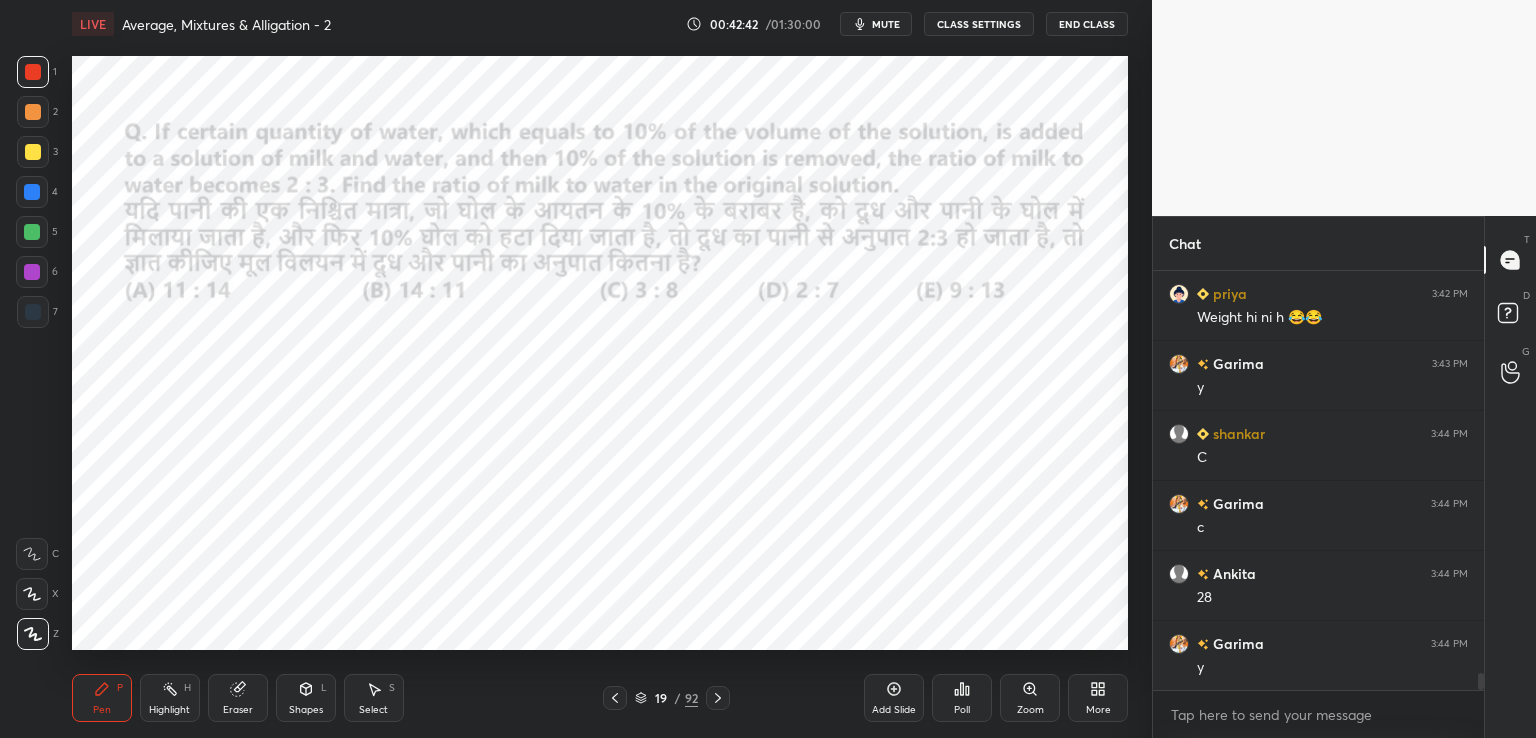 click 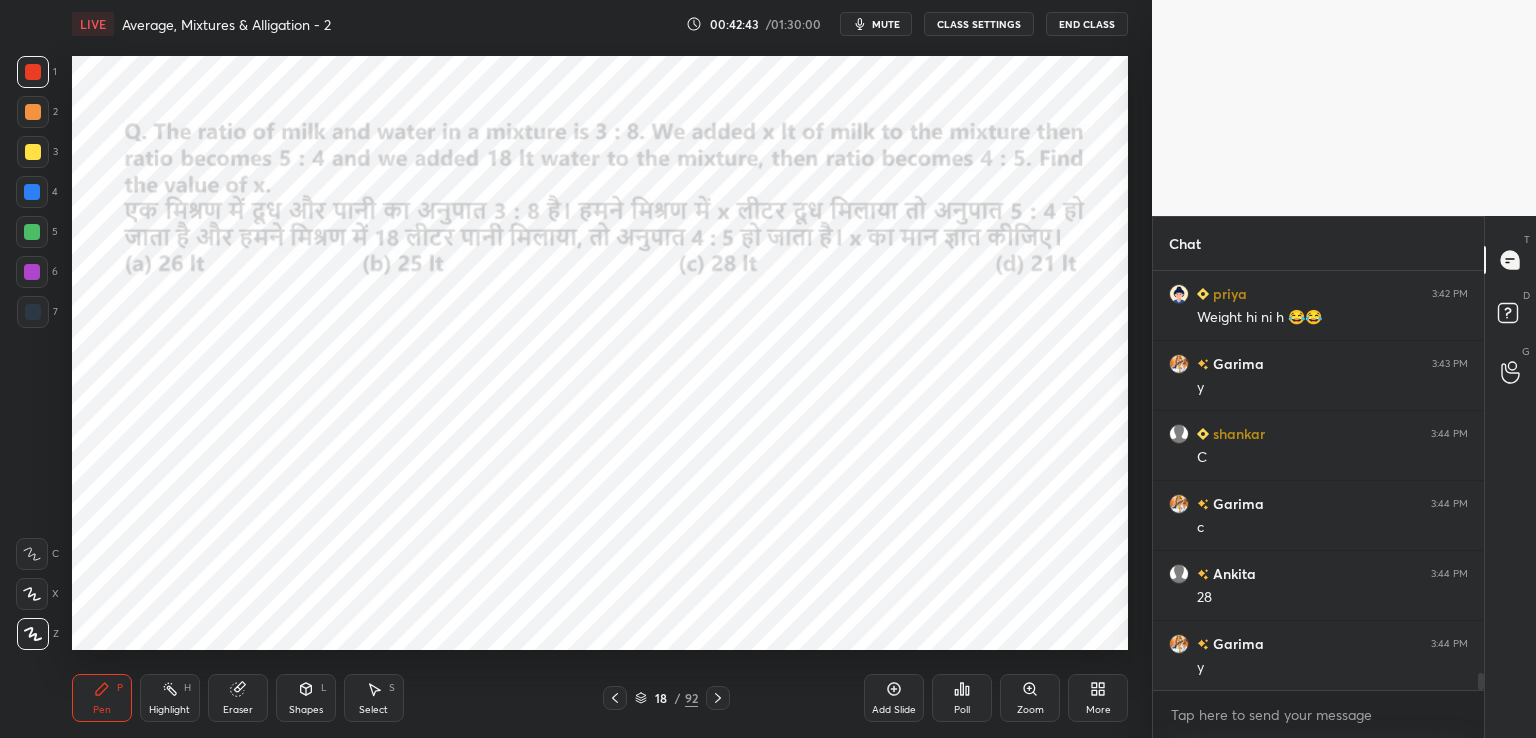 click on "Add Slide" at bounding box center [894, 698] 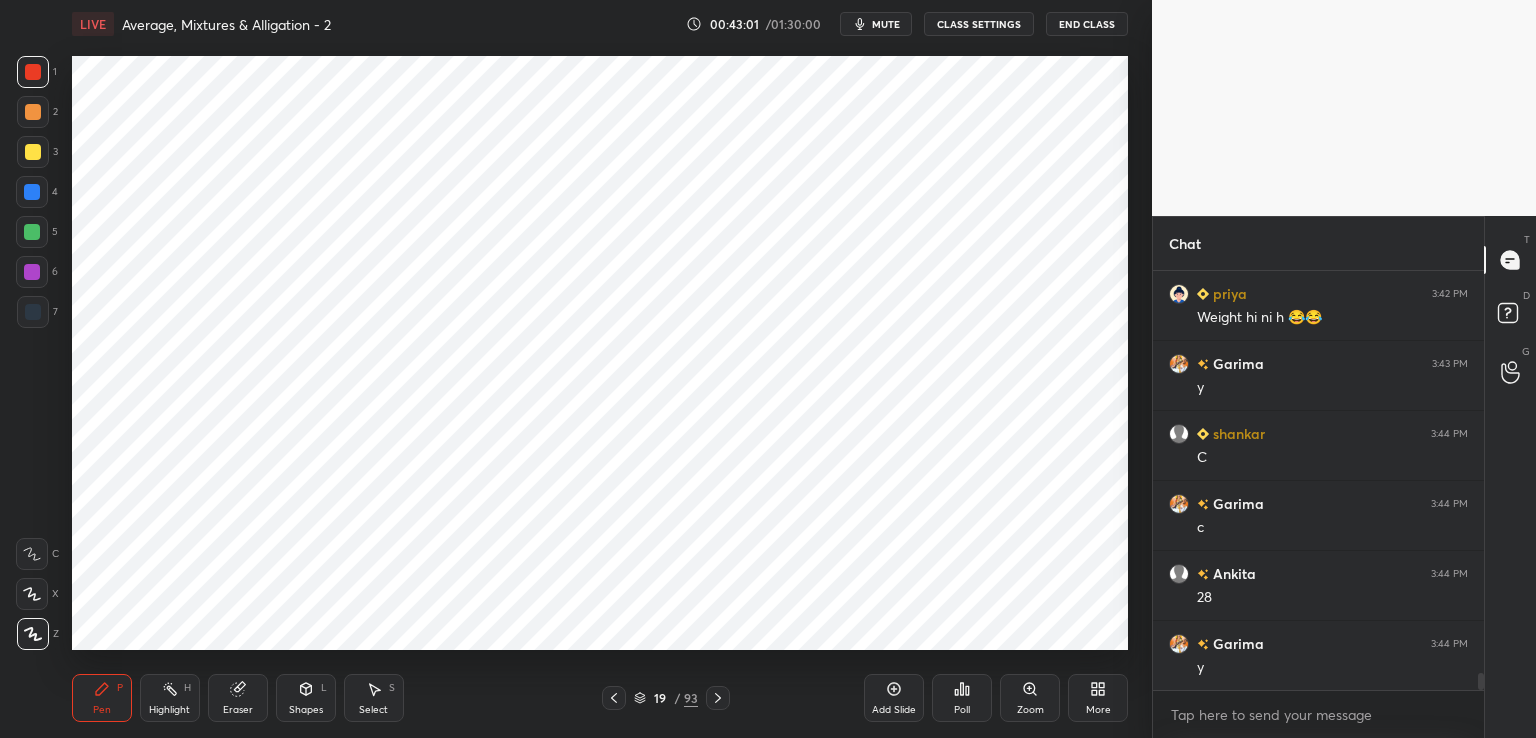 click 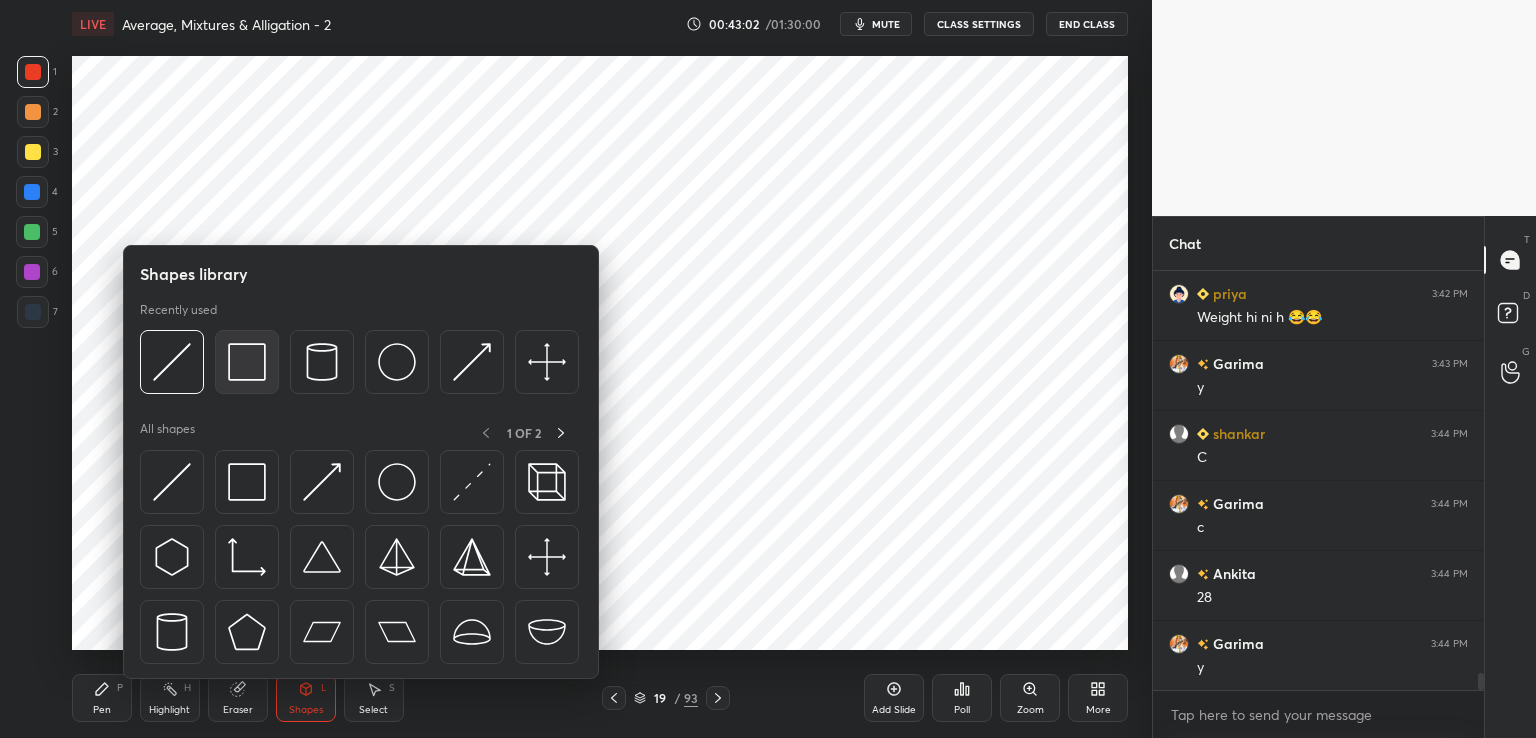 click at bounding box center (247, 362) 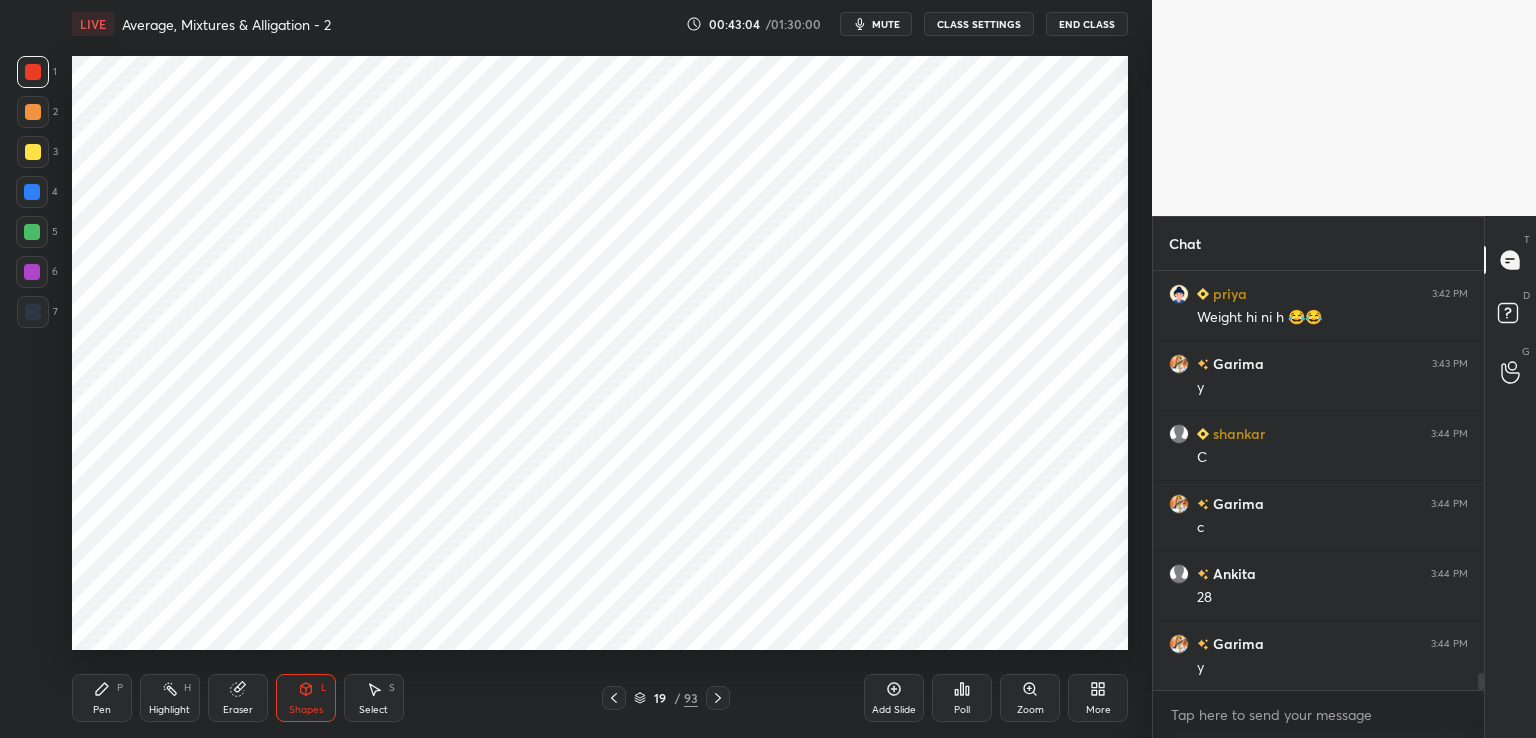 click at bounding box center (32, 192) 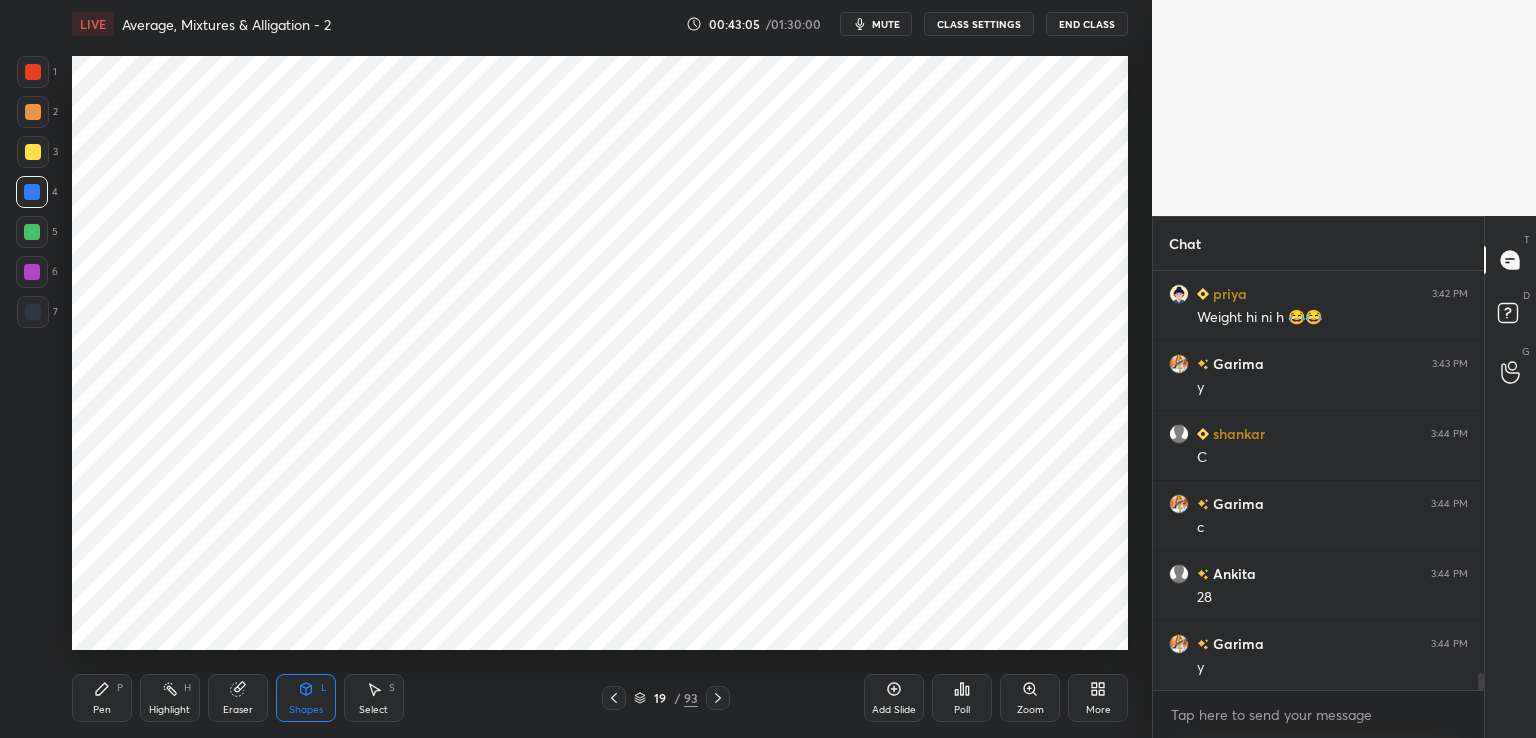 click on "Pen P" at bounding box center (102, 698) 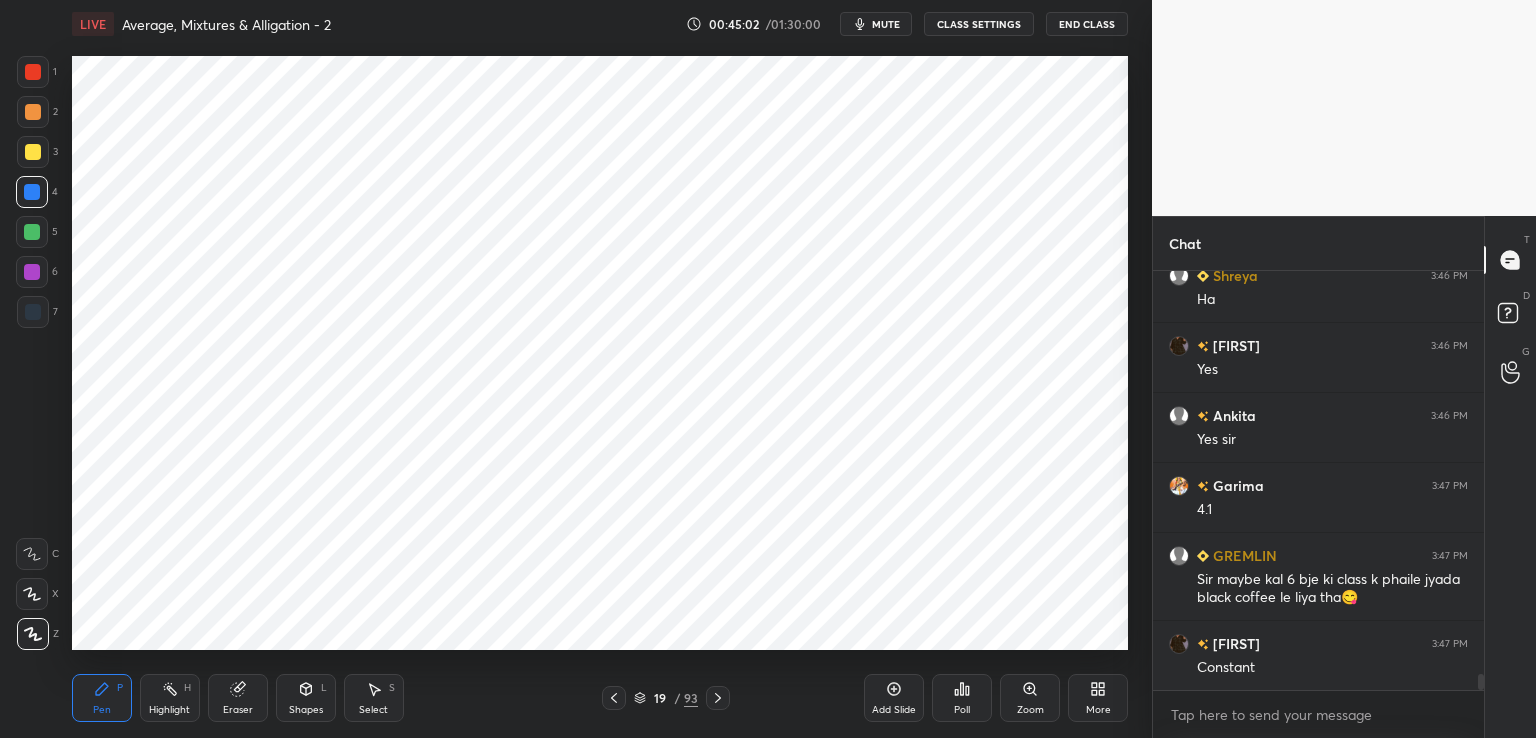scroll, scrollTop: 10464, scrollLeft: 0, axis: vertical 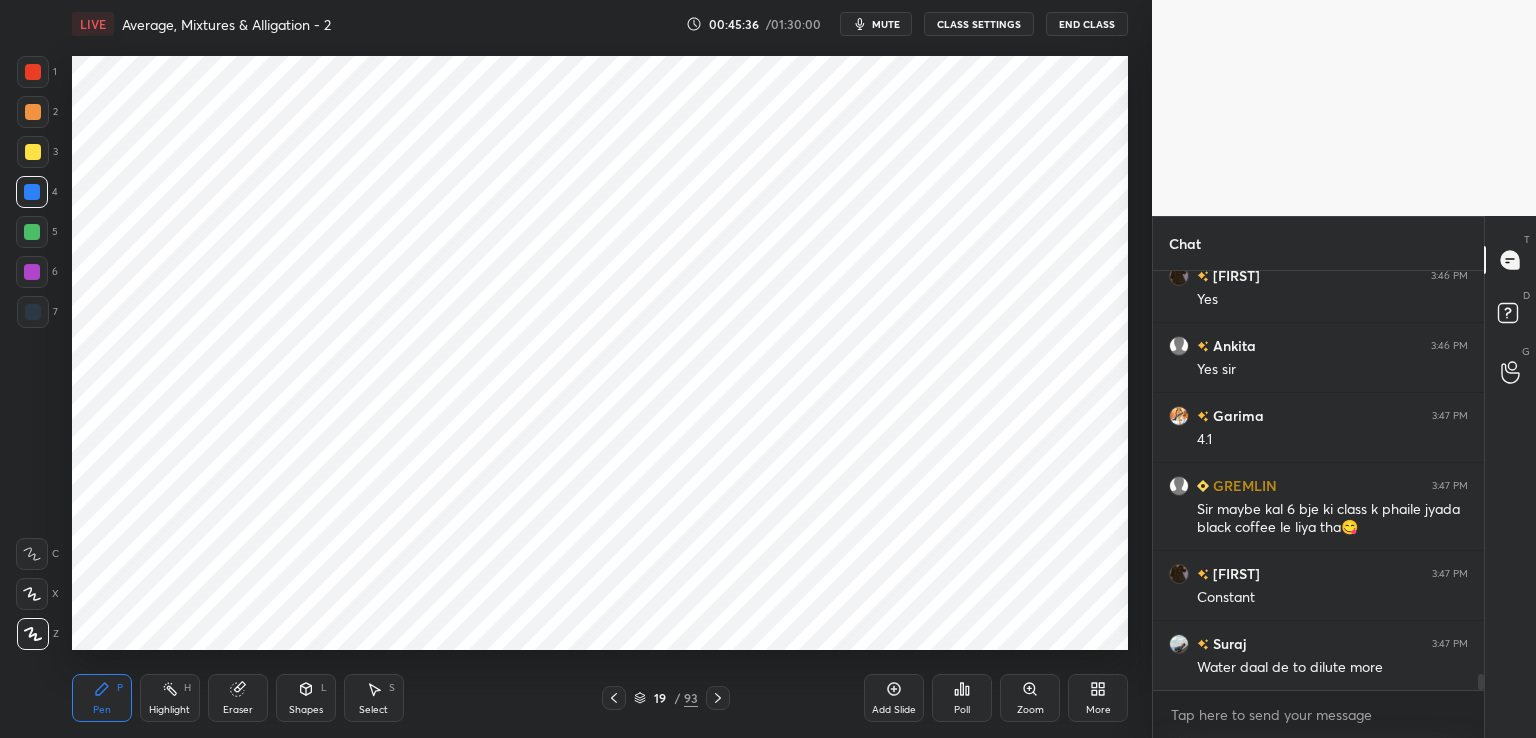 click on "Eraser" at bounding box center (238, 698) 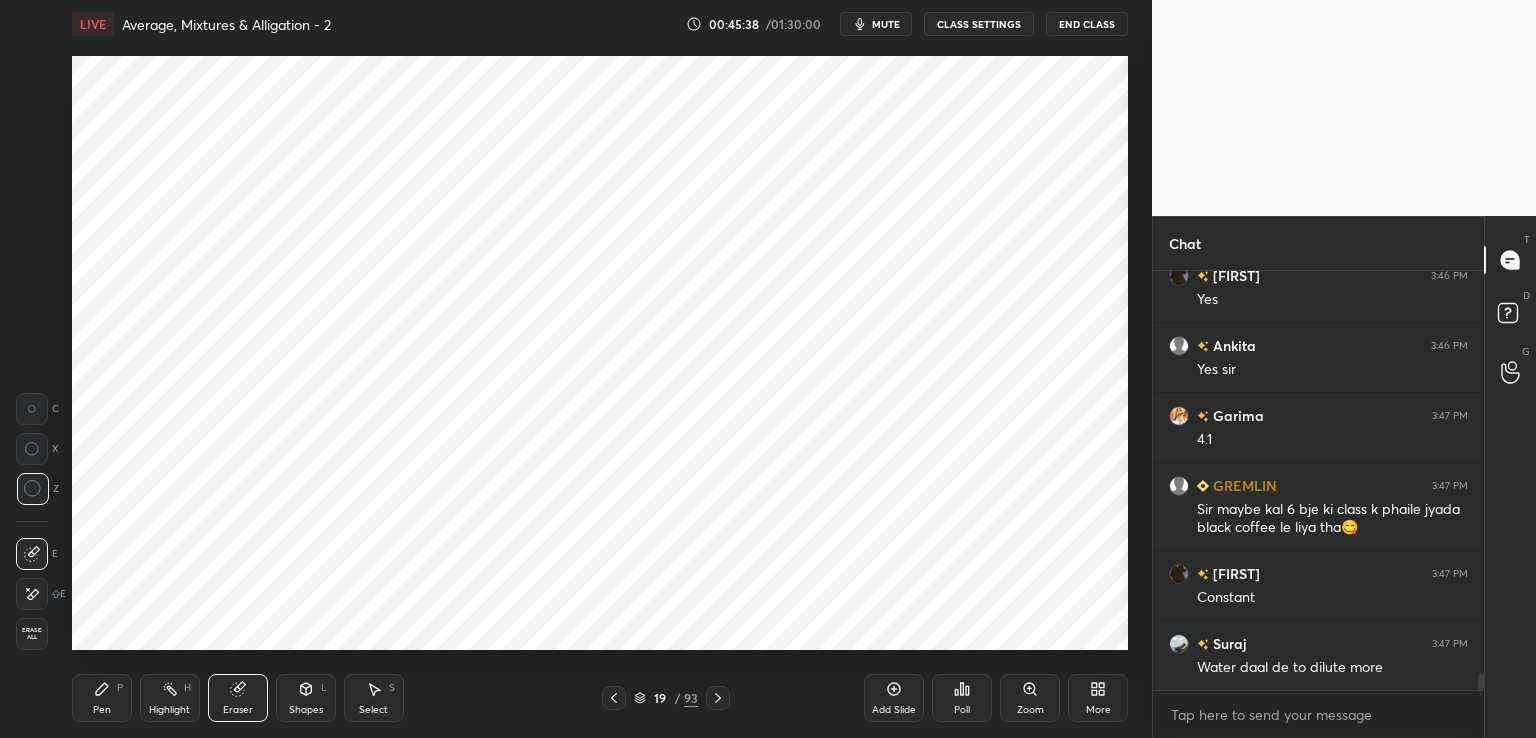click on "Pen P" at bounding box center (102, 698) 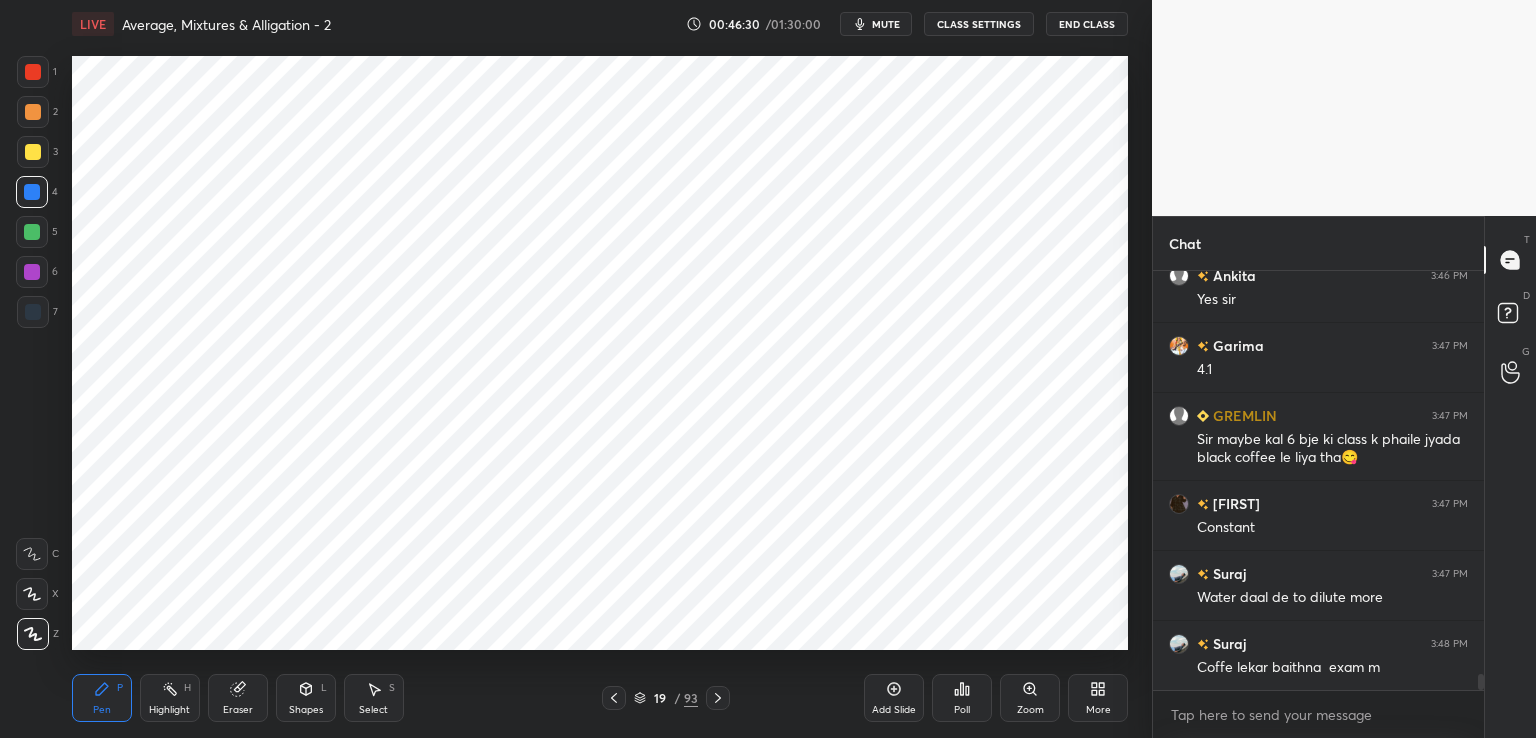scroll, scrollTop: 10604, scrollLeft: 0, axis: vertical 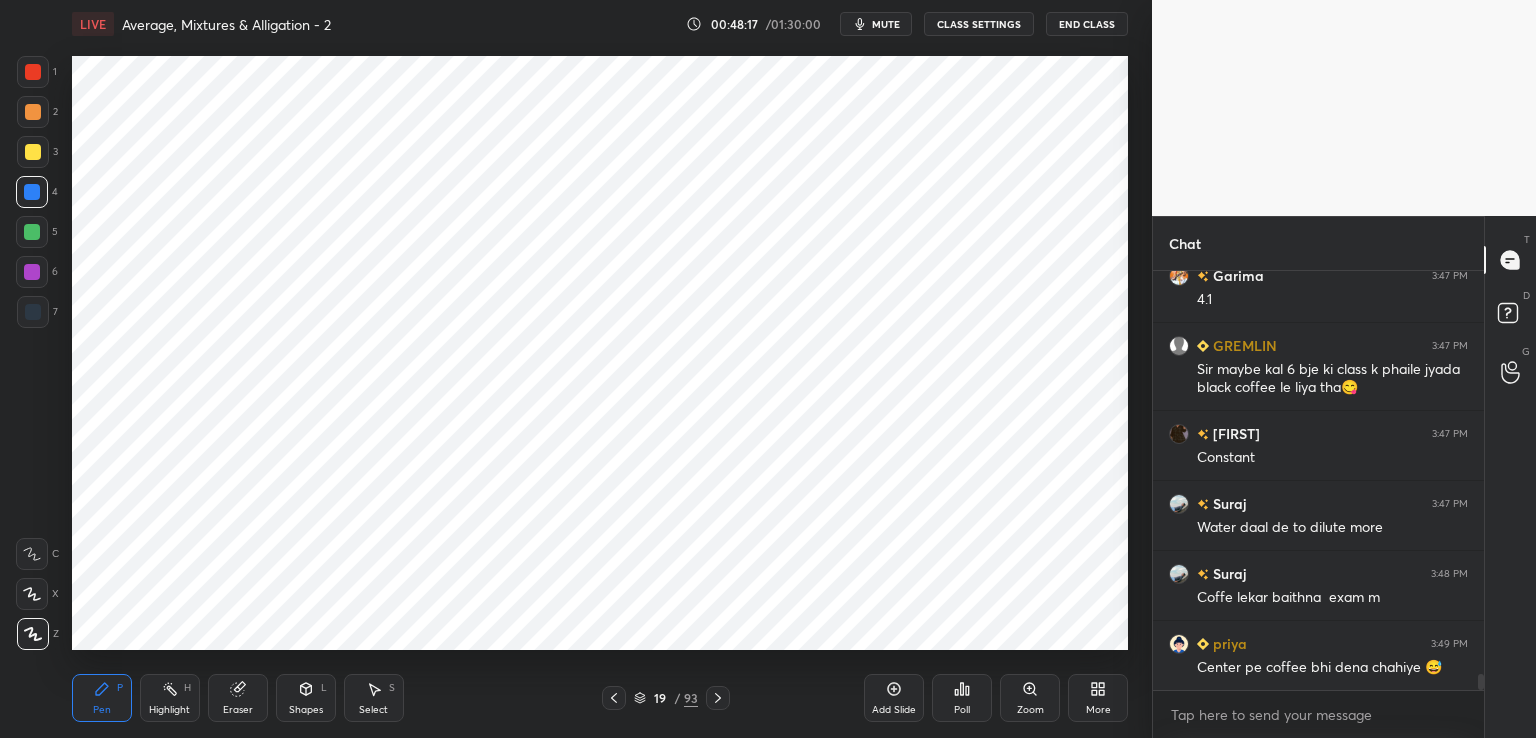 click 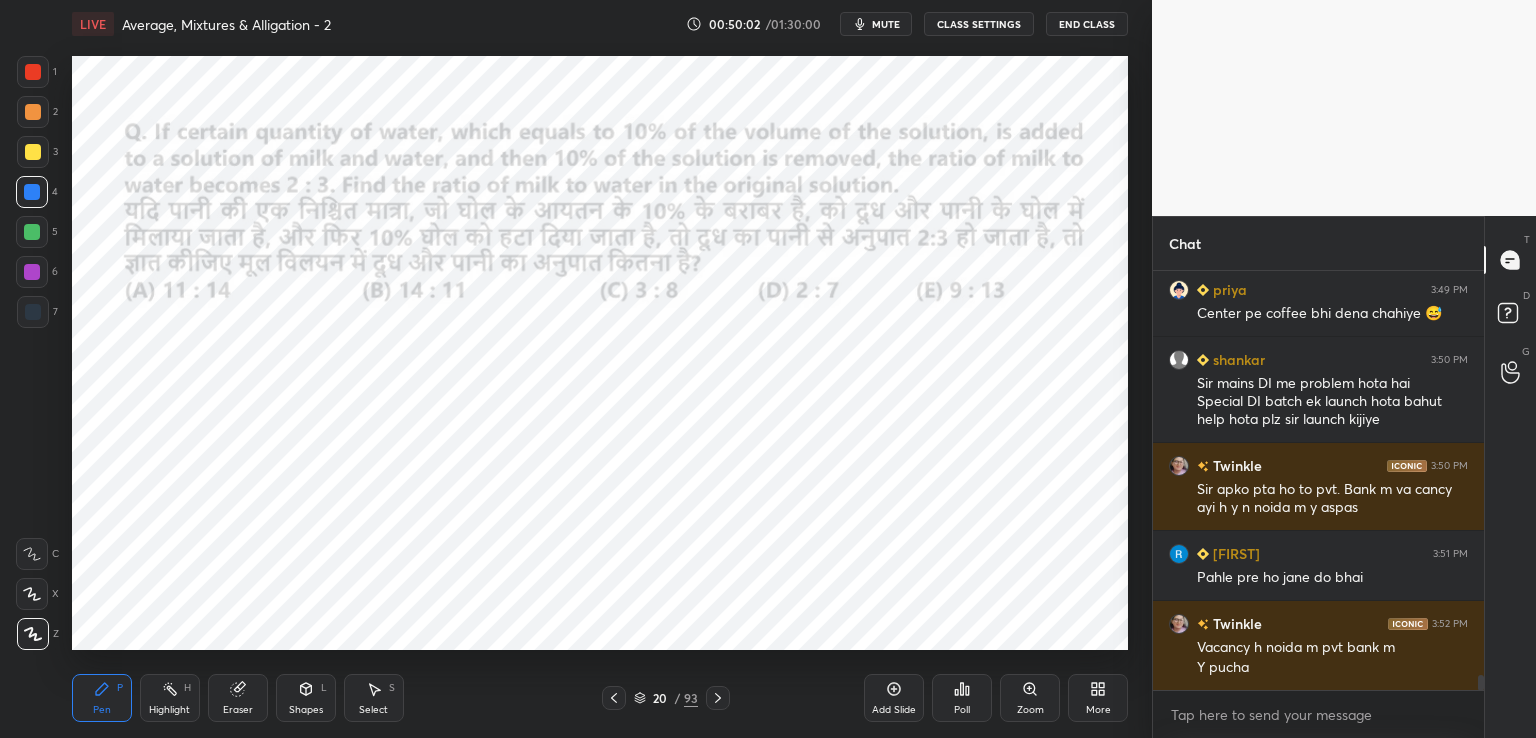 scroll, scrollTop: 11028, scrollLeft: 0, axis: vertical 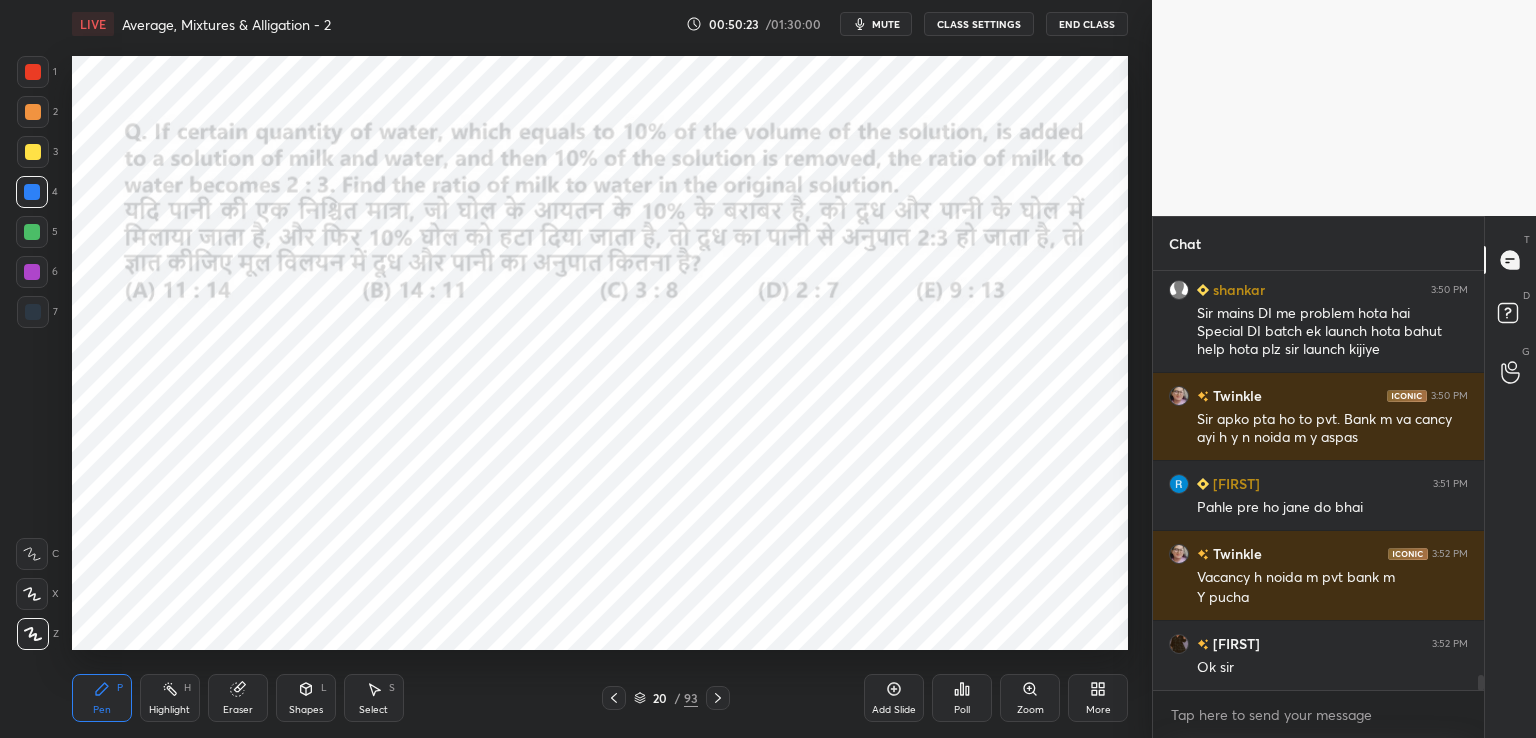 click at bounding box center (32, 232) 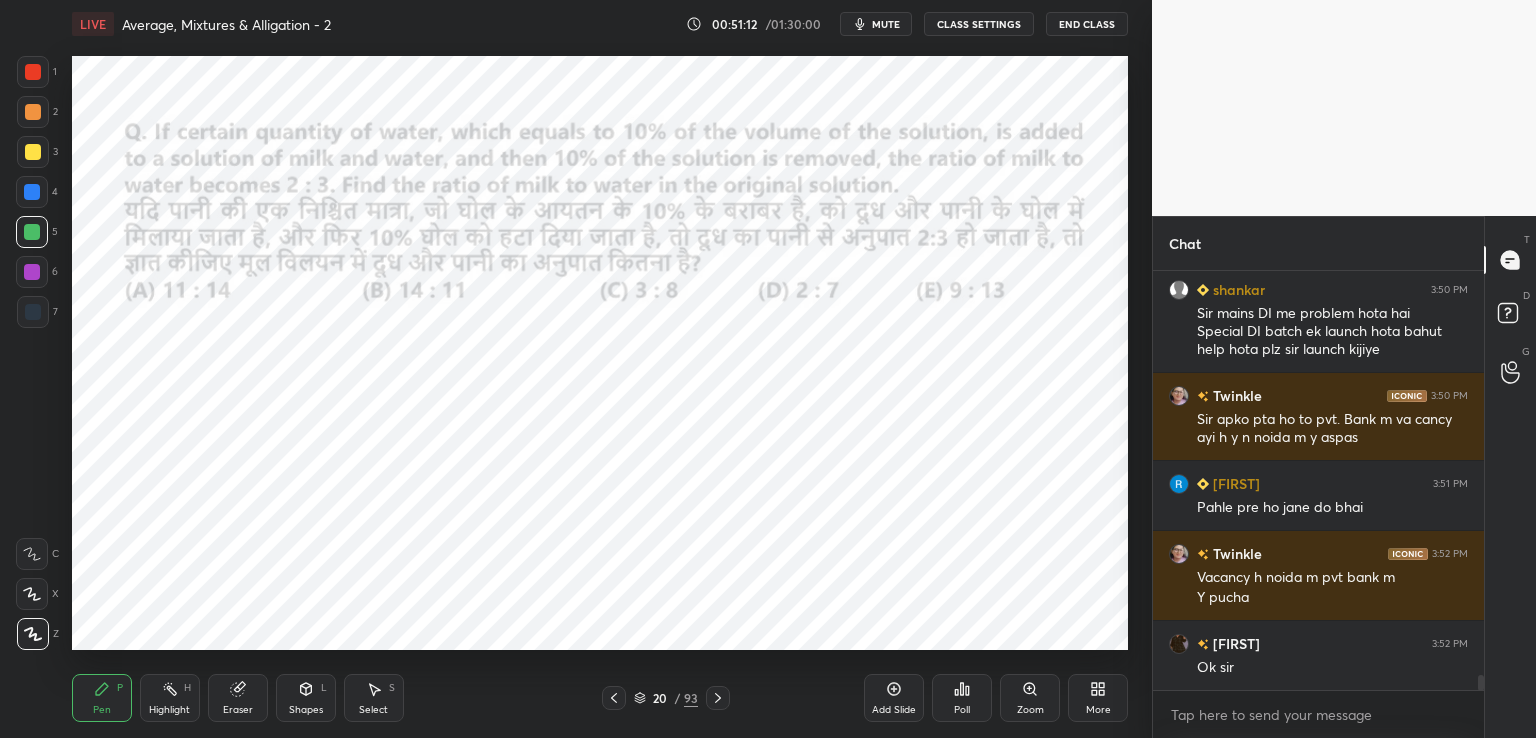 scroll, scrollTop: 11098, scrollLeft: 0, axis: vertical 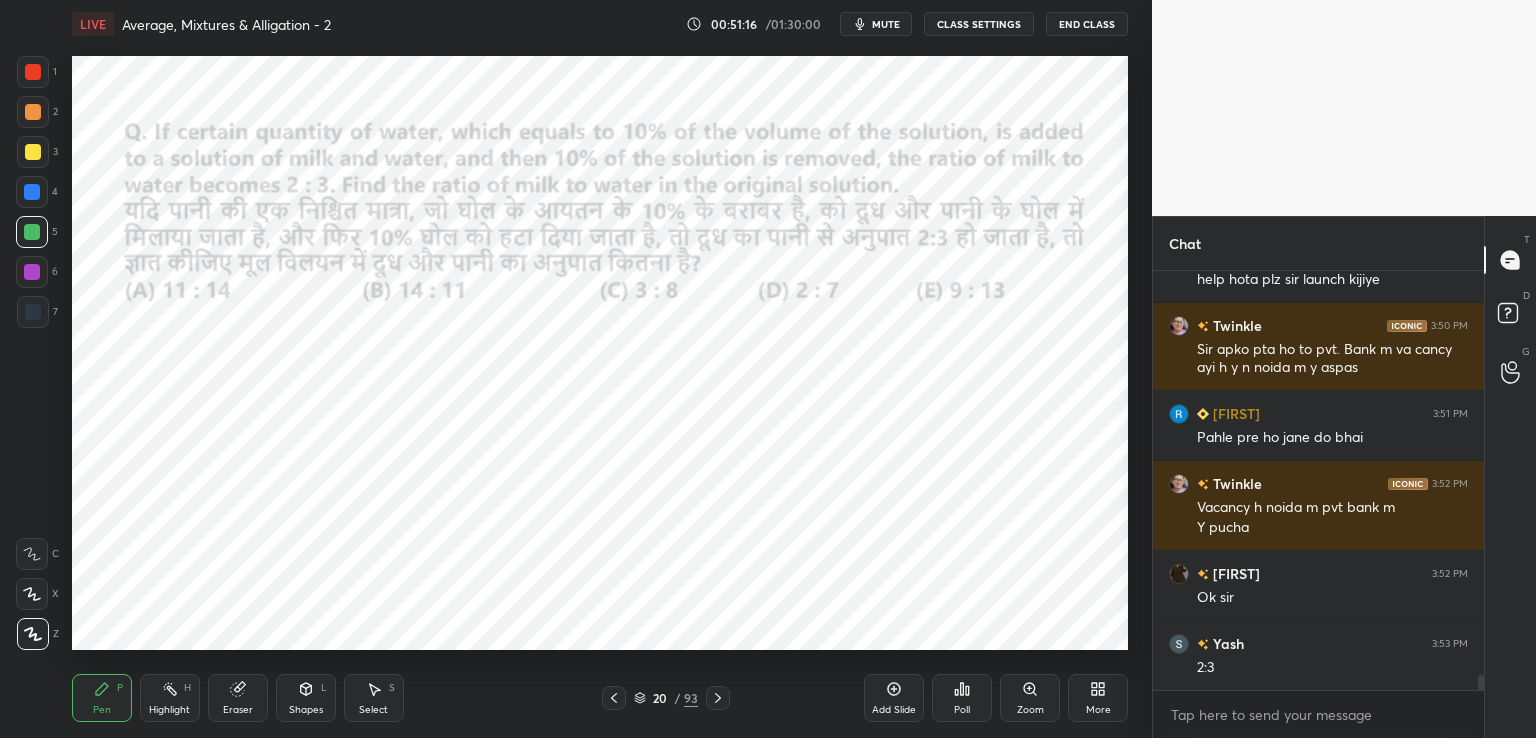click 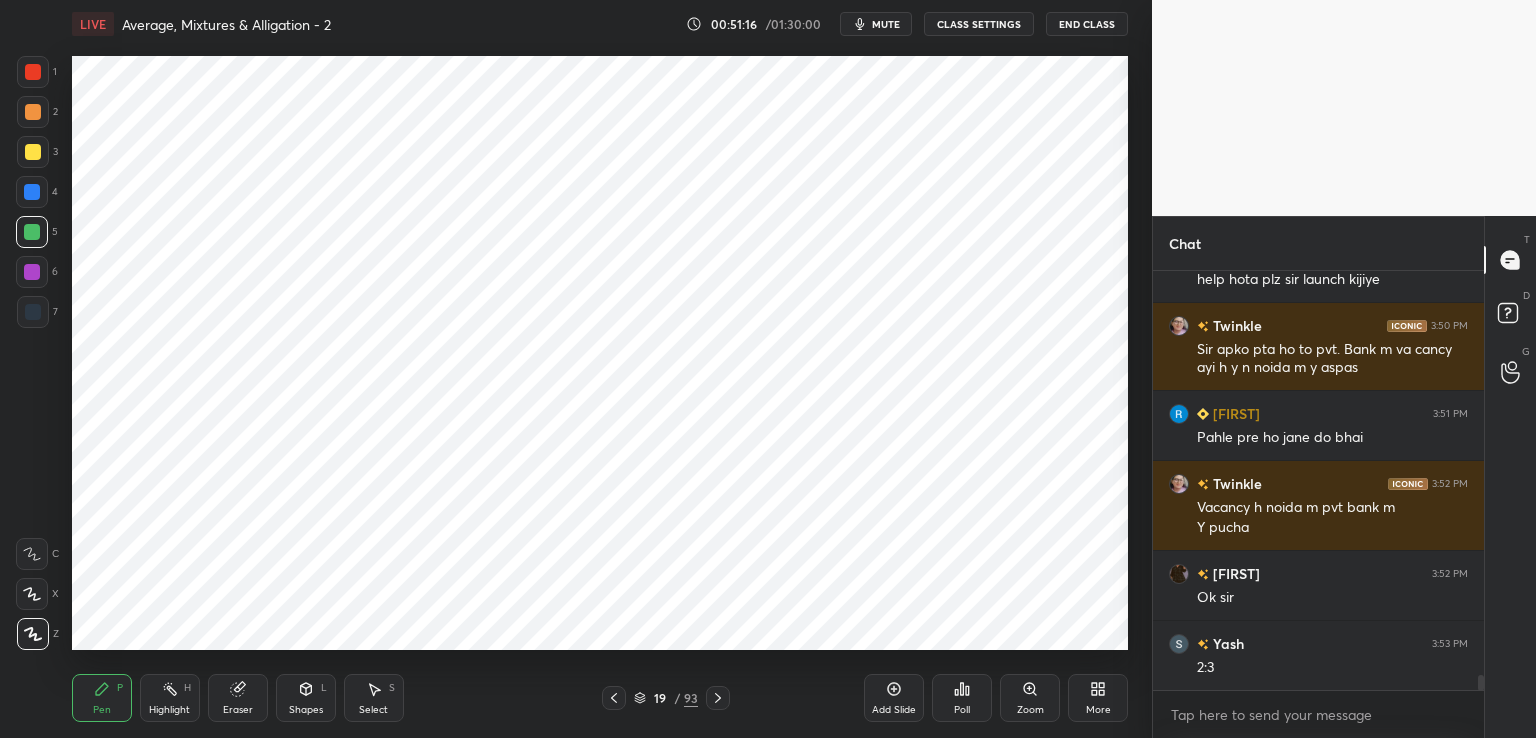 scroll, scrollTop: 11168, scrollLeft: 0, axis: vertical 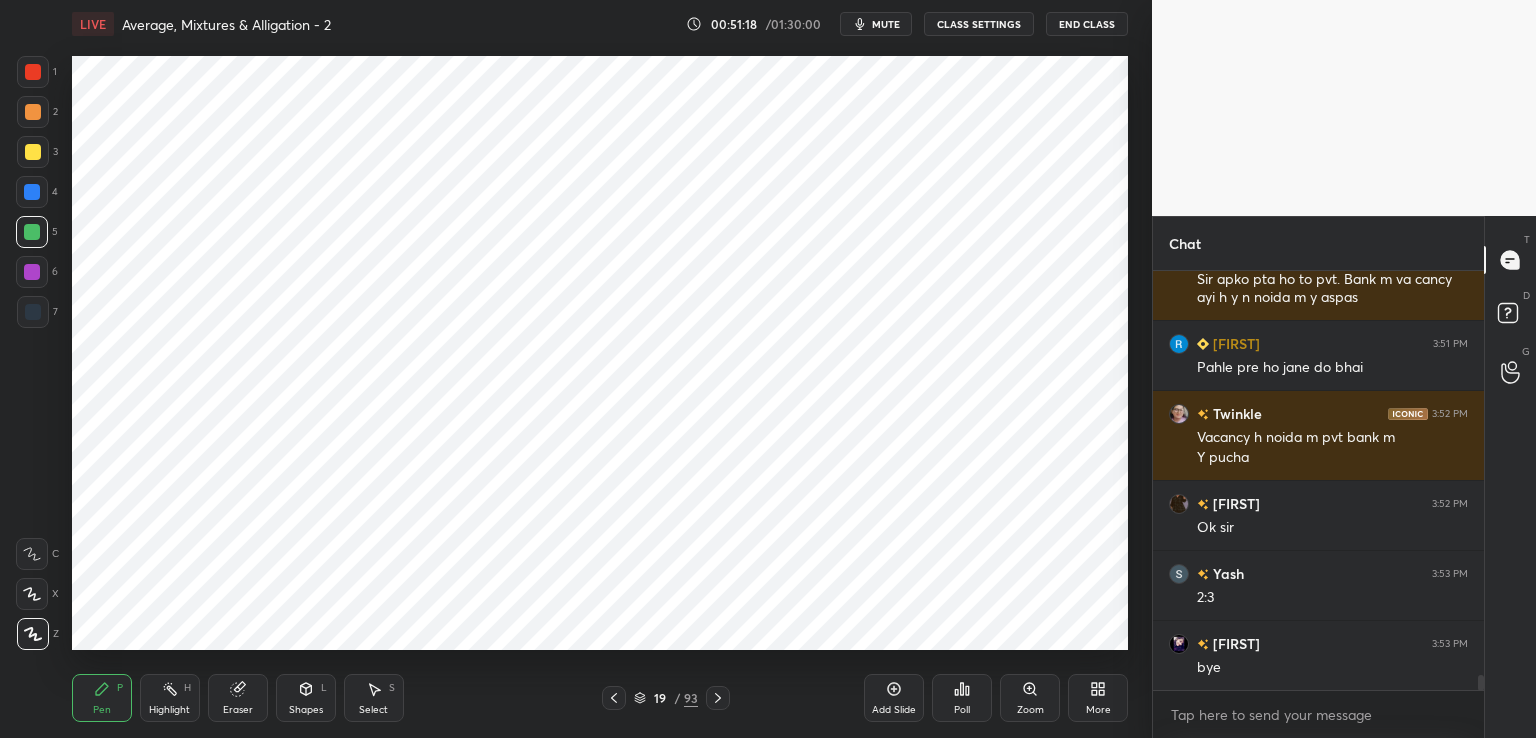 click 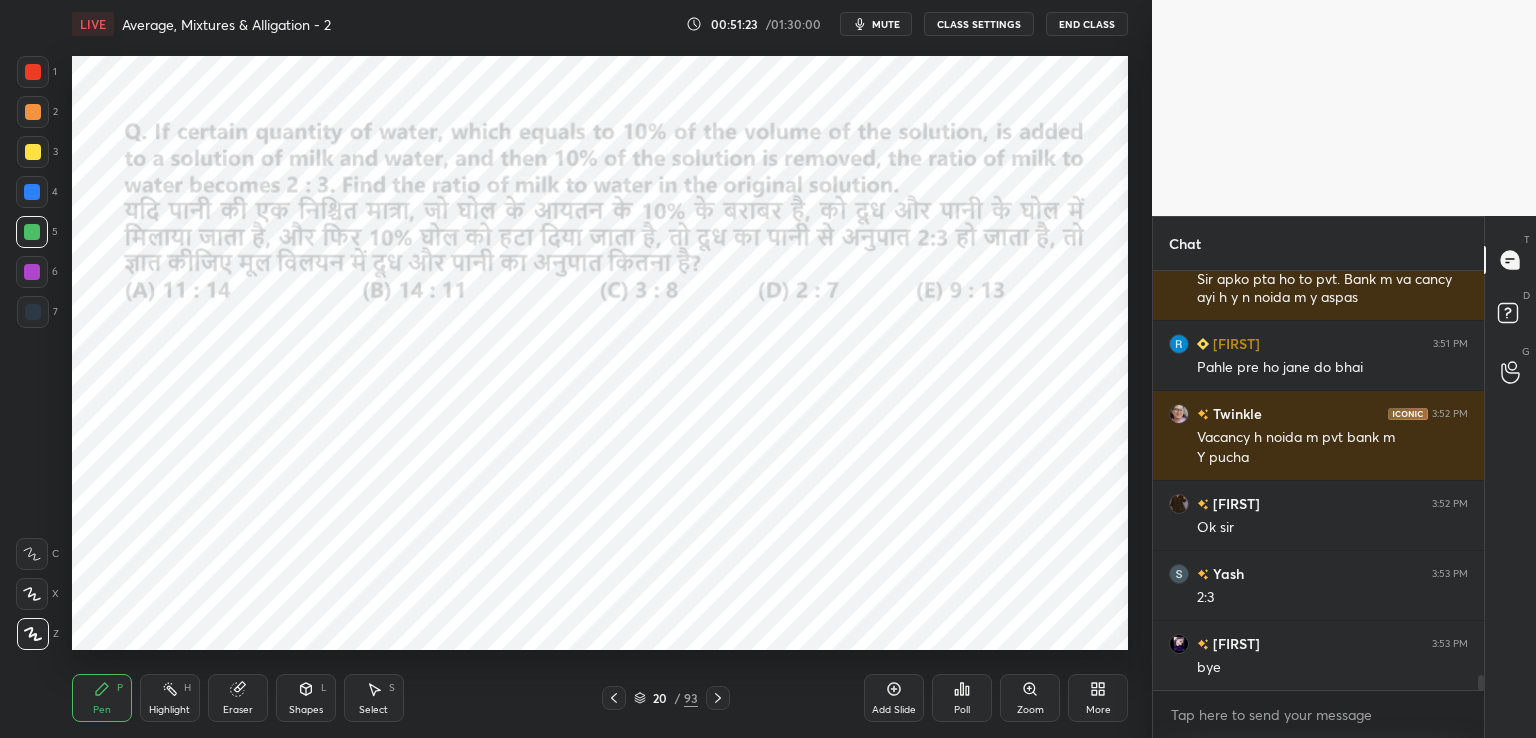 scroll, scrollTop: 11238, scrollLeft: 0, axis: vertical 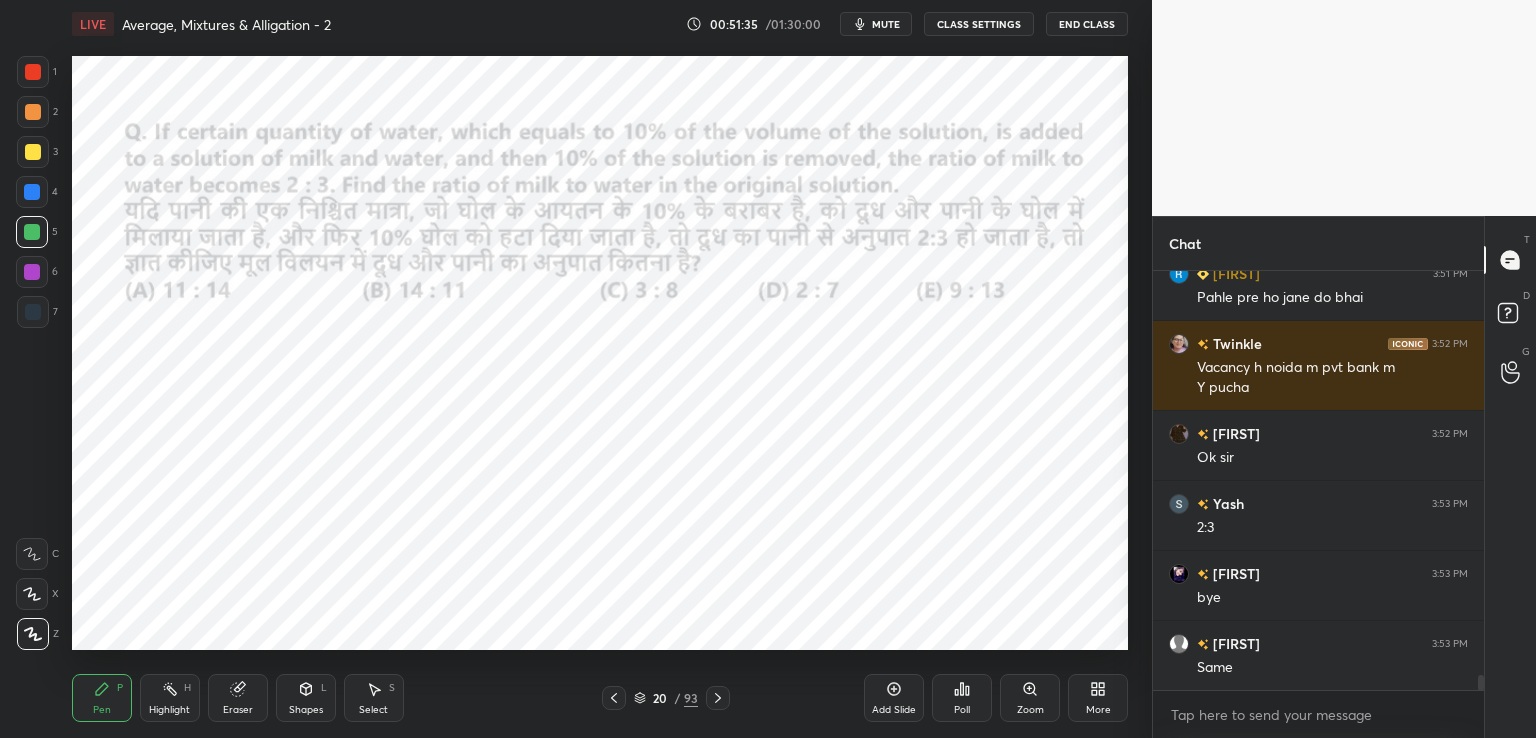 click at bounding box center [32, 272] 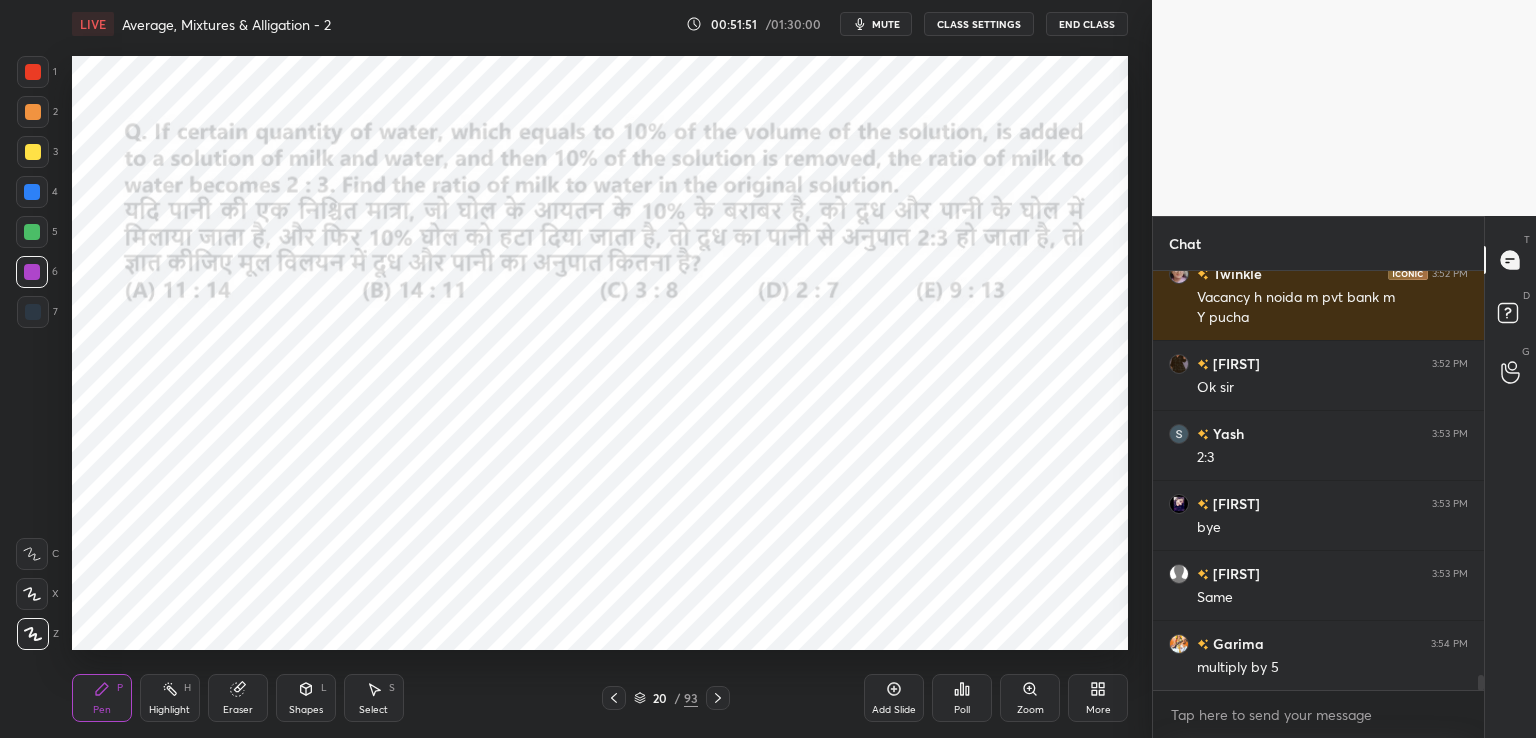 scroll, scrollTop: 11378, scrollLeft: 0, axis: vertical 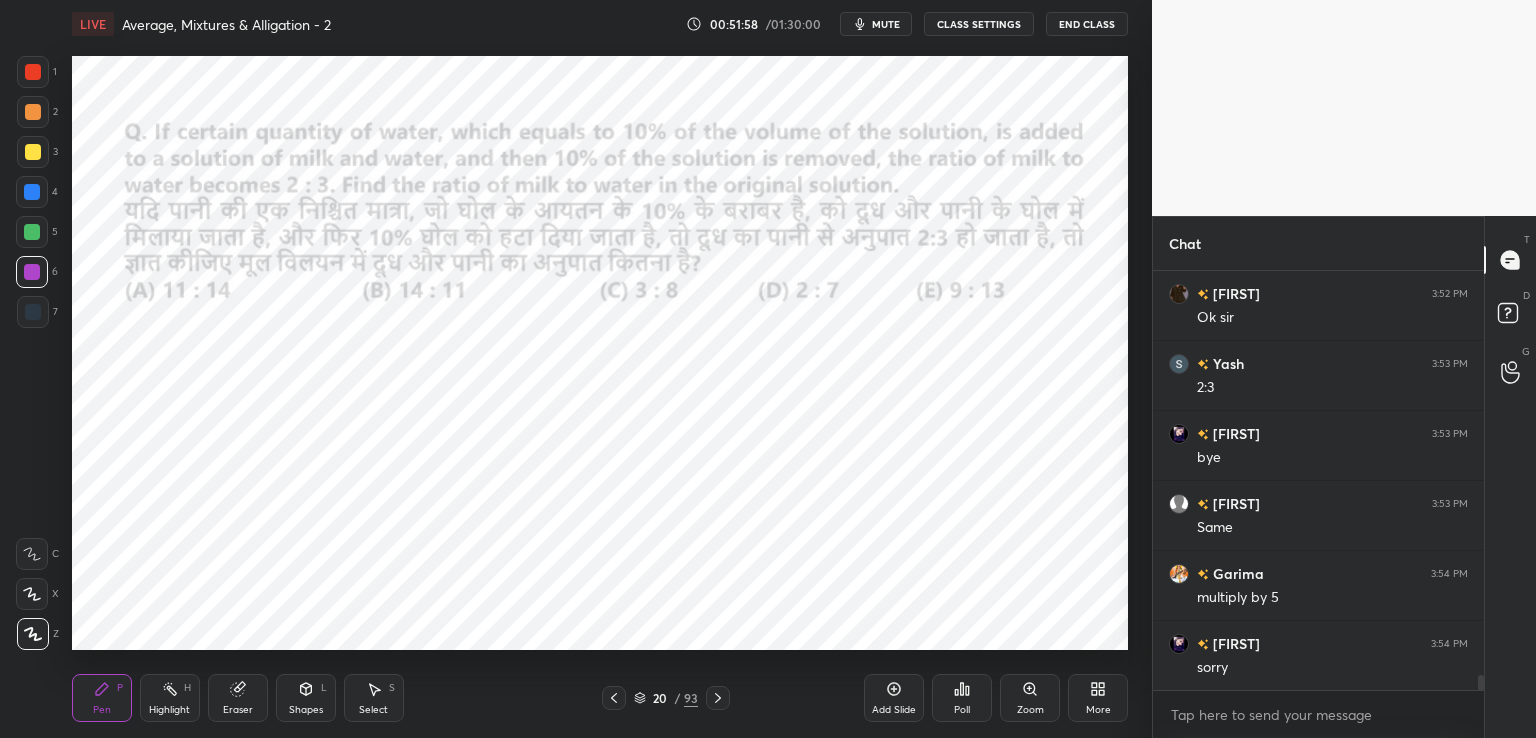 click on "Eraser" at bounding box center [238, 698] 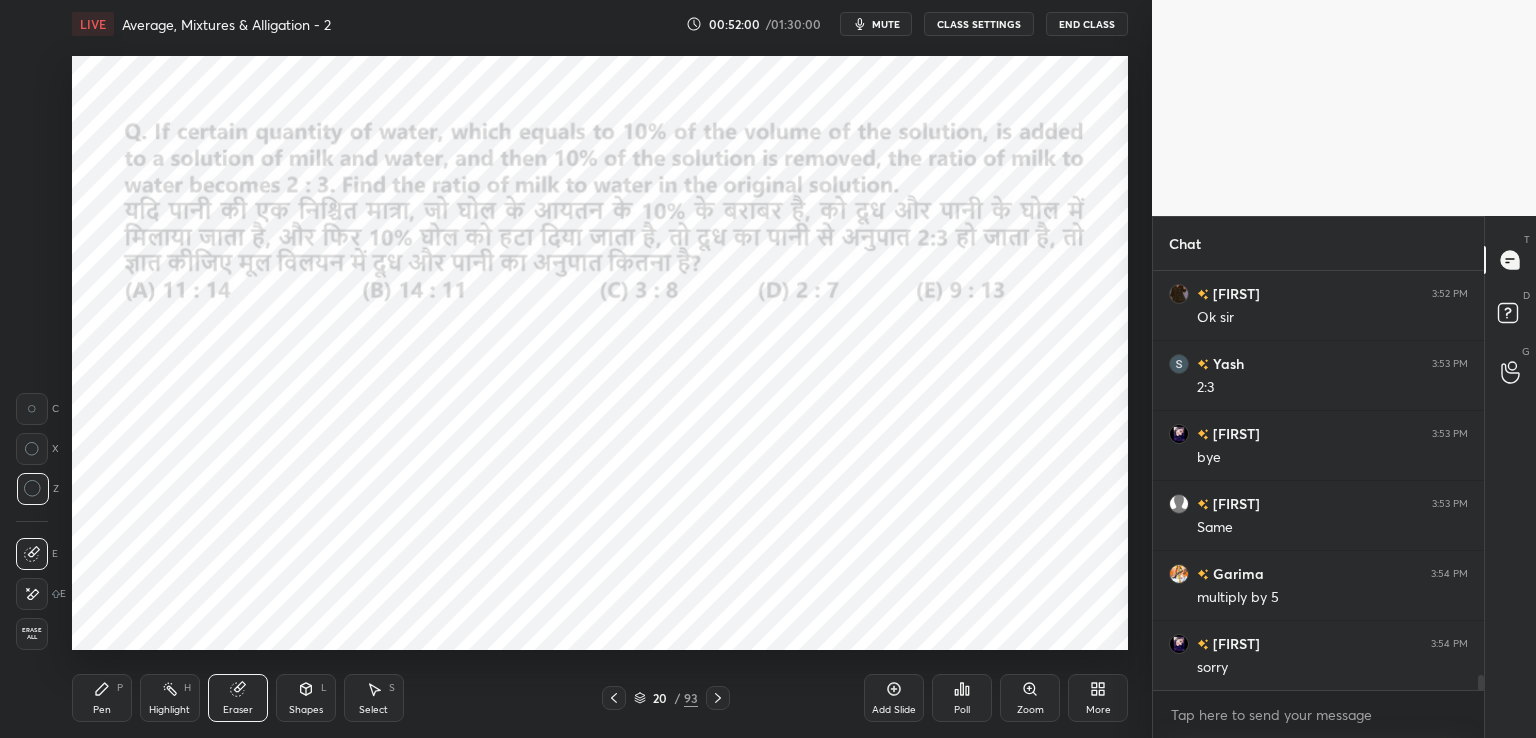 click on "Pen" at bounding box center (102, 710) 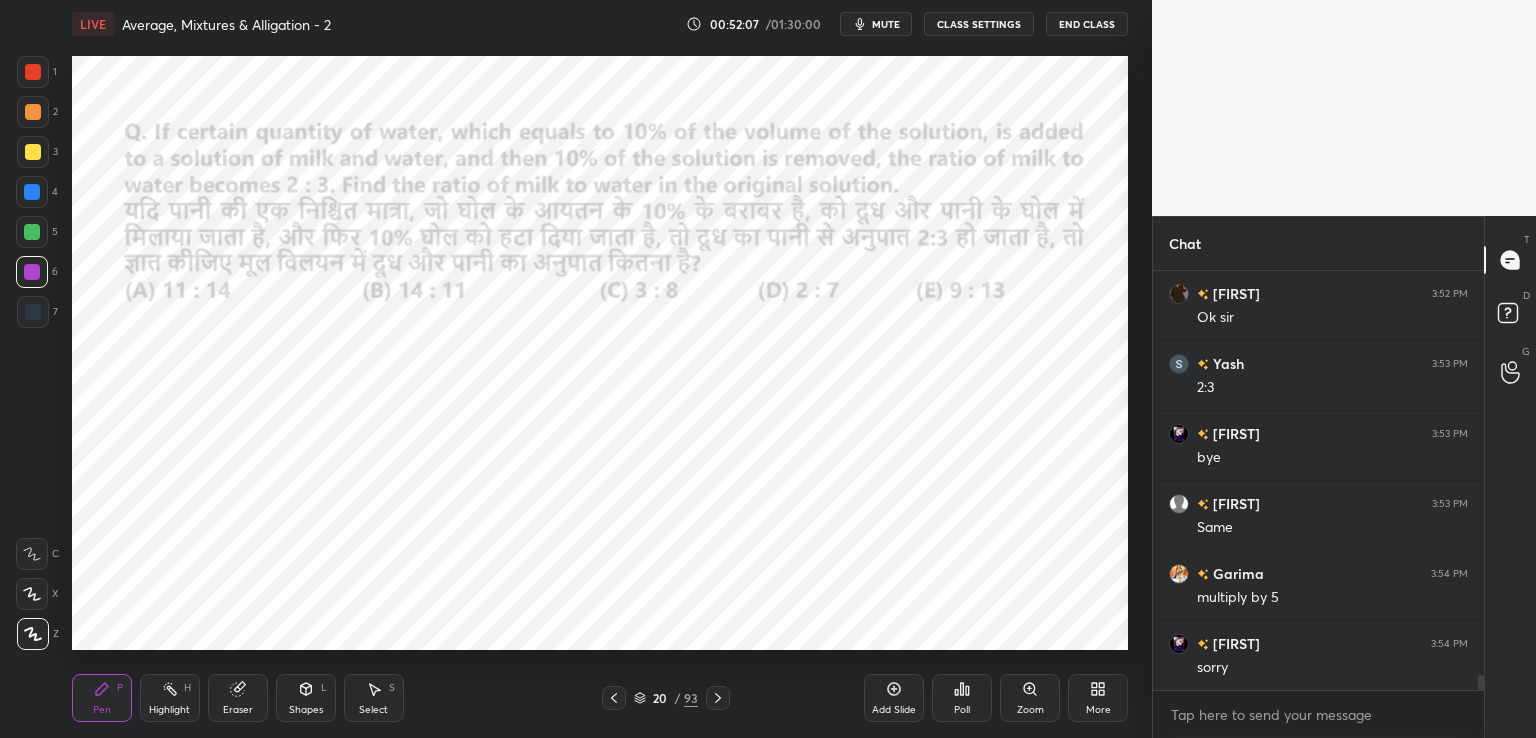 click at bounding box center [33, 72] 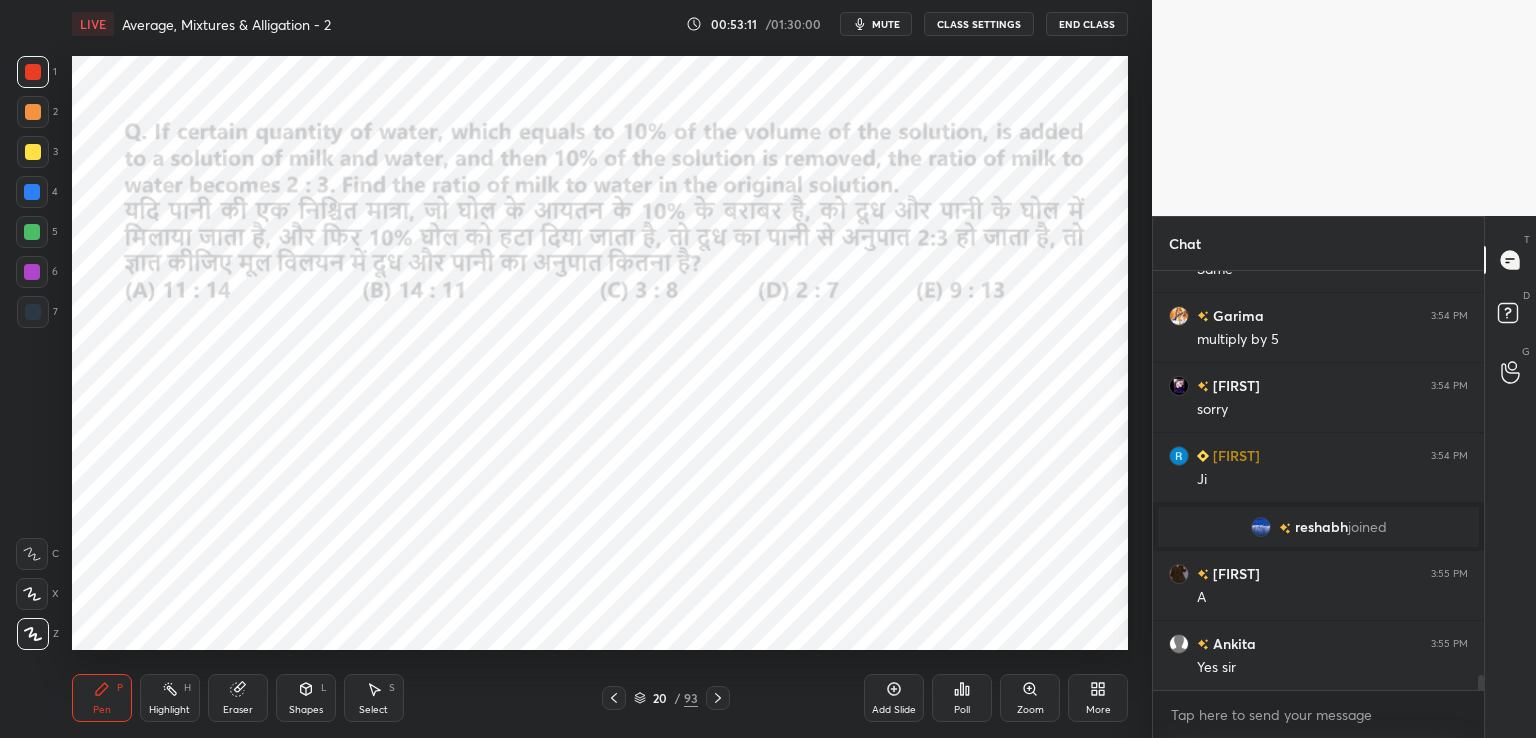 scroll, scrollTop: 11126, scrollLeft: 0, axis: vertical 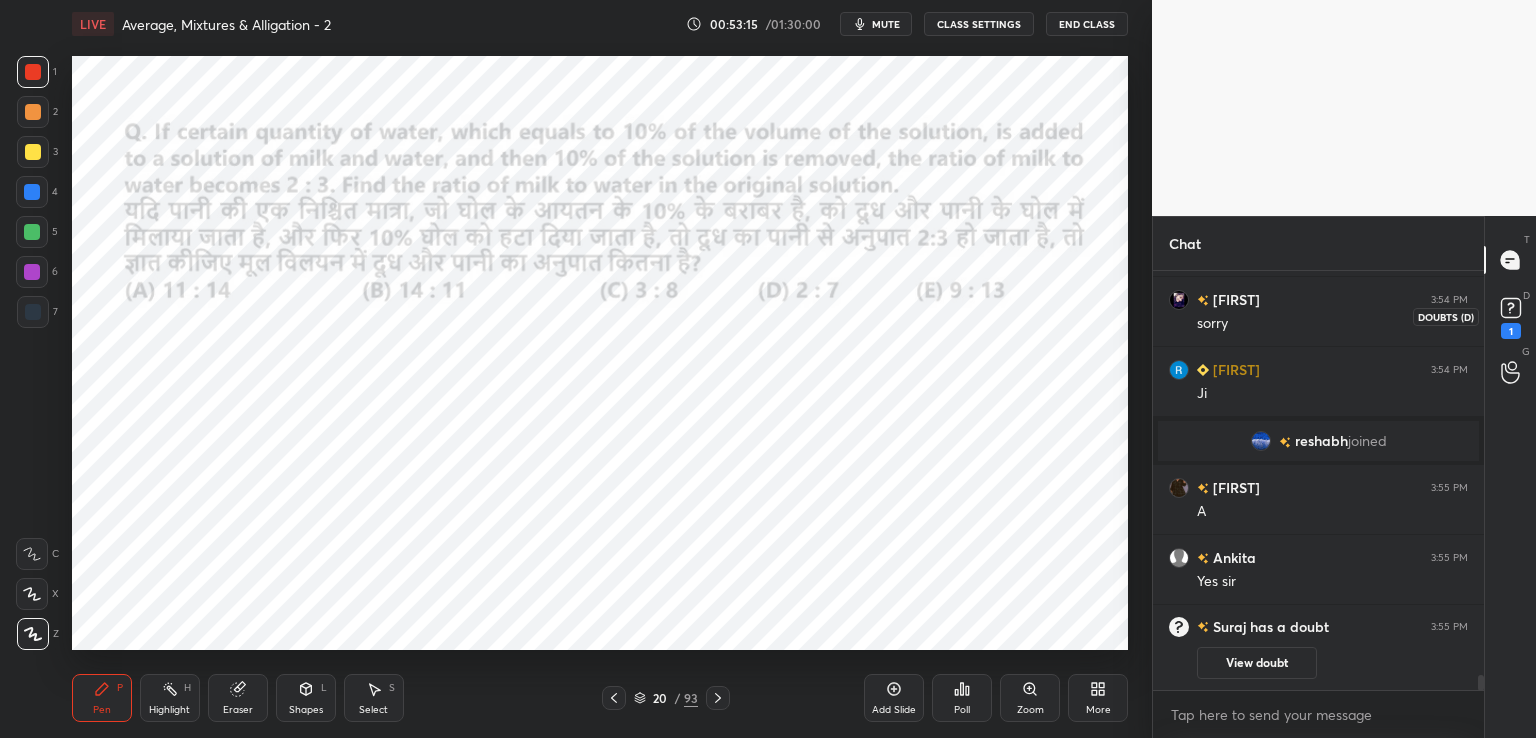 click 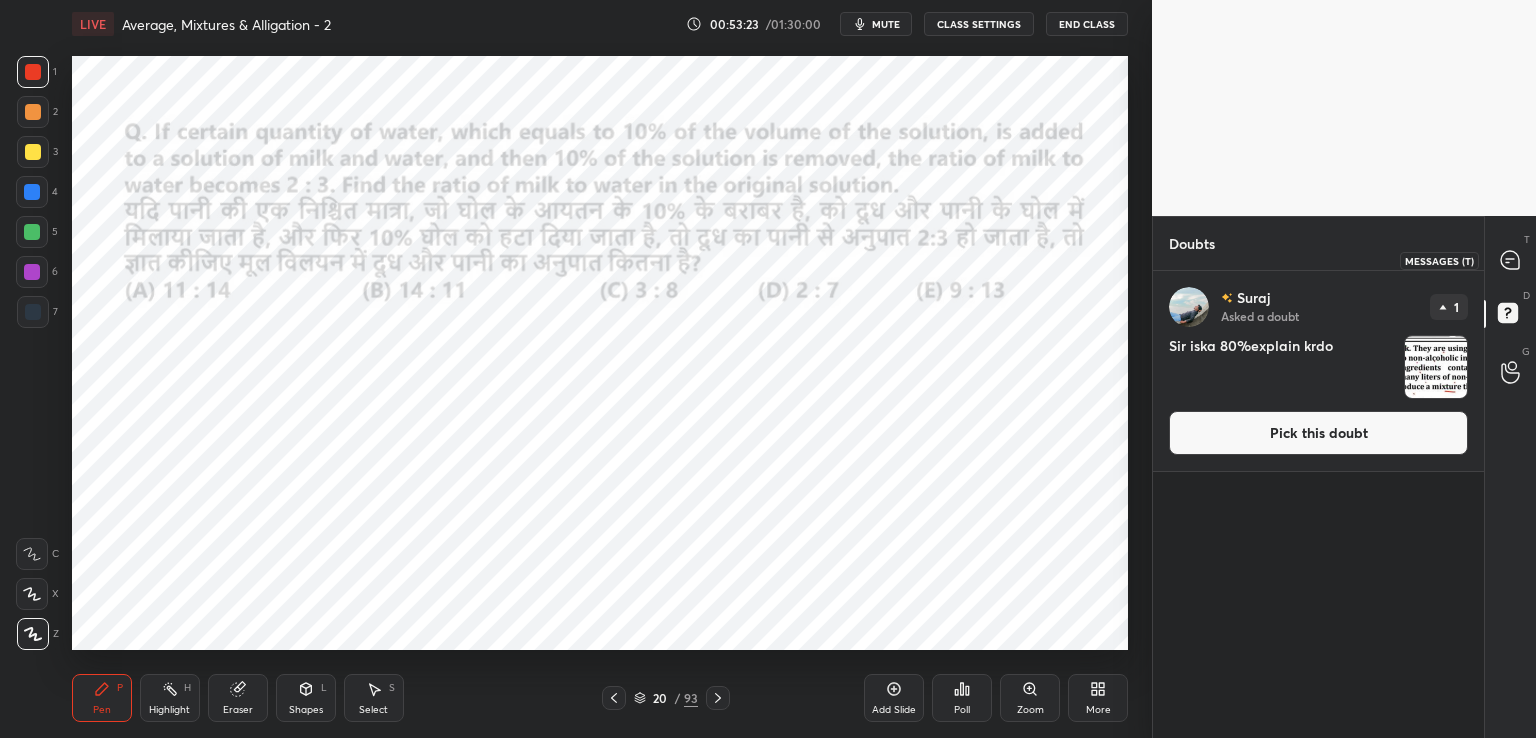 click 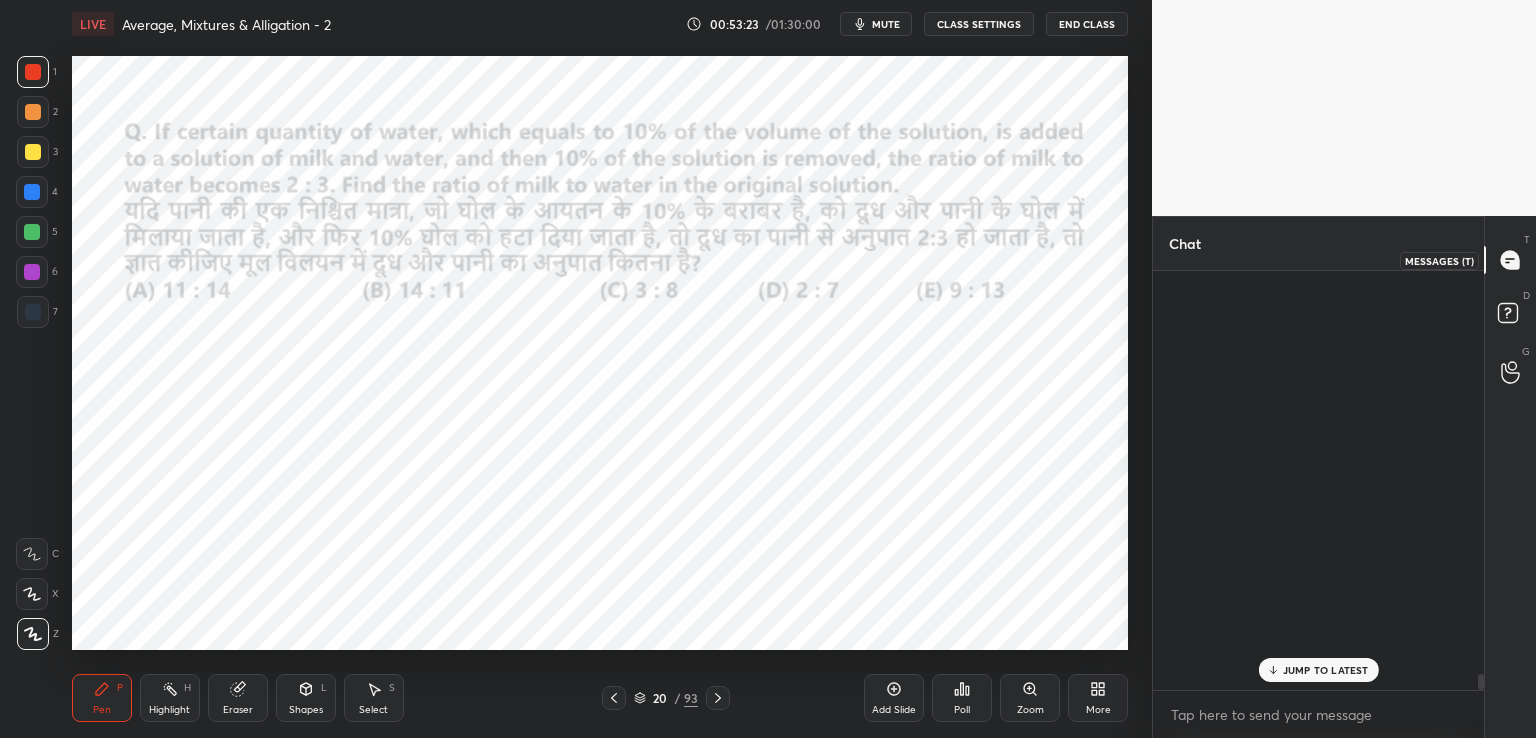 scroll, scrollTop: 11138, scrollLeft: 0, axis: vertical 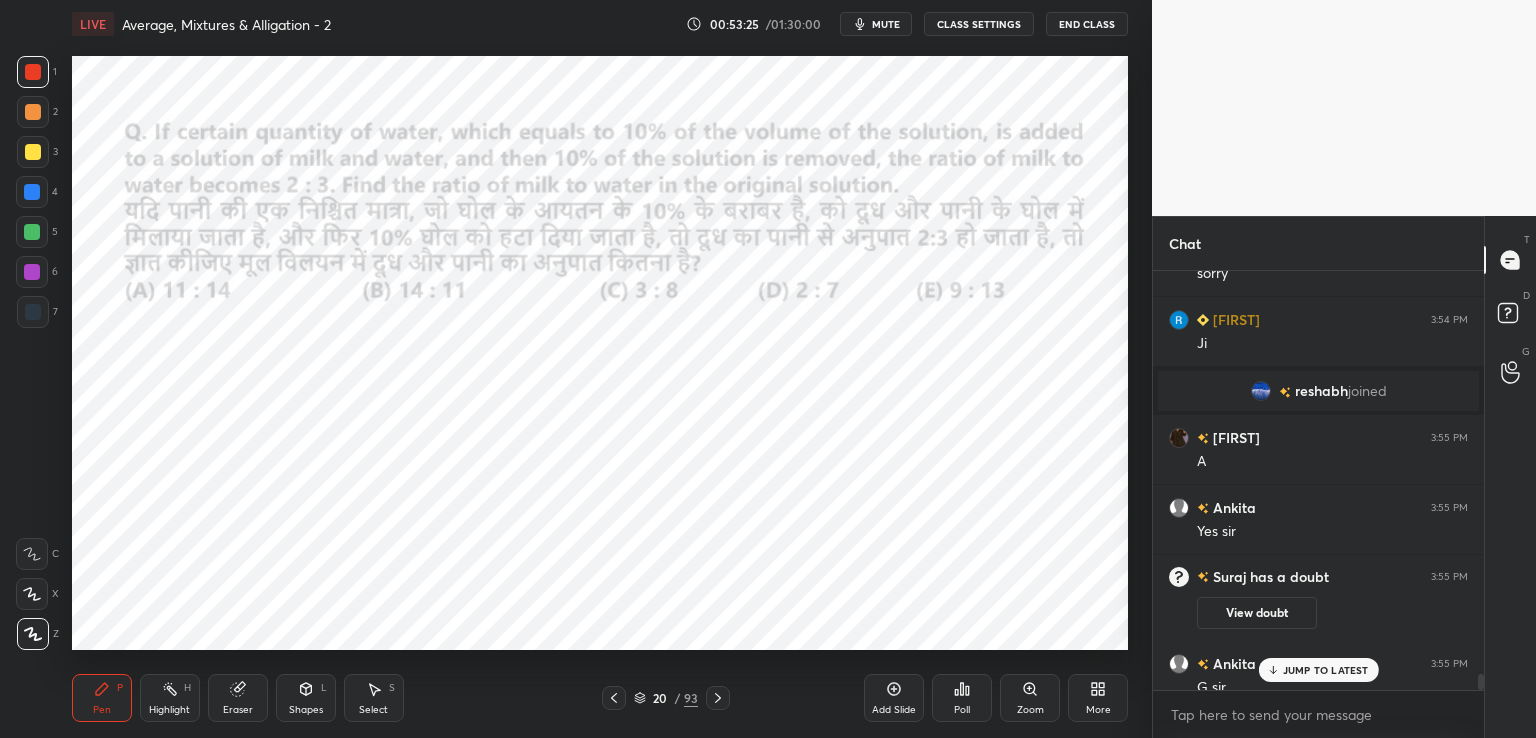 click on "JUMP TO LATEST" at bounding box center (1326, 670) 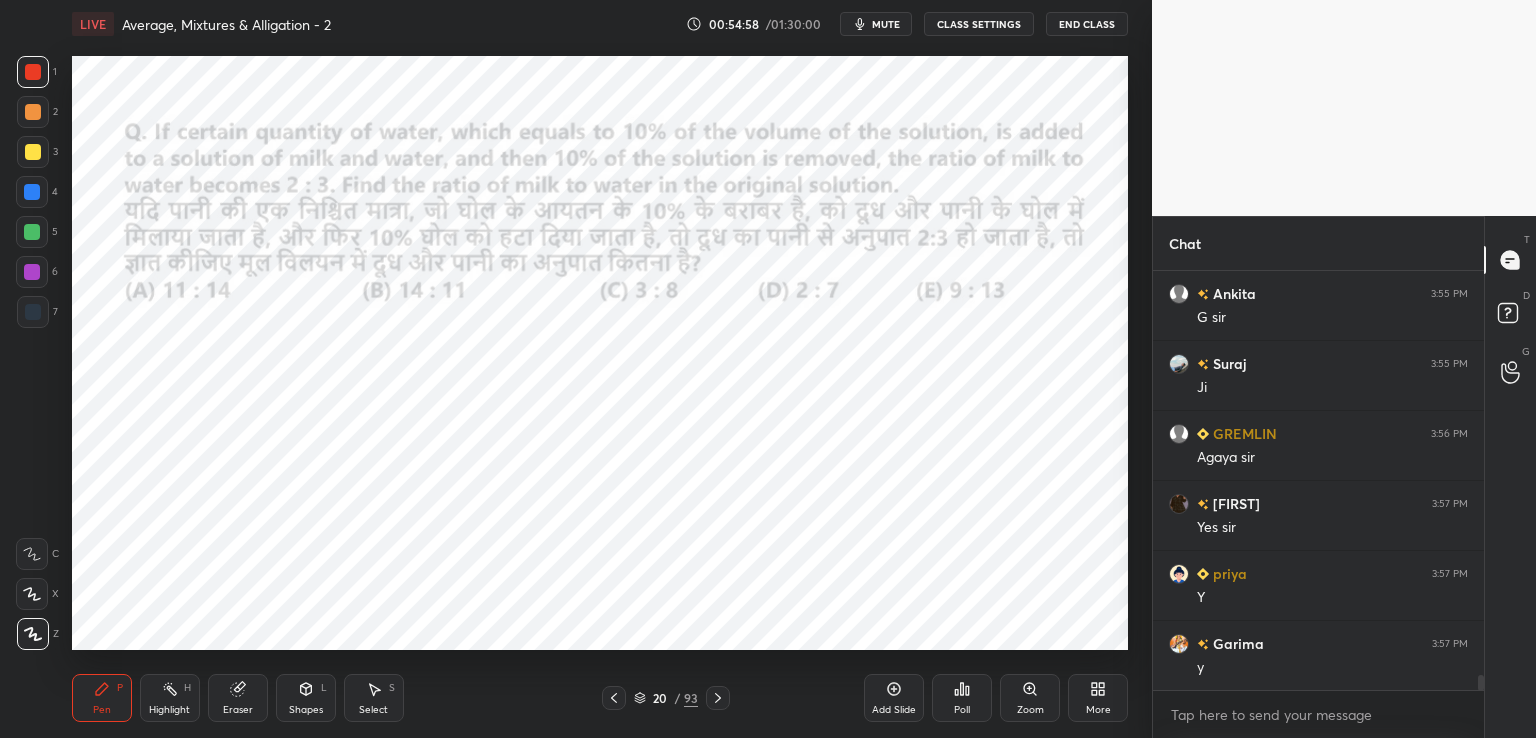 scroll, scrollTop: 11478, scrollLeft: 0, axis: vertical 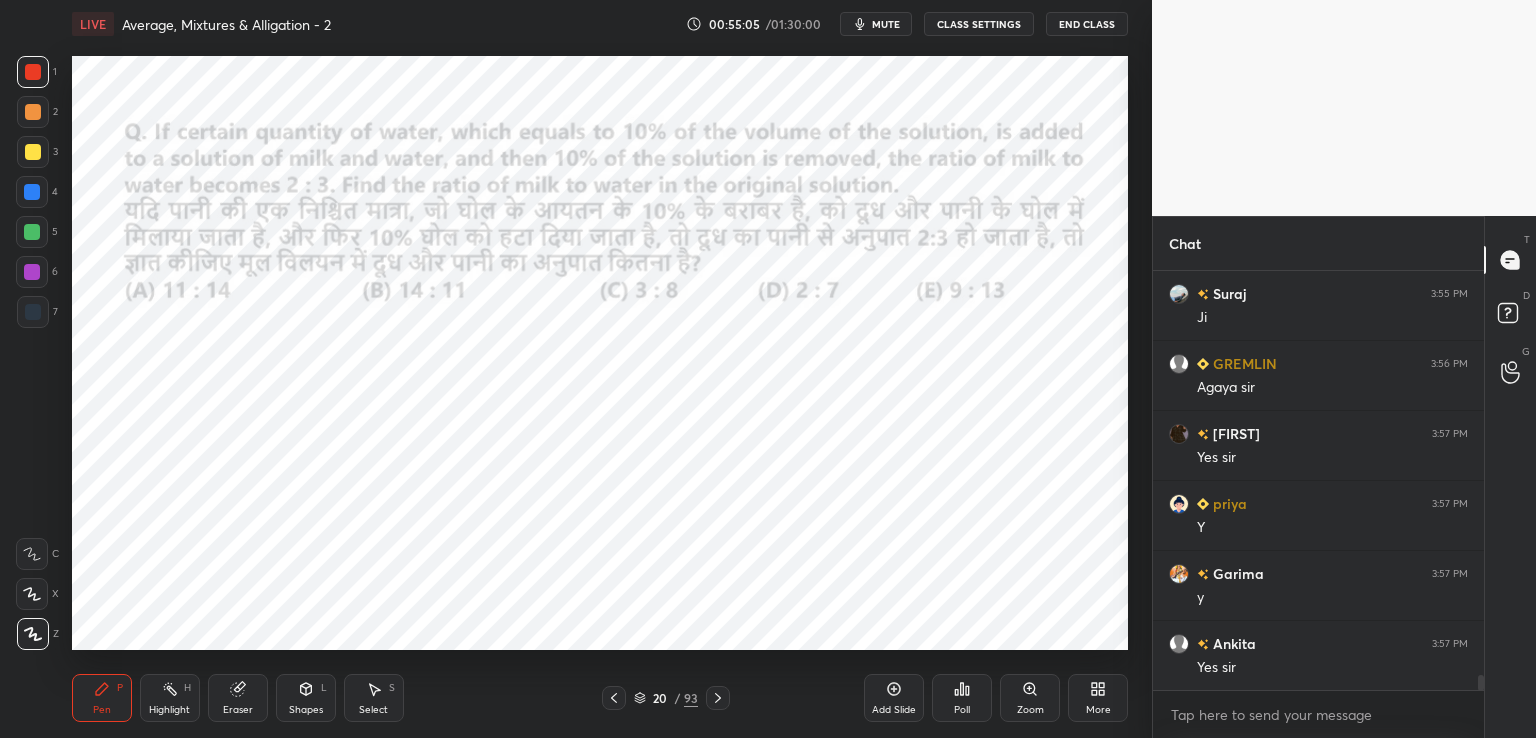click on "Eraser" at bounding box center (238, 698) 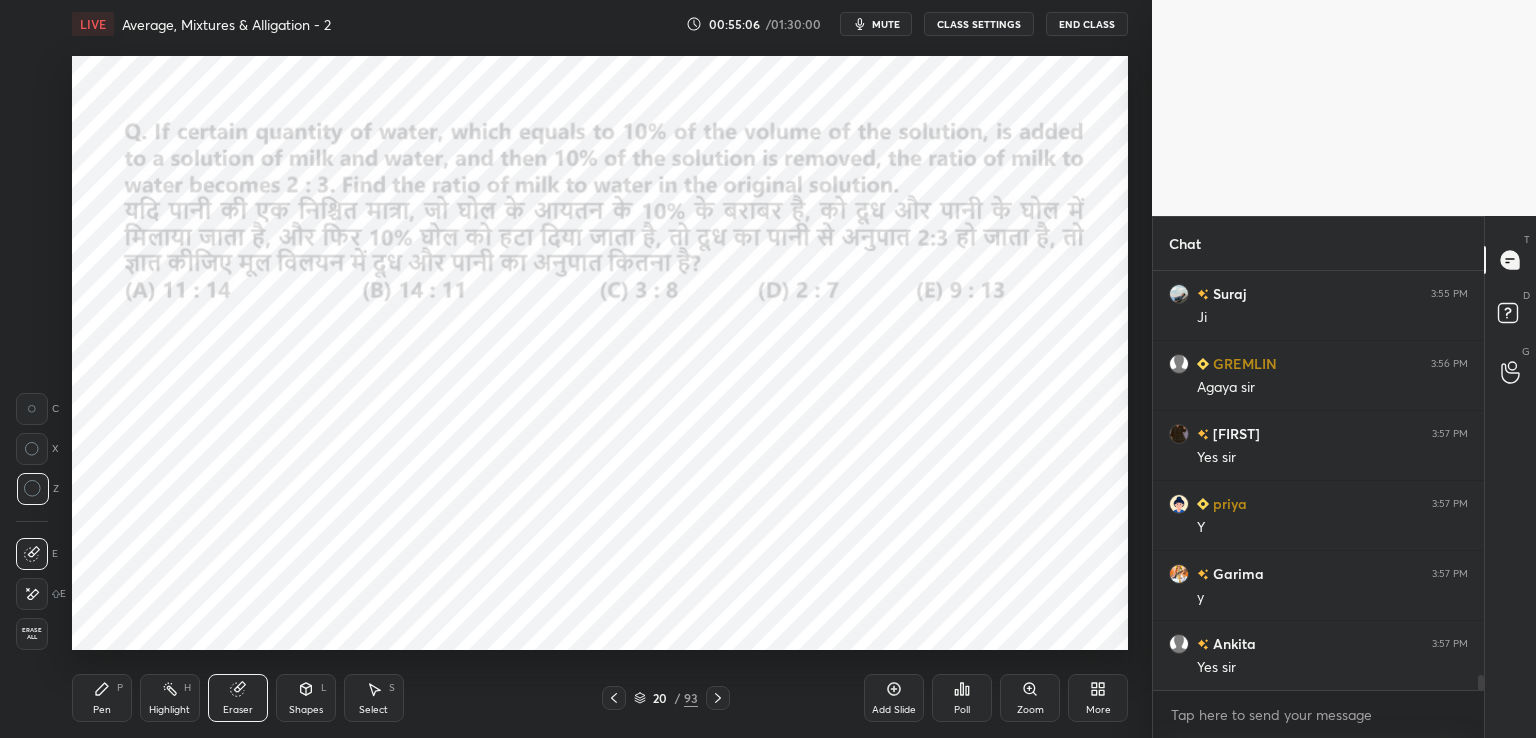 scroll, scrollTop: 11548, scrollLeft: 0, axis: vertical 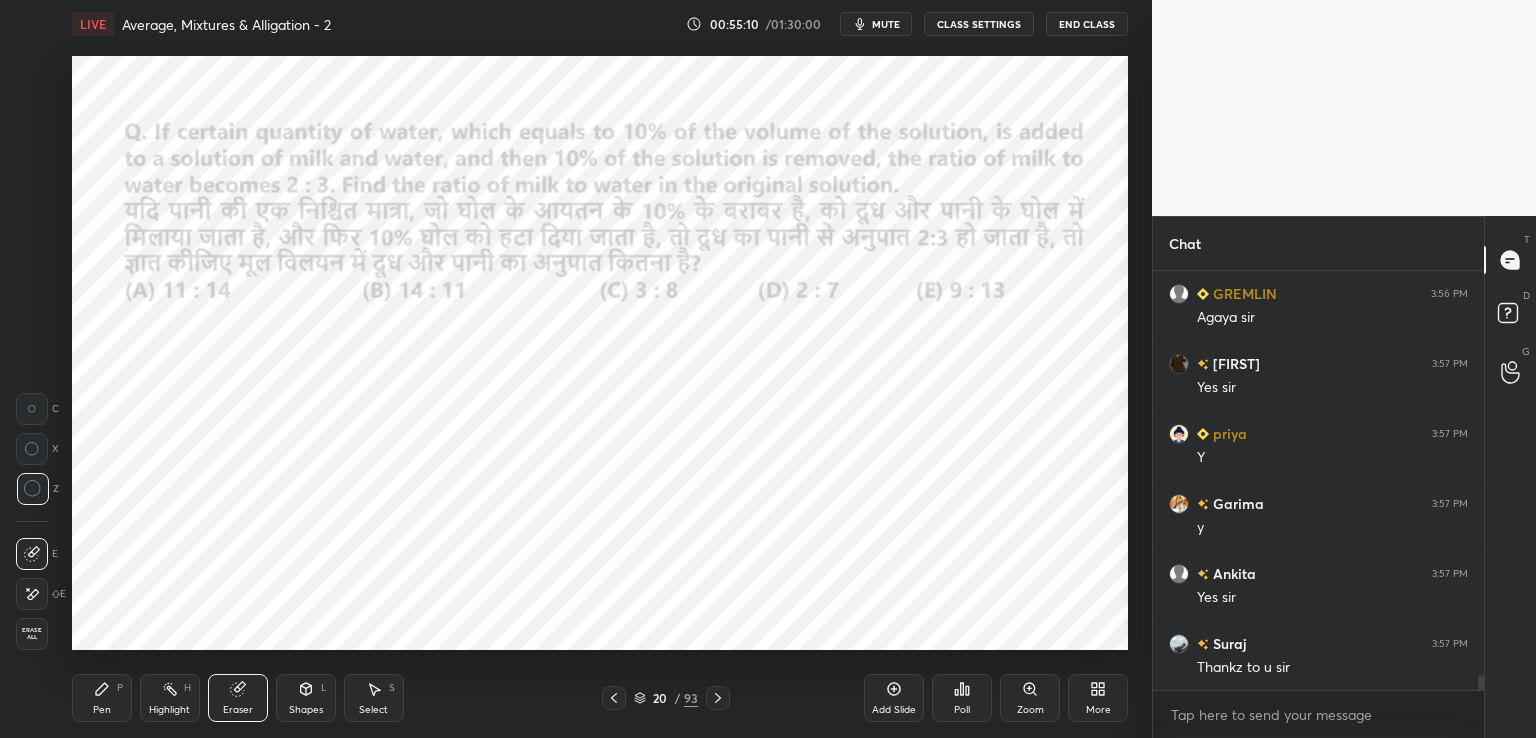 click 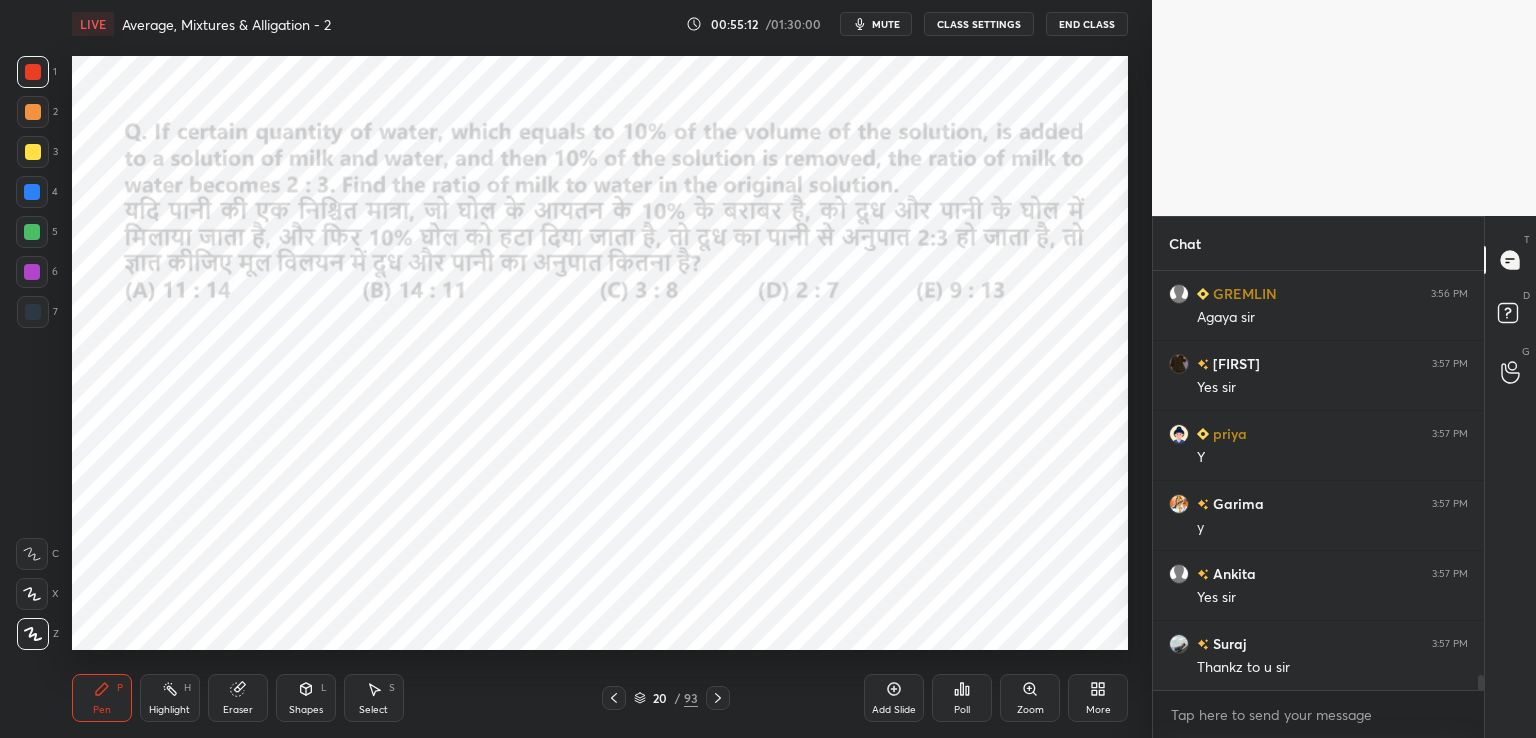 click 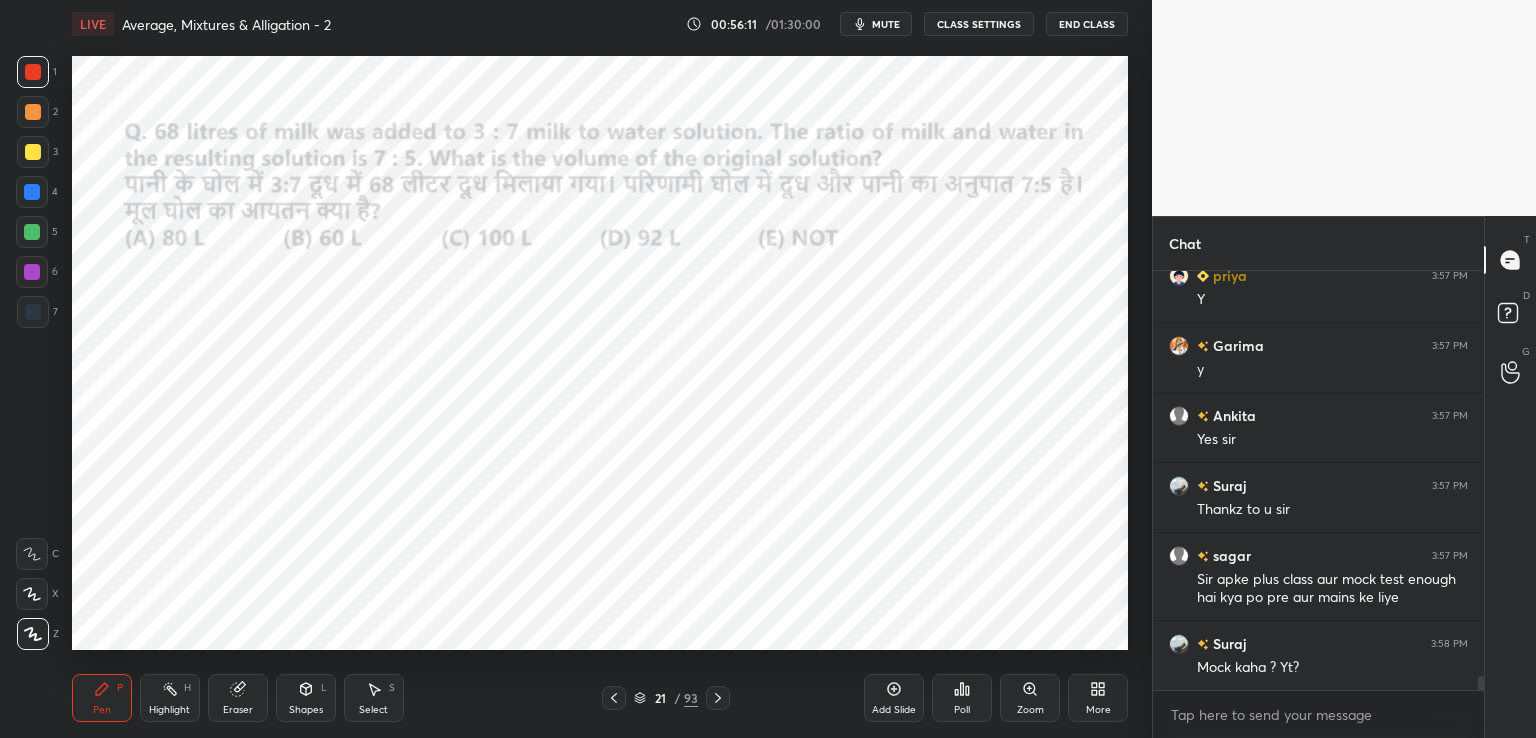 scroll, scrollTop: 11776, scrollLeft: 0, axis: vertical 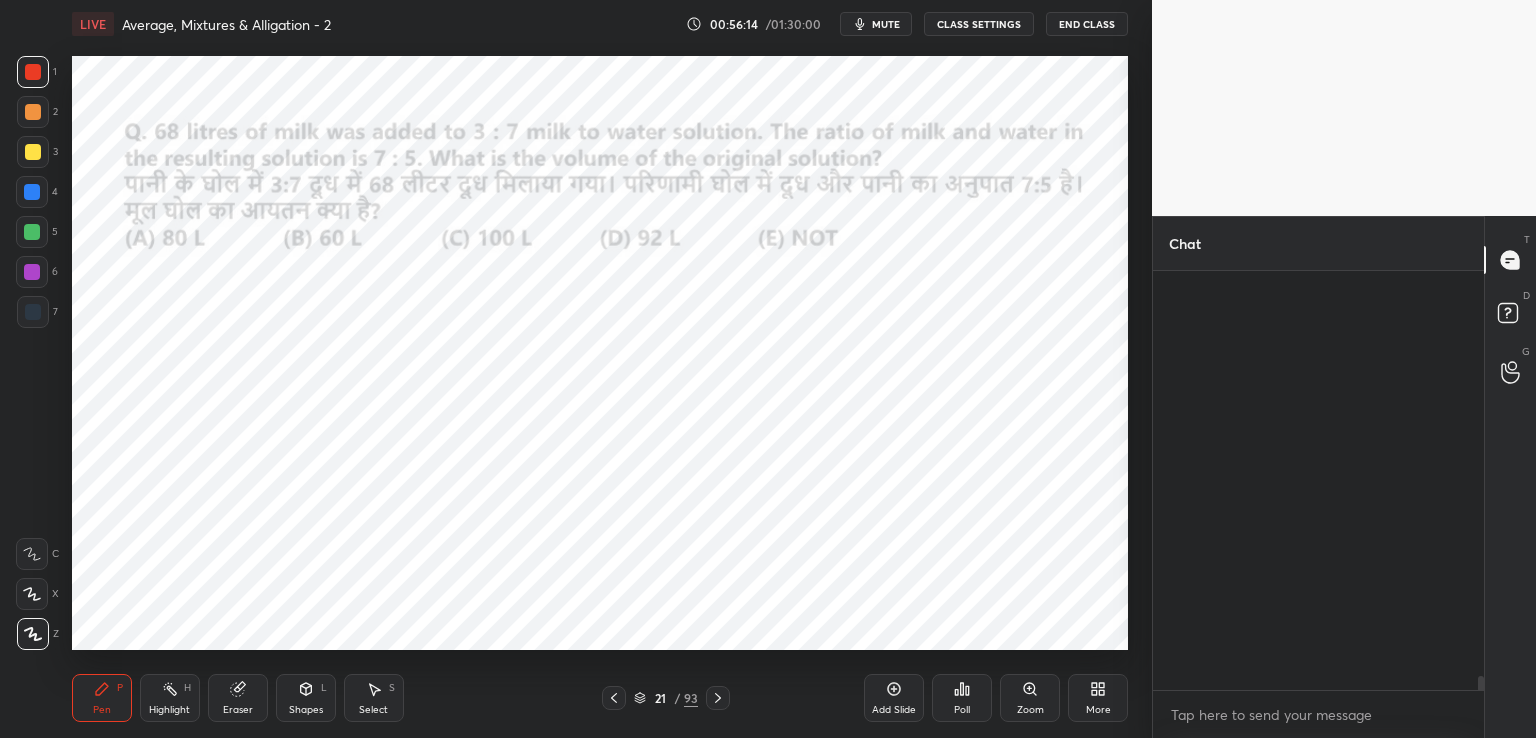 click 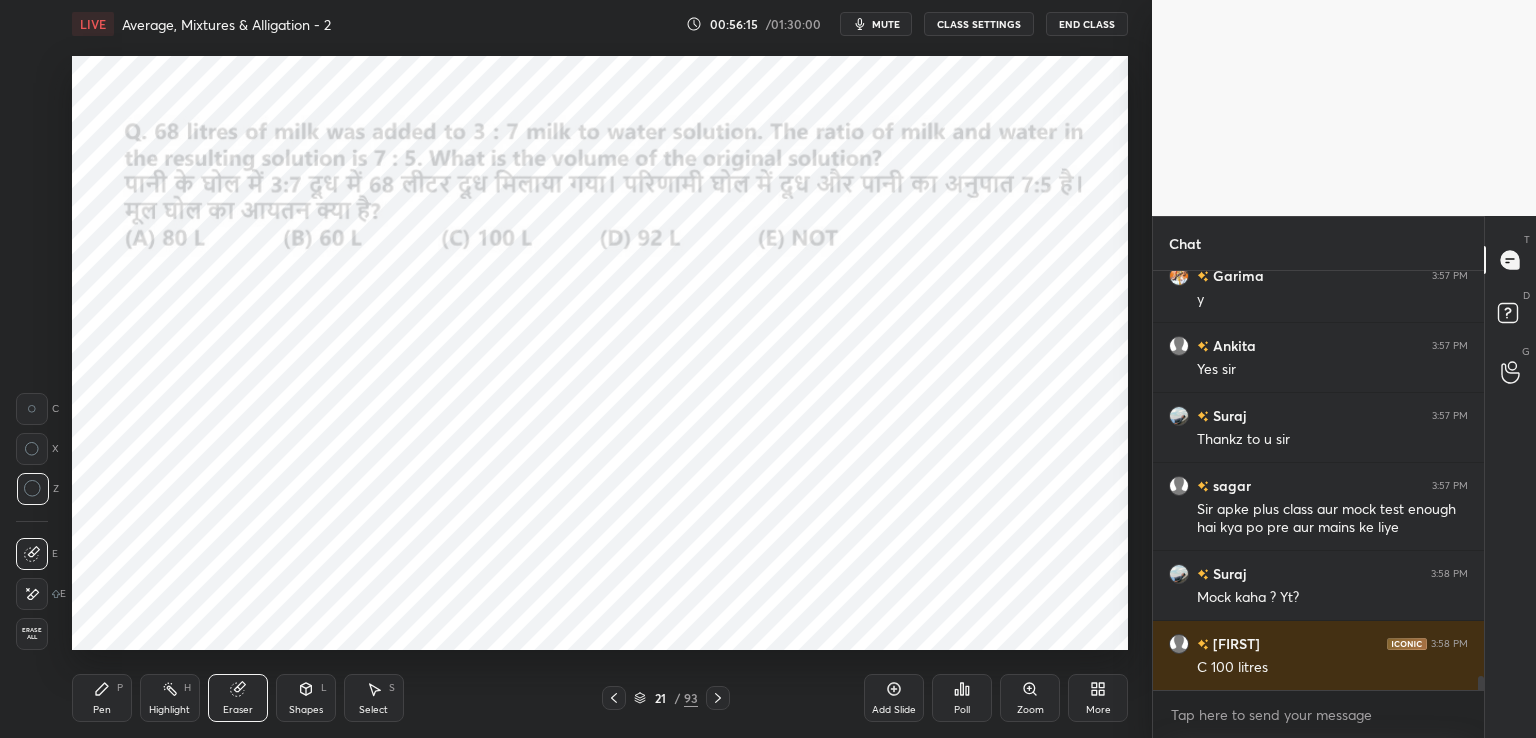 click on "Erase all" at bounding box center [32, 634] 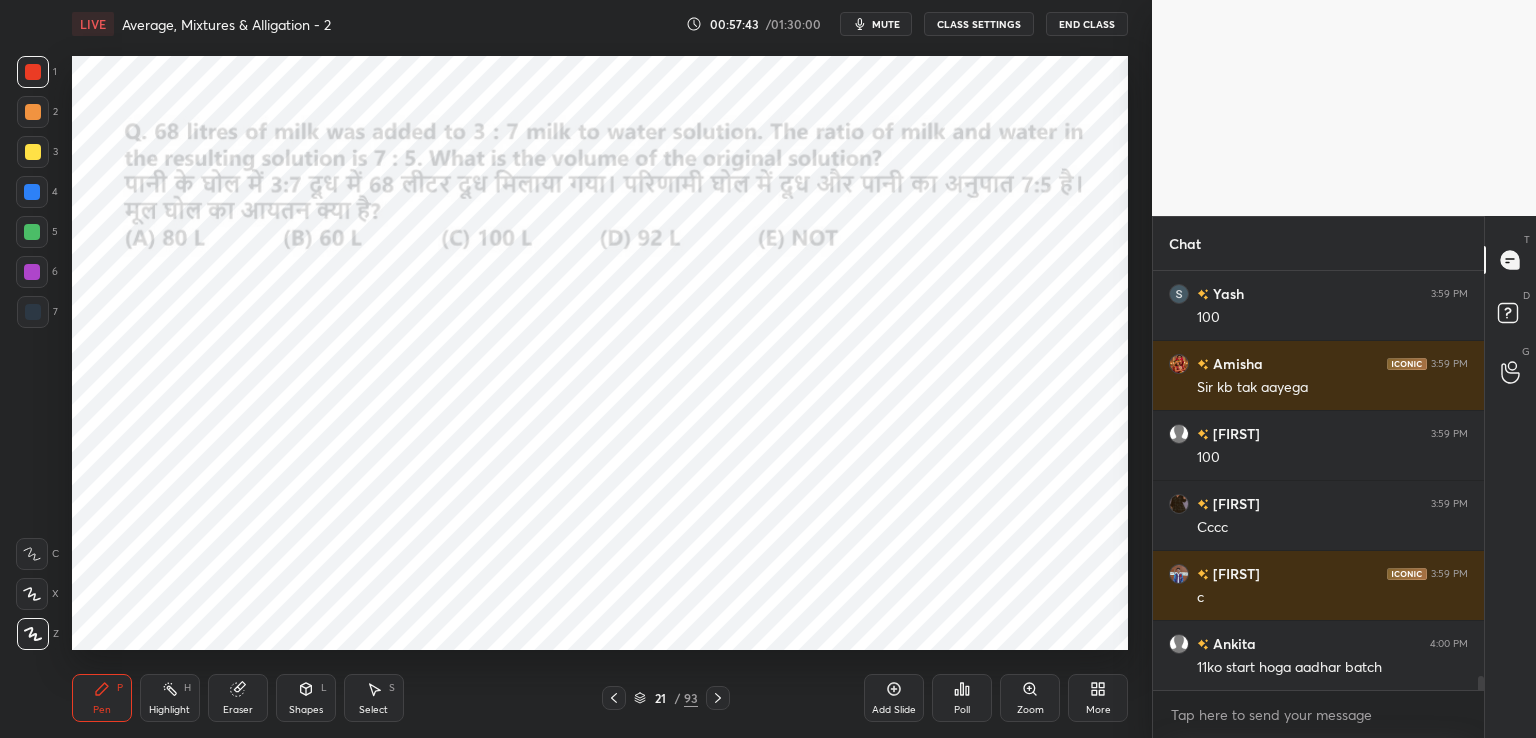 scroll, scrollTop: 12582, scrollLeft: 0, axis: vertical 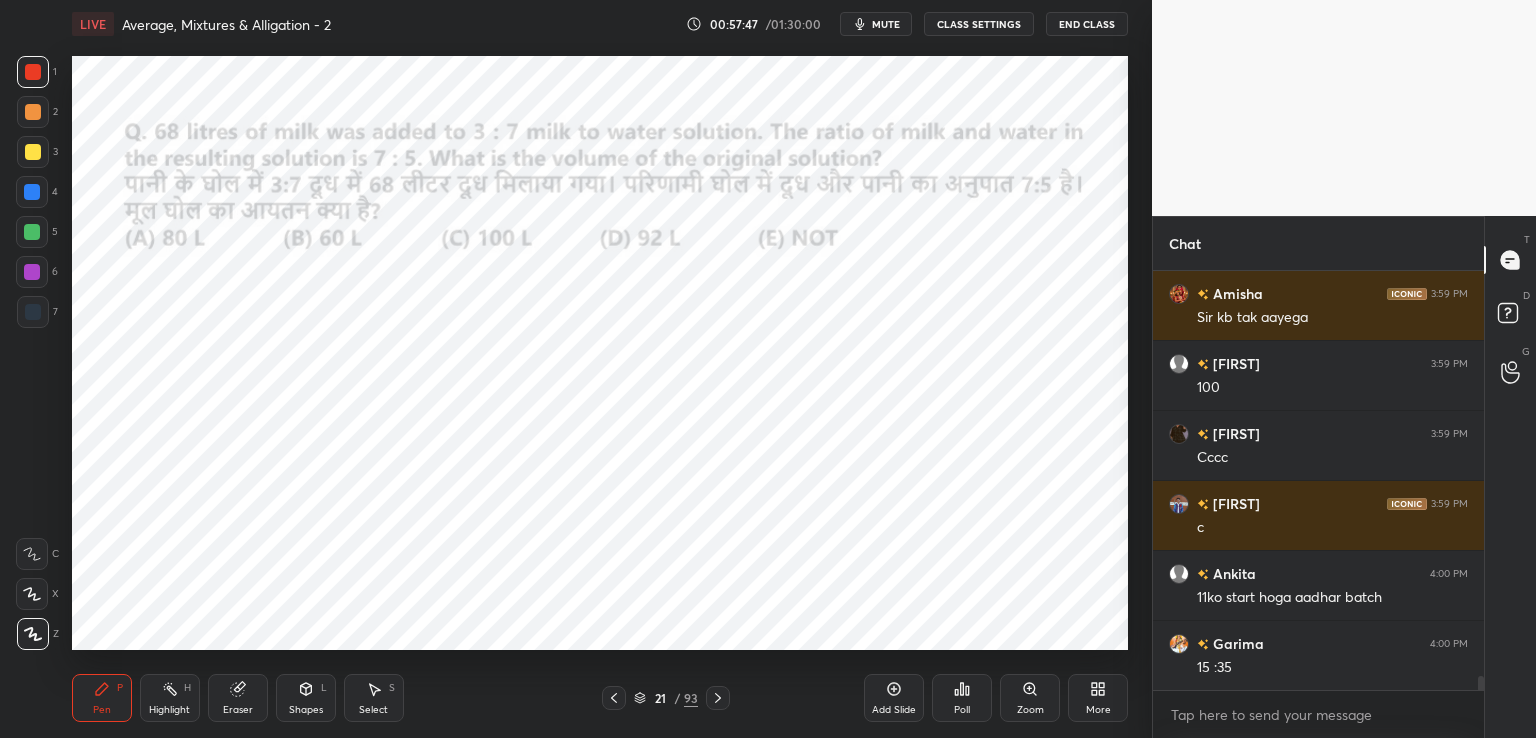 click at bounding box center [32, 192] 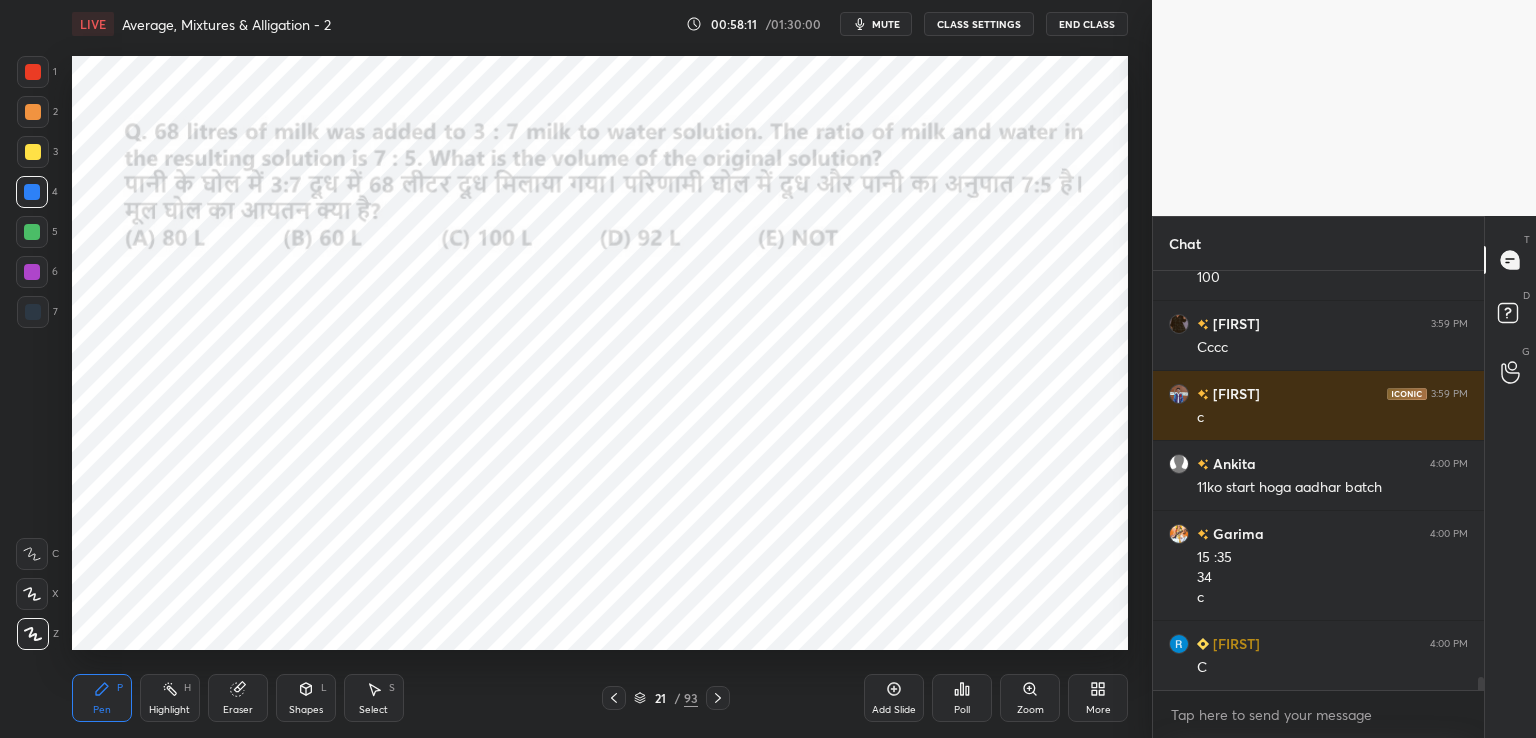 scroll, scrollTop: 12762, scrollLeft: 0, axis: vertical 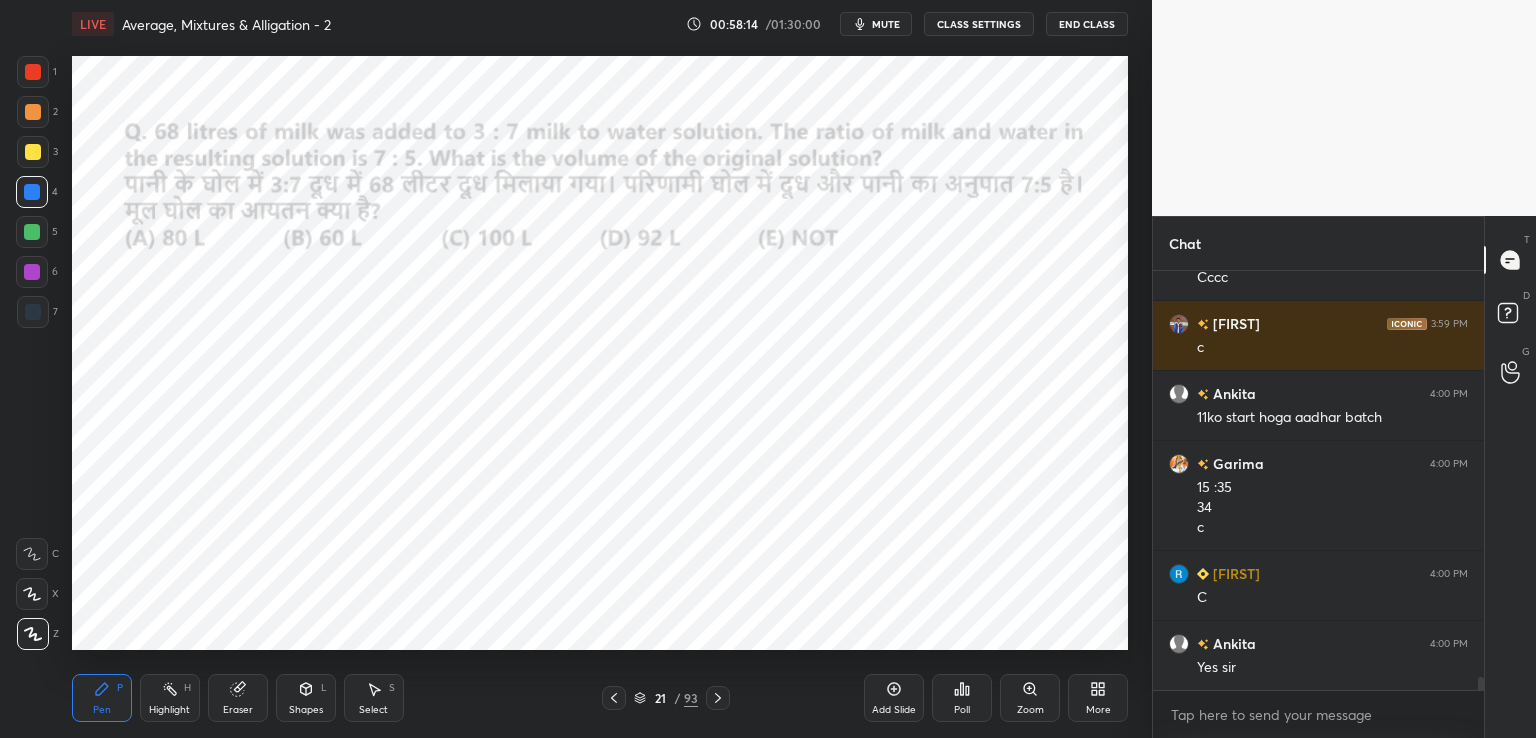 click 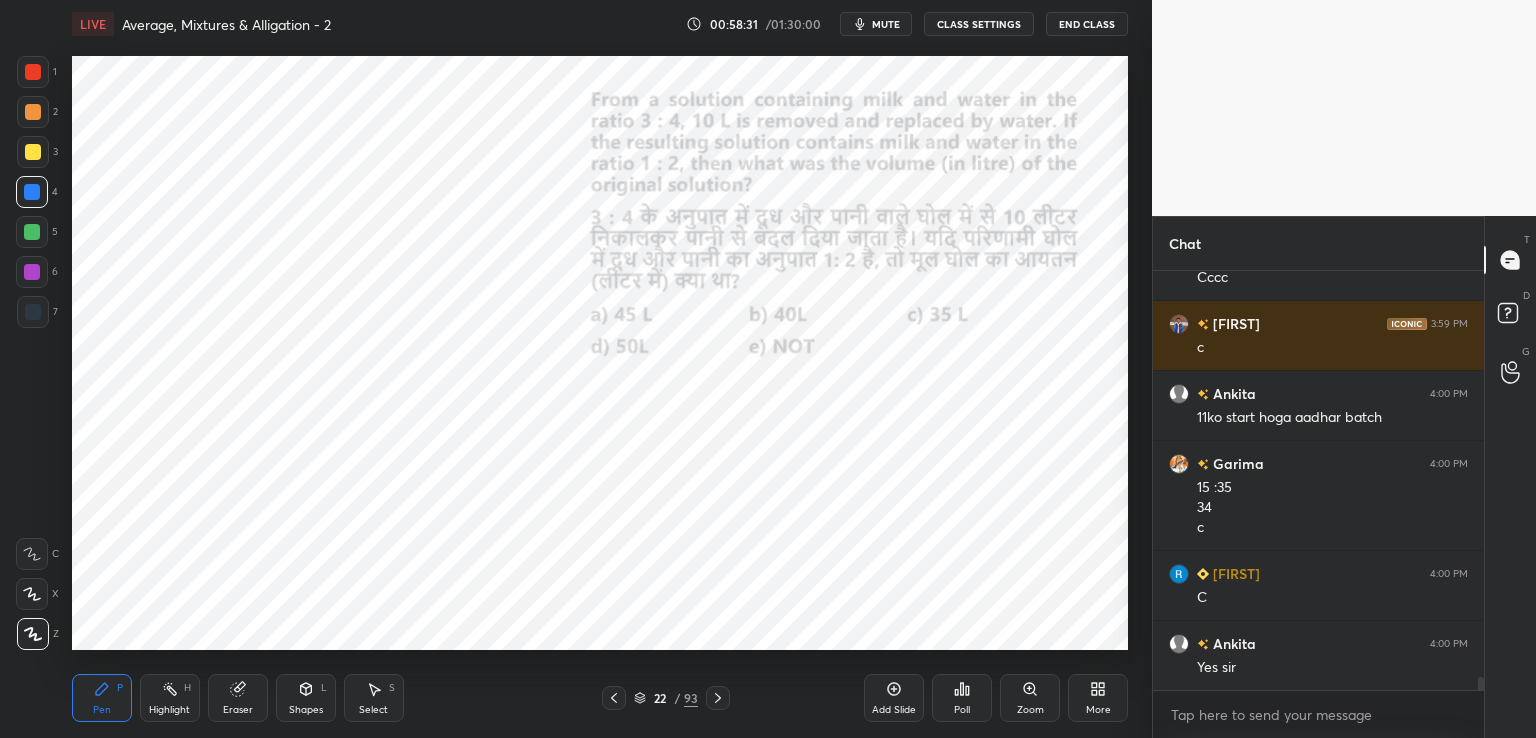 click at bounding box center (33, 72) 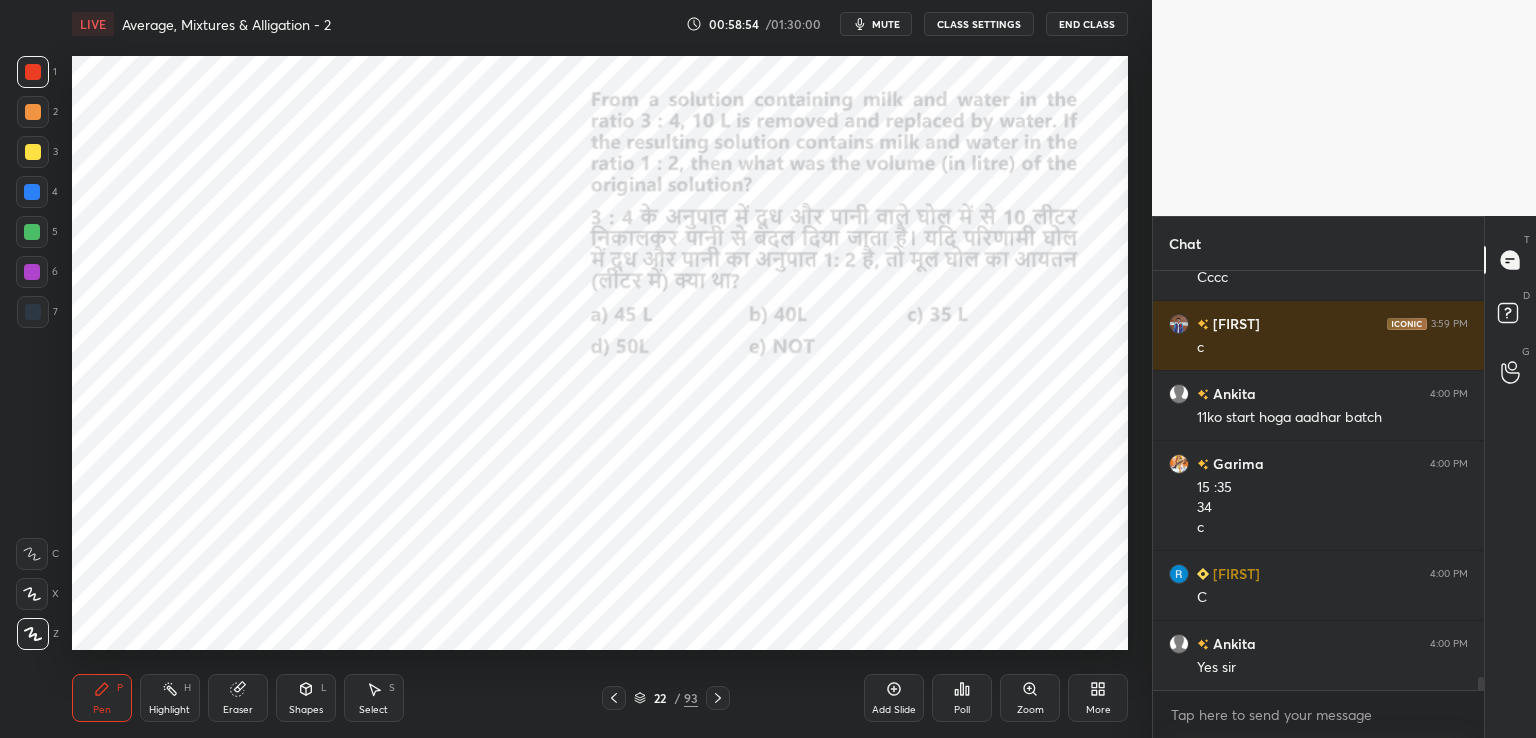 click at bounding box center [32, 192] 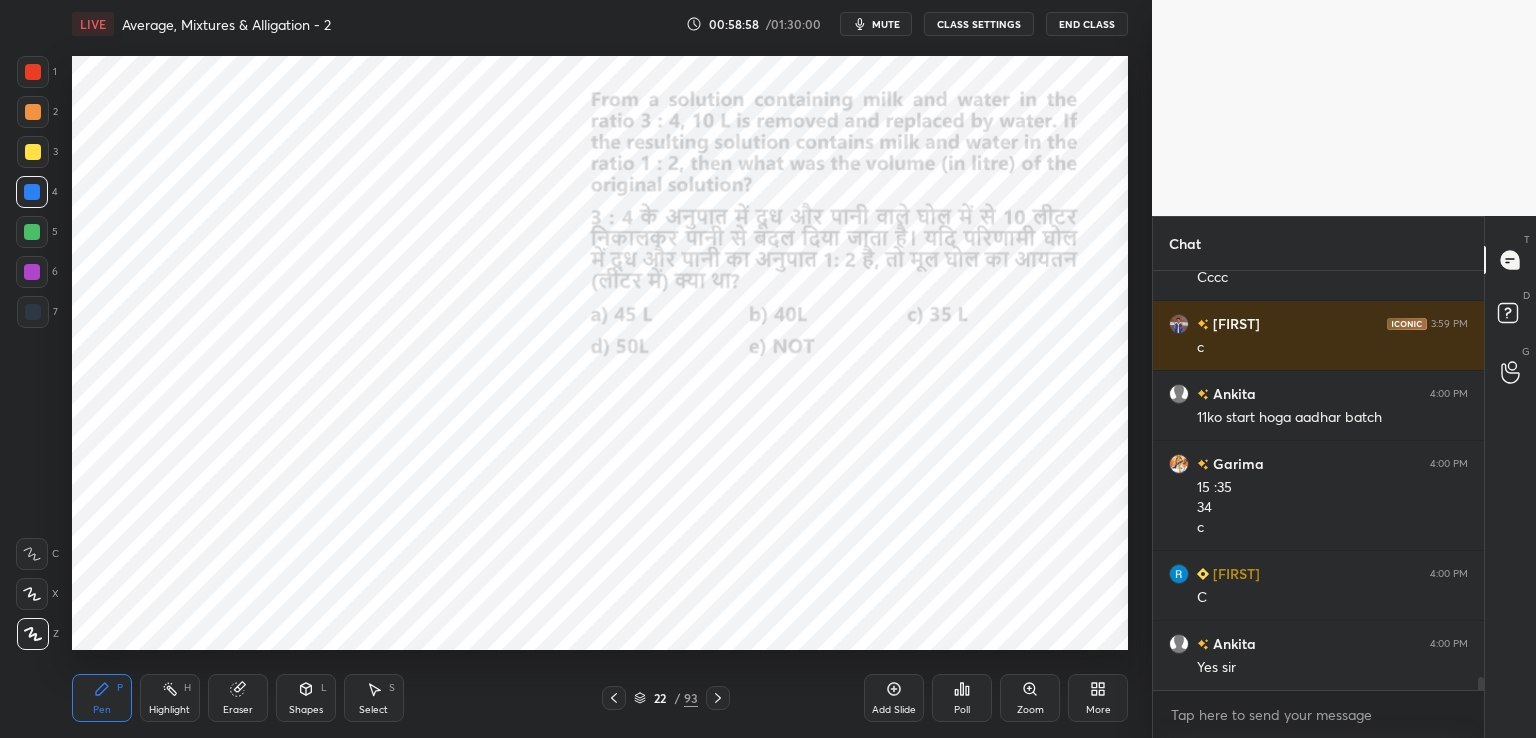 click at bounding box center [33, 312] 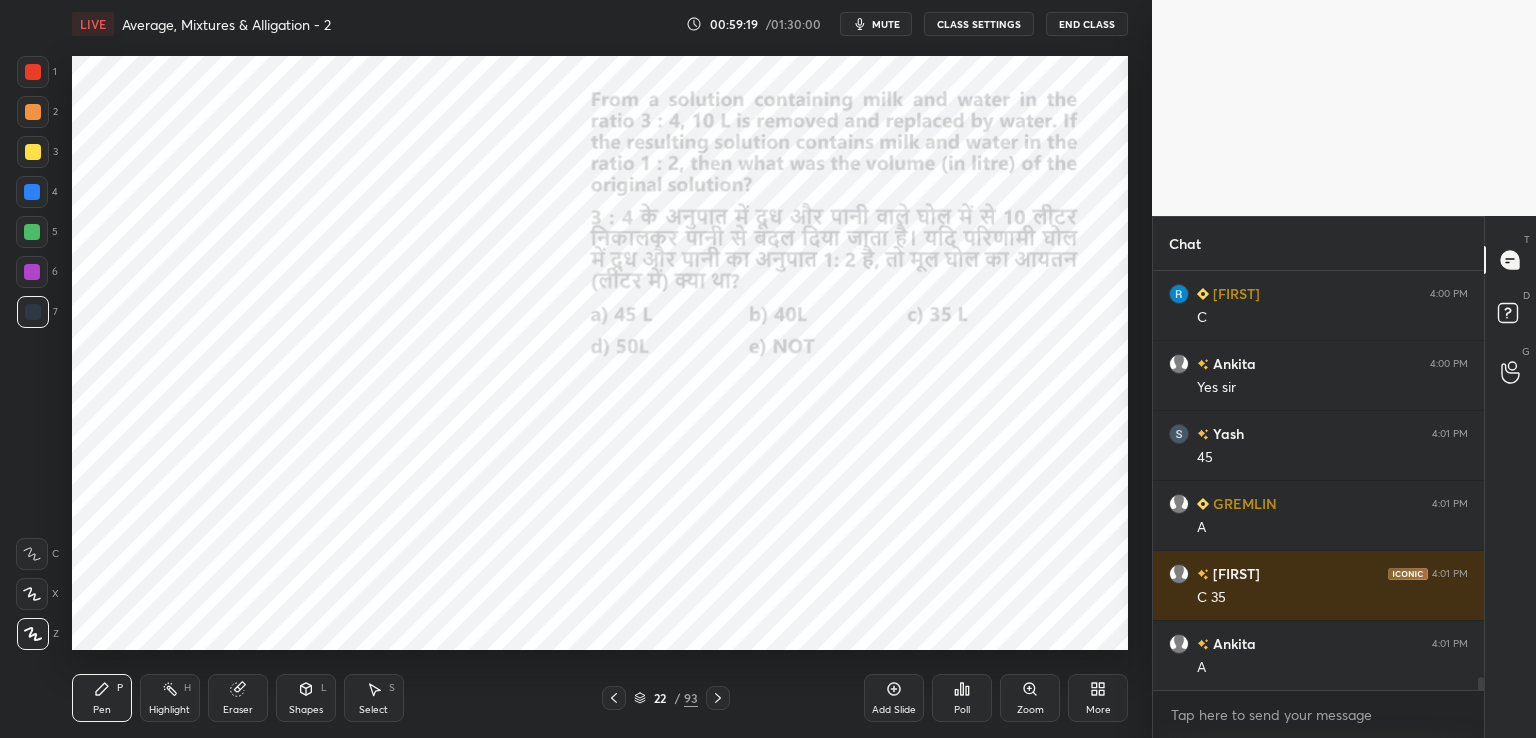 scroll, scrollTop: 13112, scrollLeft: 0, axis: vertical 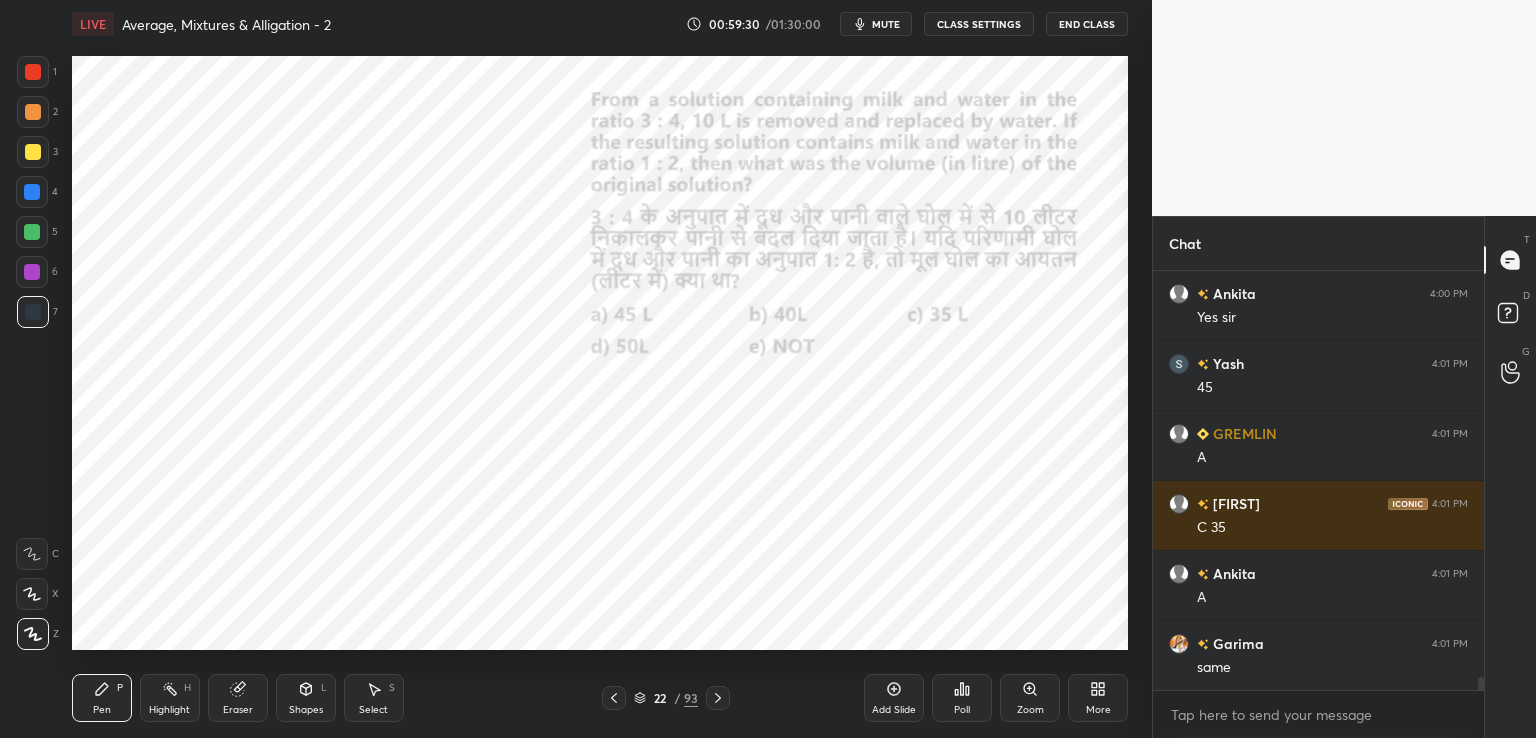 click at bounding box center [33, 312] 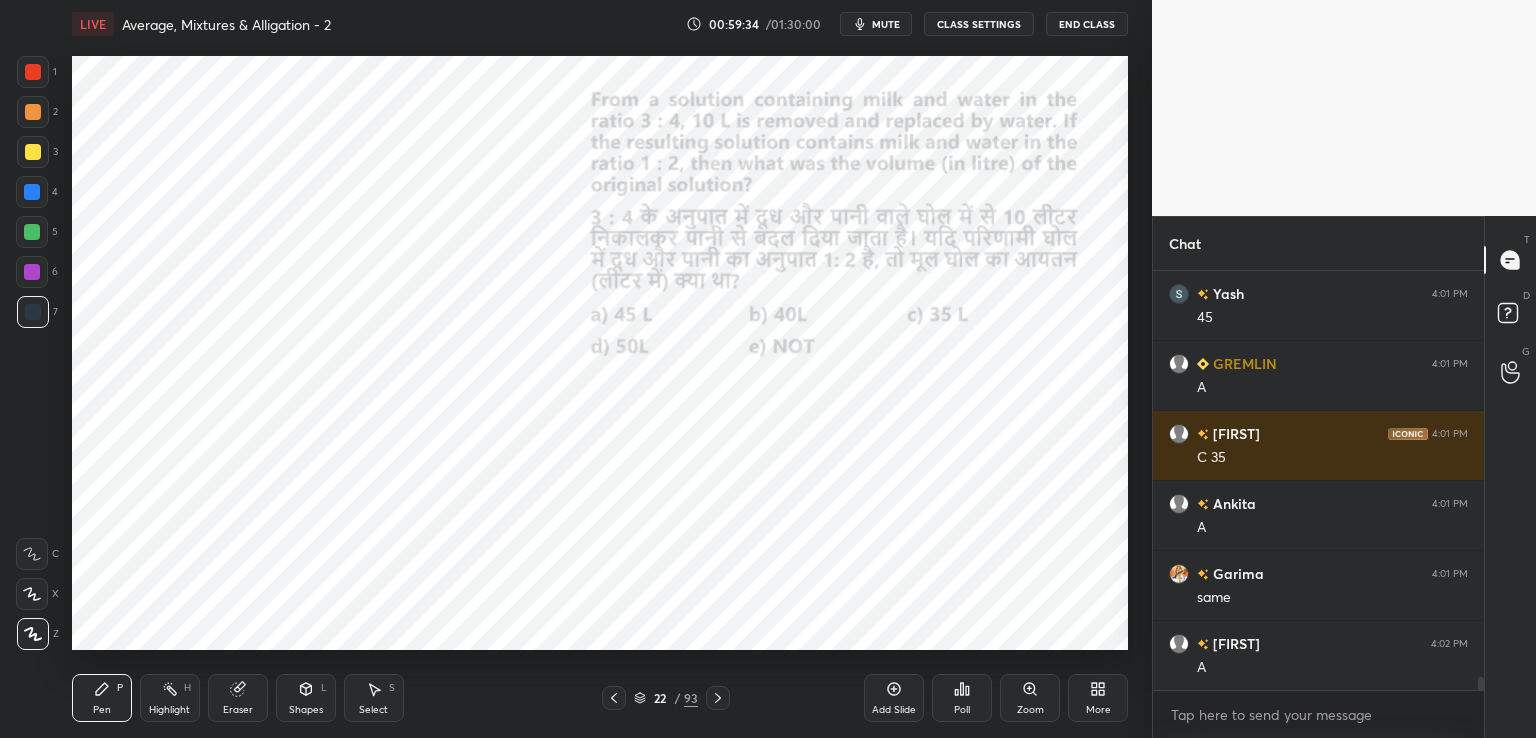scroll, scrollTop: 13230, scrollLeft: 0, axis: vertical 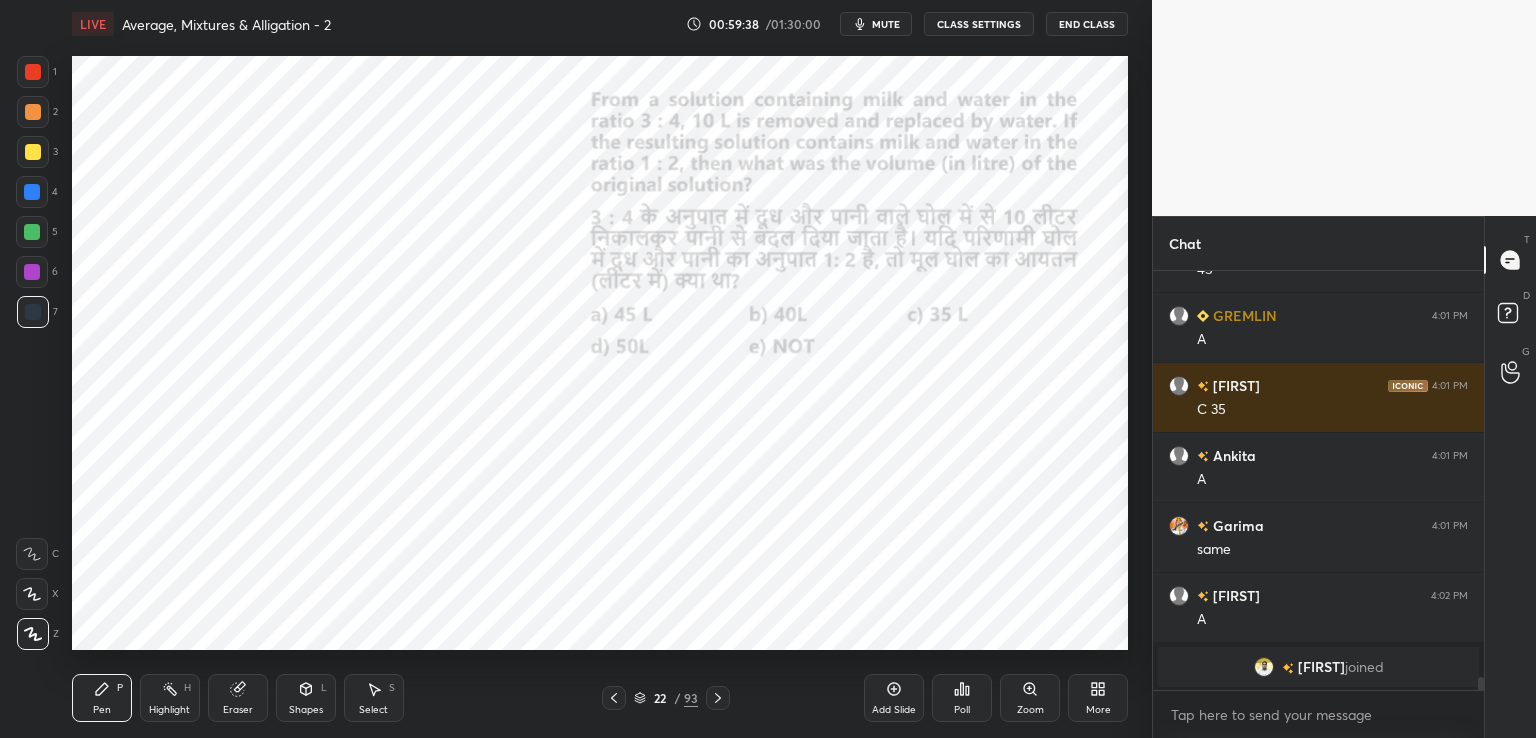 click at bounding box center [33, 72] 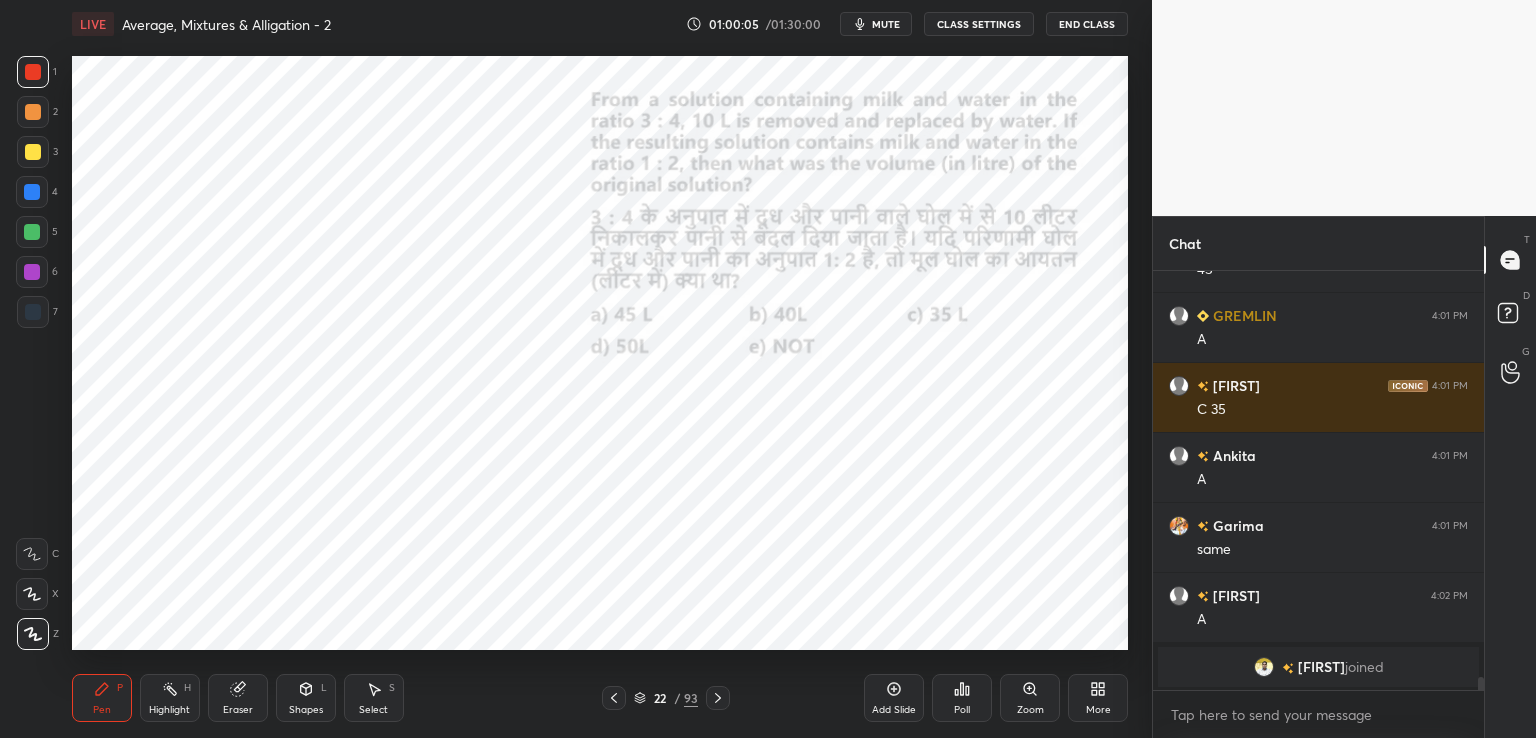click 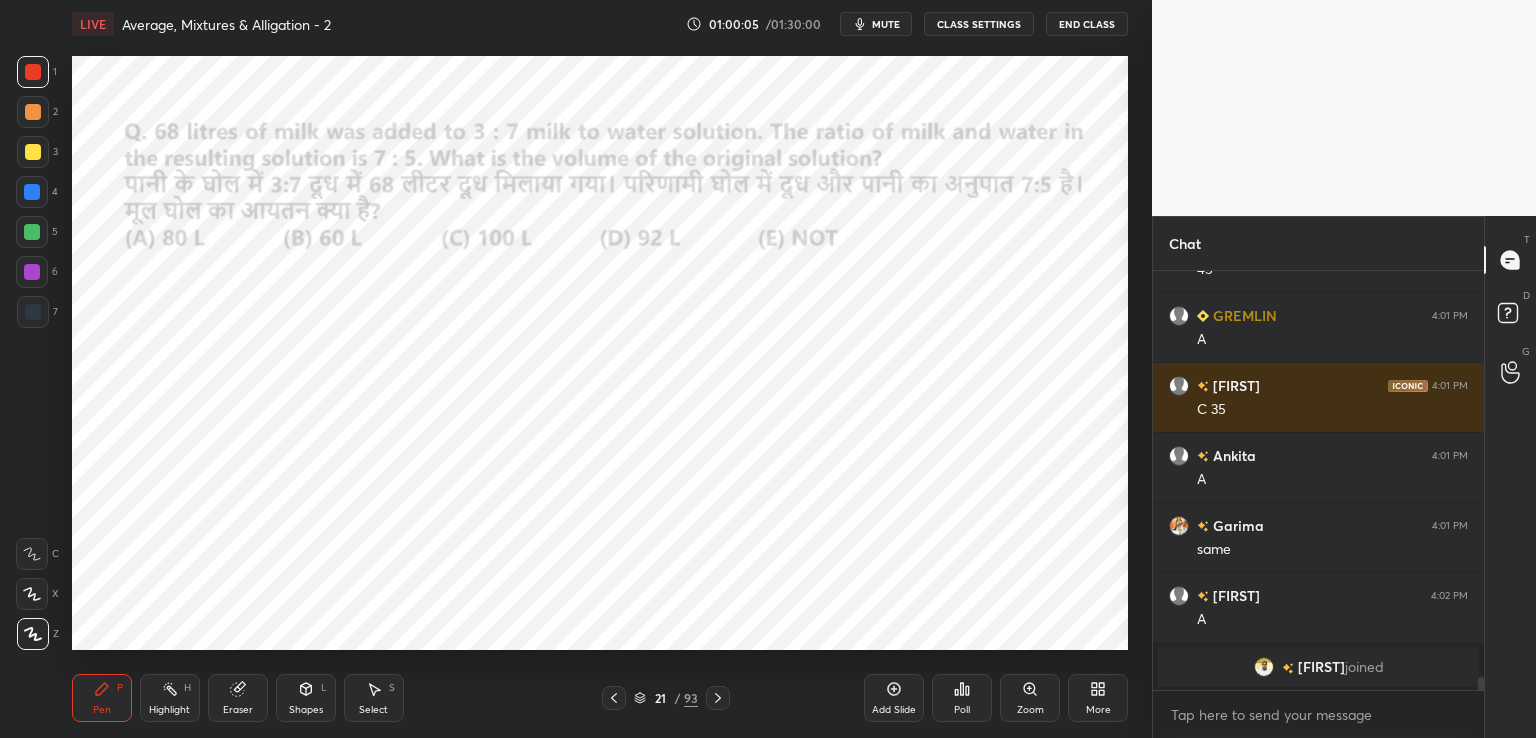 click 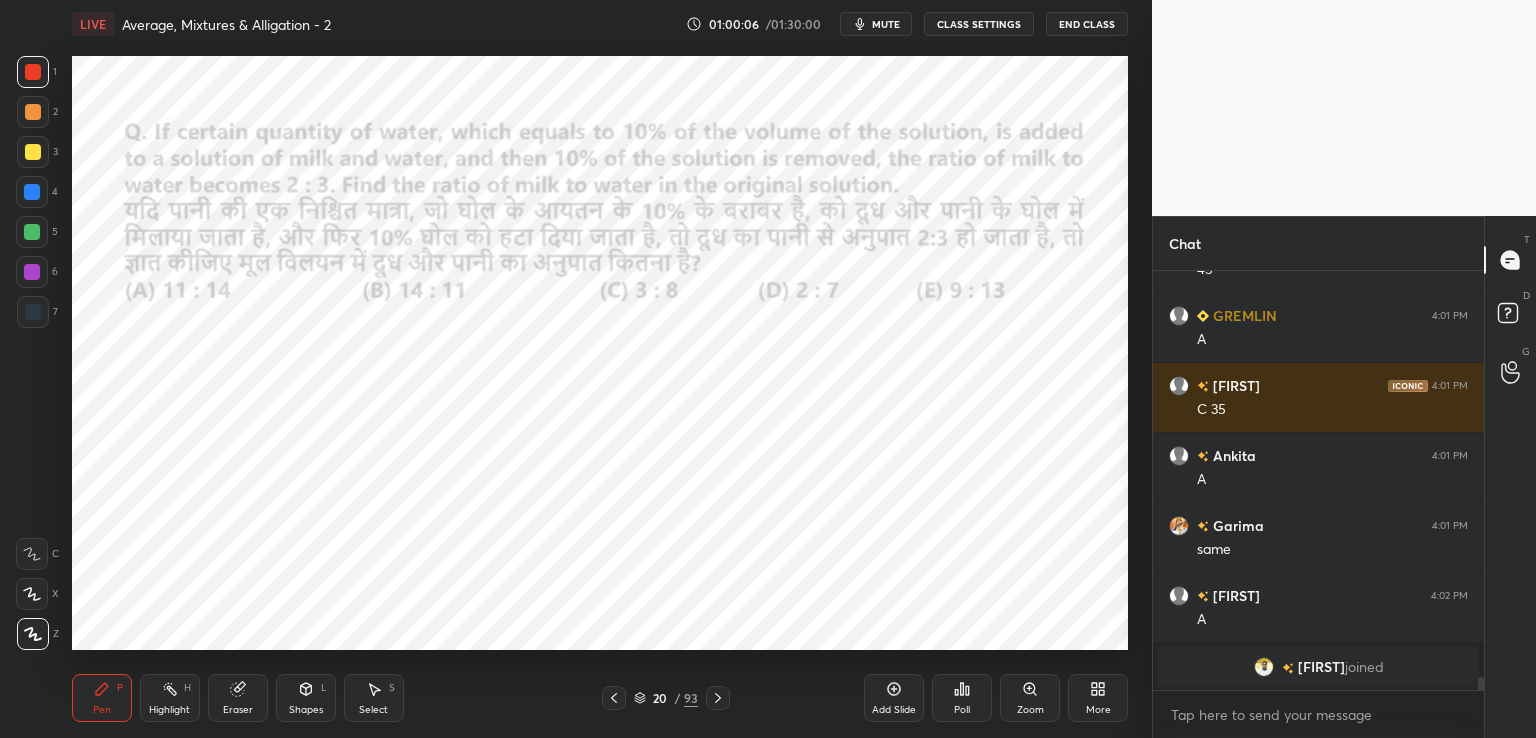 click 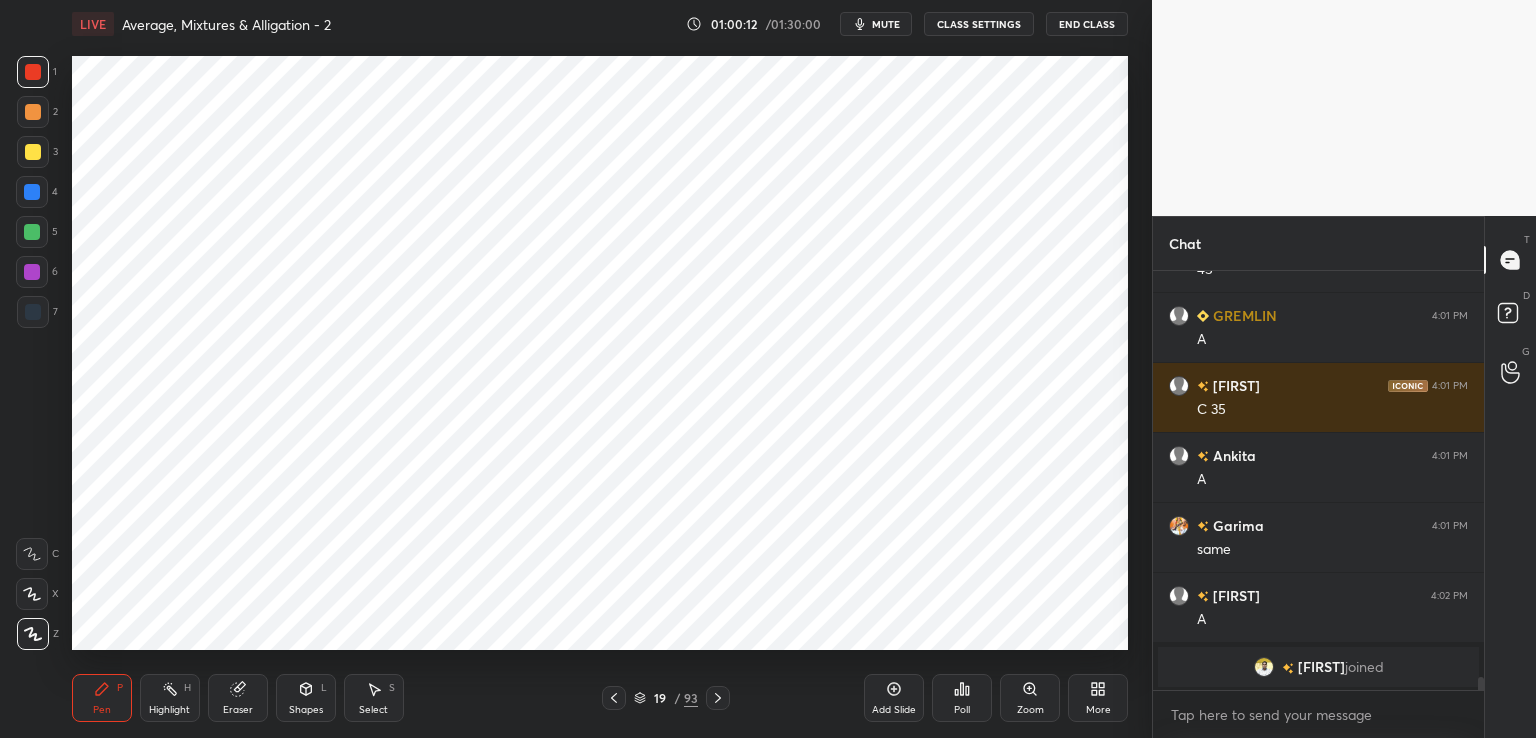 click 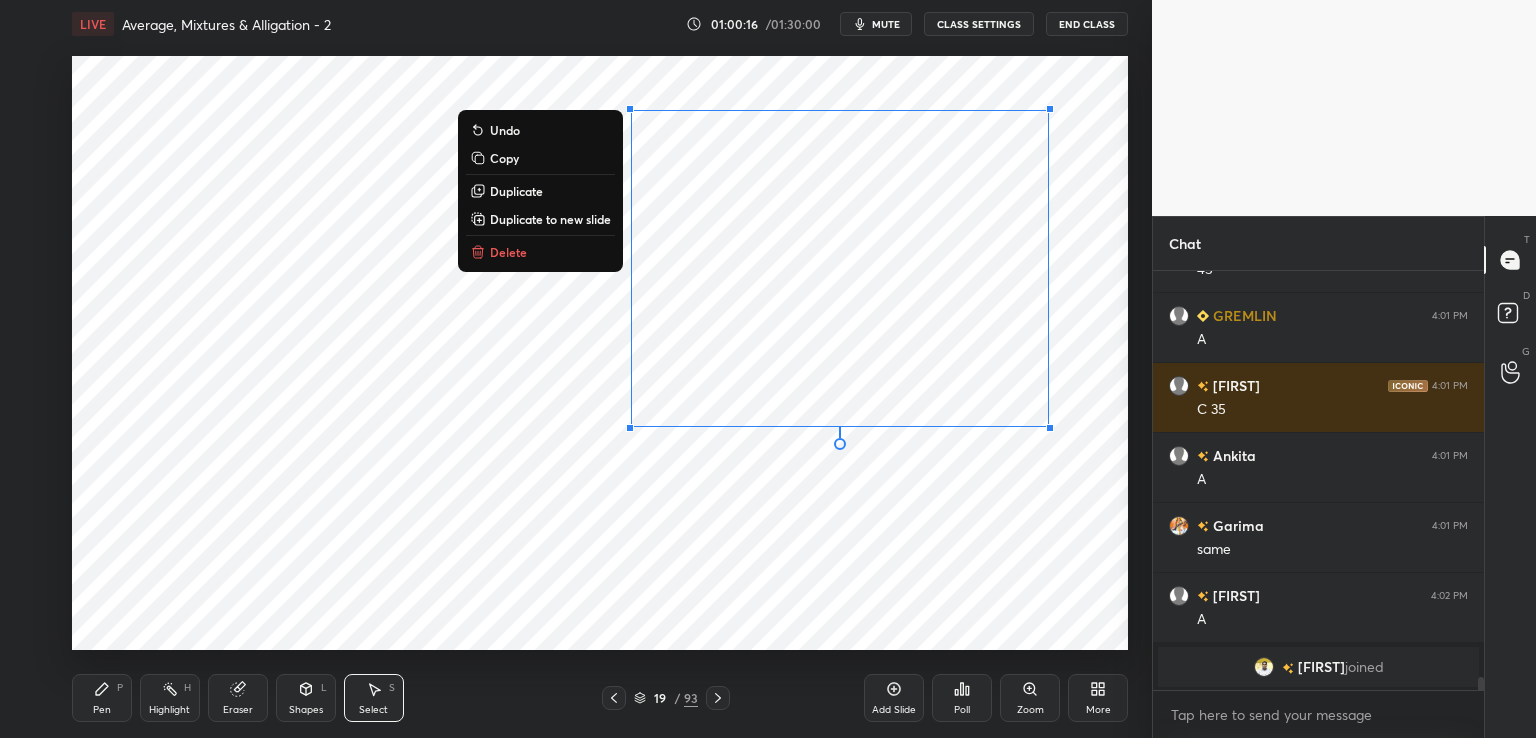 click on "Copy" at bounding box center (540, 158) 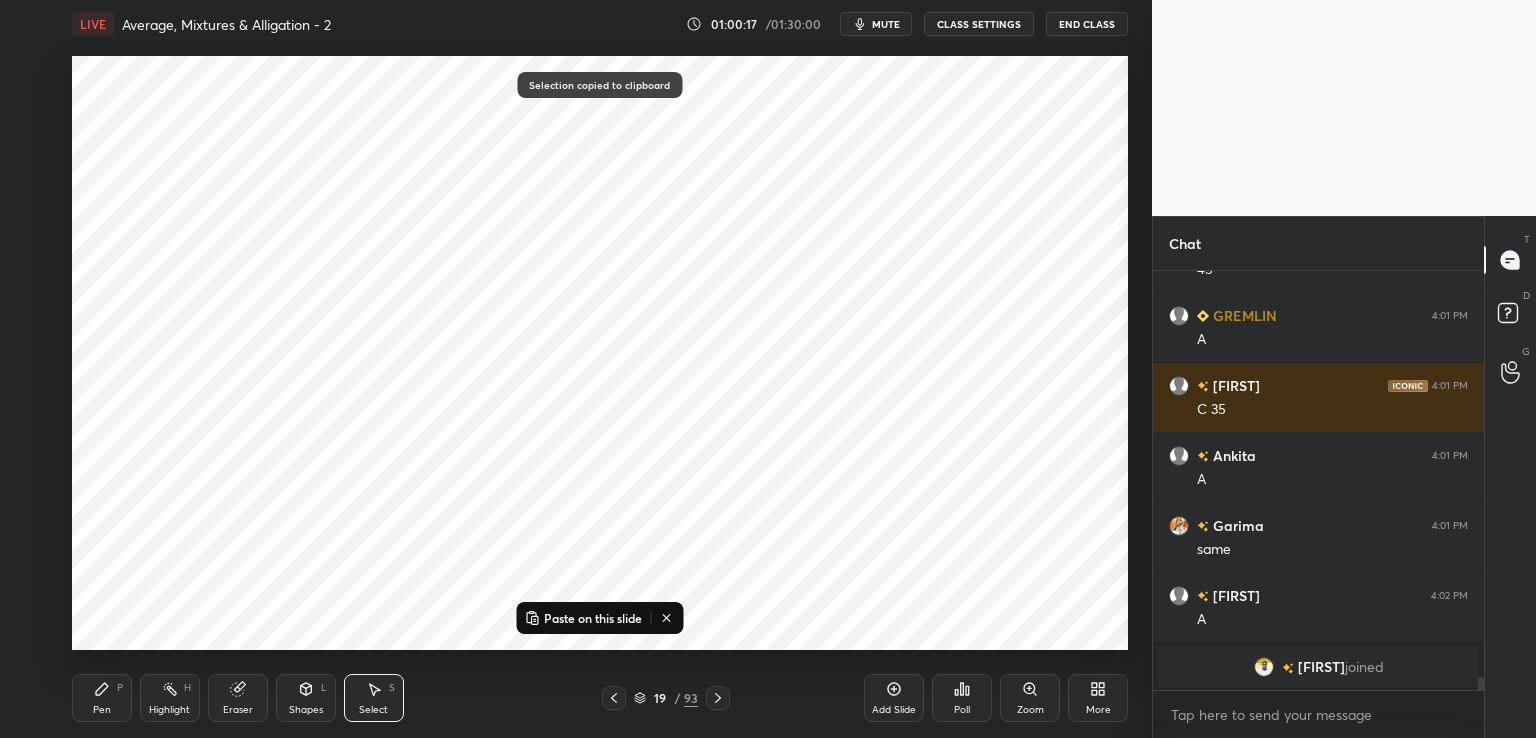 click 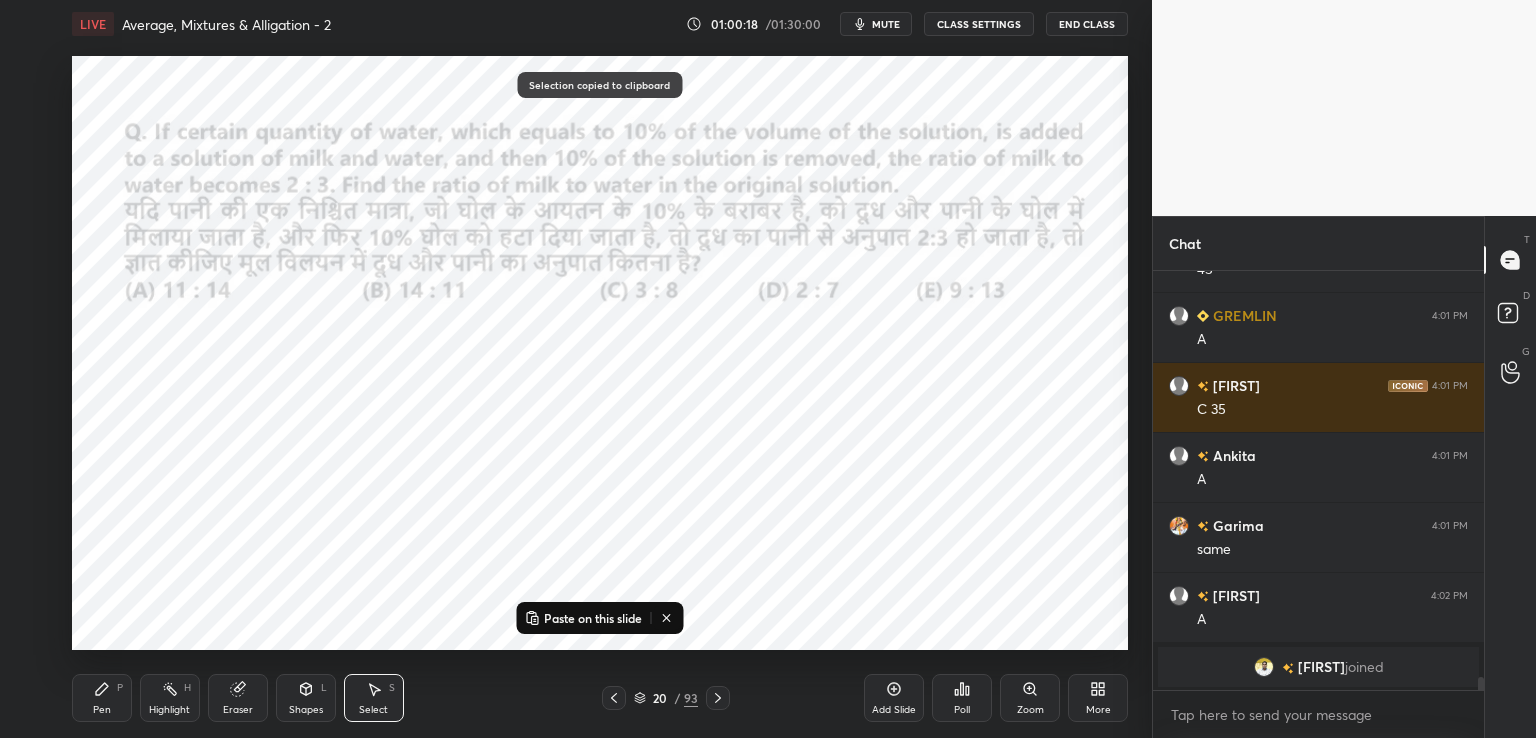 click 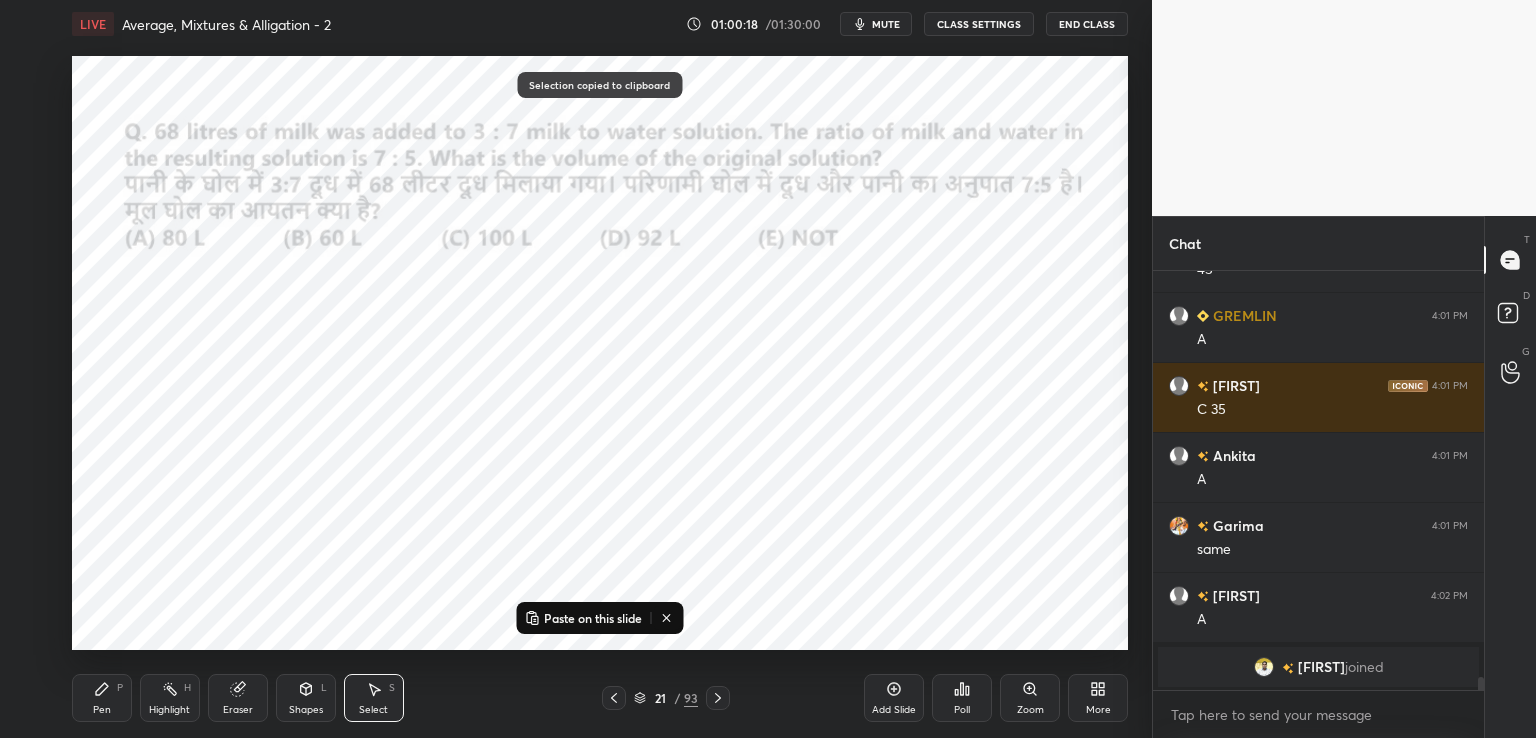 click 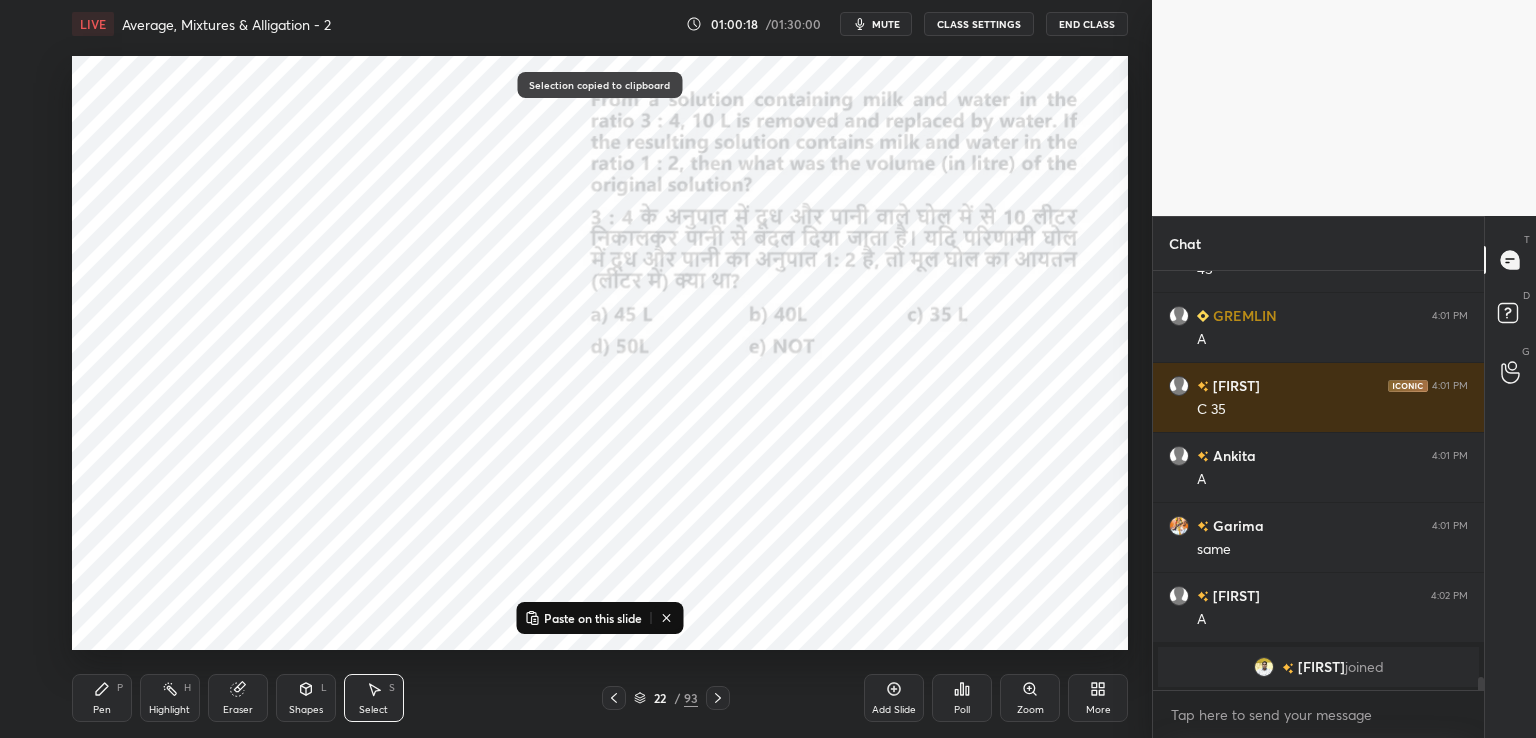 click 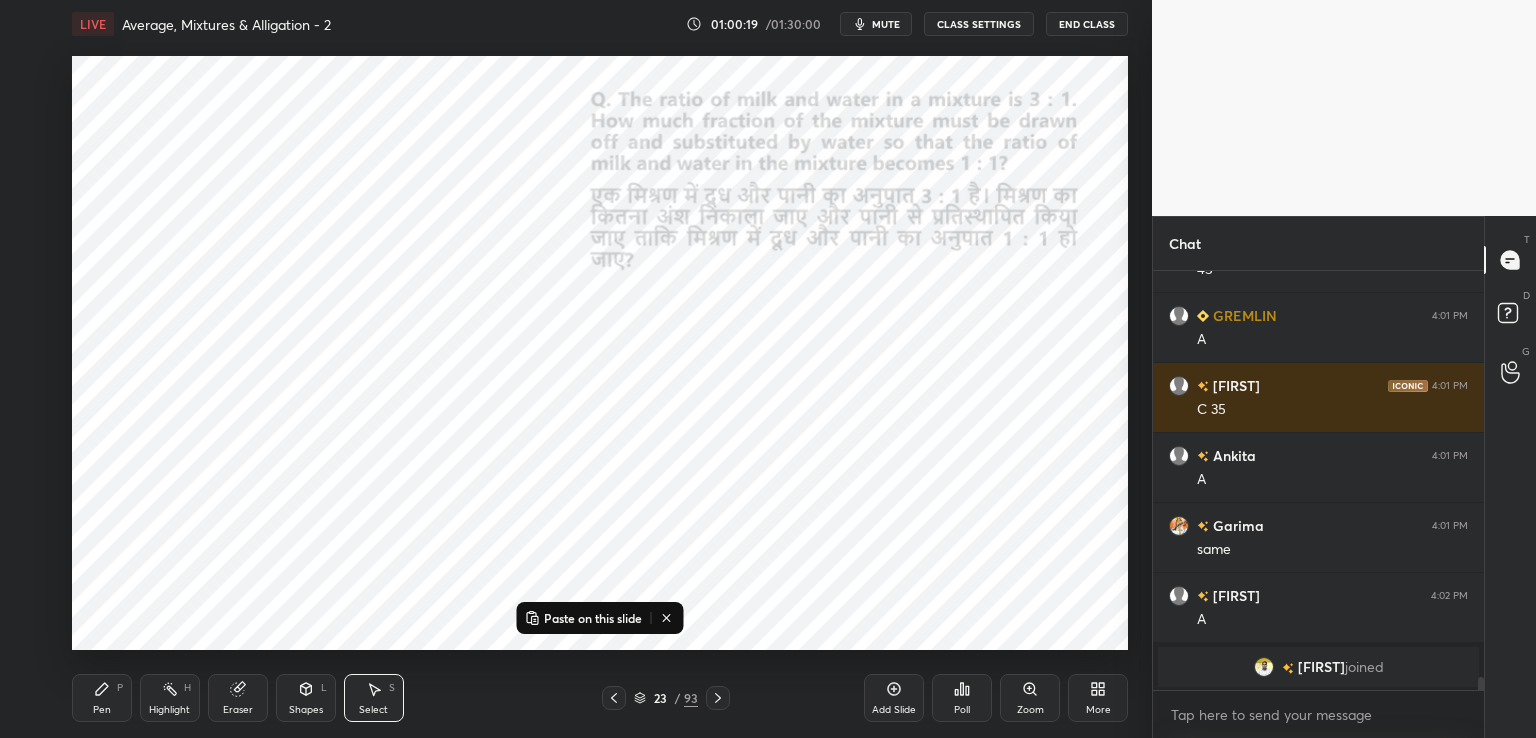 click 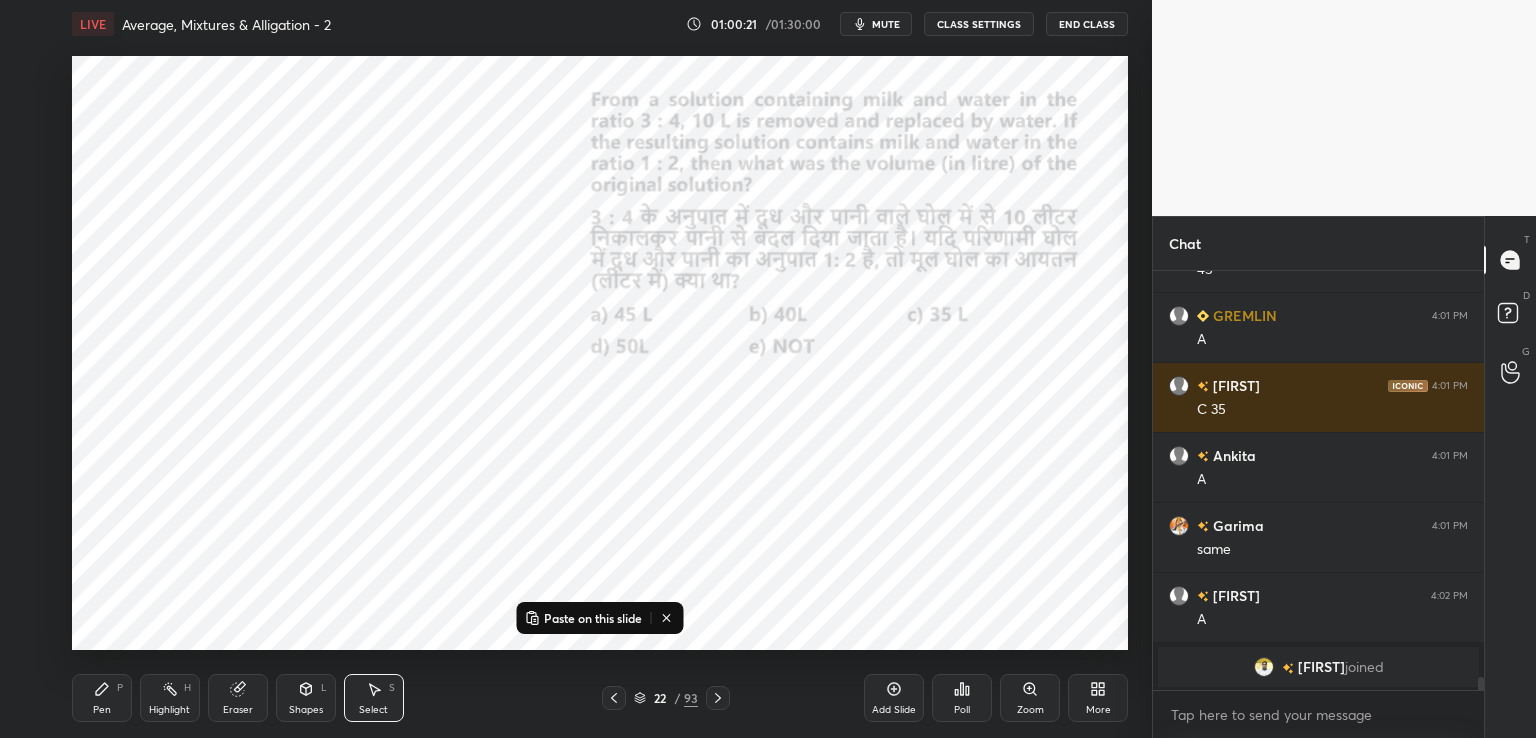 click 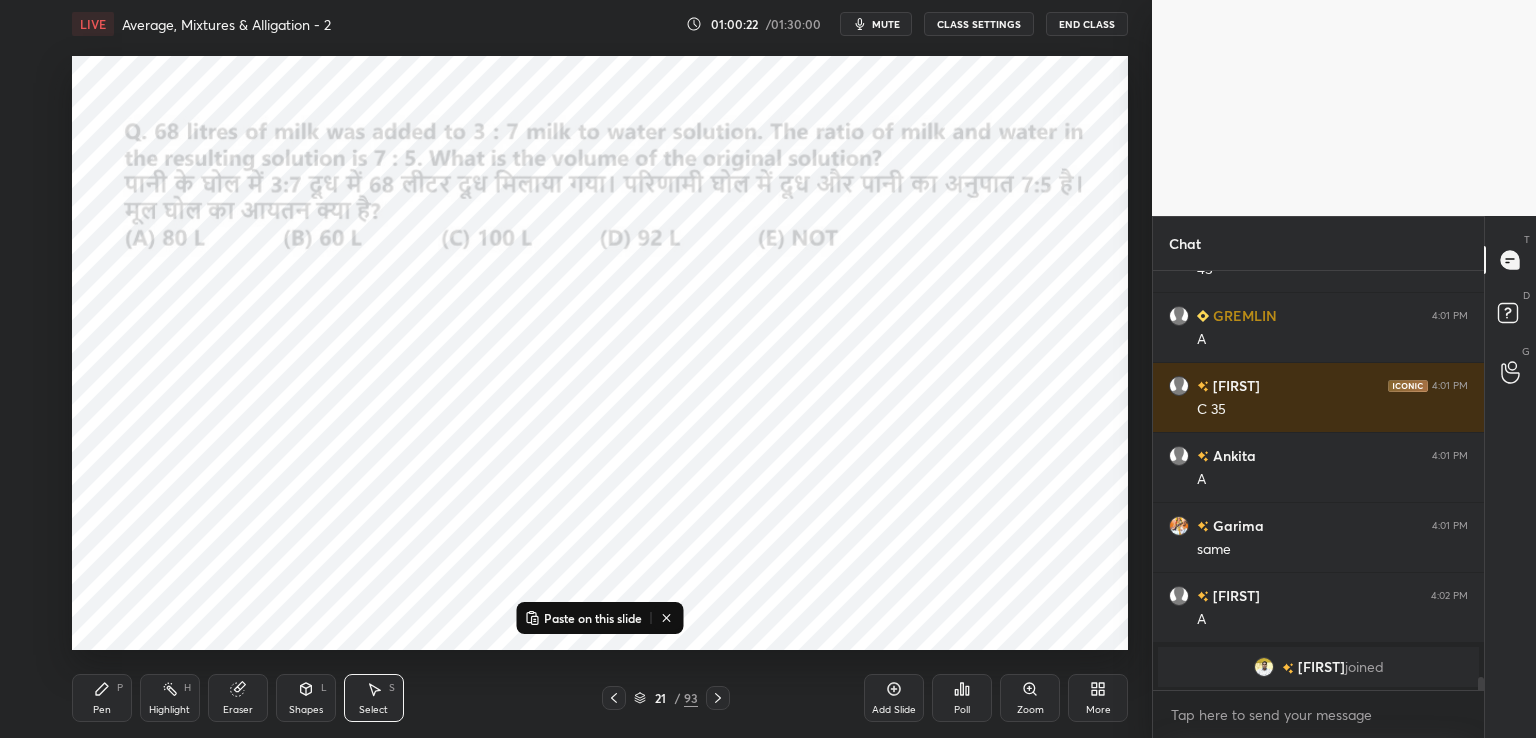 click 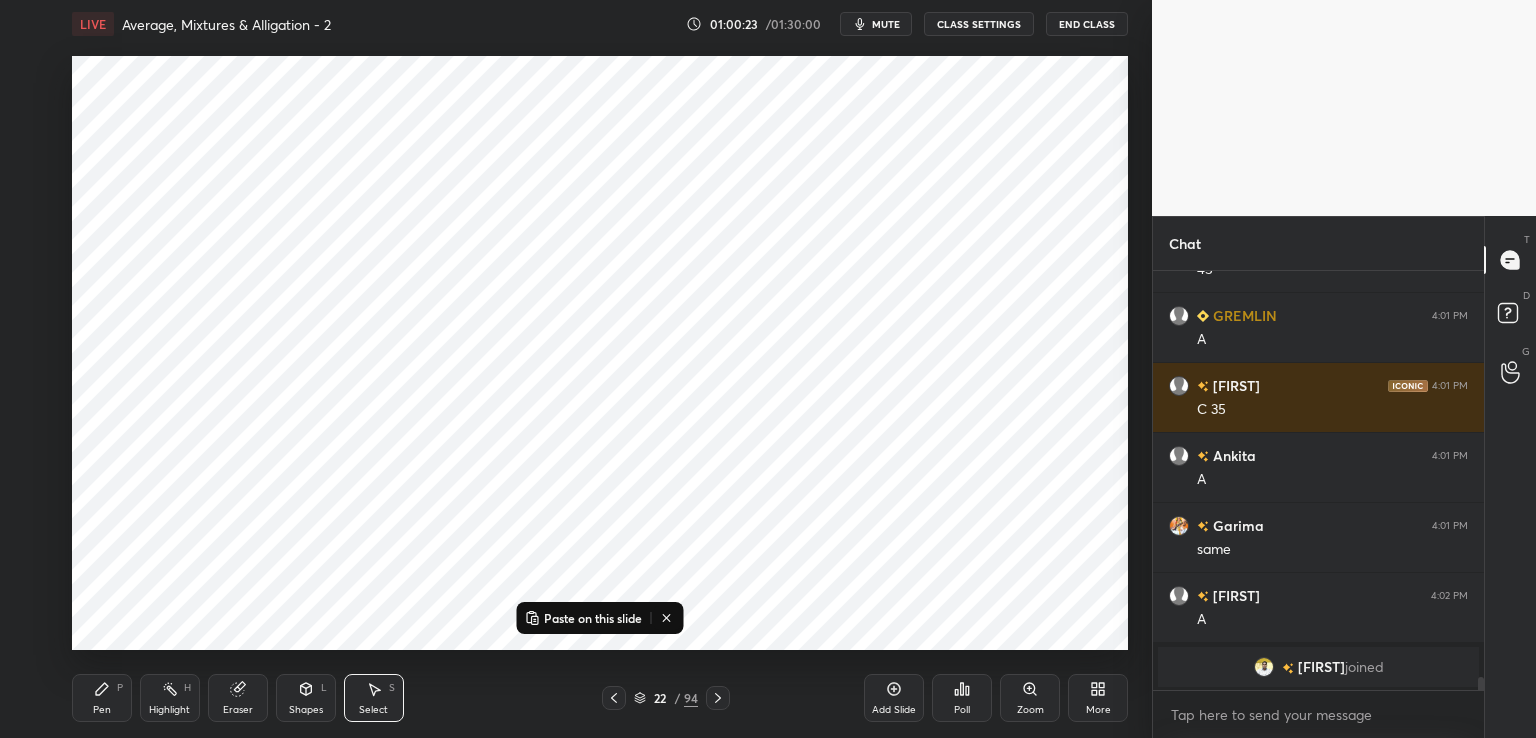 click on "Paste on this slide" at bounding box center (593, 618) 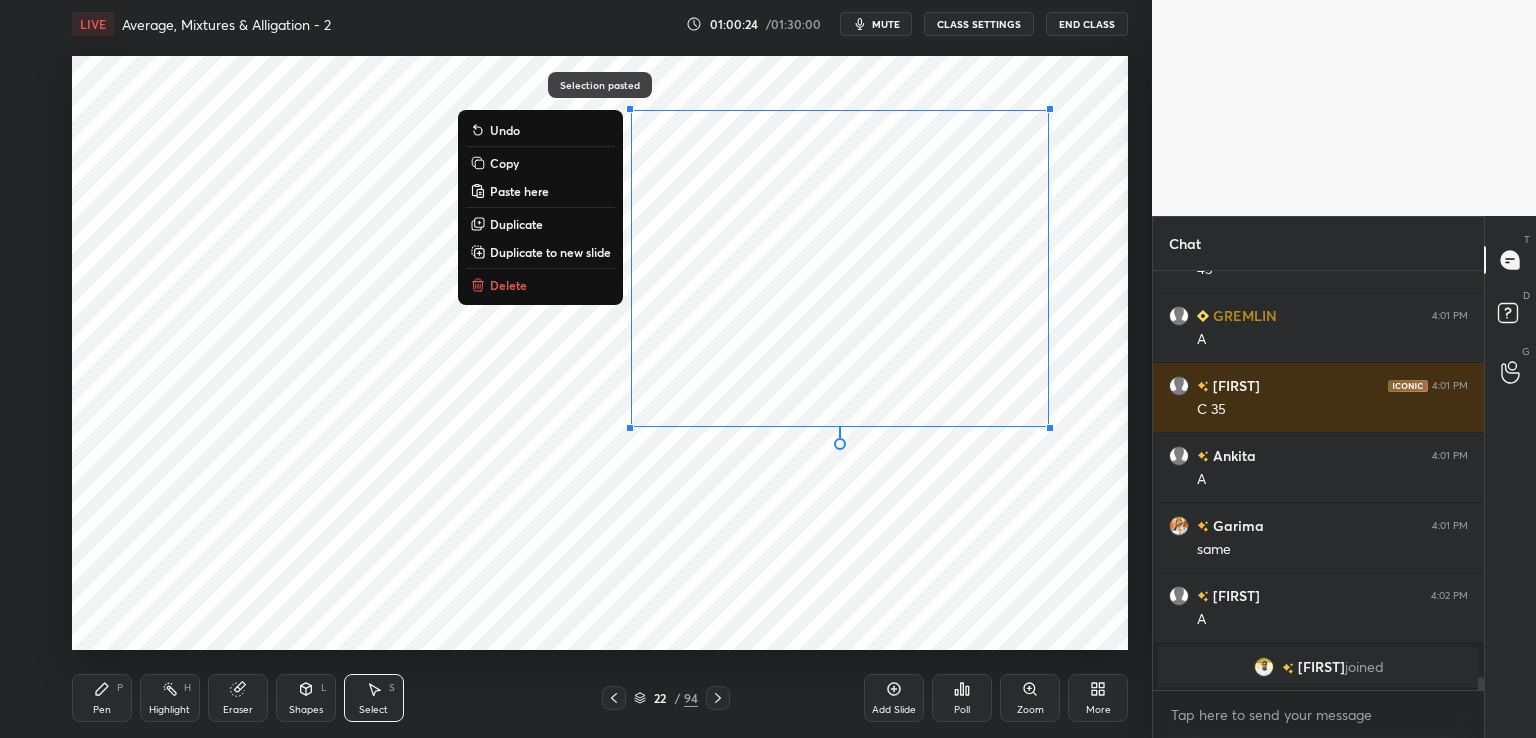 click on "0 ° Undo Copy Paste here Duplicate Duplicate to new slide Delete" at bounding box center [600, 353] 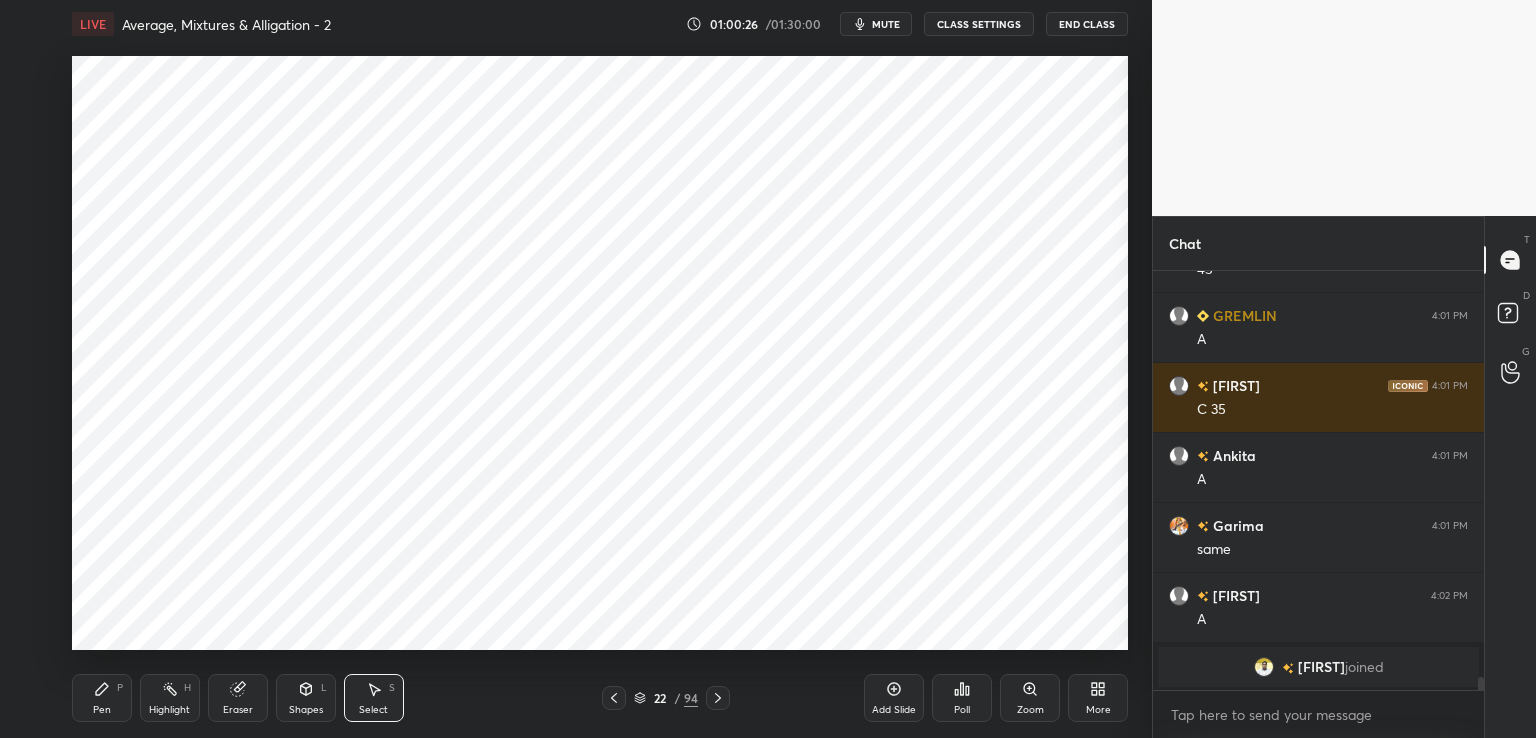 click 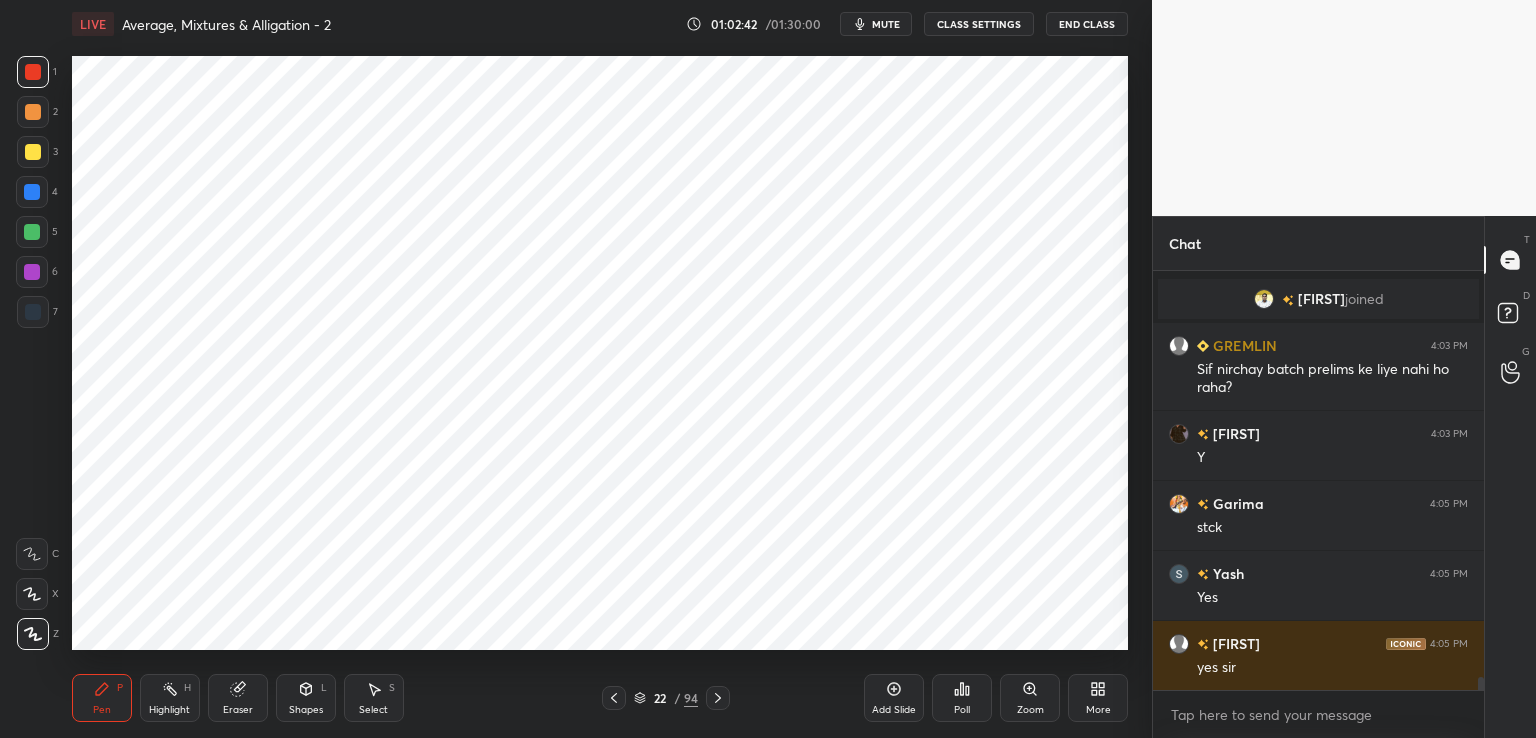scroll, scrollTop: 13022, scrollLeft: 0, axis: vertical 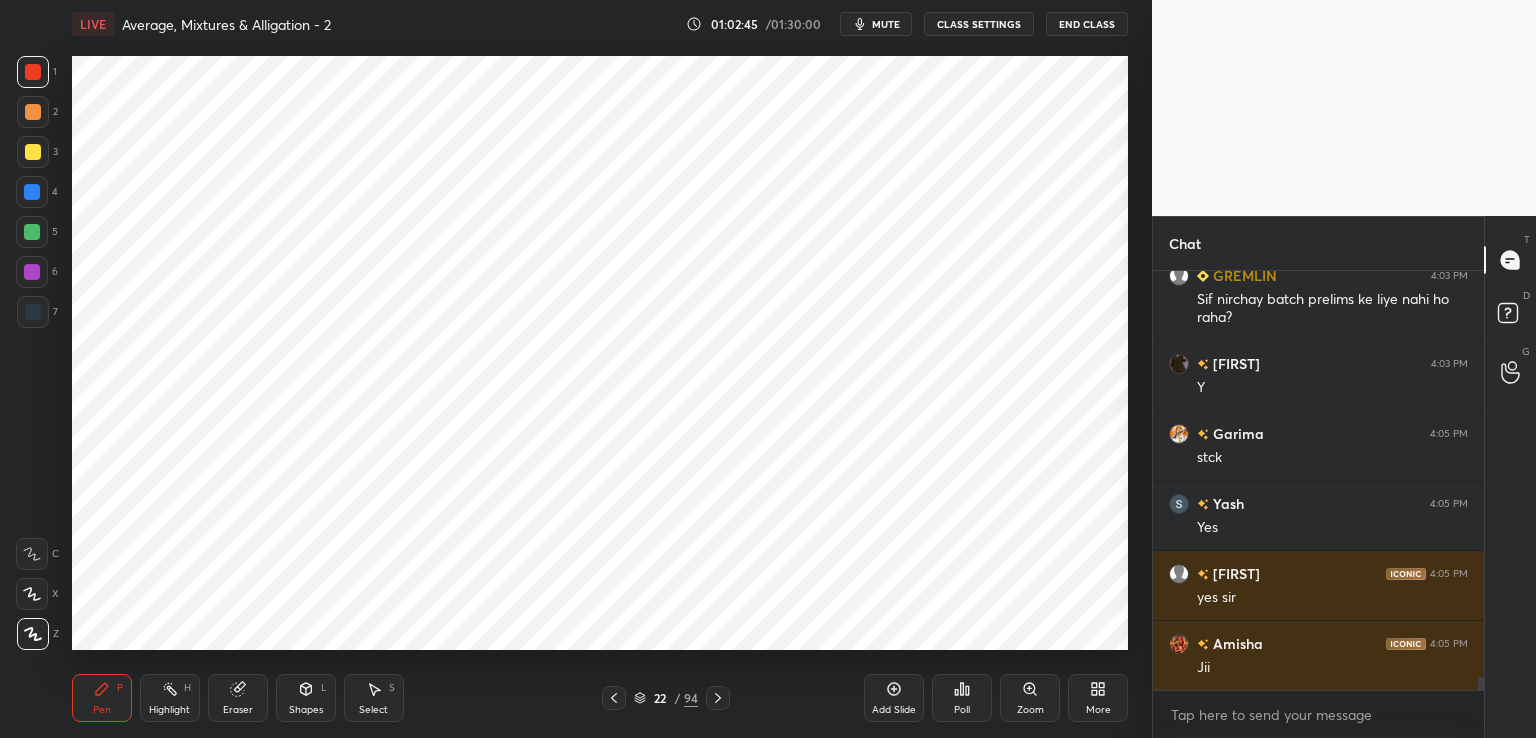 click 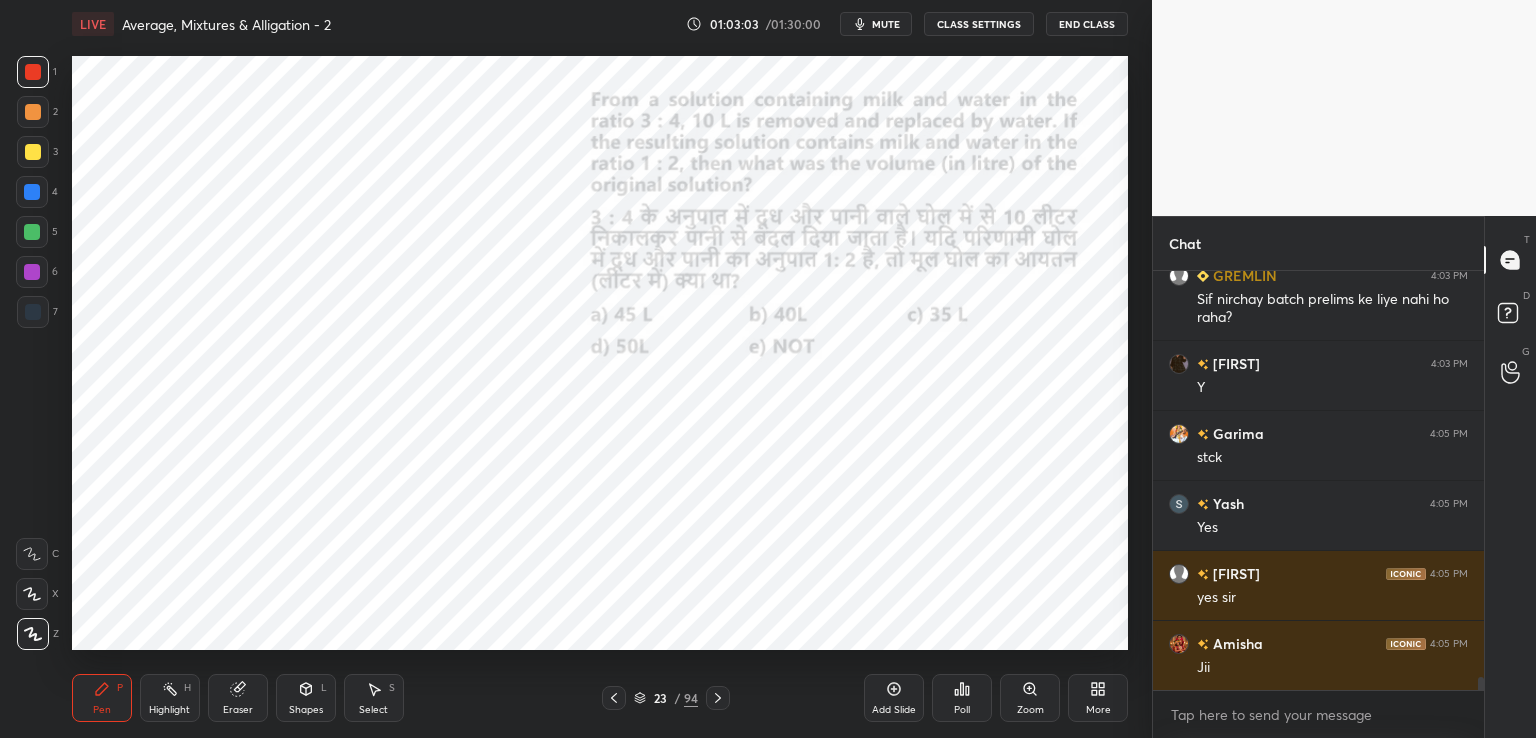 click at bounding box center (32, 232) 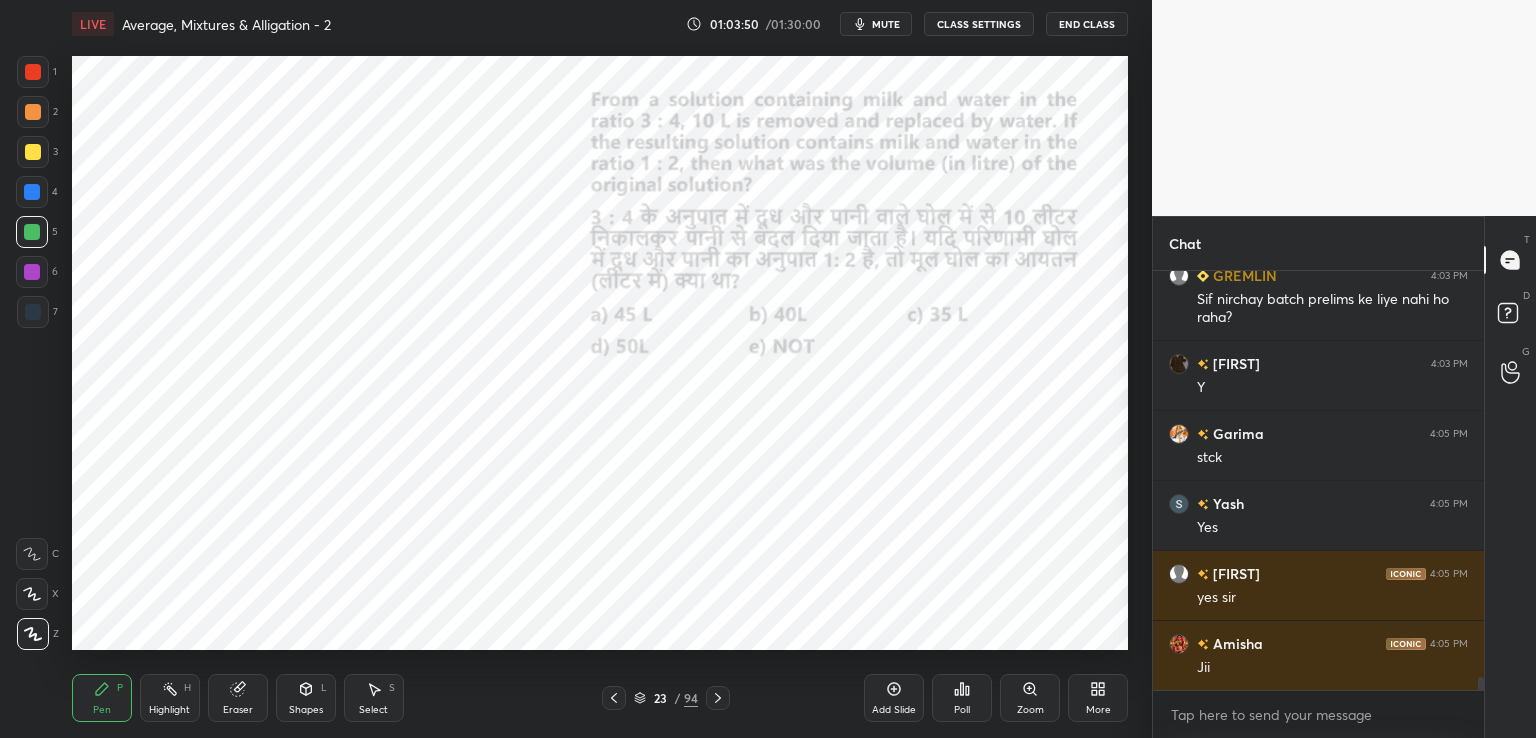 scroll, scrollTop: 13092, scrollLeft: 0, axis: vertical 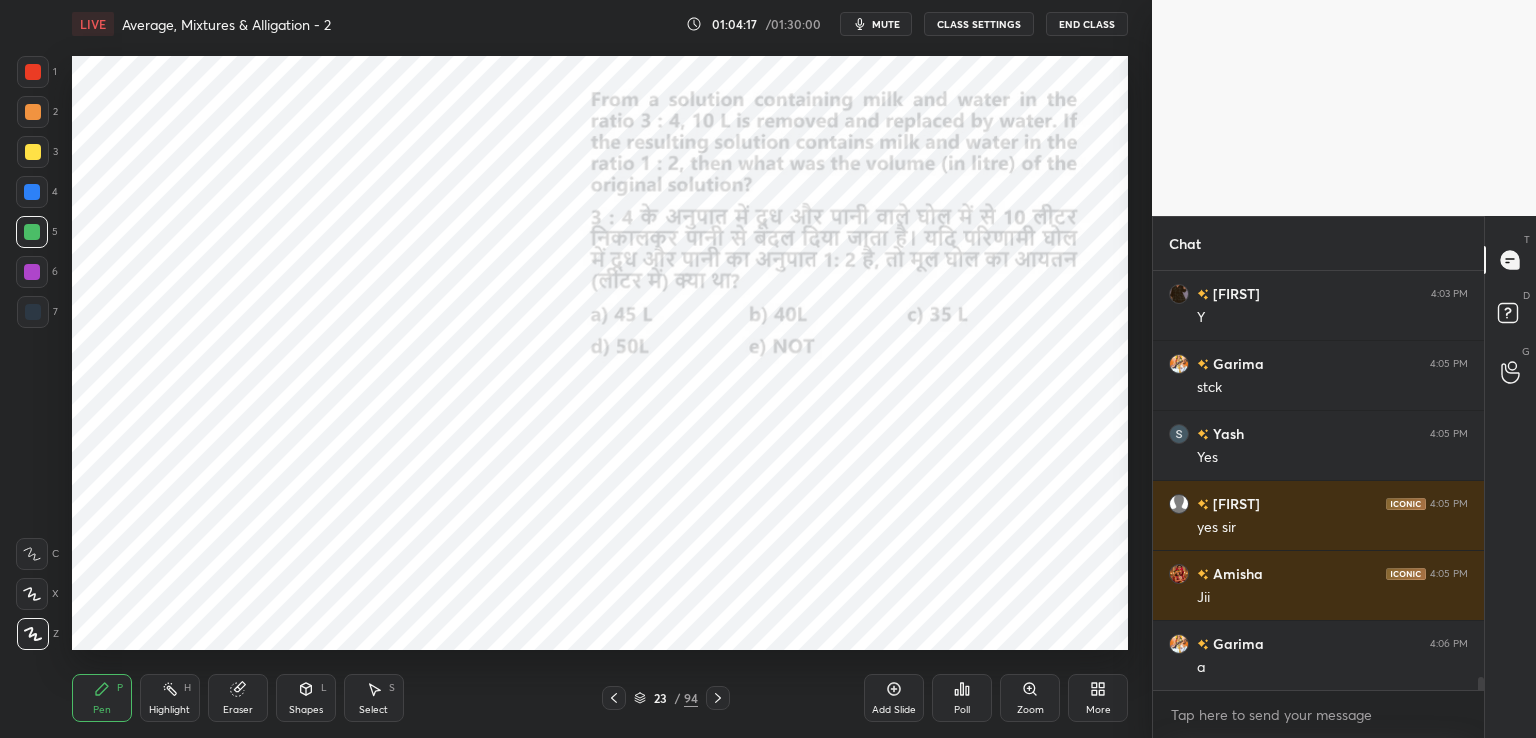 click 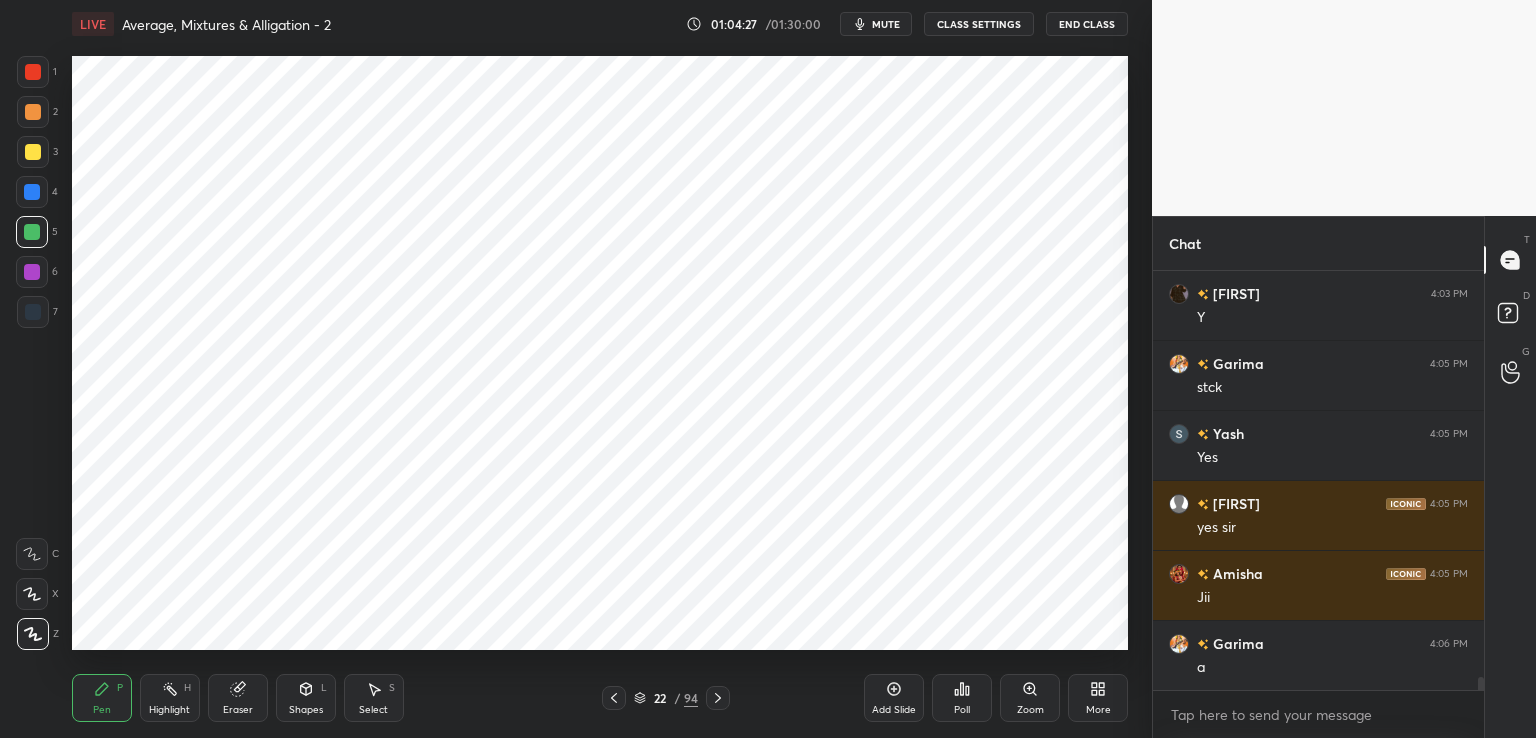 click 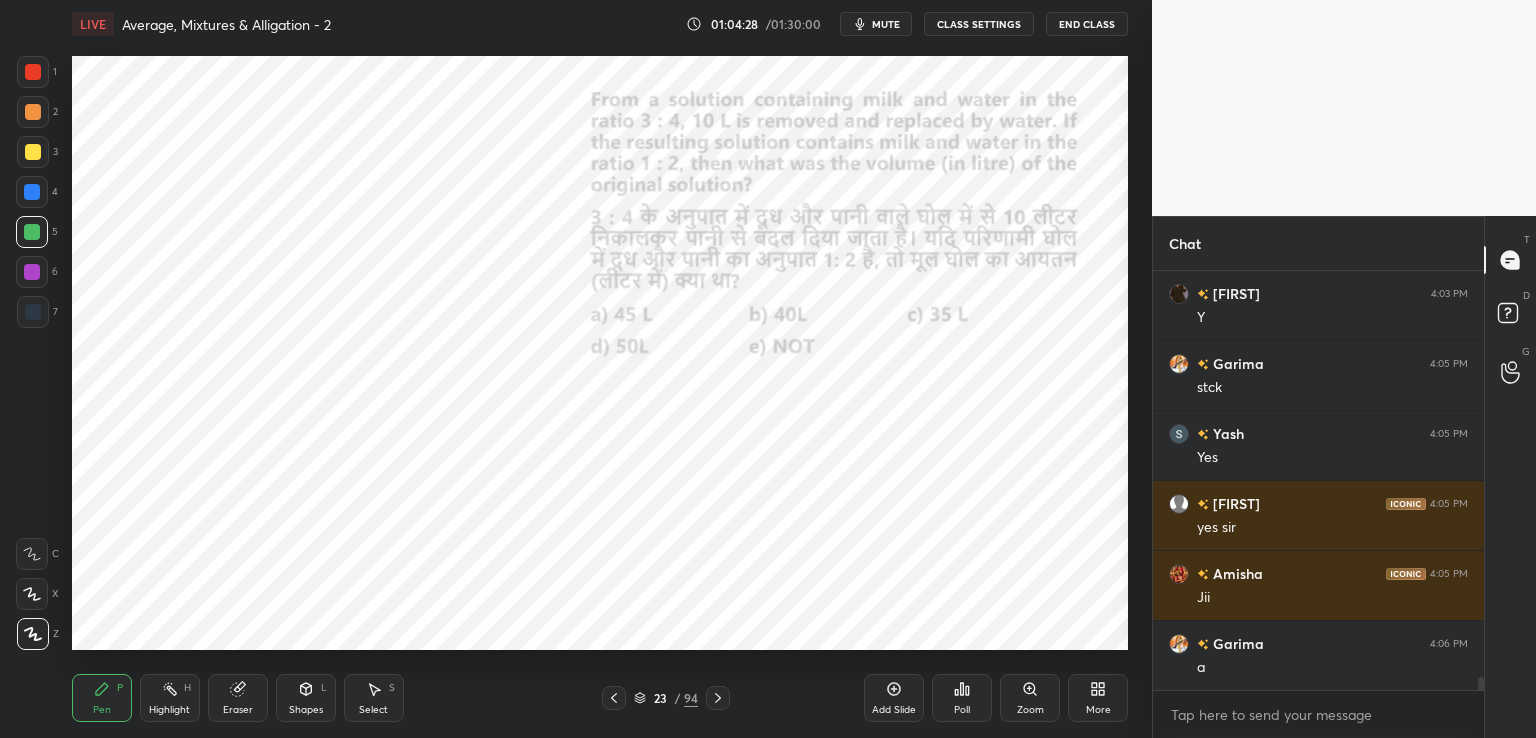 click 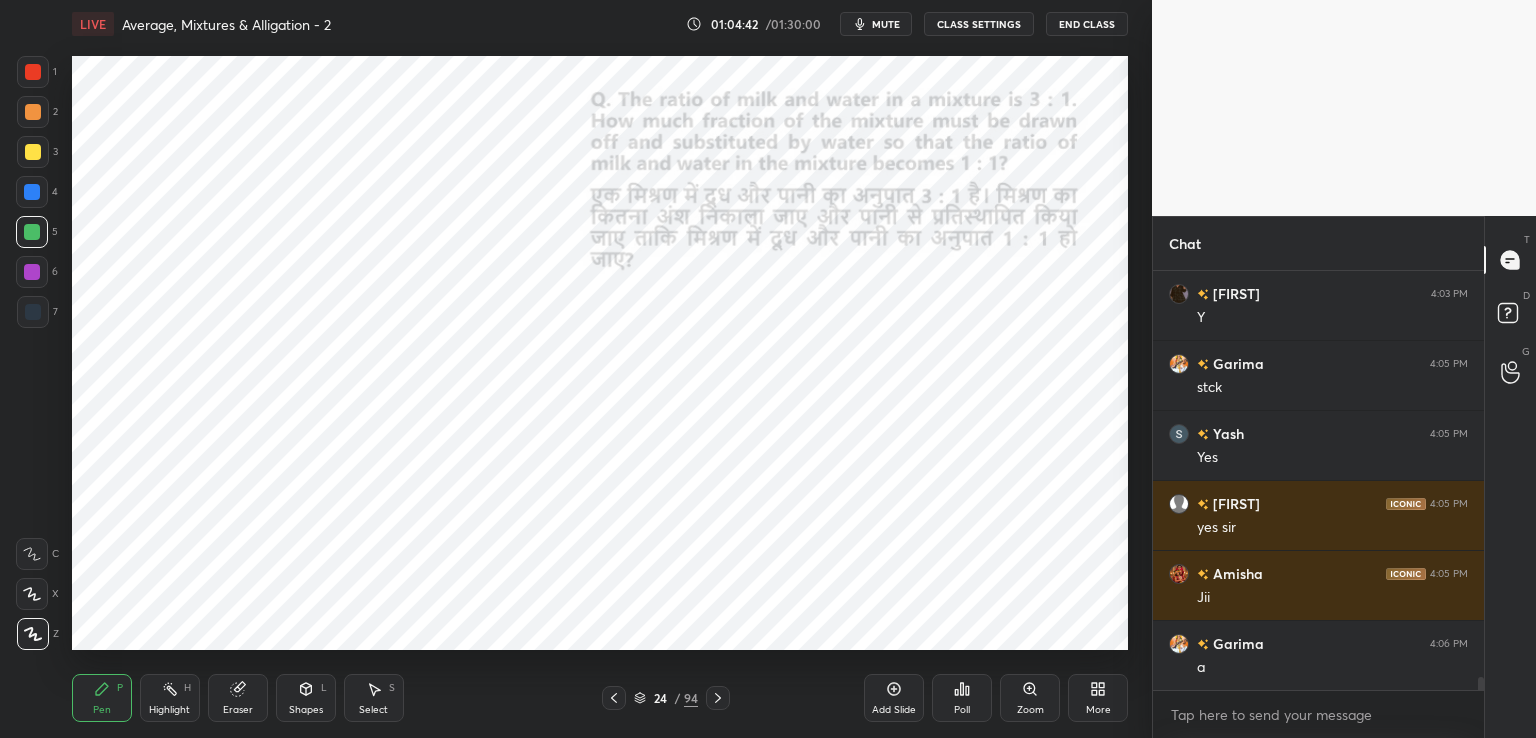 click at bounding box center [33, 72] 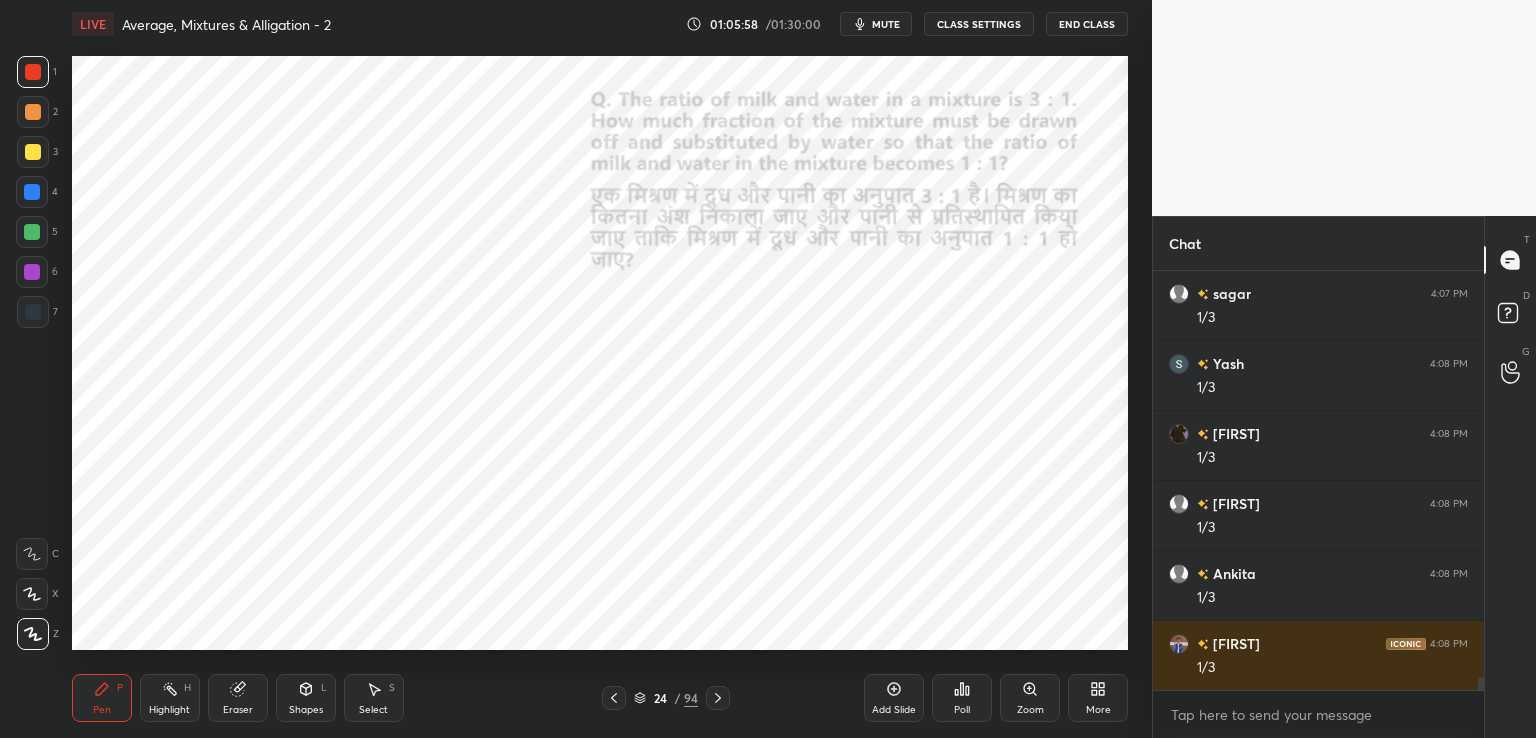 scroll, scrollTop: 13582, scrollLeft: 0, axis: vertical 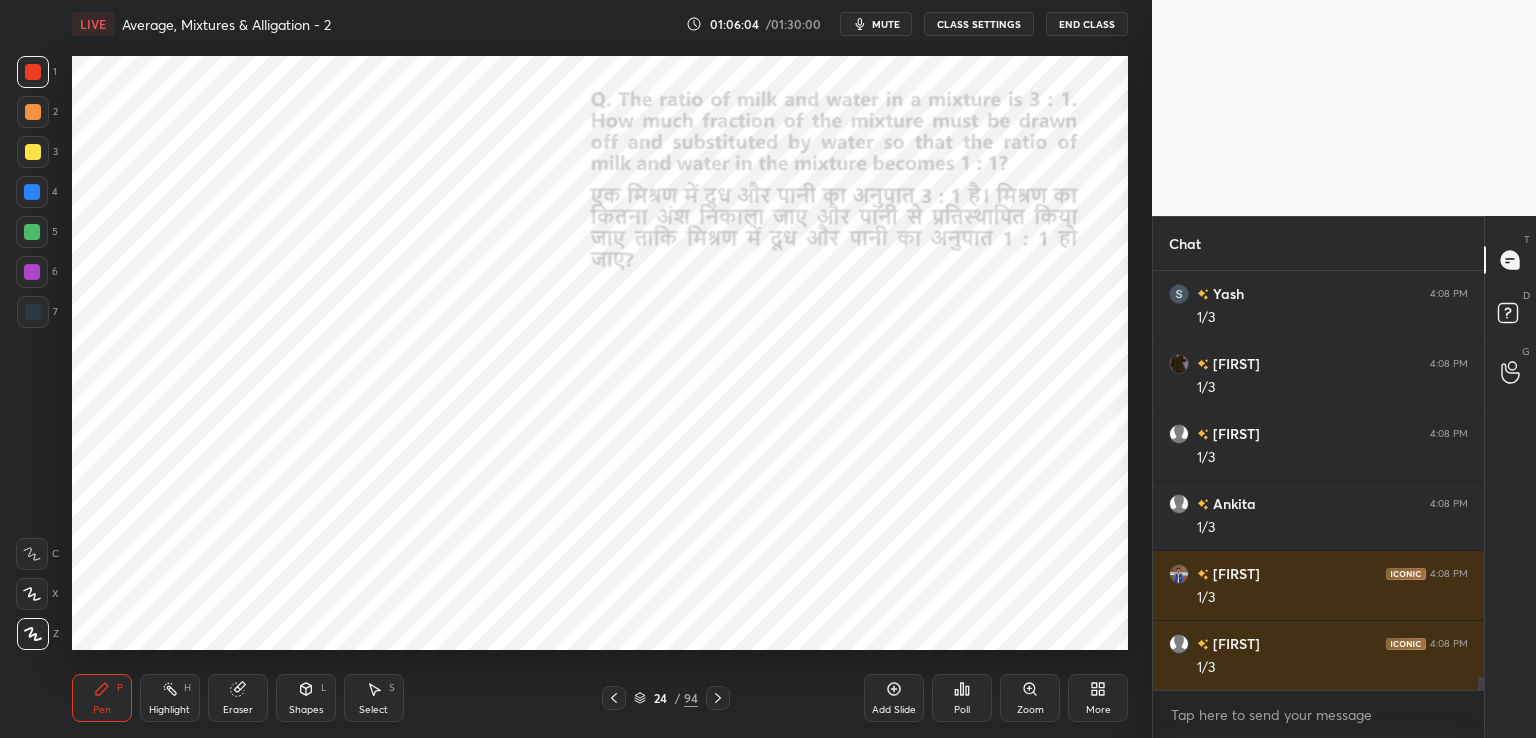 click at bounding box center [32, 192] 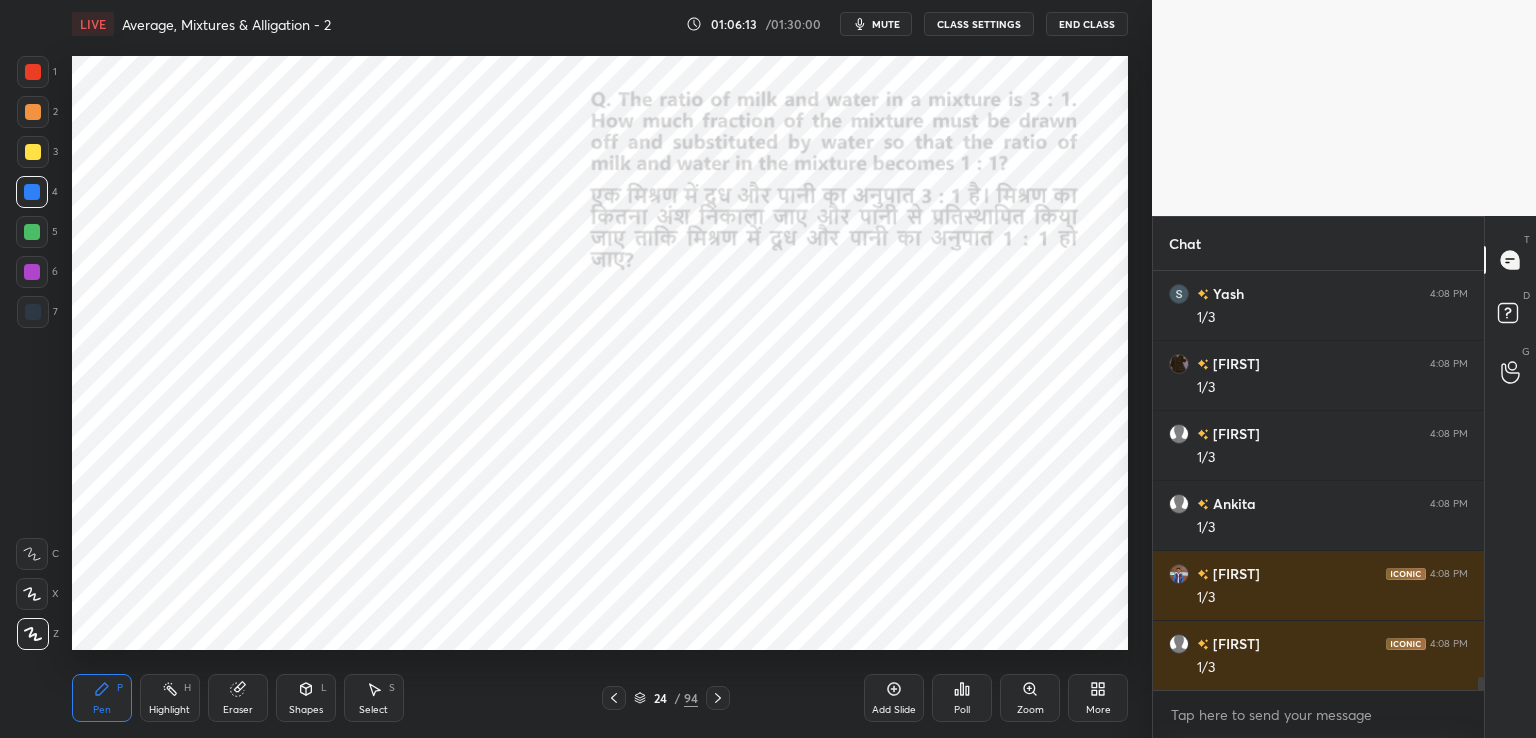 scroll, scrollTop: 13652, scrollLeft: 0, axis: vertical 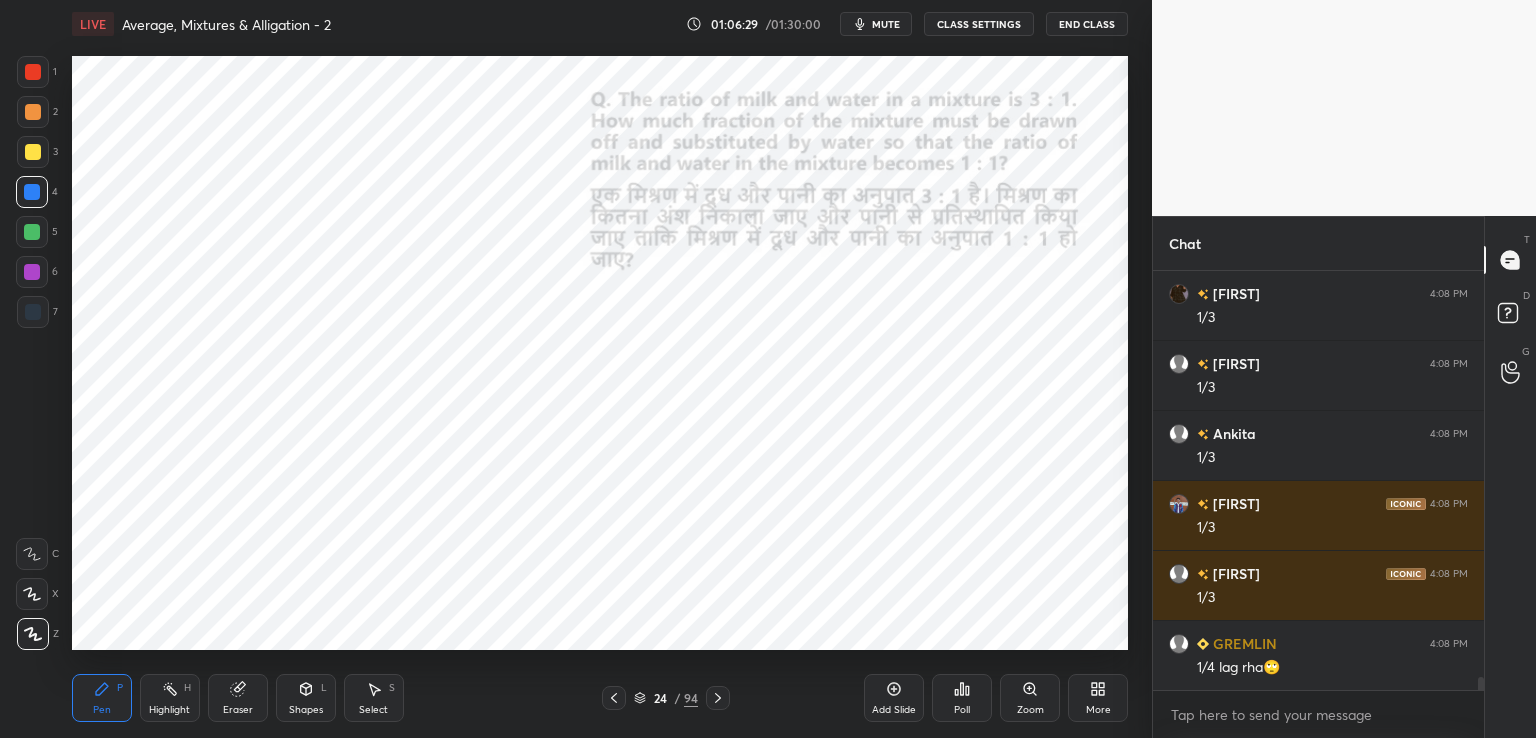 click 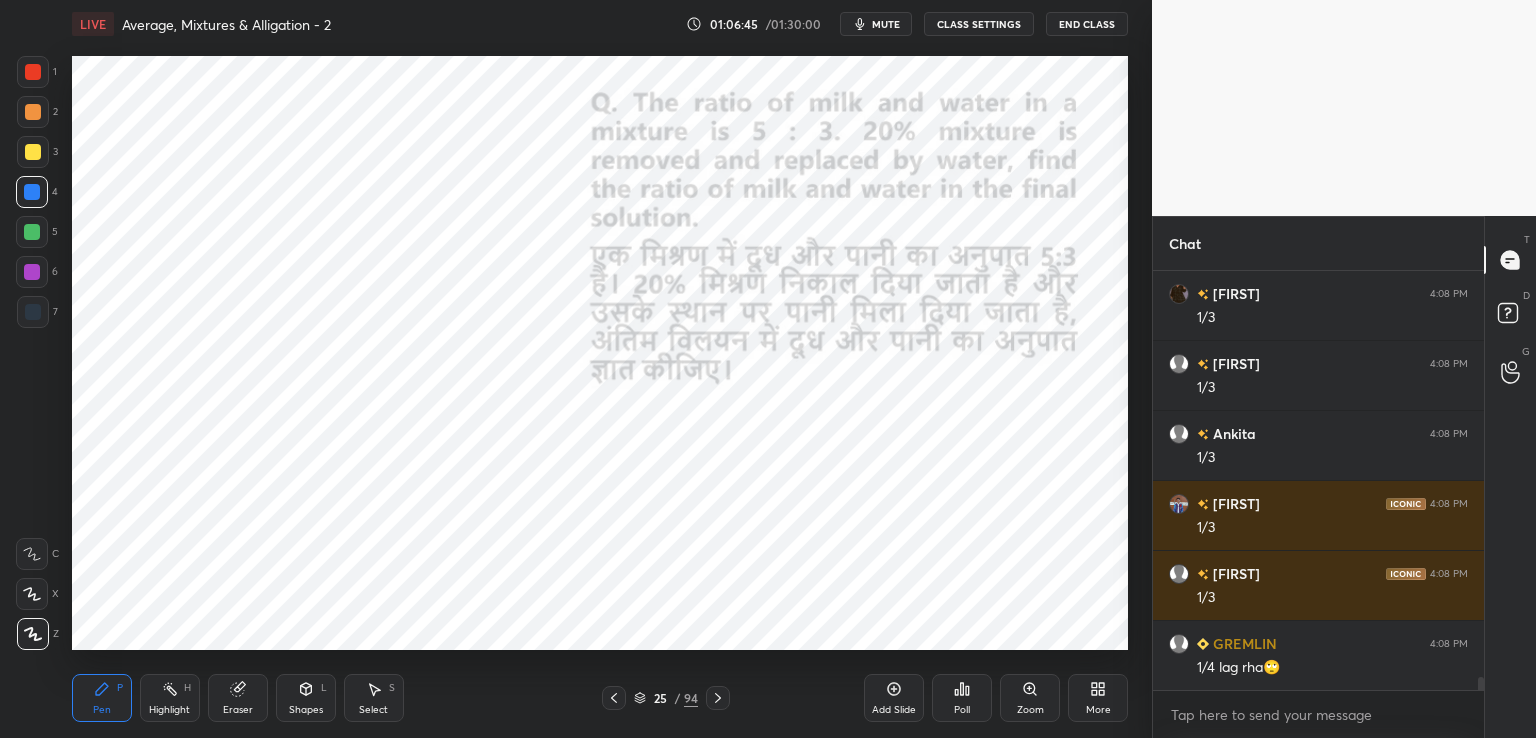 click at bounding box center [33, 72] 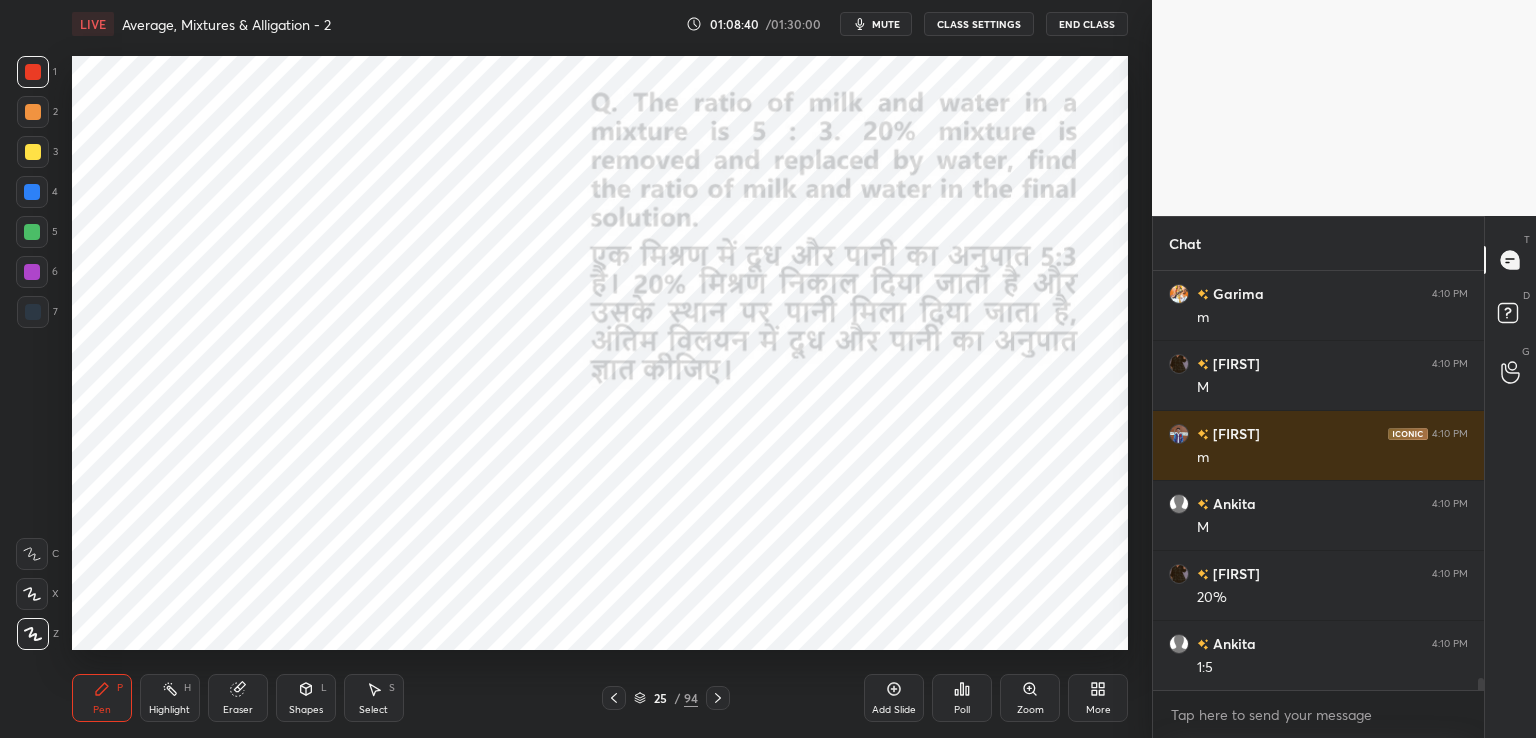 scroll, scrollTop: 14492, scrollLeft: 0, axis: vertical 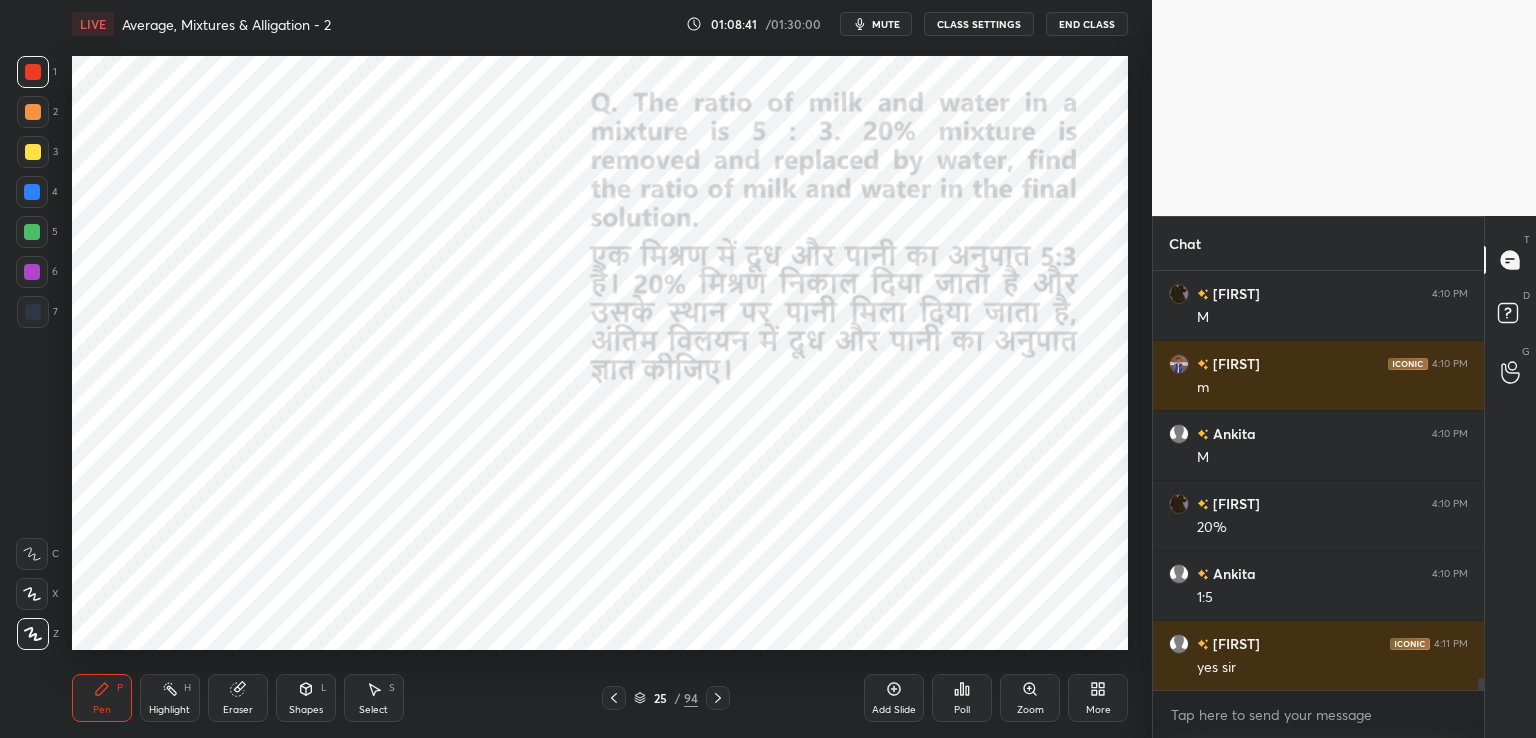 click 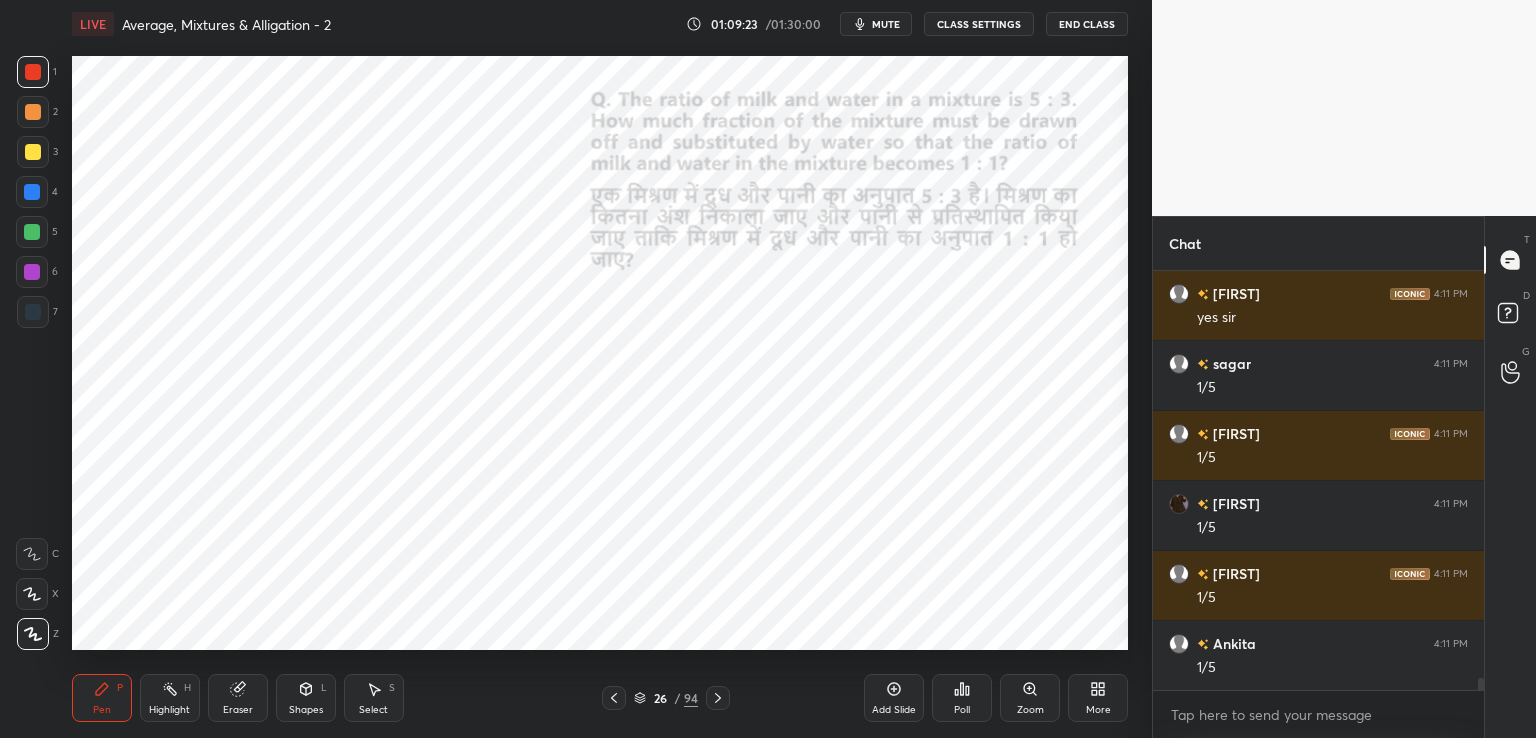 scroll, scrollTop: 14912, scrollLeft: 0, axis: vertical 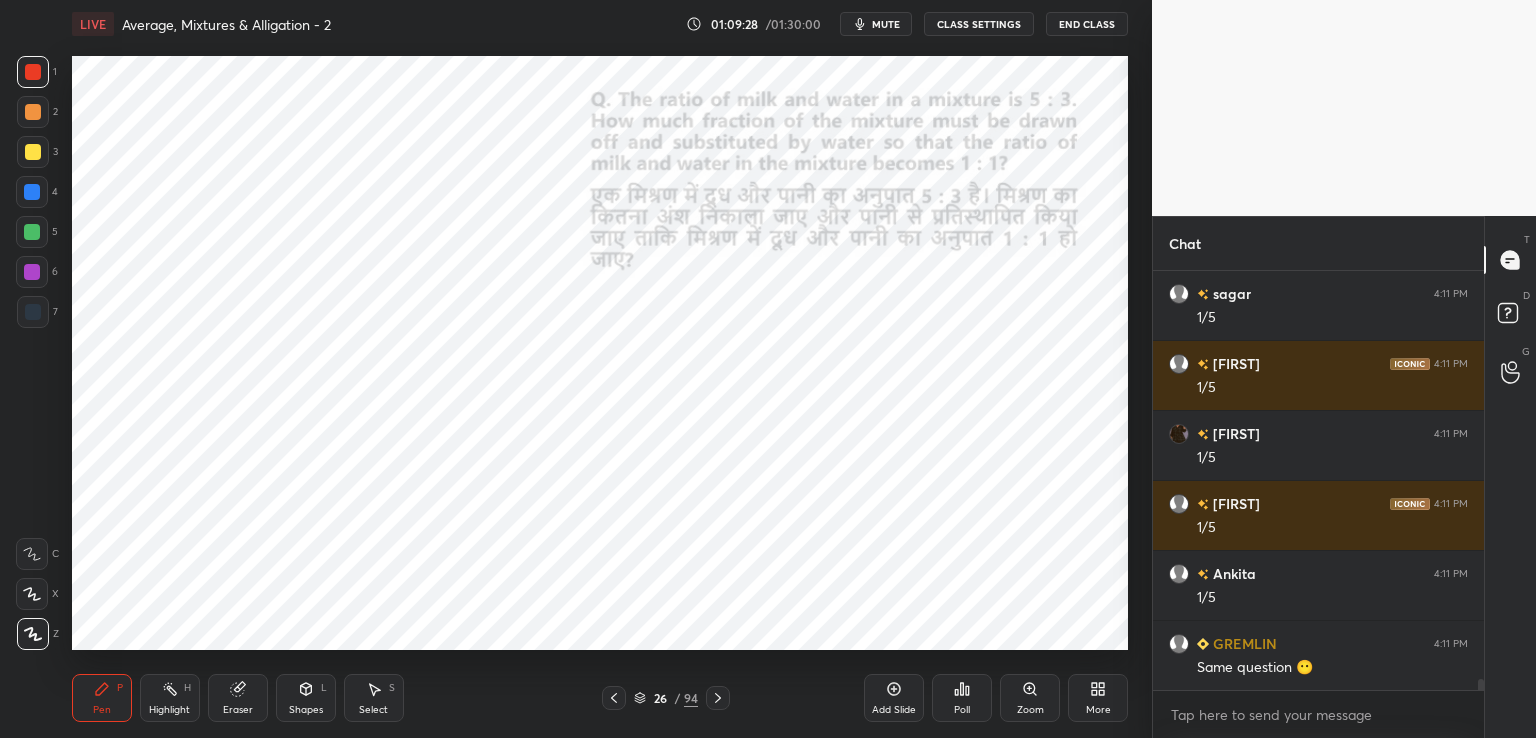click 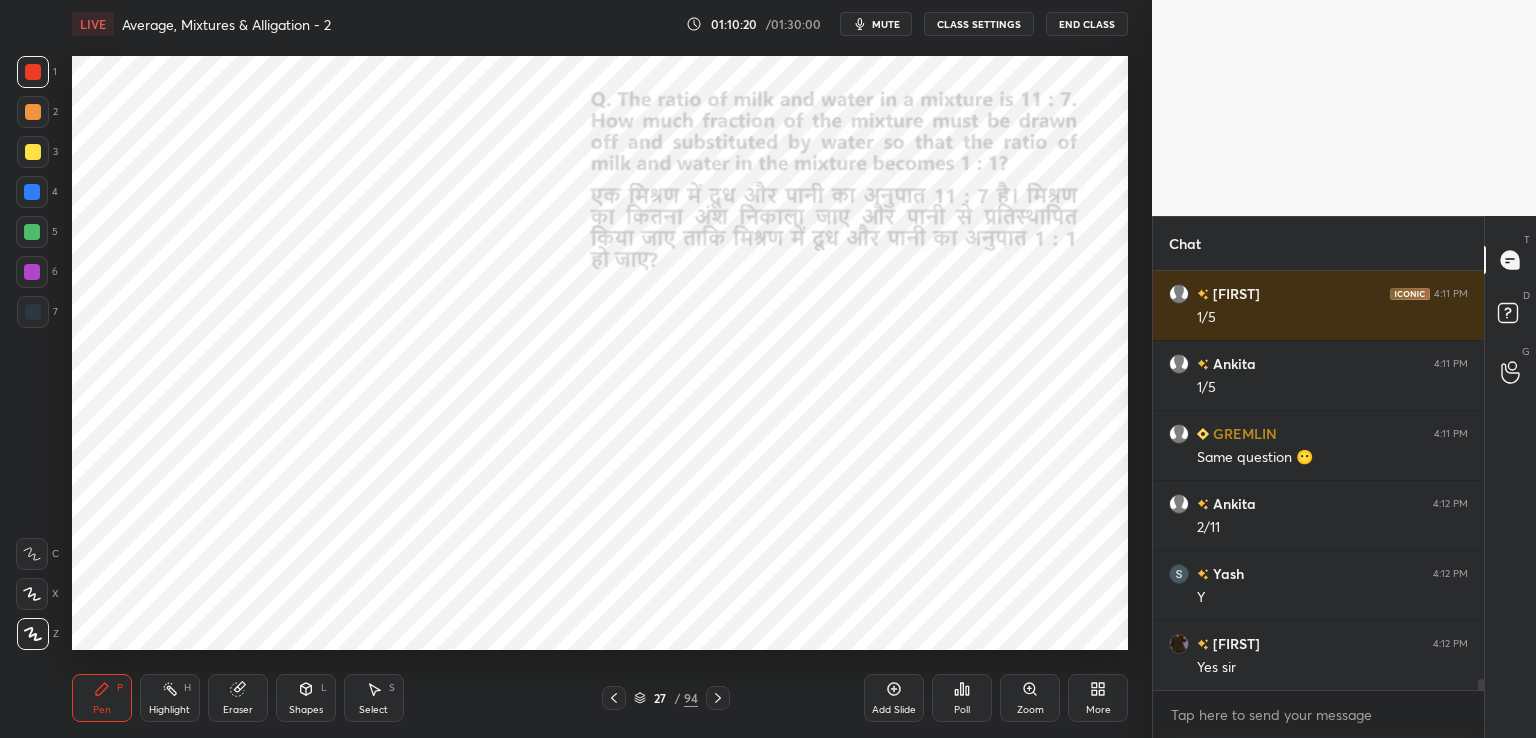 scroll, scrollTop: 15192, scrollLeft: 0, axis: vertical 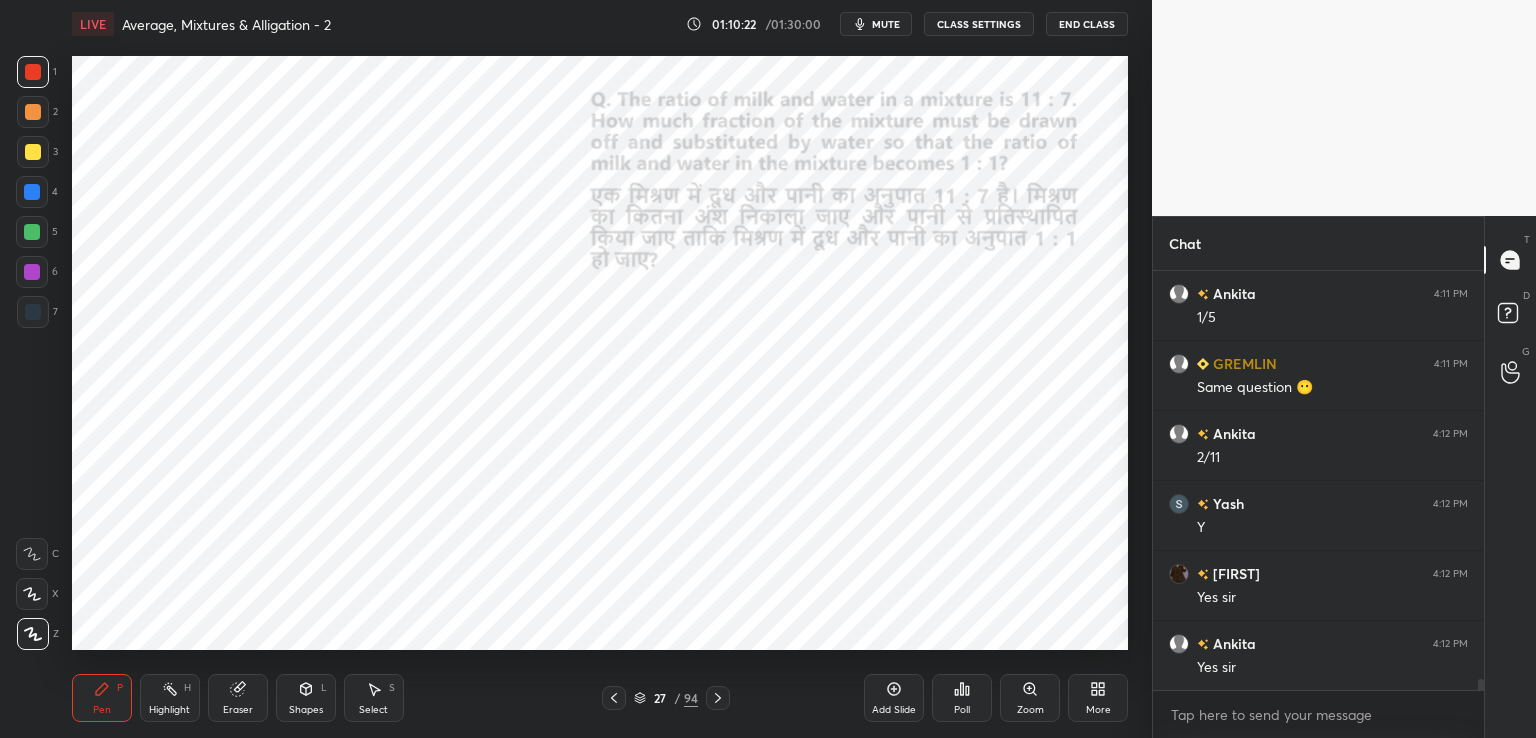 click 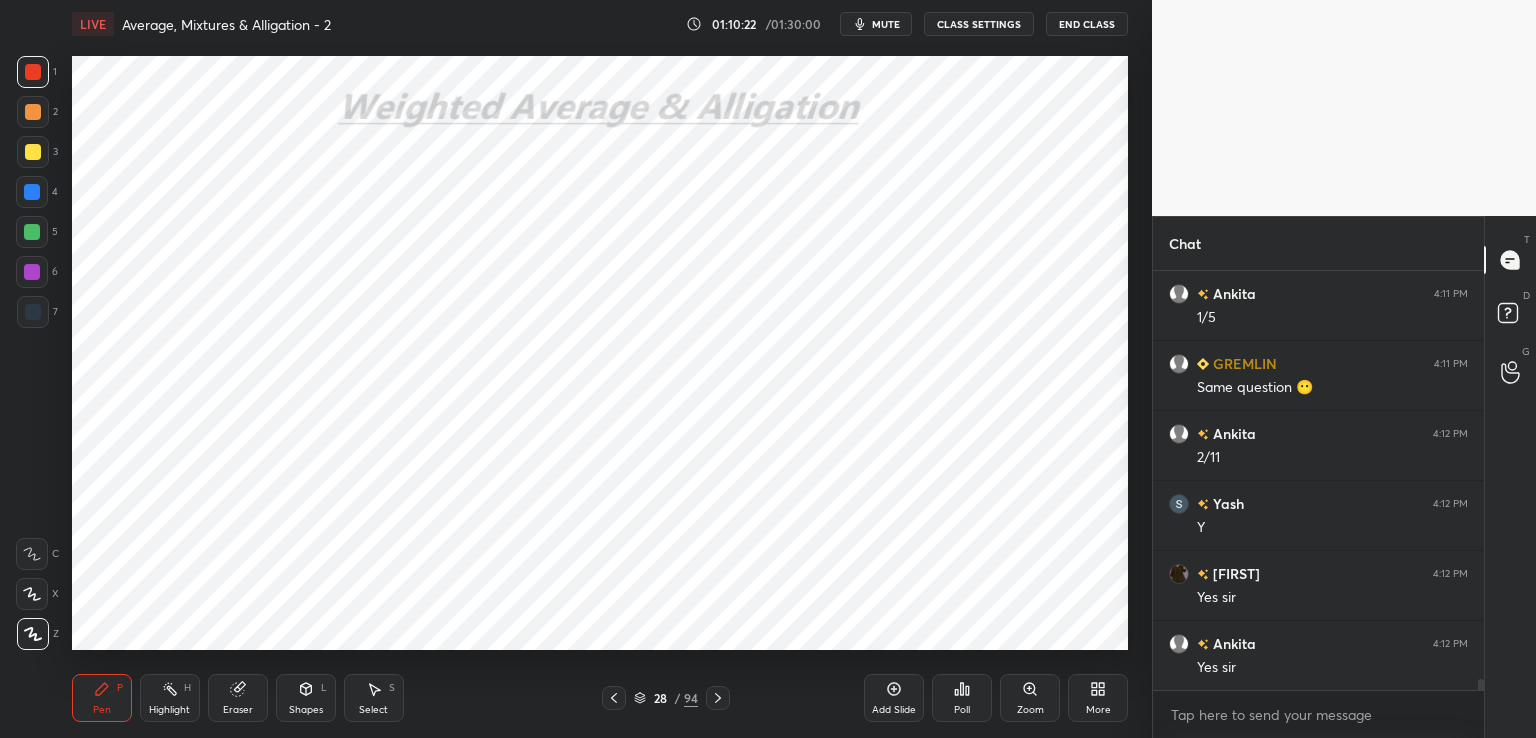 scroll, scrollTop: 15262, scrollLeft: 0, axis: vertical 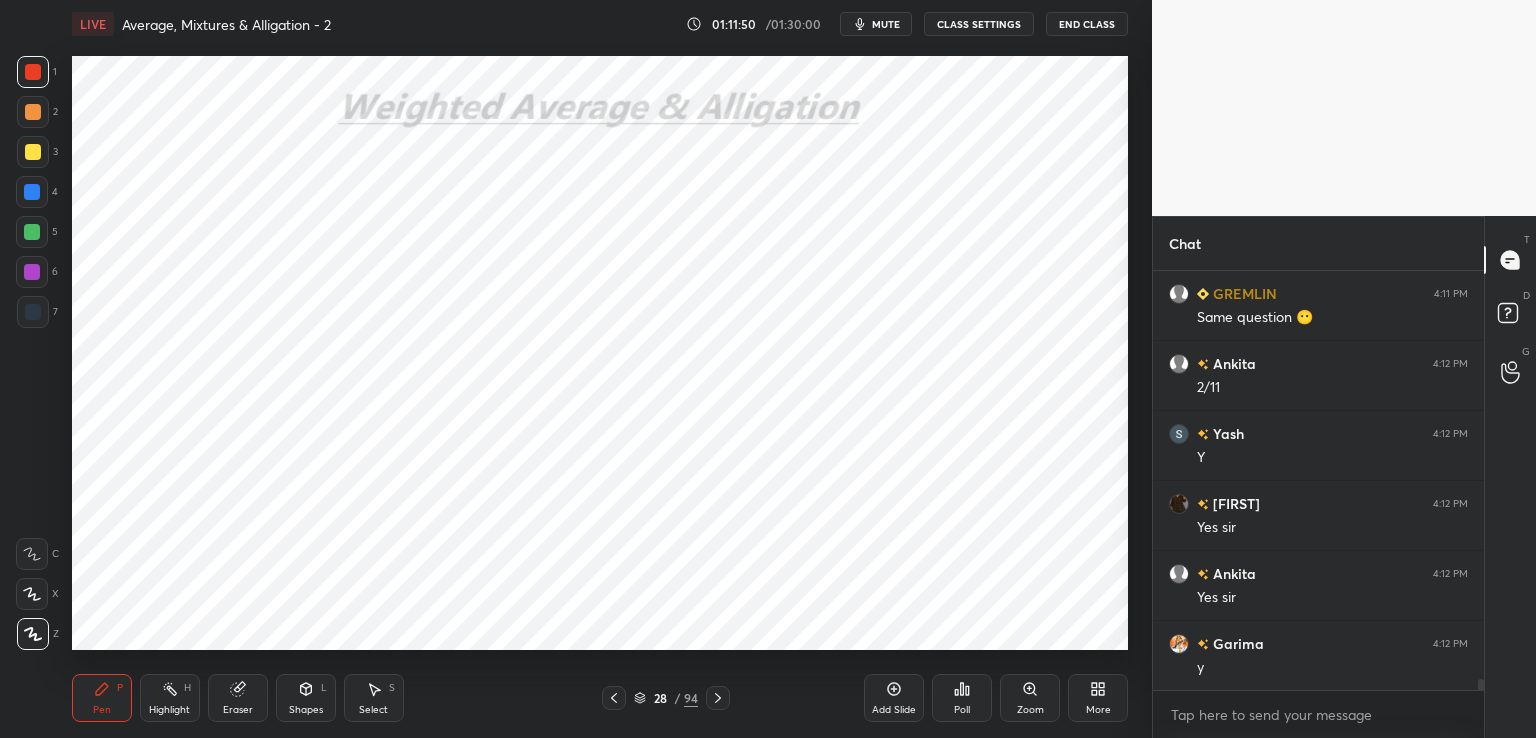 click at bounding box center [33, 312] 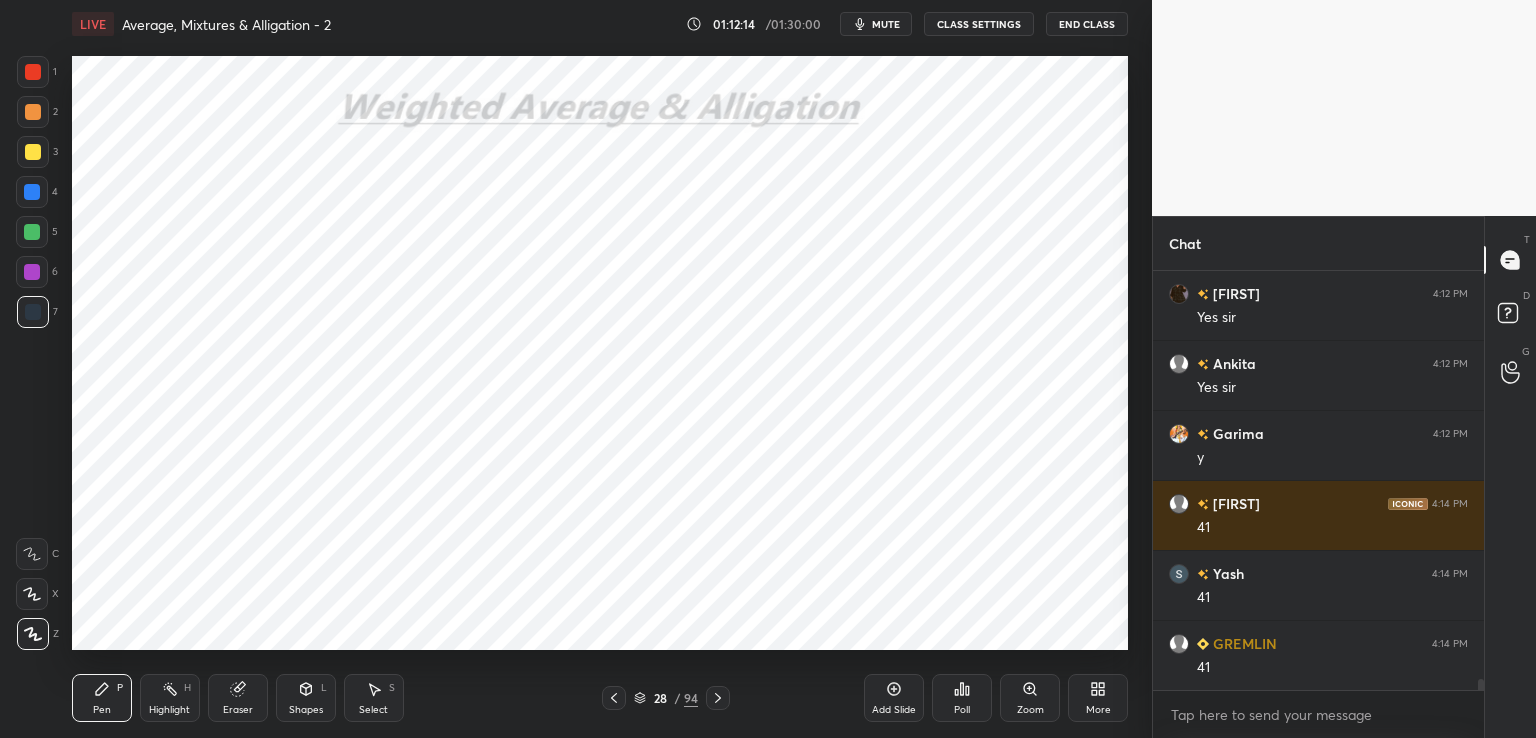 scroll, scrollTop: 15542, scrollLeft: 0, axis: vertical 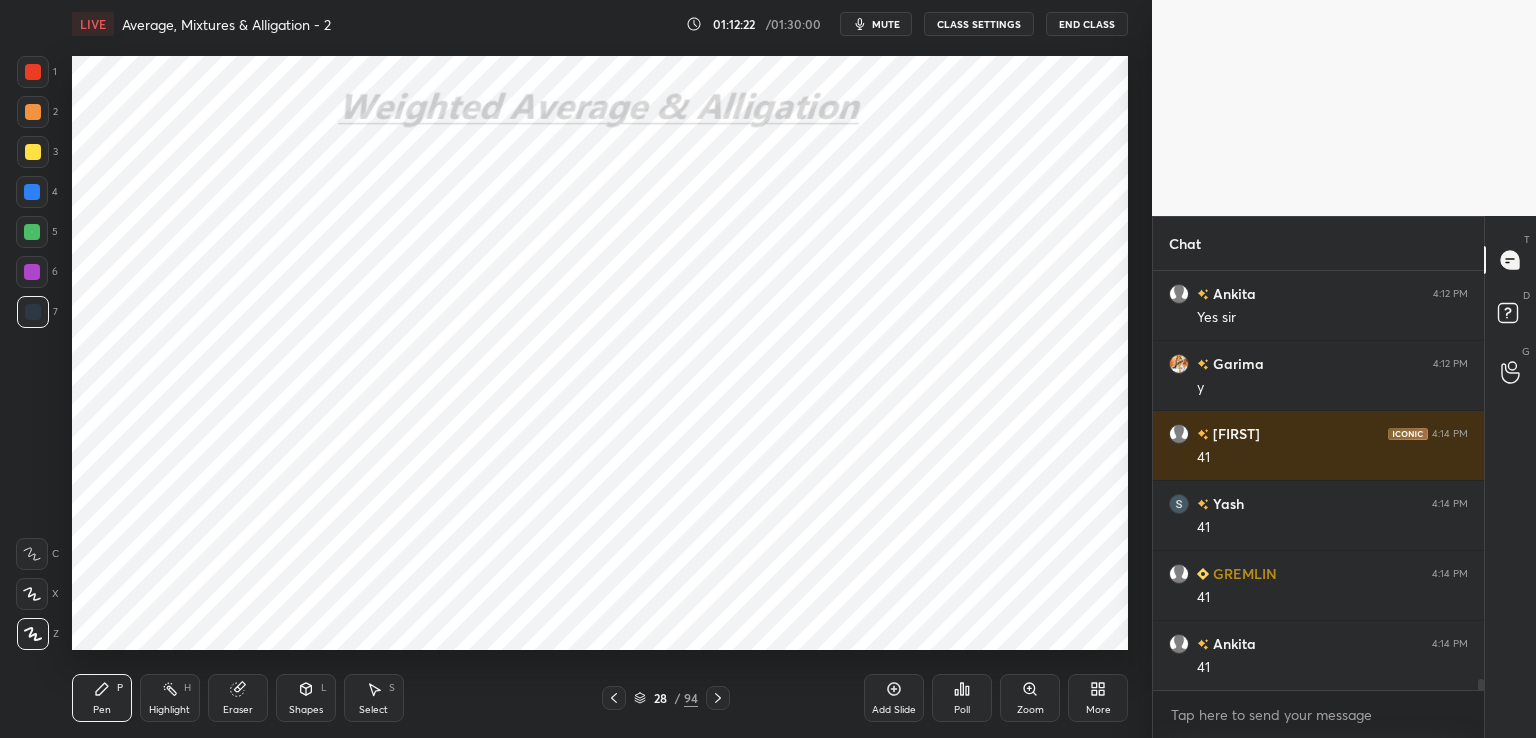 click at bounding box center [32, 192] 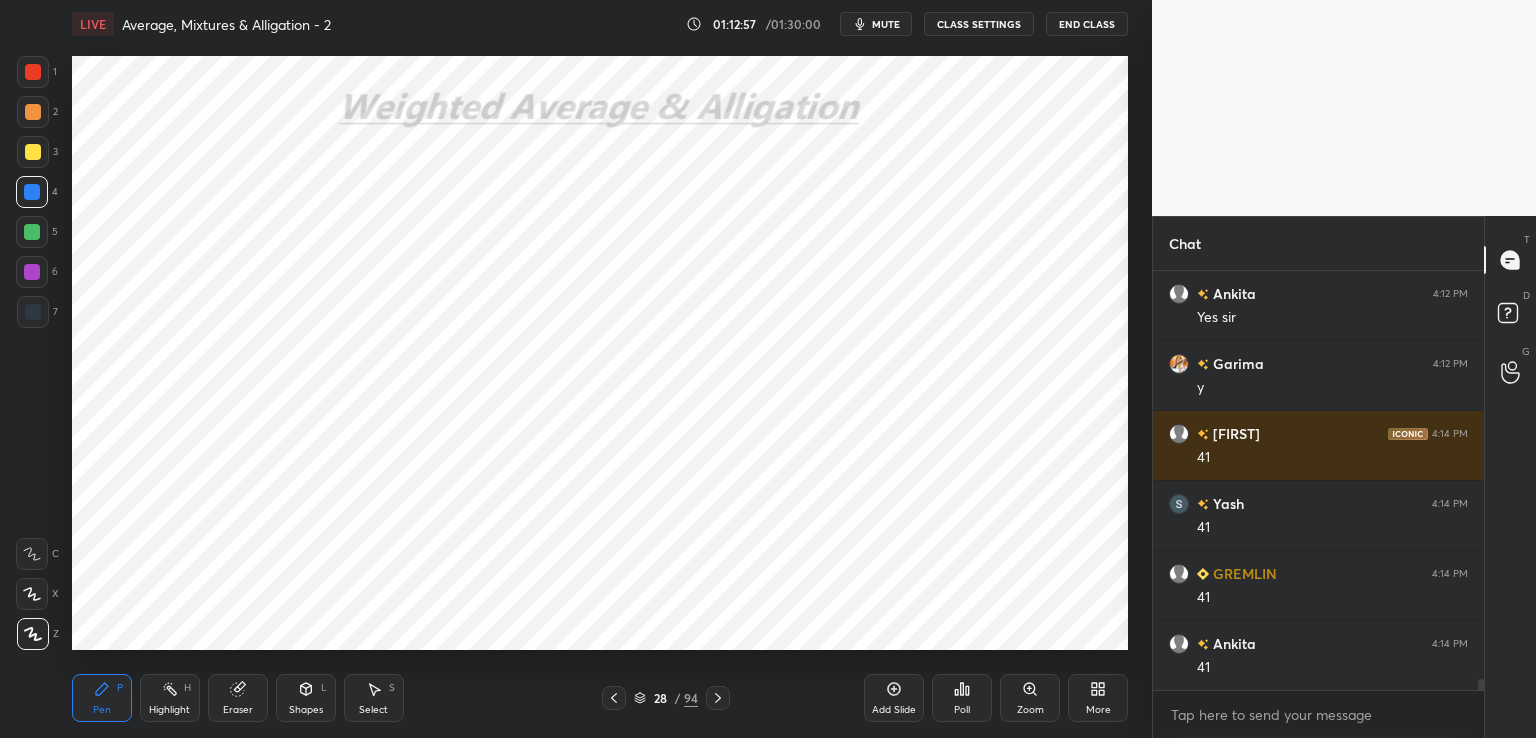 click on "Shapes L" at bounding box center (306, 698) 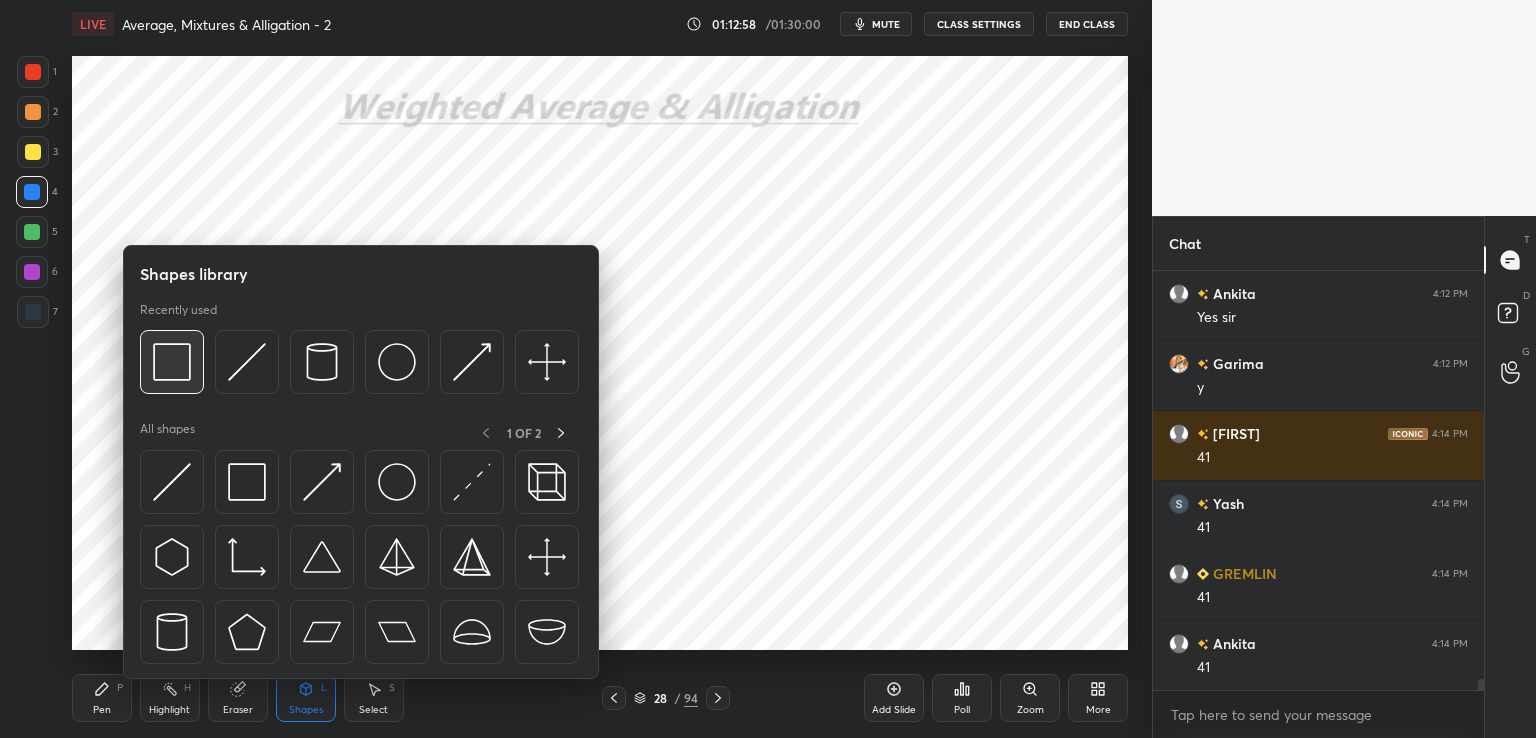 click at bounding box center [172, 362] 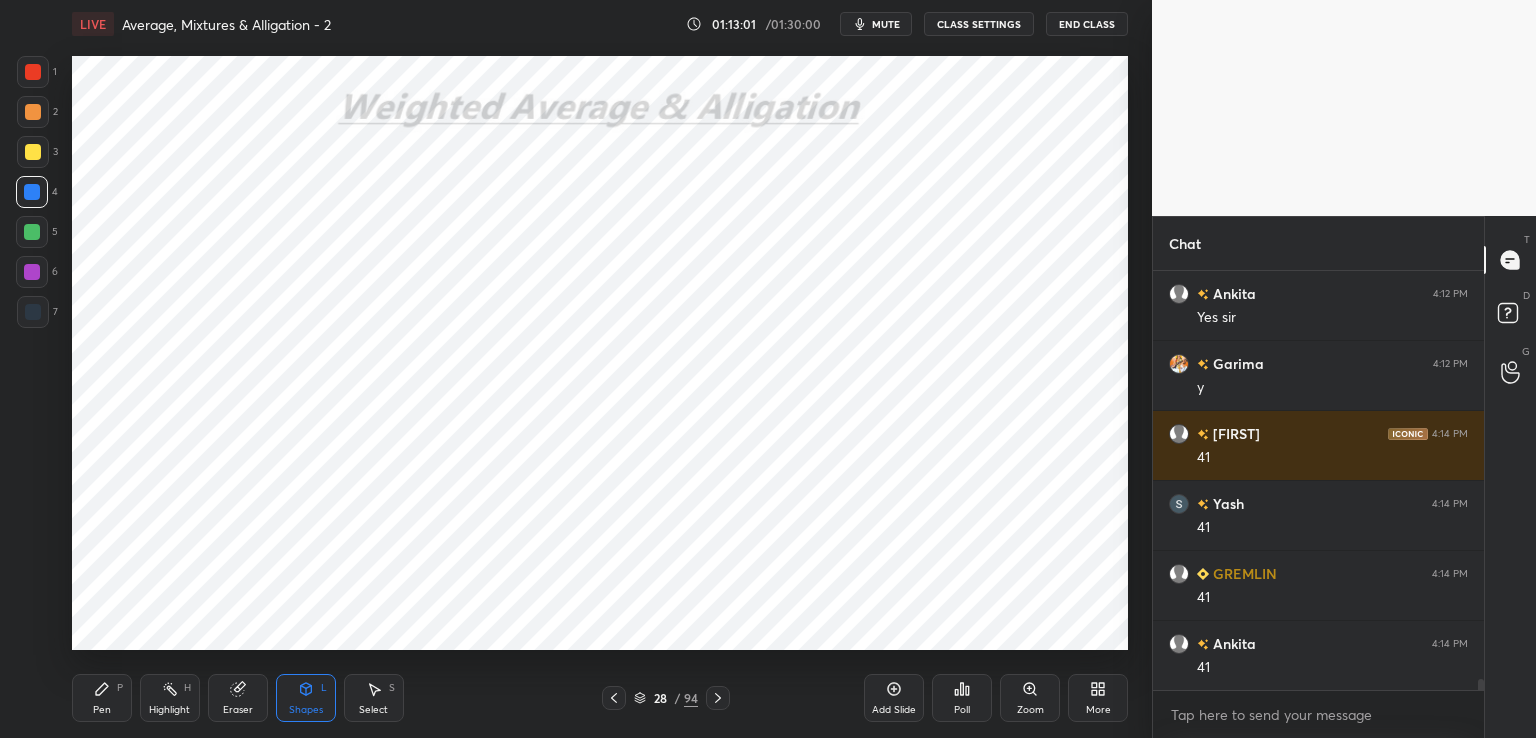 click on "Pen P" at bounding box center [102, 698] 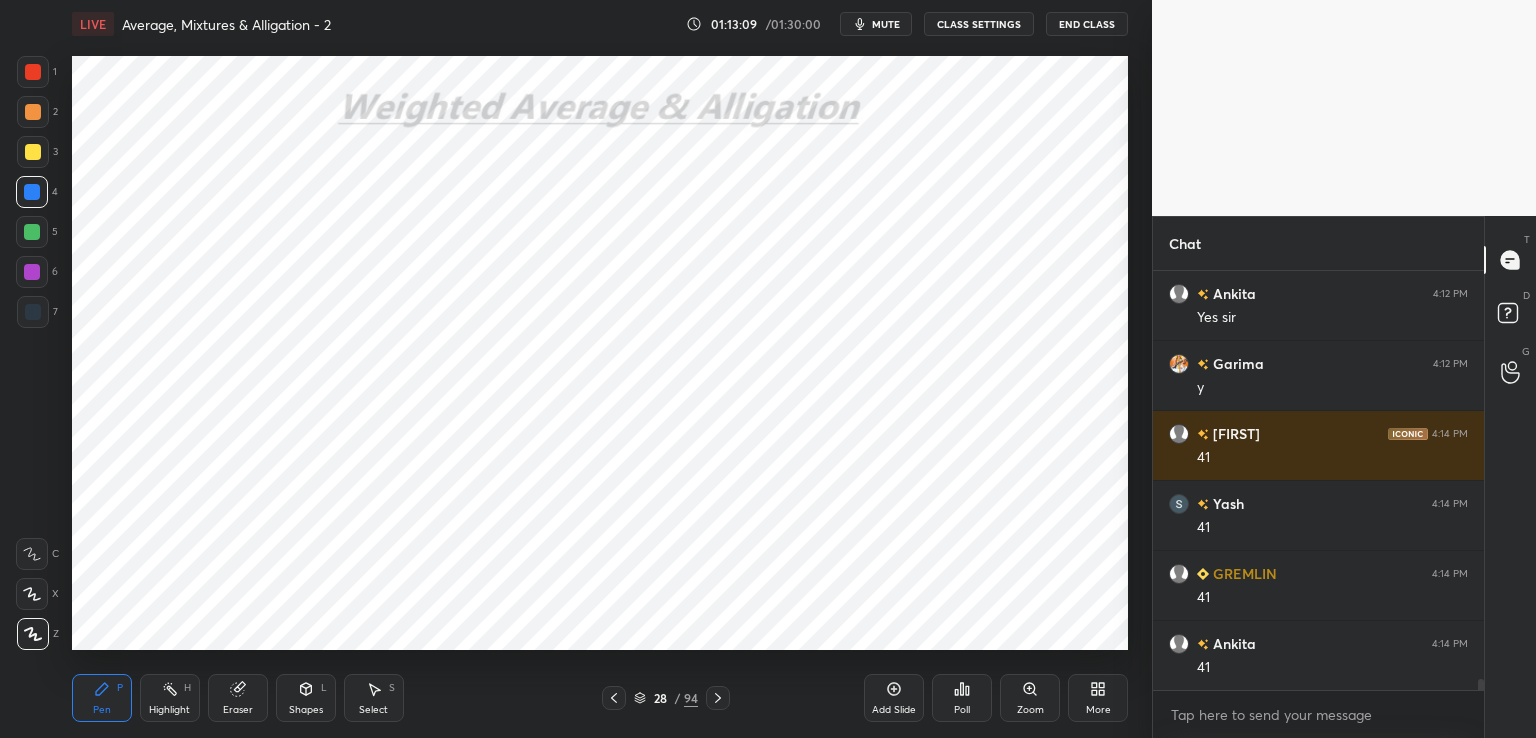 click at bounding box center (33, 72) 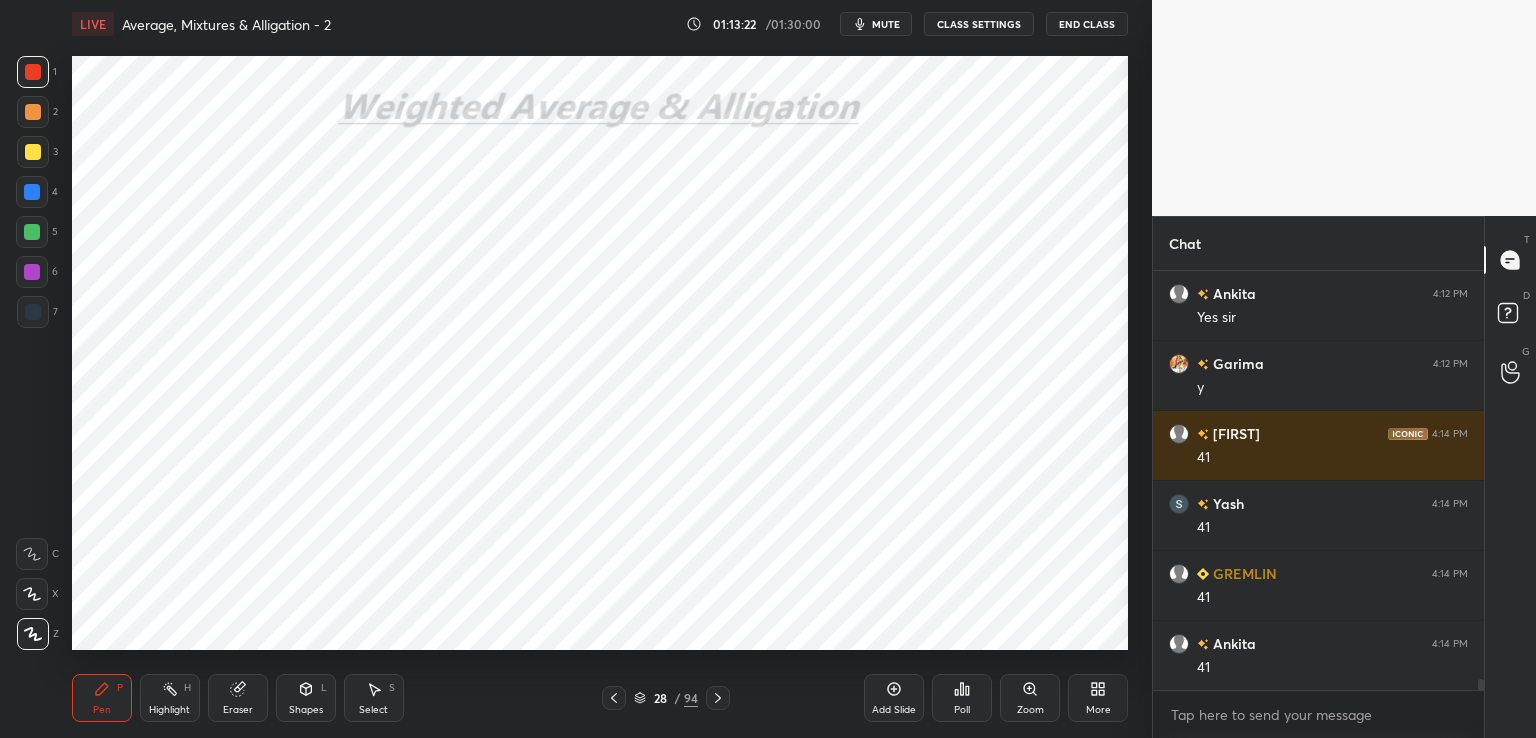 click at bounding box center (32, 272) 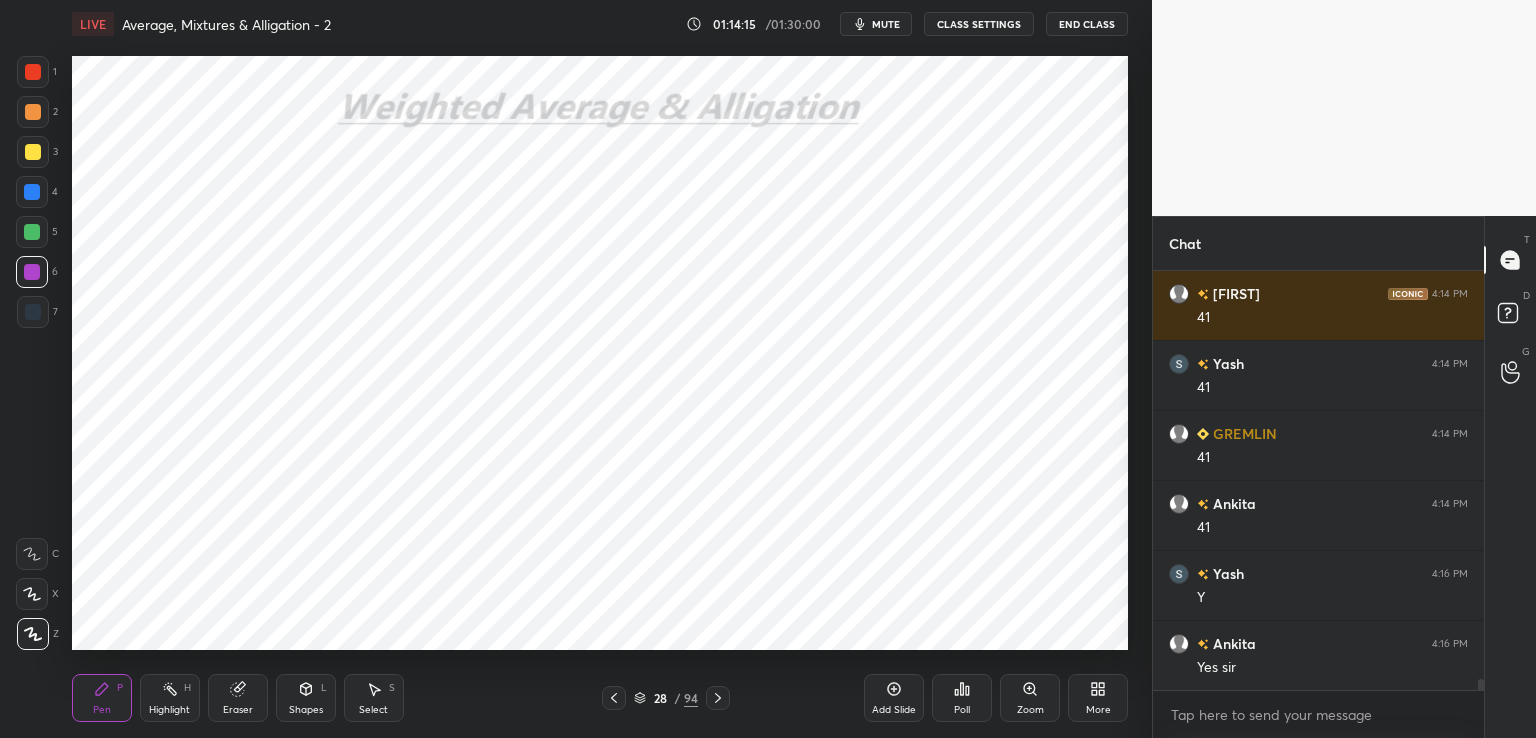 scroll, scrollTop: 15752, scrollLeft: 0, axis: vertical 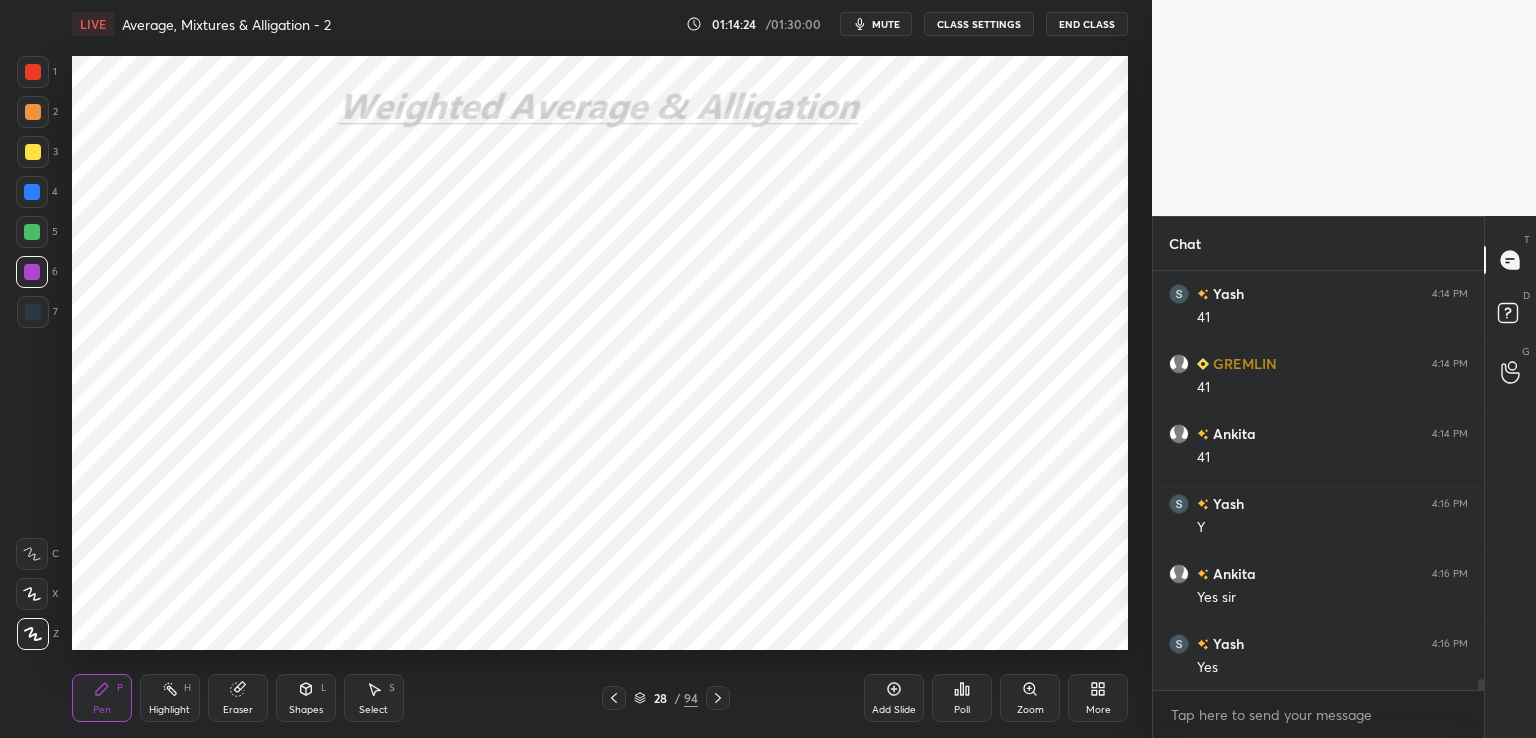 click 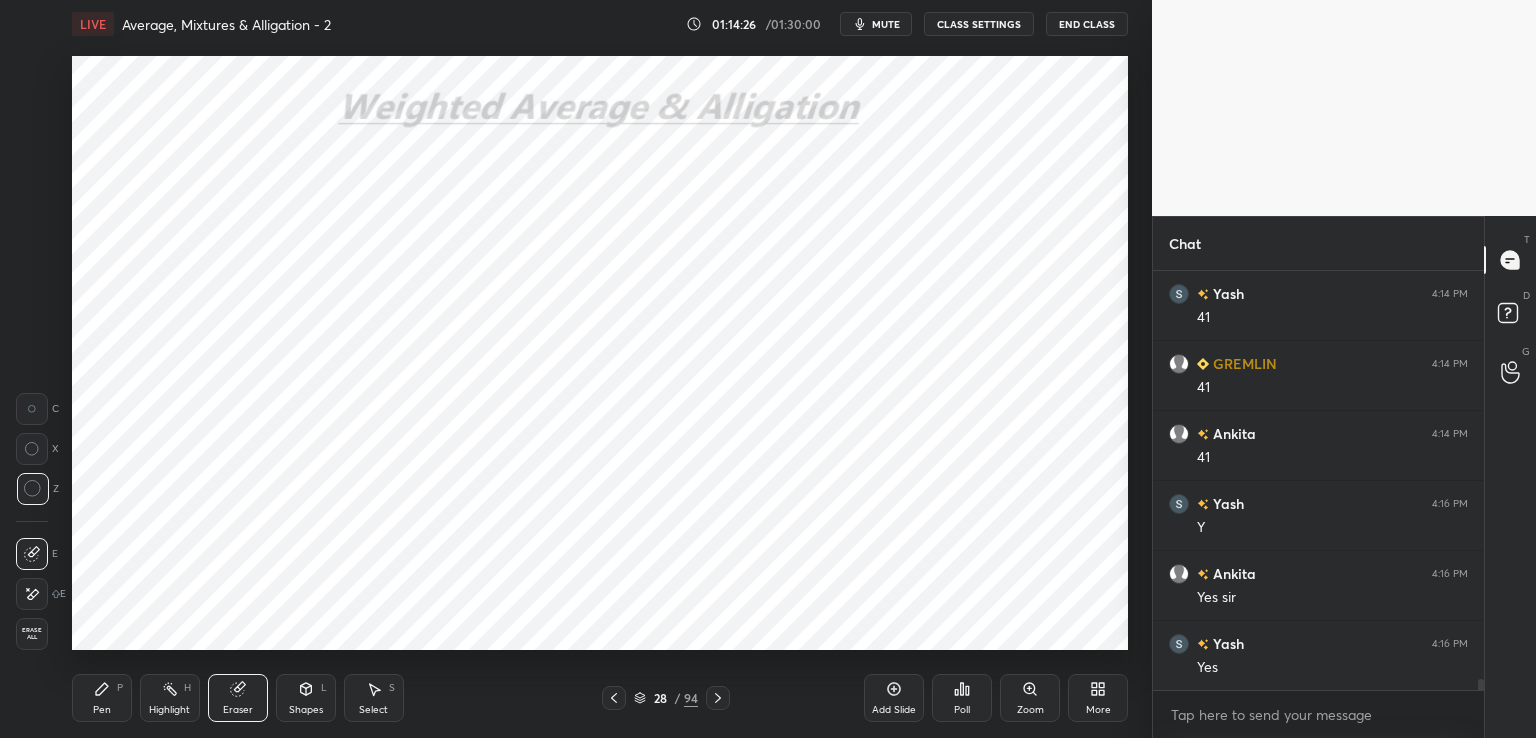 click on "Pen P" at bounding box center (102, 698) 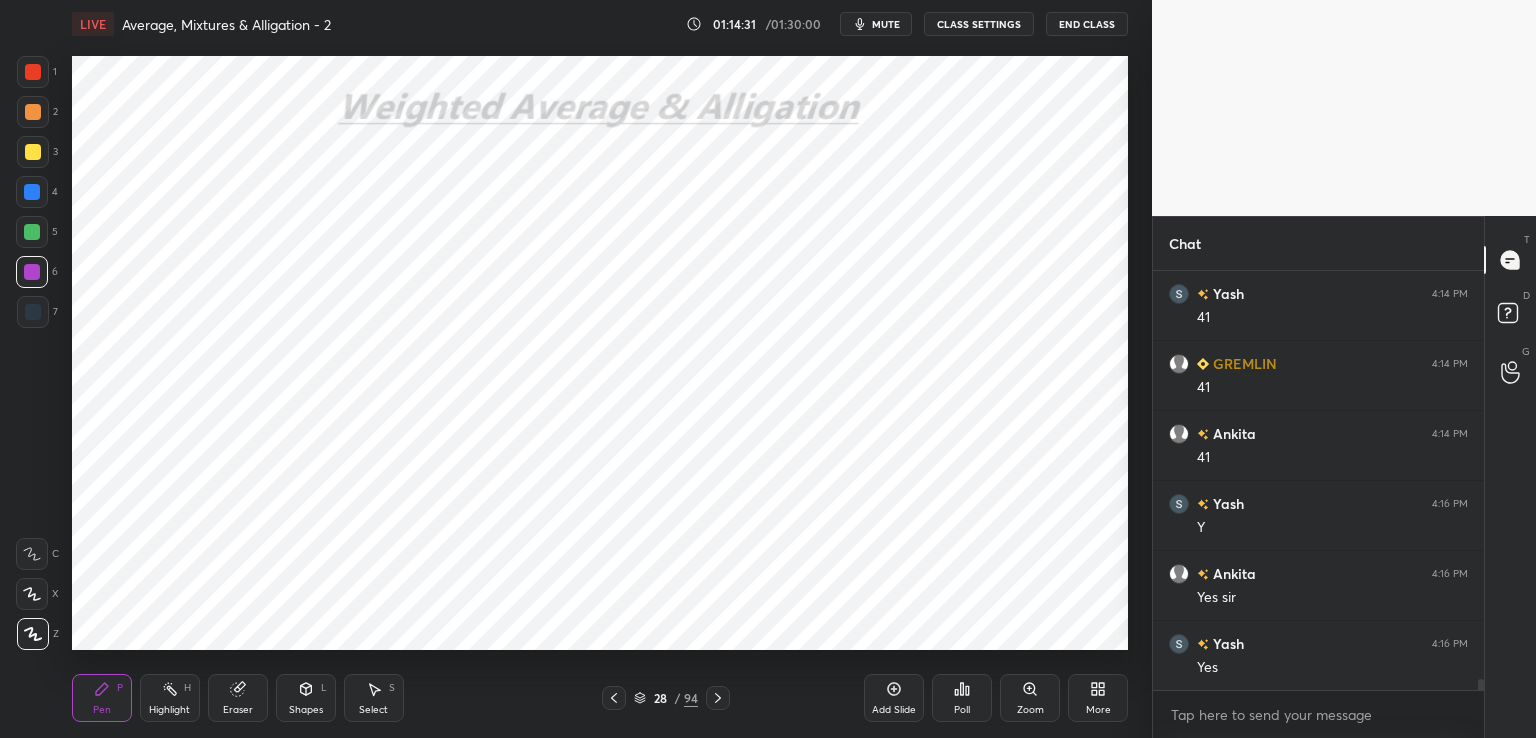 click at bounding box center (33, 72) 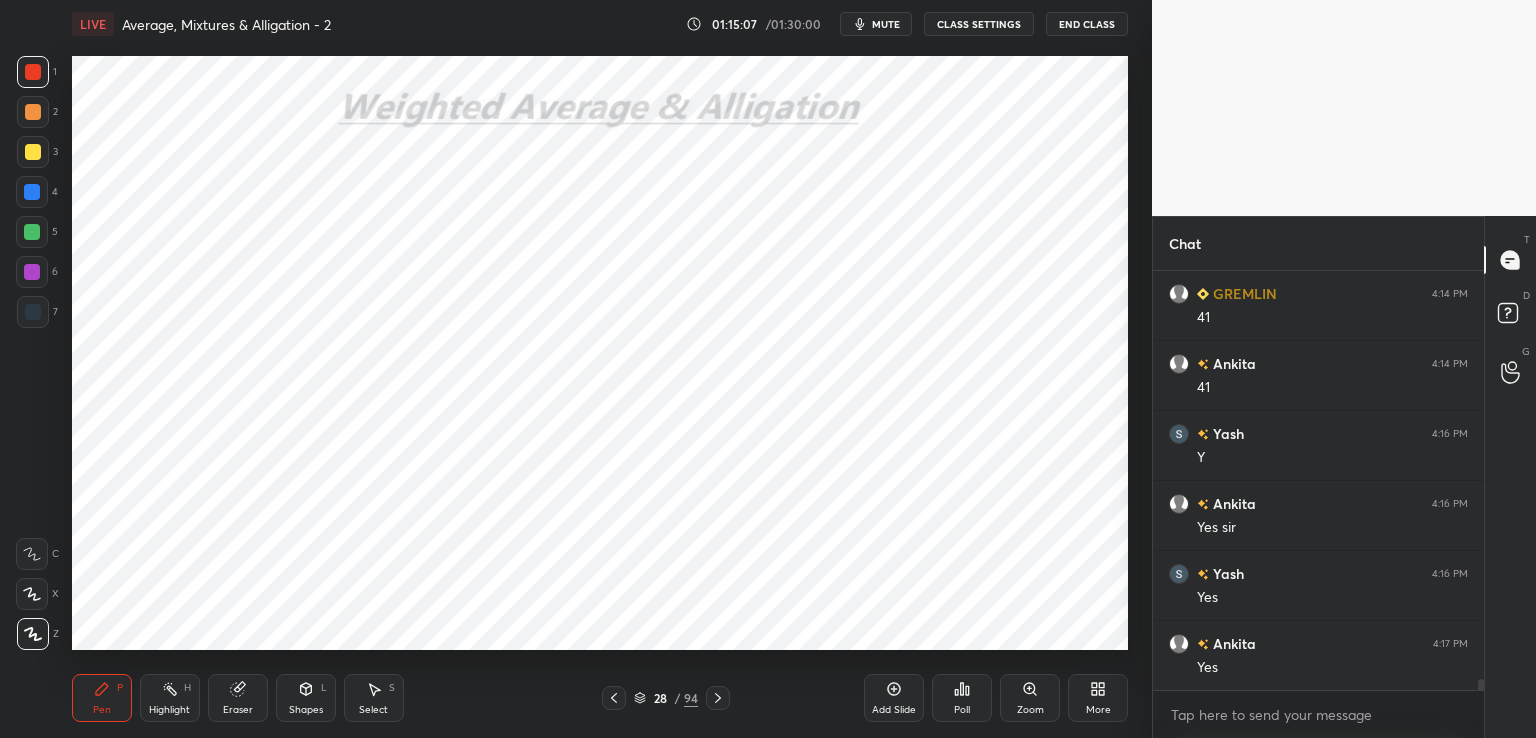 scroll, scrollTop: 15892, scrollLeft: 0, axis: vertical 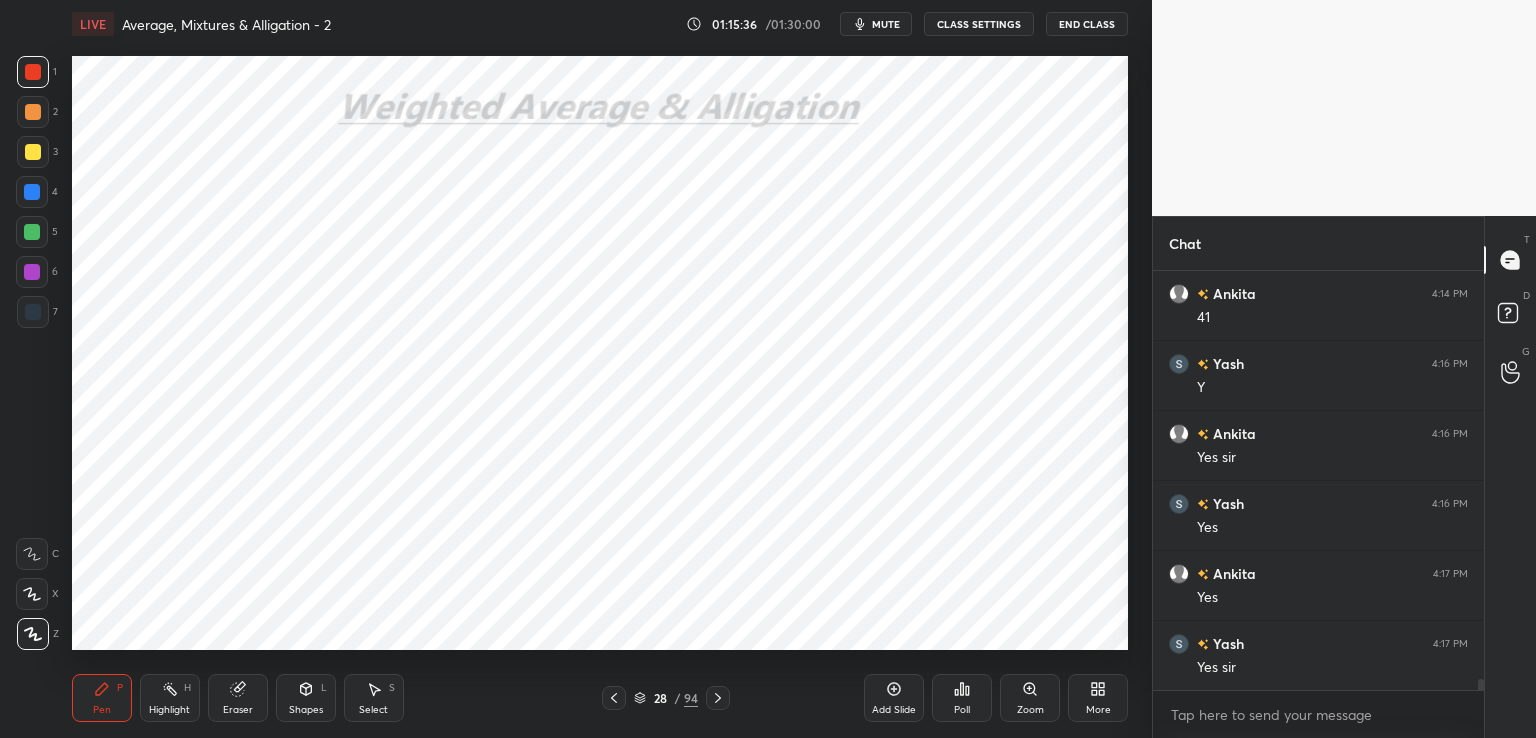 click 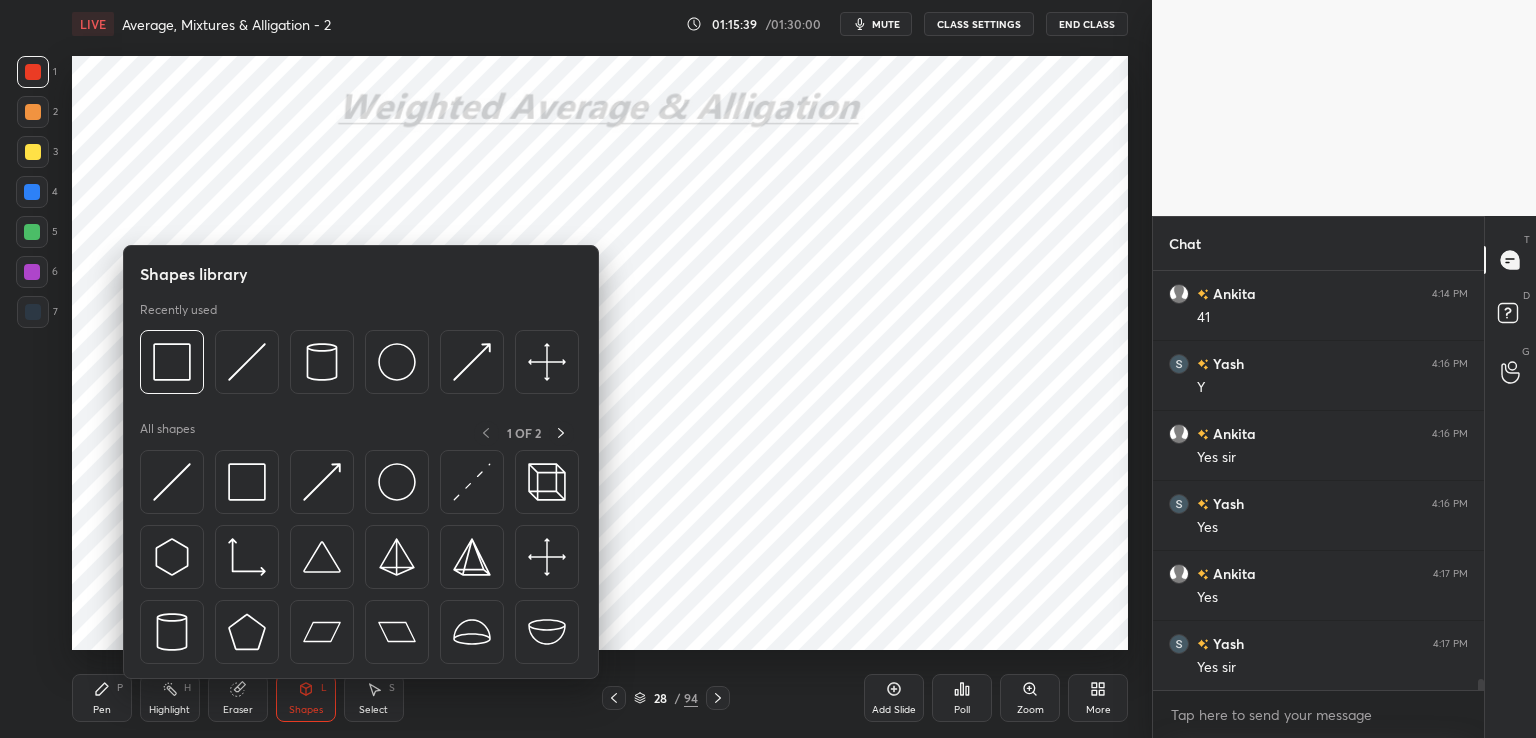 click on "Pen P" at bounding box center [102, 698] 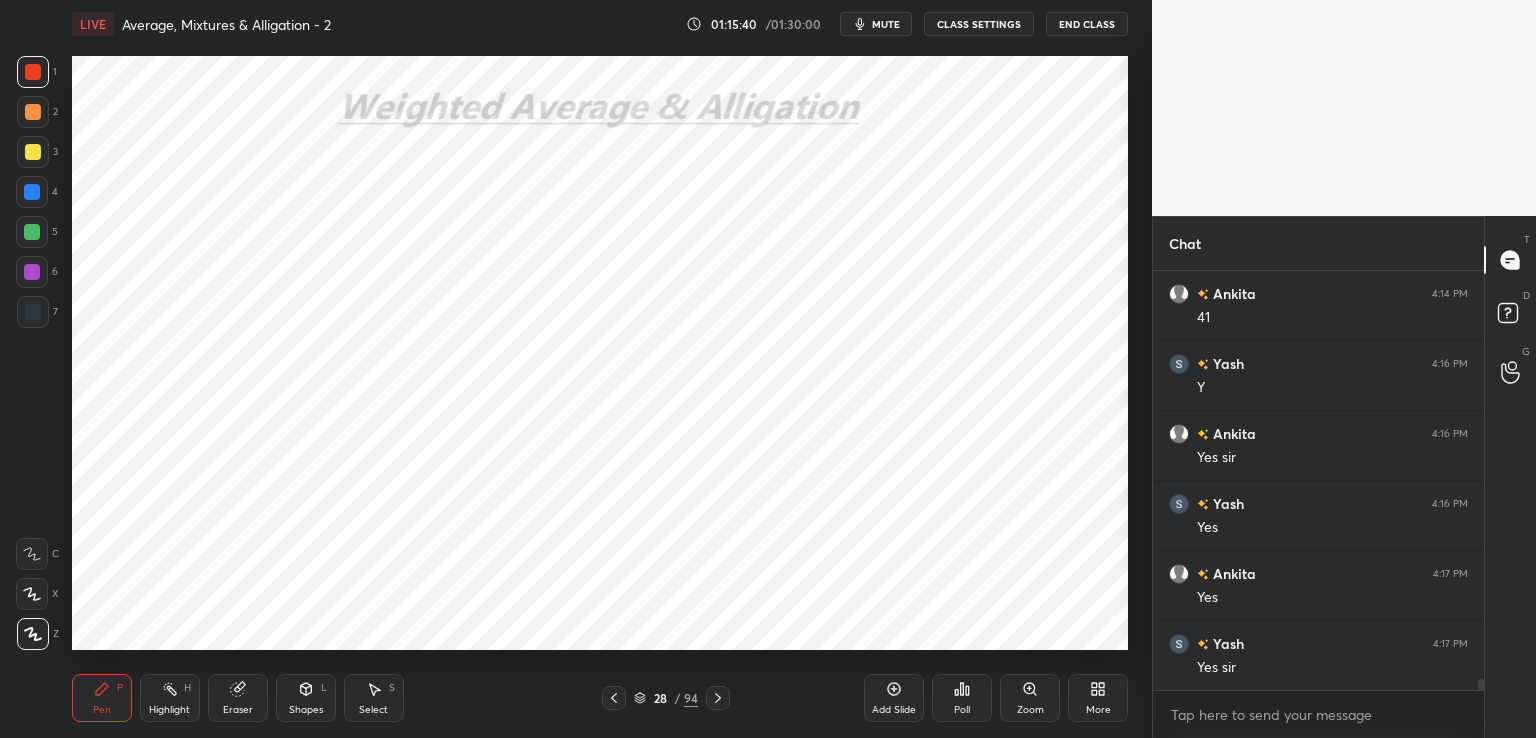 scroll, scrollTop: 15962, scrollLeft: 0, axis: vertical 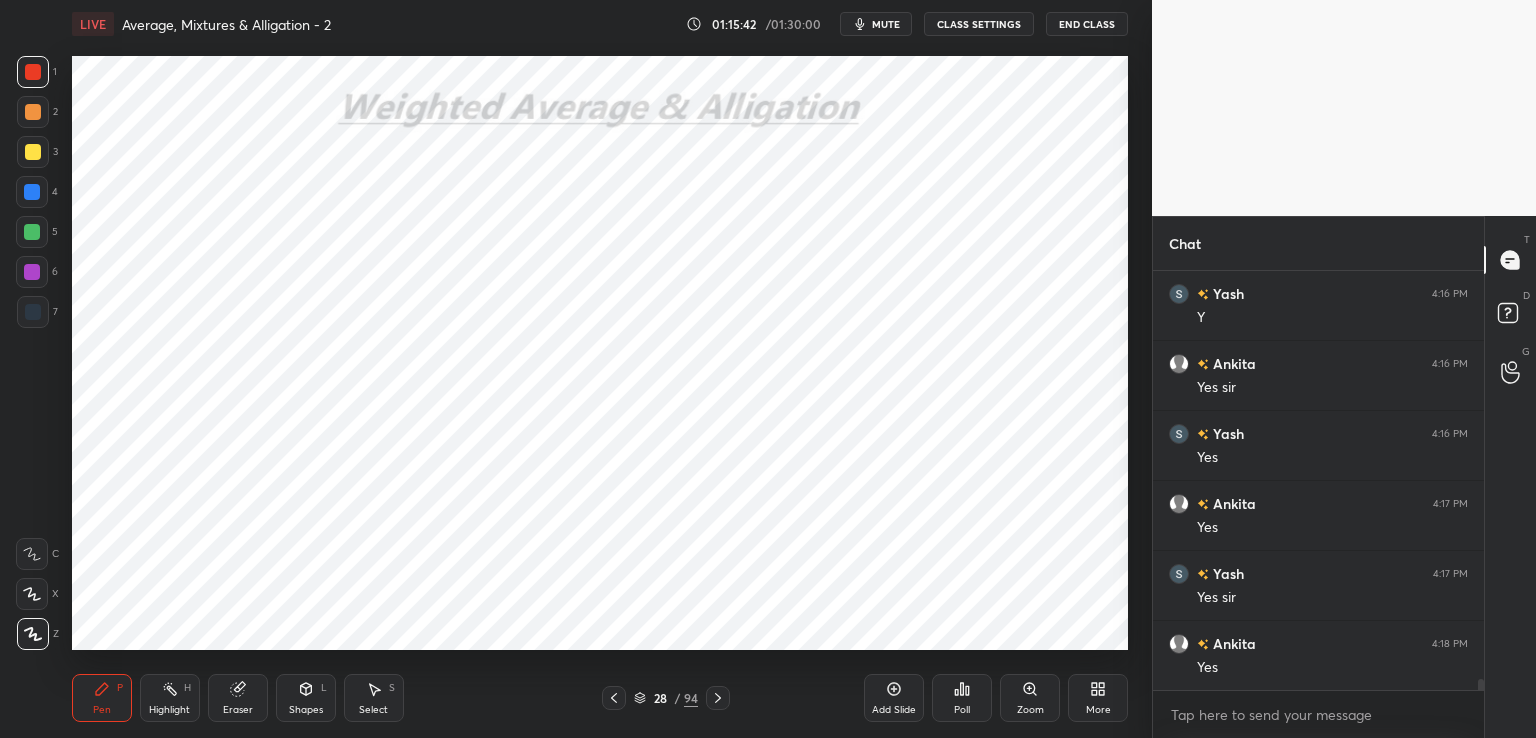 click at bounding box center (33, 312) 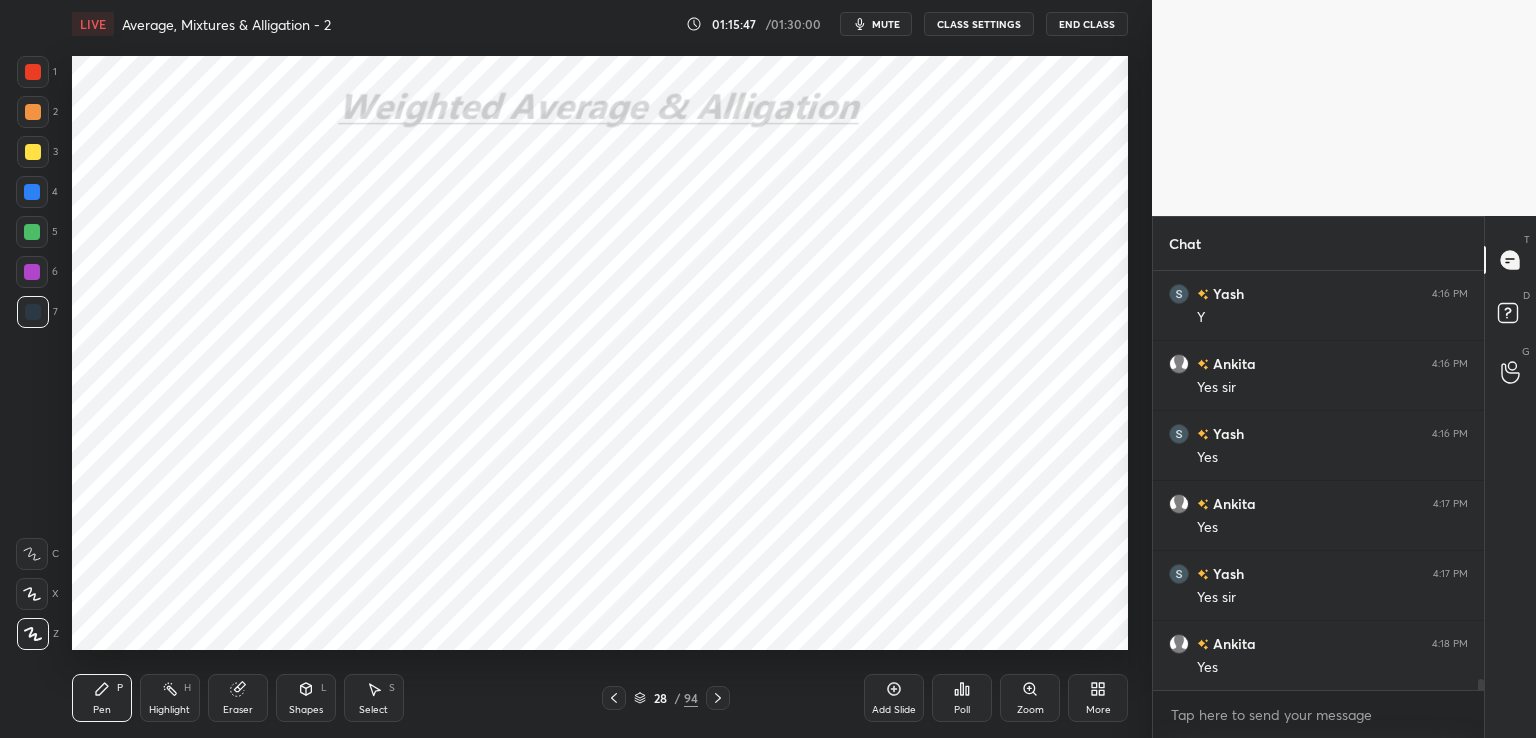scroll, scrollTop: 16032, scrollLeft: 0, axis: vertical 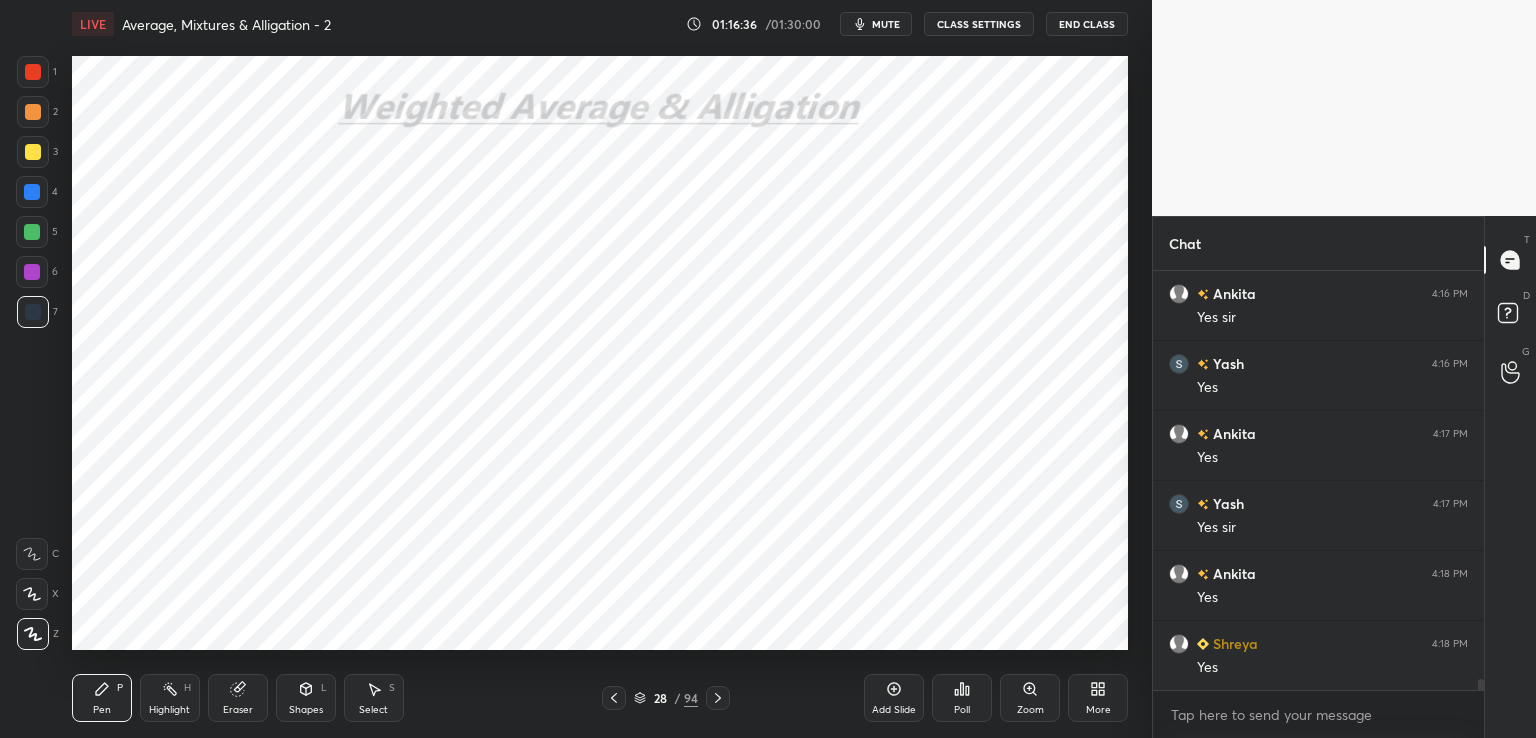click at bounding box center (33, 72) 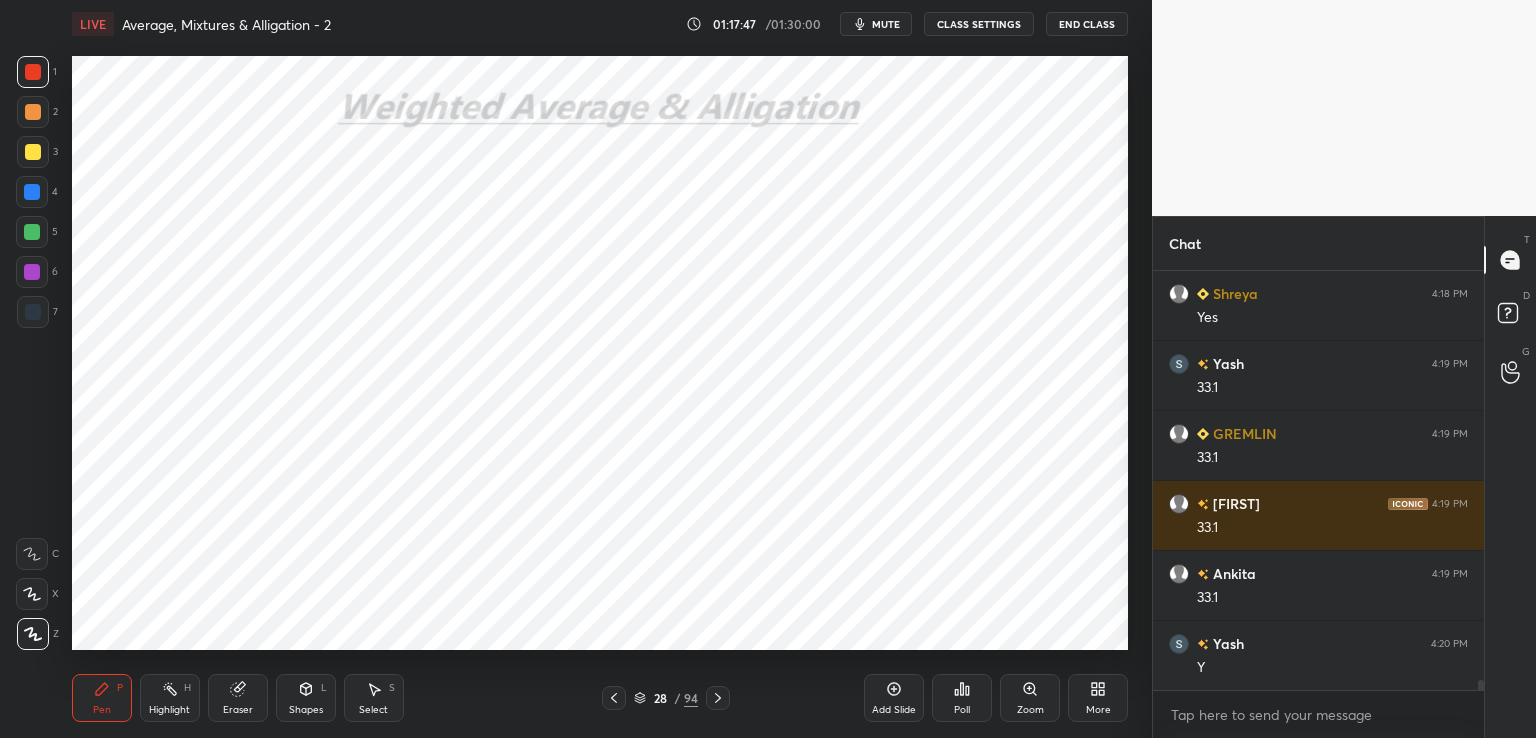 scroll, scrollTop: 16452, scrollLeft: 0, axis: vertical 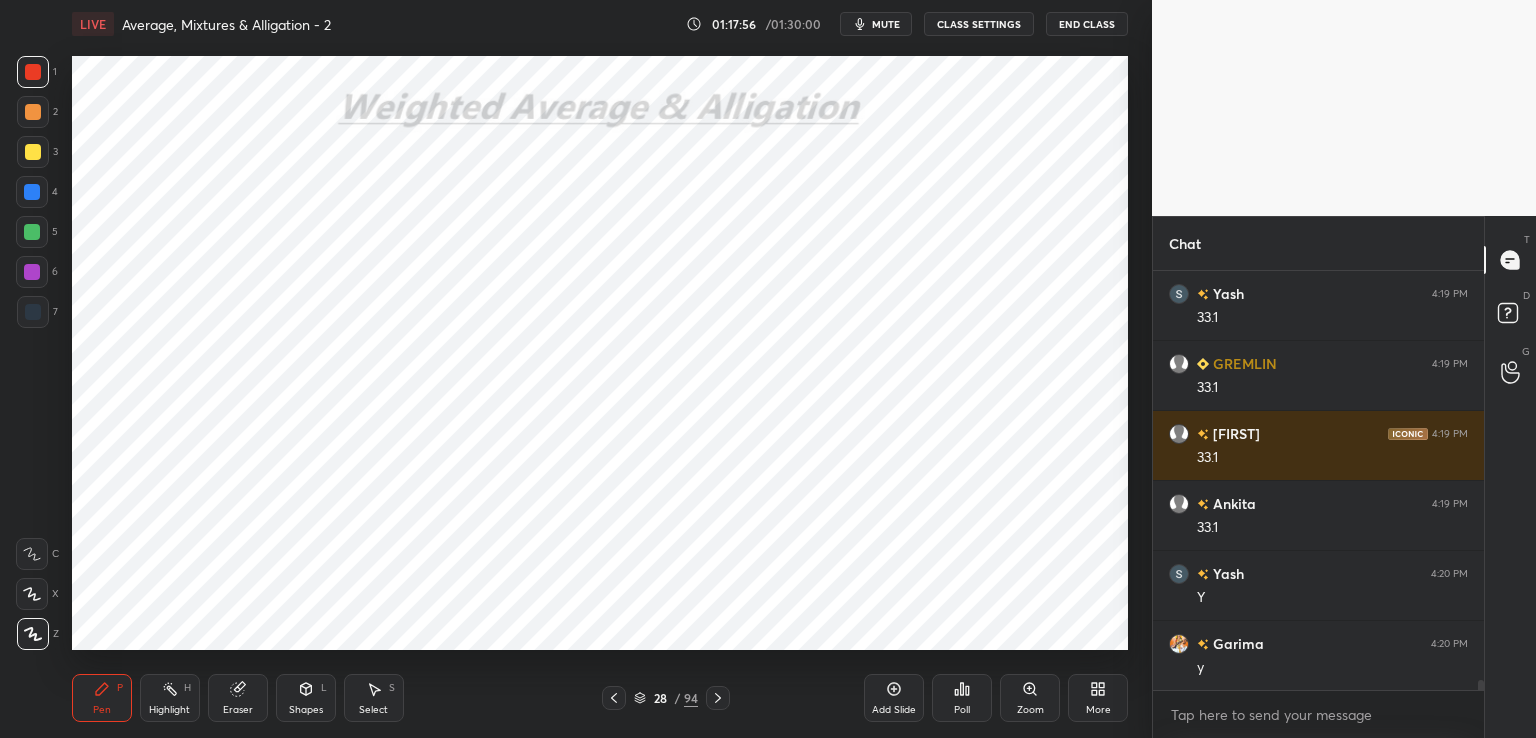 click at bounding box center [32, 272] 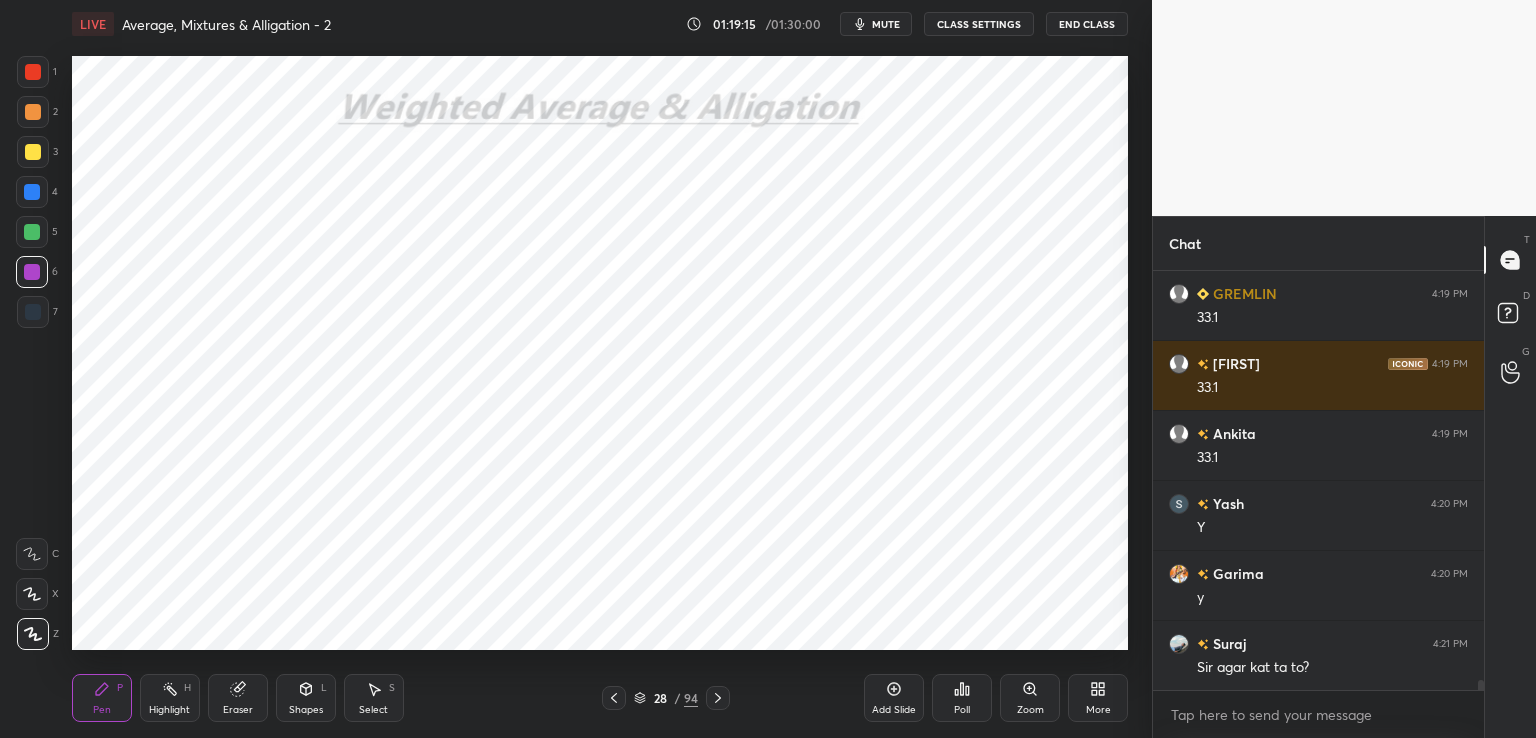 scroll, scrollTop: 16592, scrollLeft: 0, axis: vertical 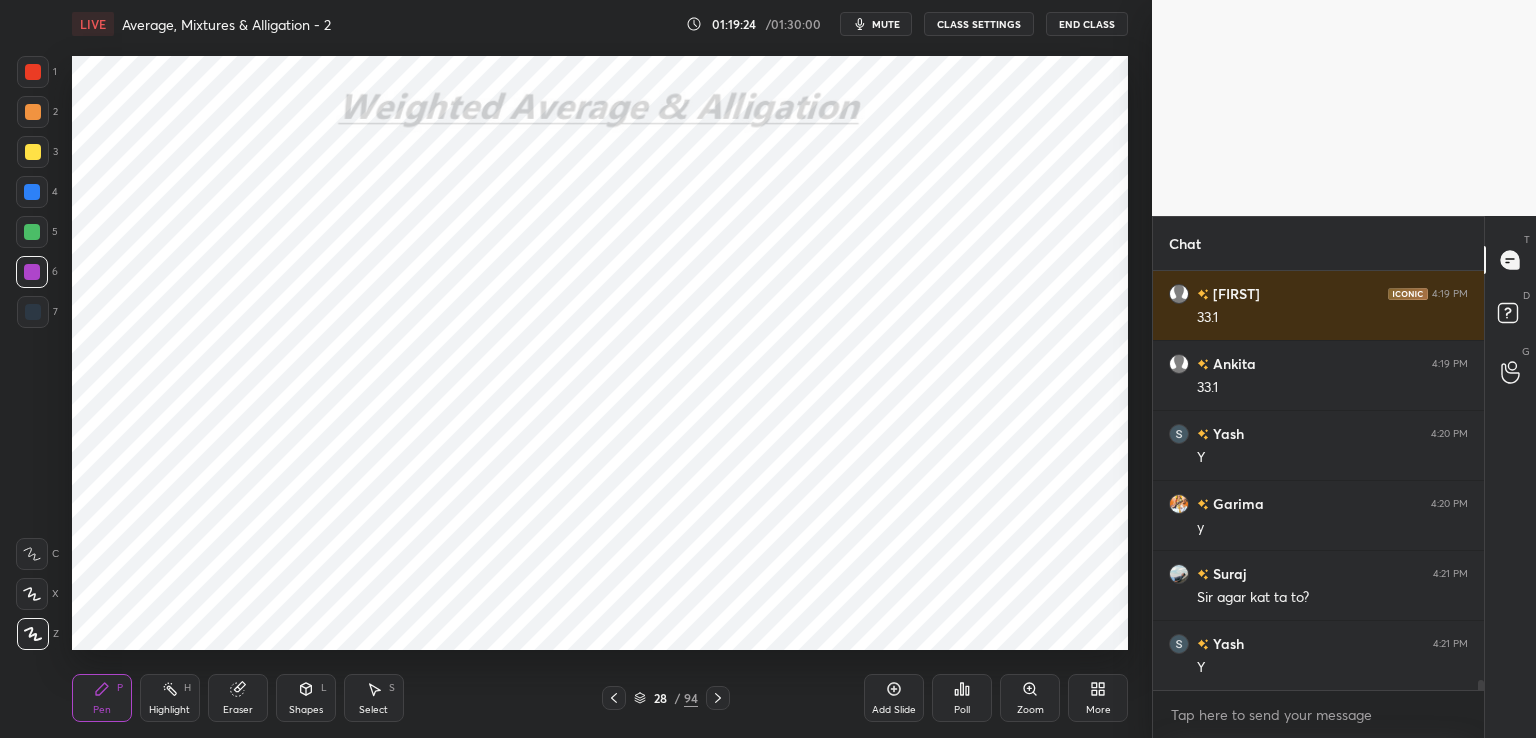click on "Add Slide" at bounding box center (894, 698) 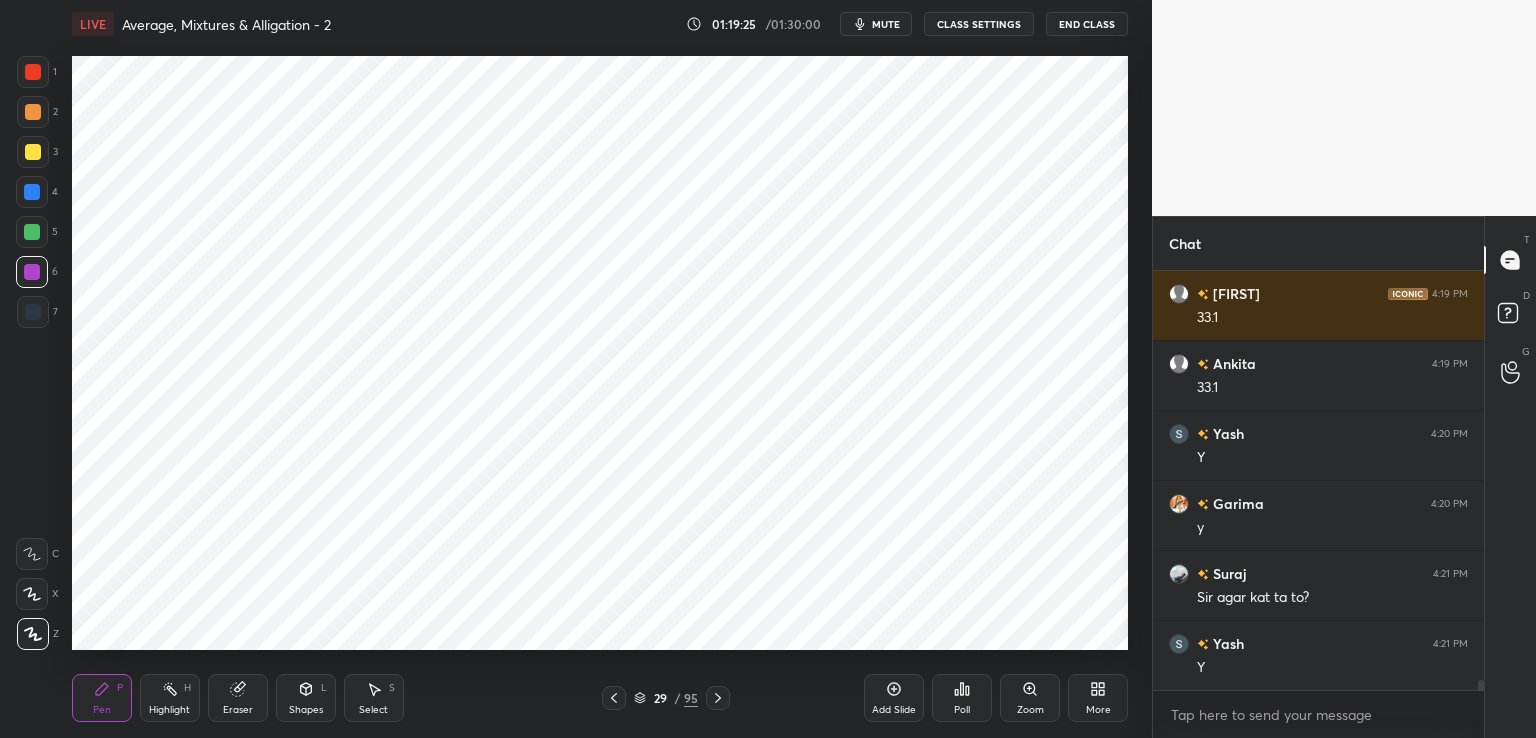 click at bounding box center [33, 72] 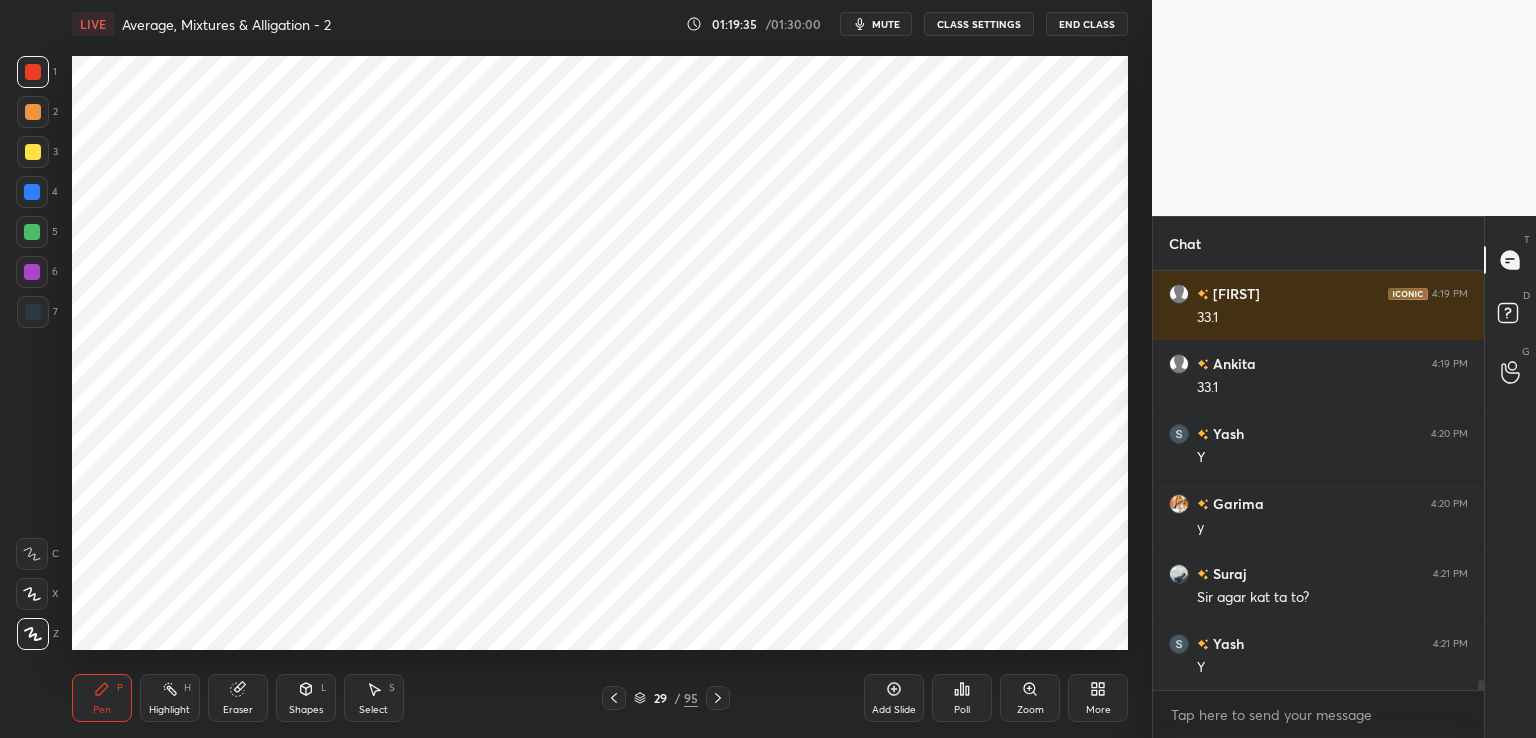 click at bounding box center (32, 192) 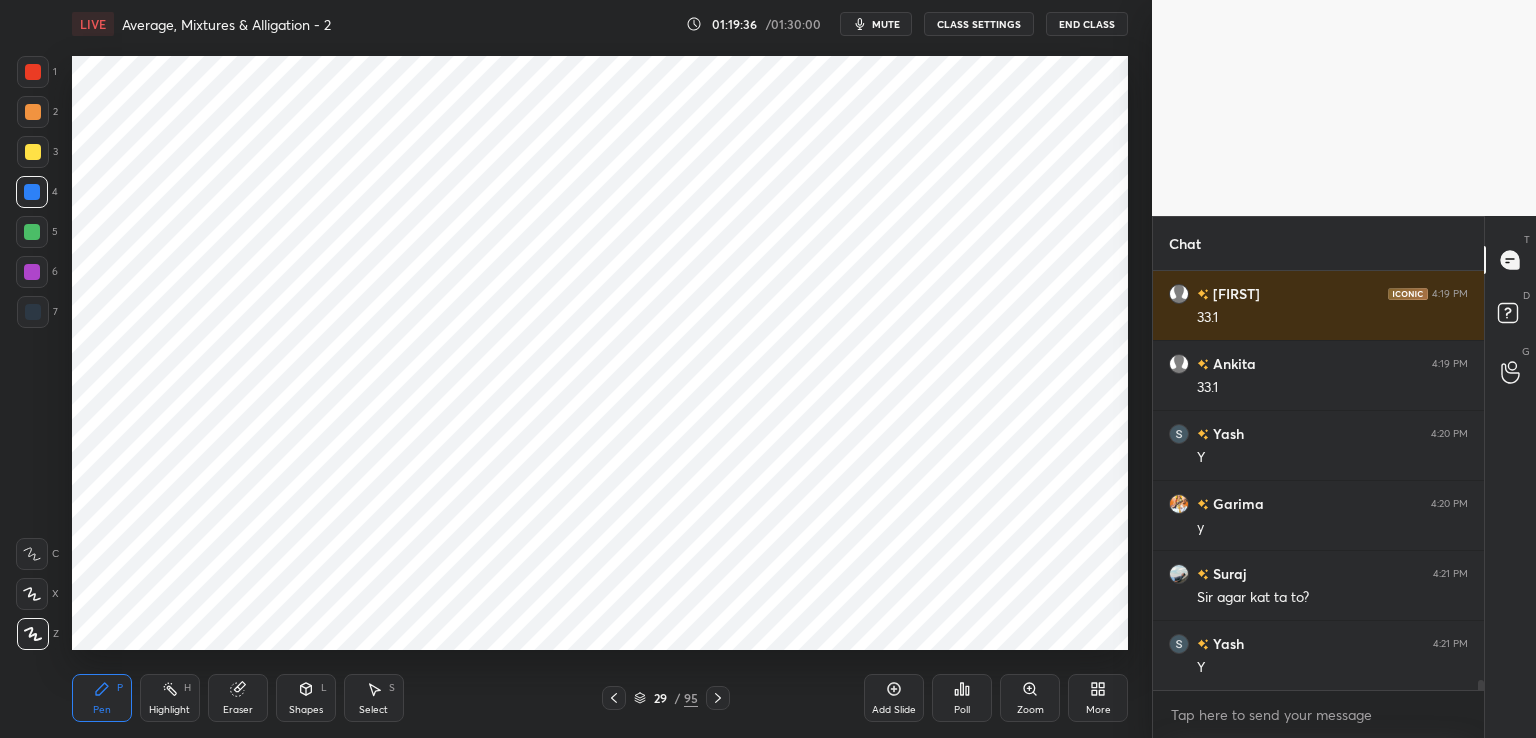click 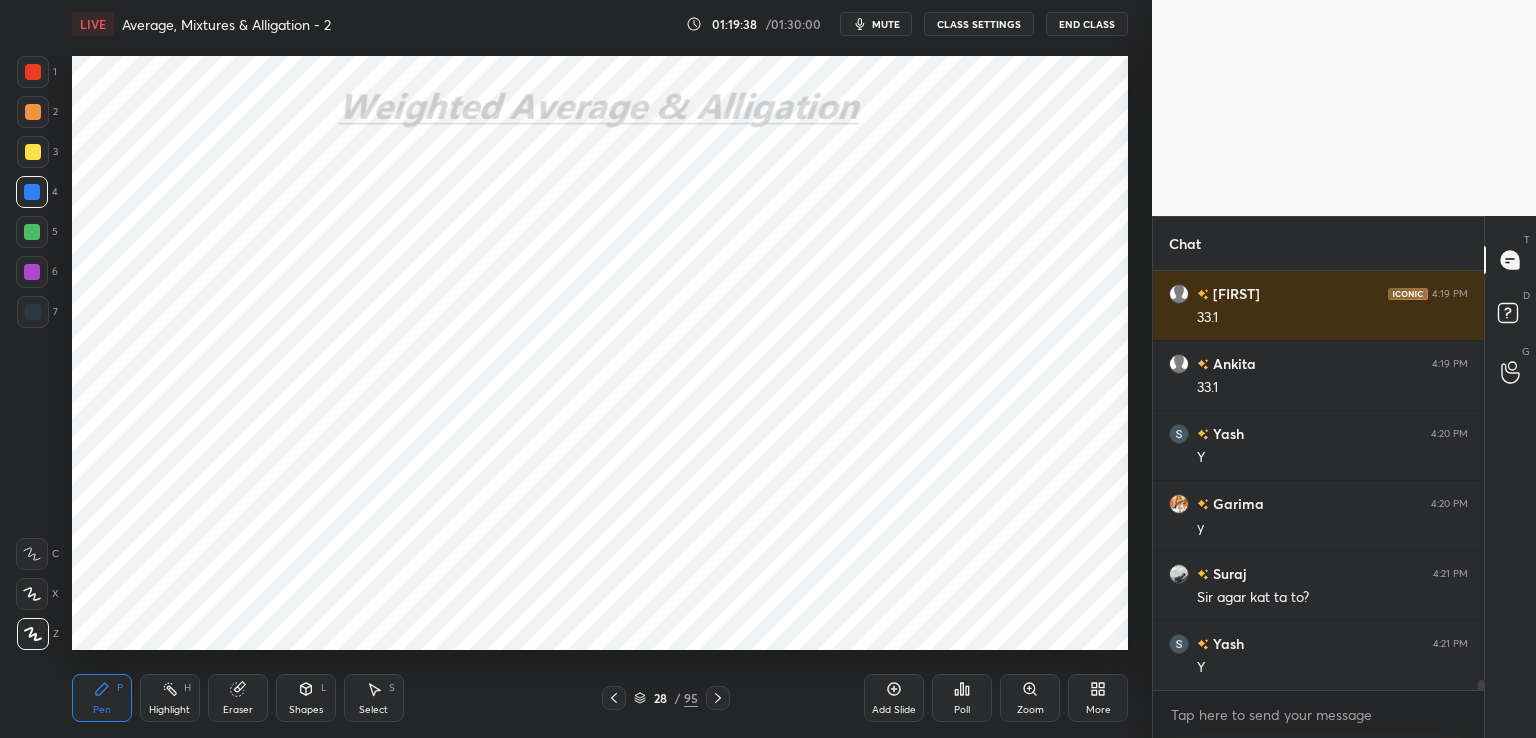 click 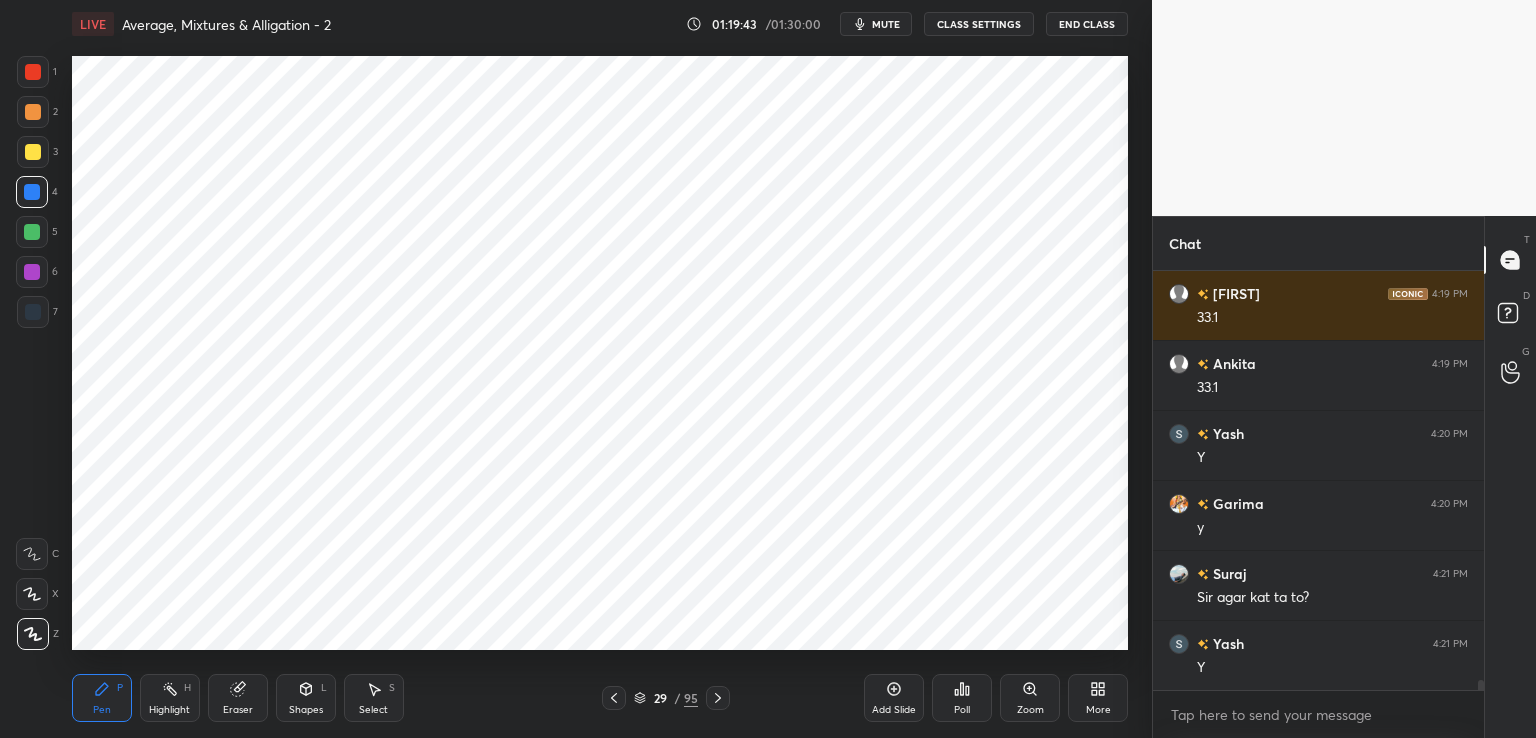 click 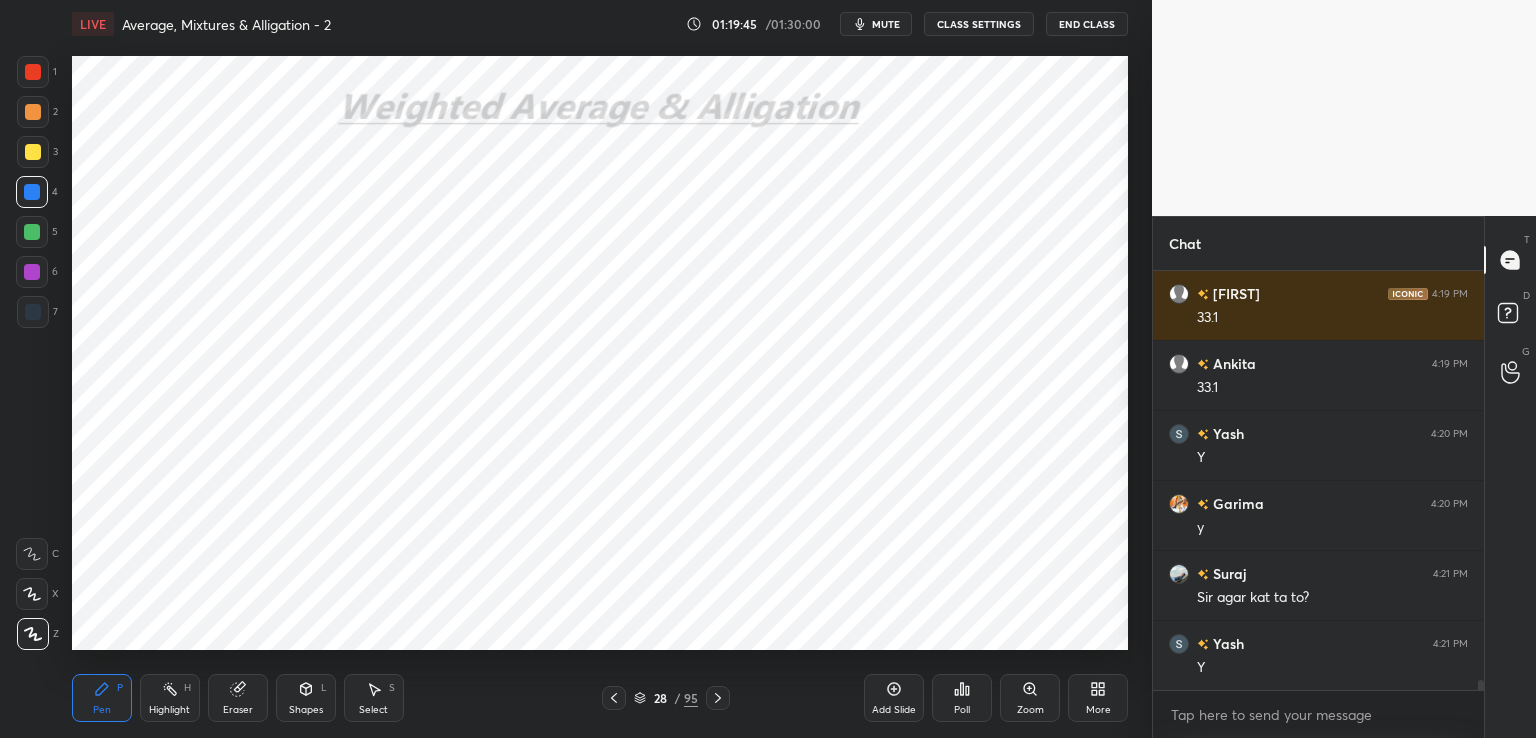 click 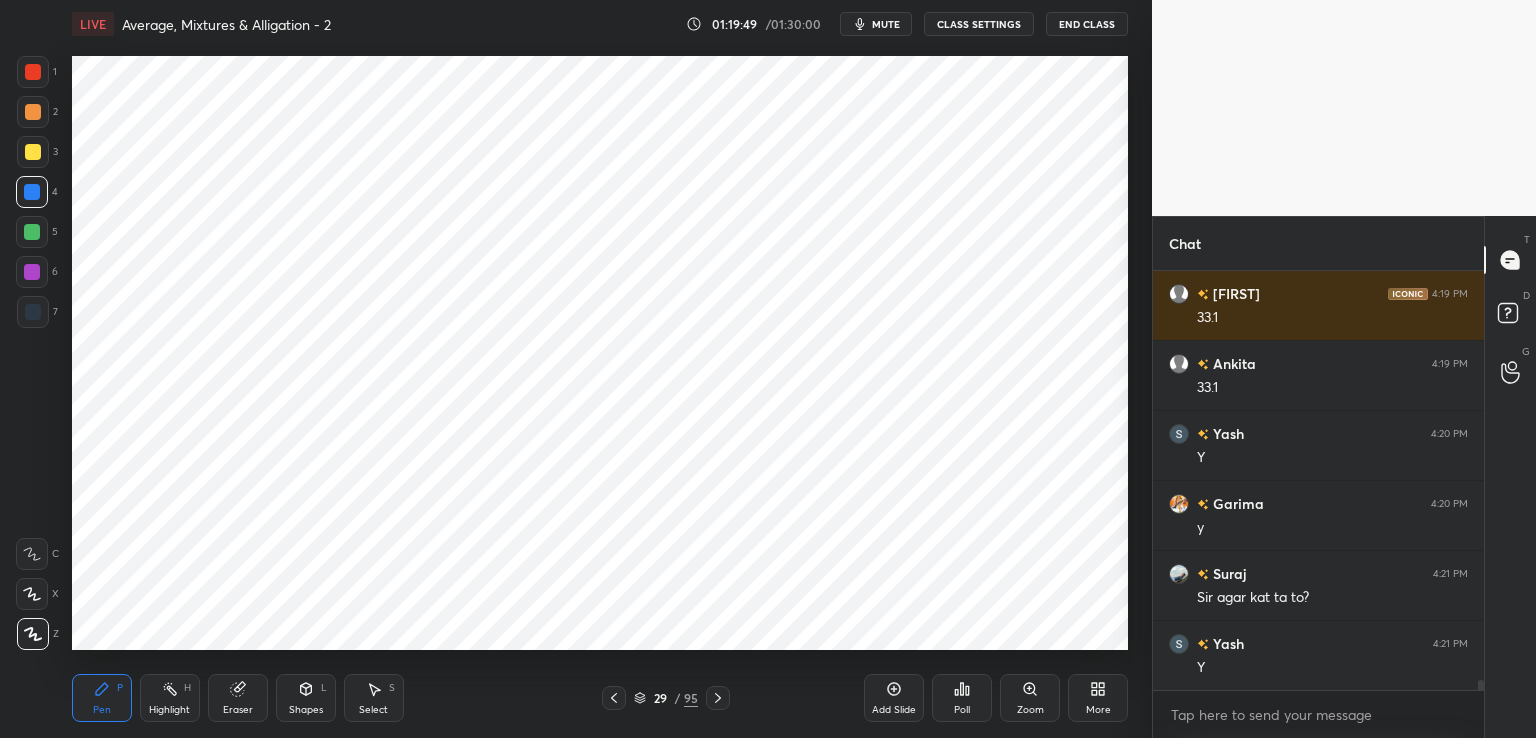 scroll, scrollTop: 16640, scrollLeft: 0, axis: vertical 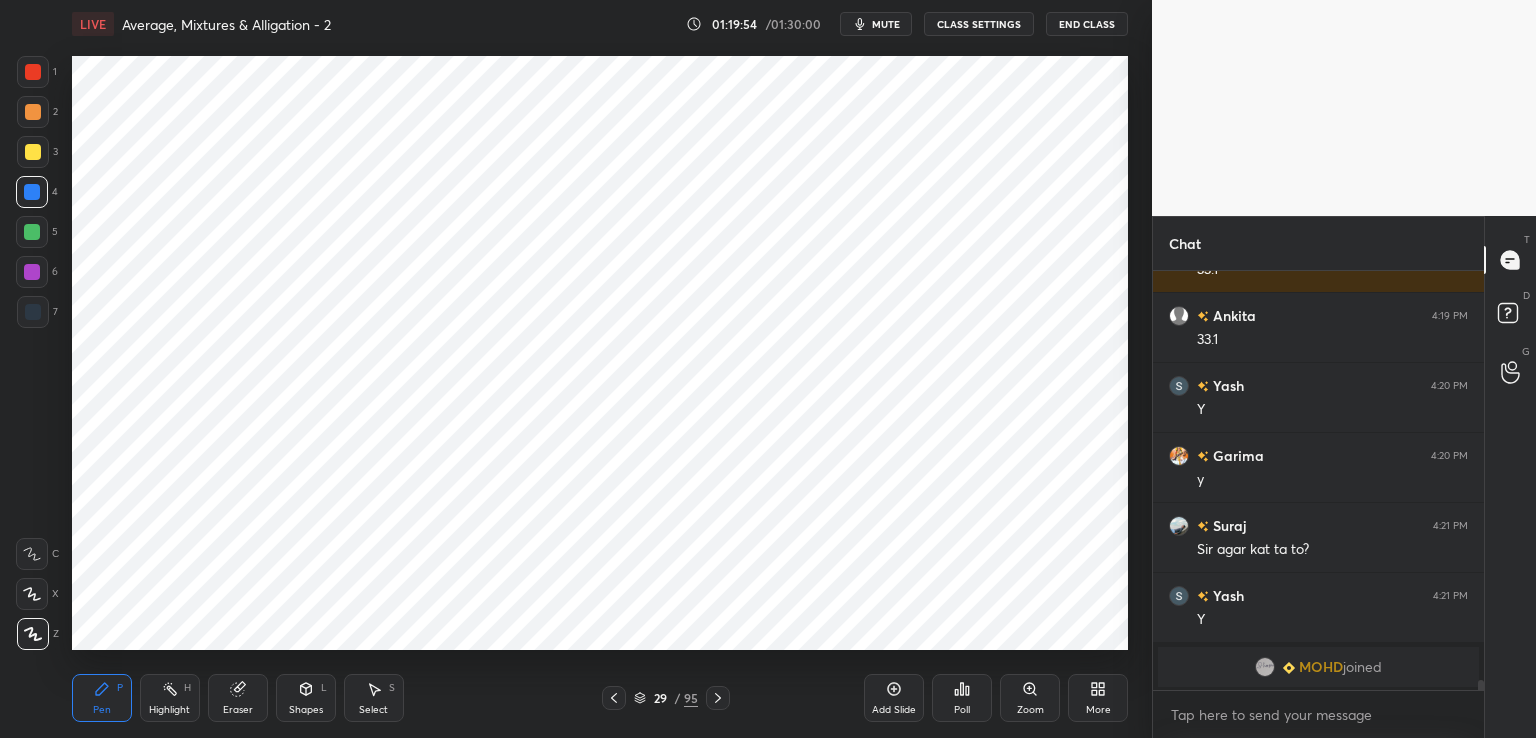 click at bounding box center (32, 232) 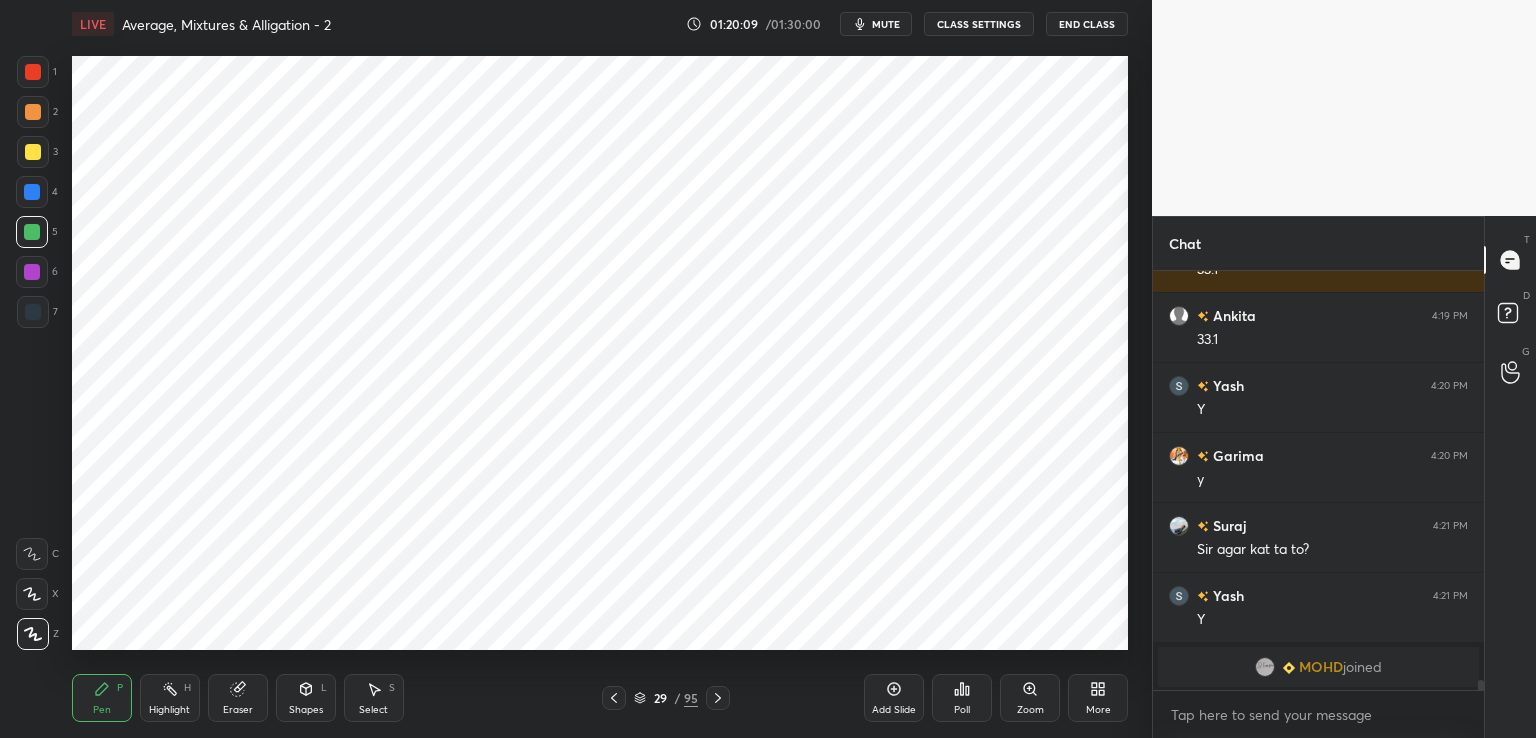 click 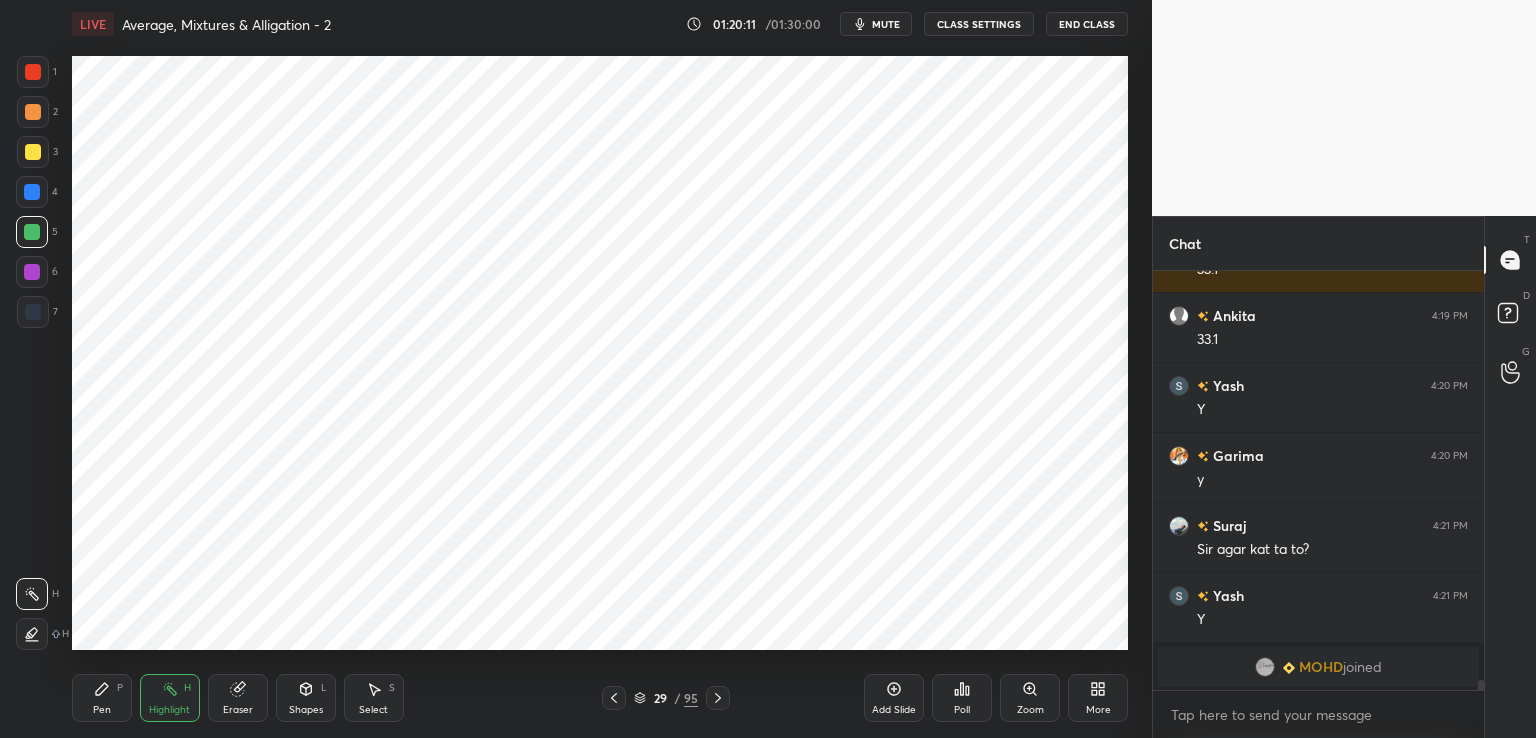 click on "Pen P" at bounding box center [102, 698] 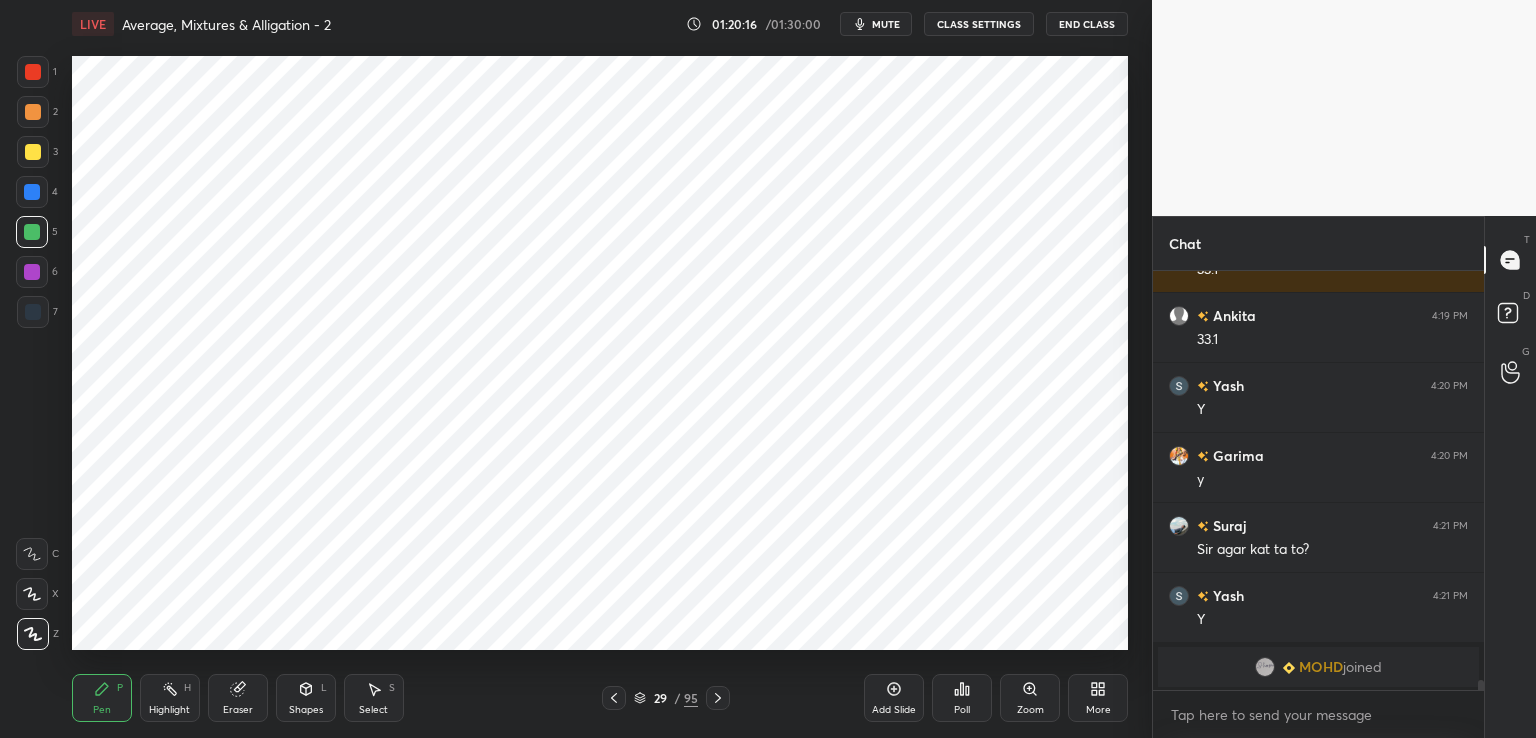 click 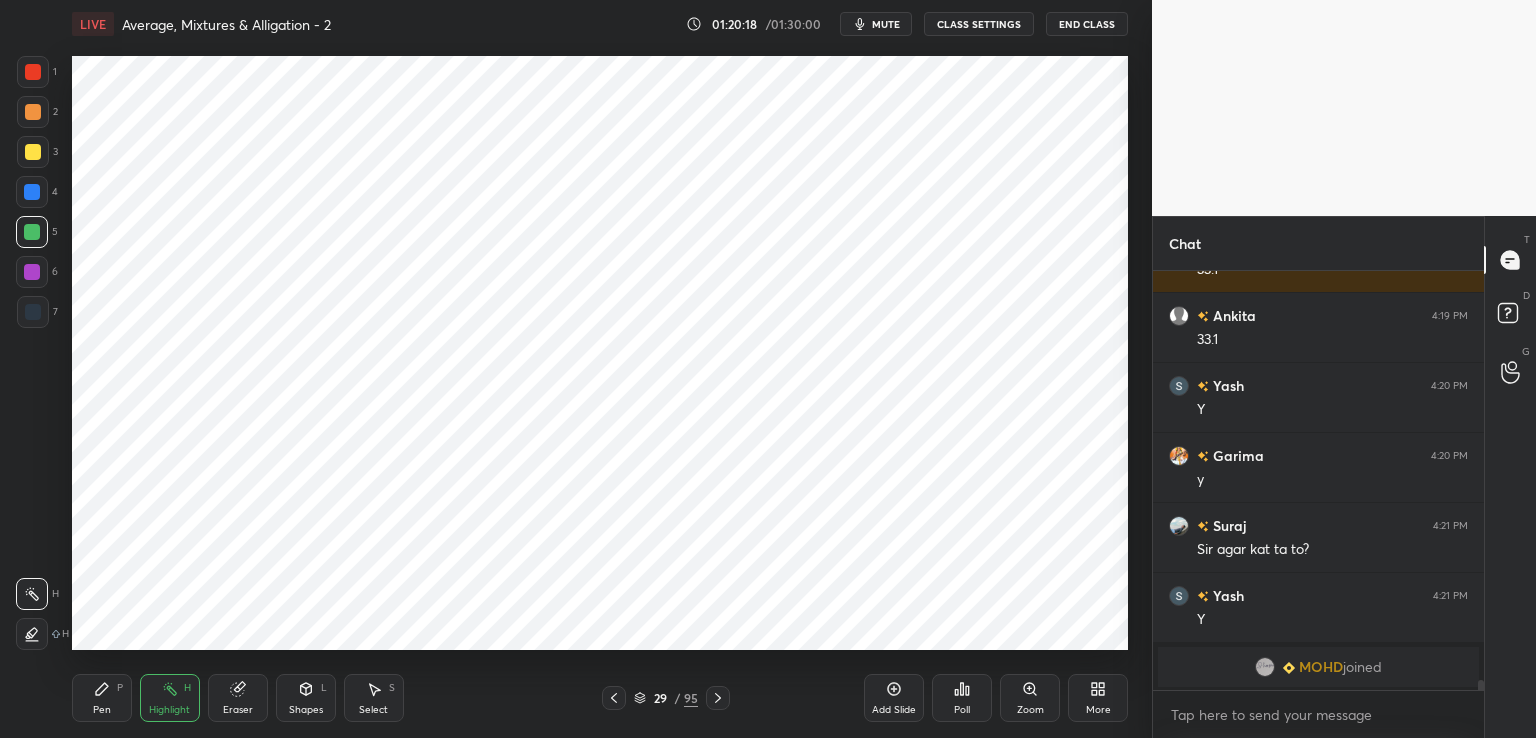 click 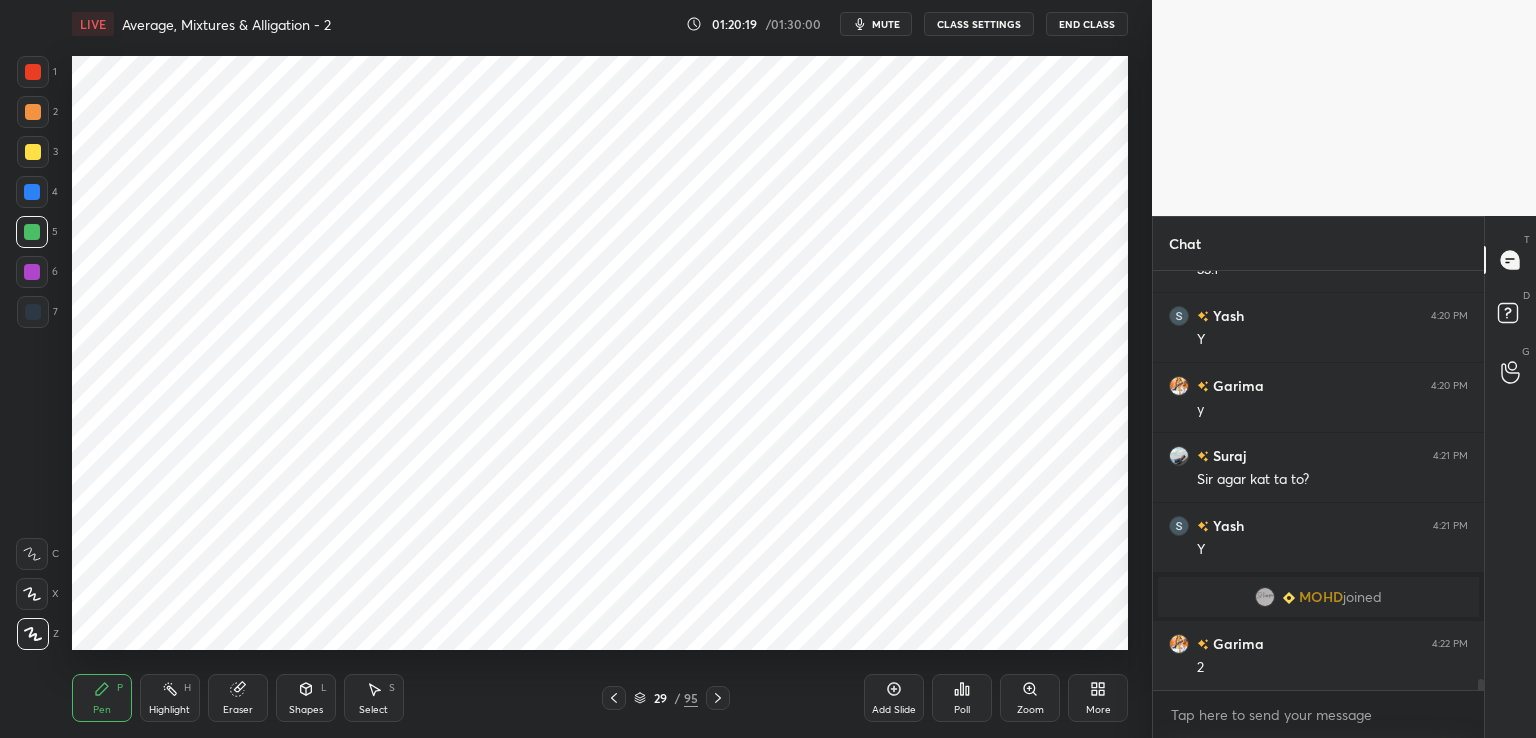 scroll, scrollTop: 15458, scrollLeft: 0, axis: vertical 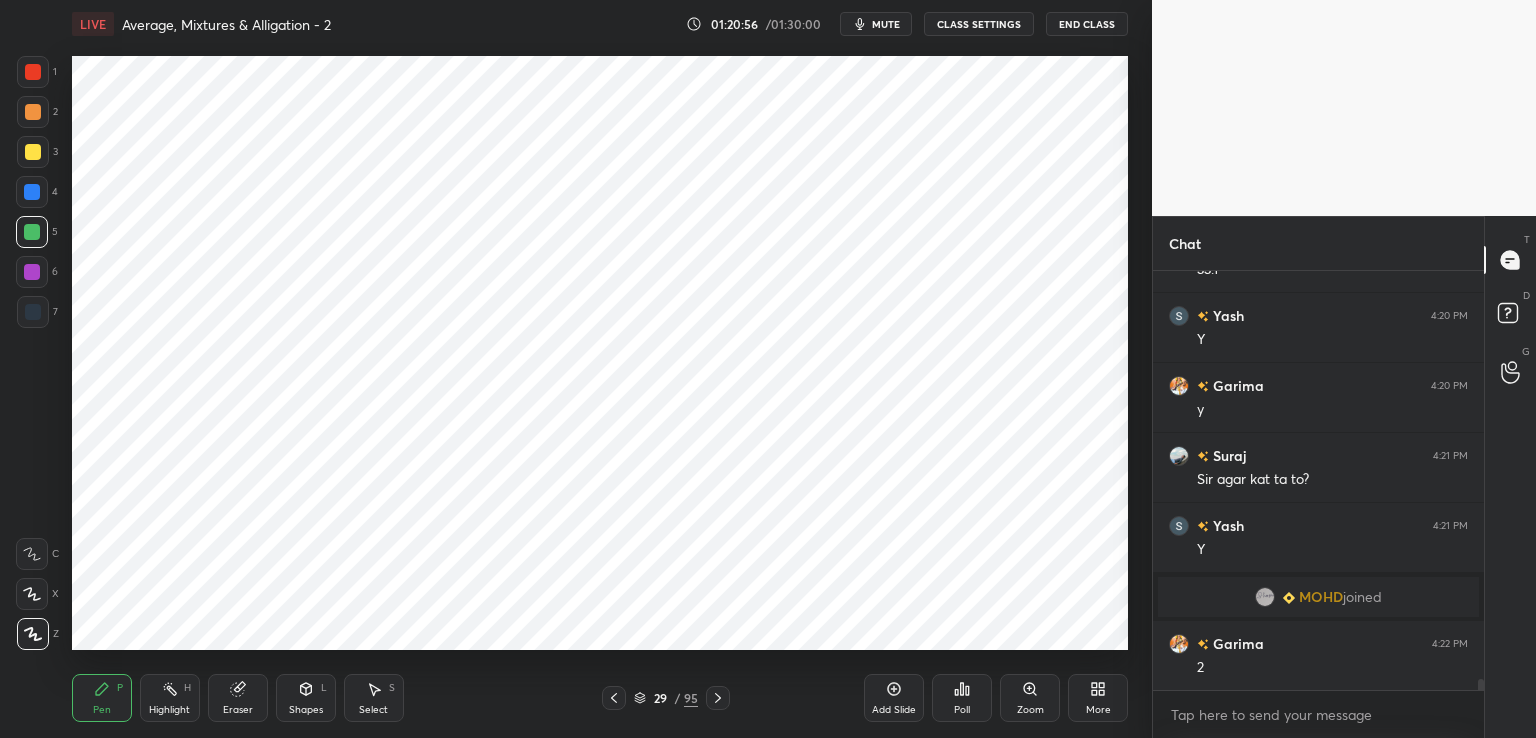 click 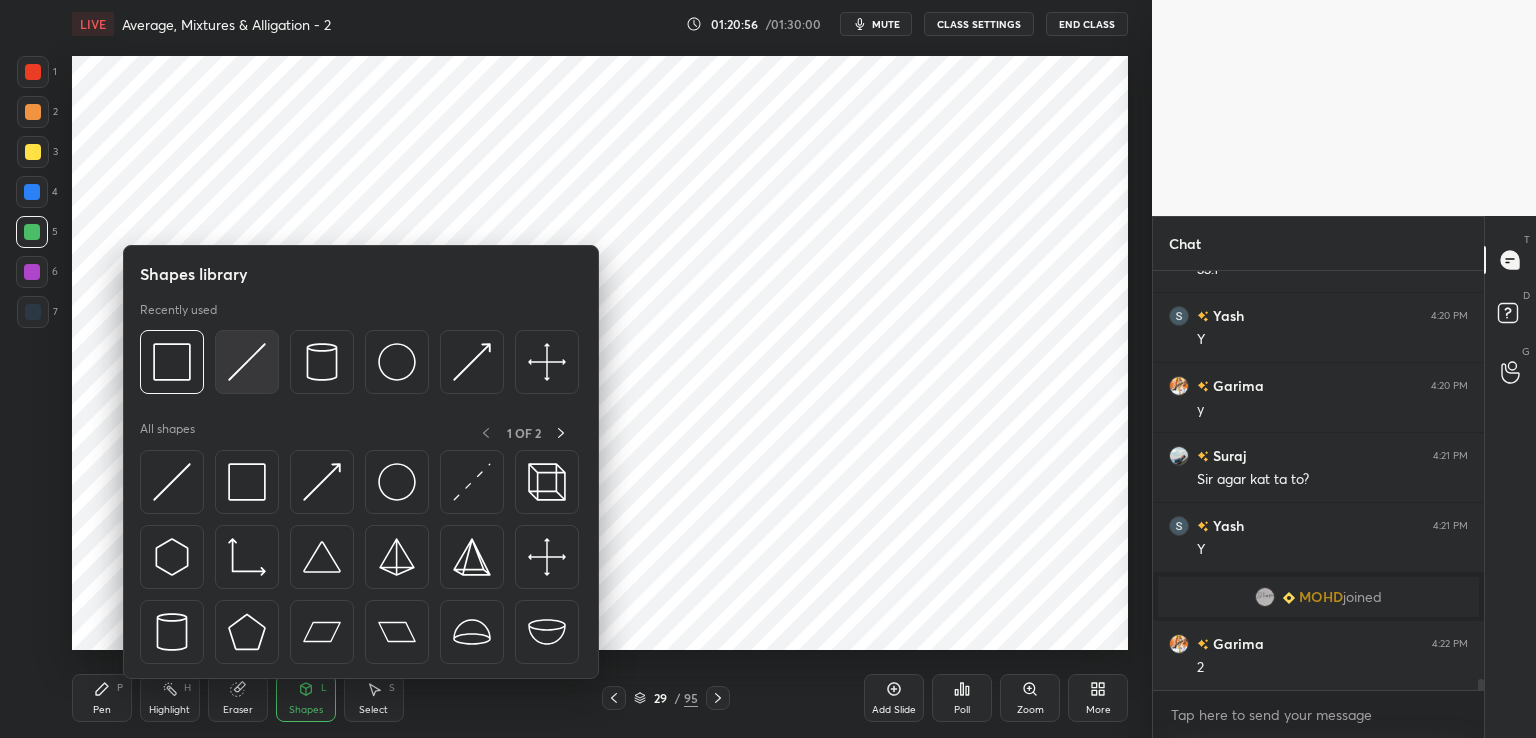 click at bounding box center (247, 362) 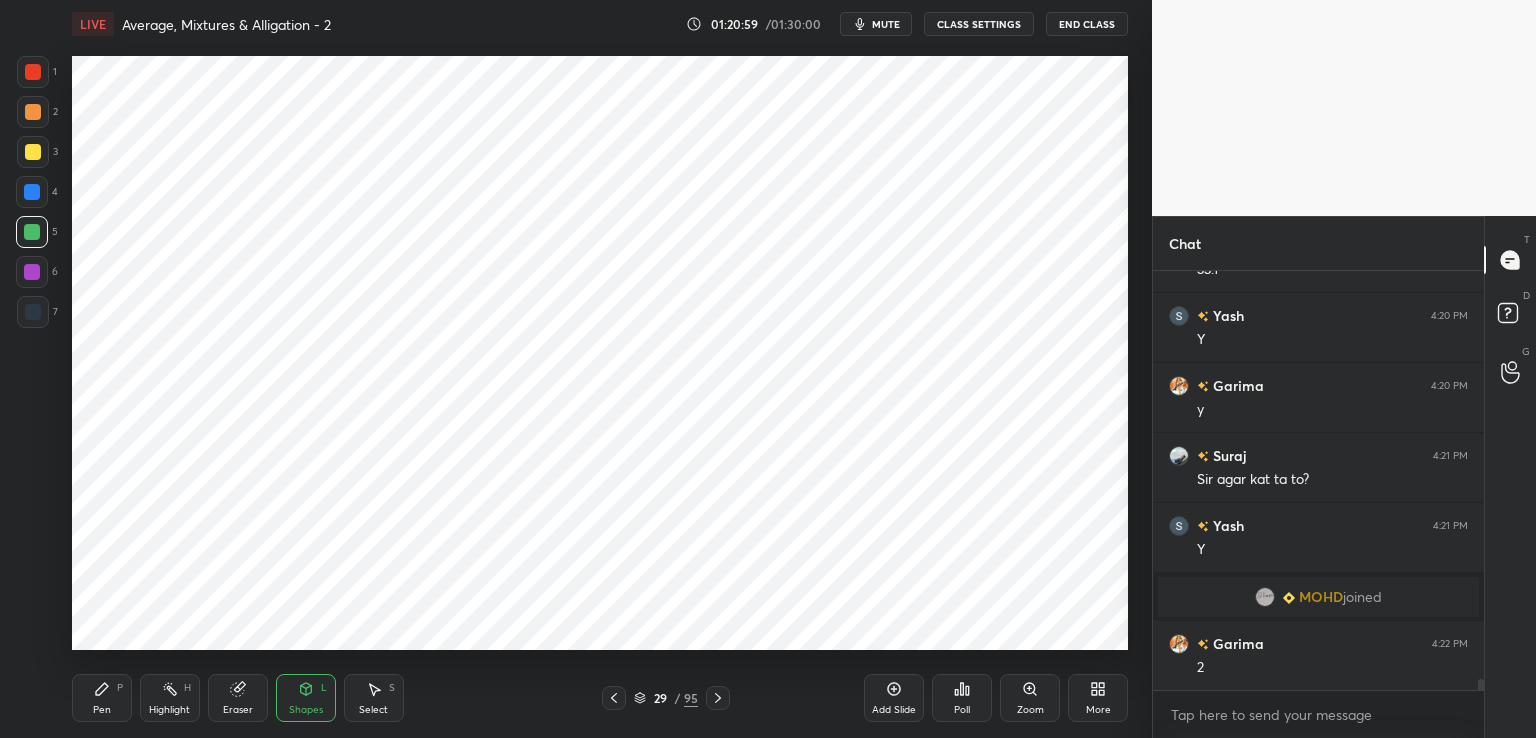 click at bounding box center [32, 192] 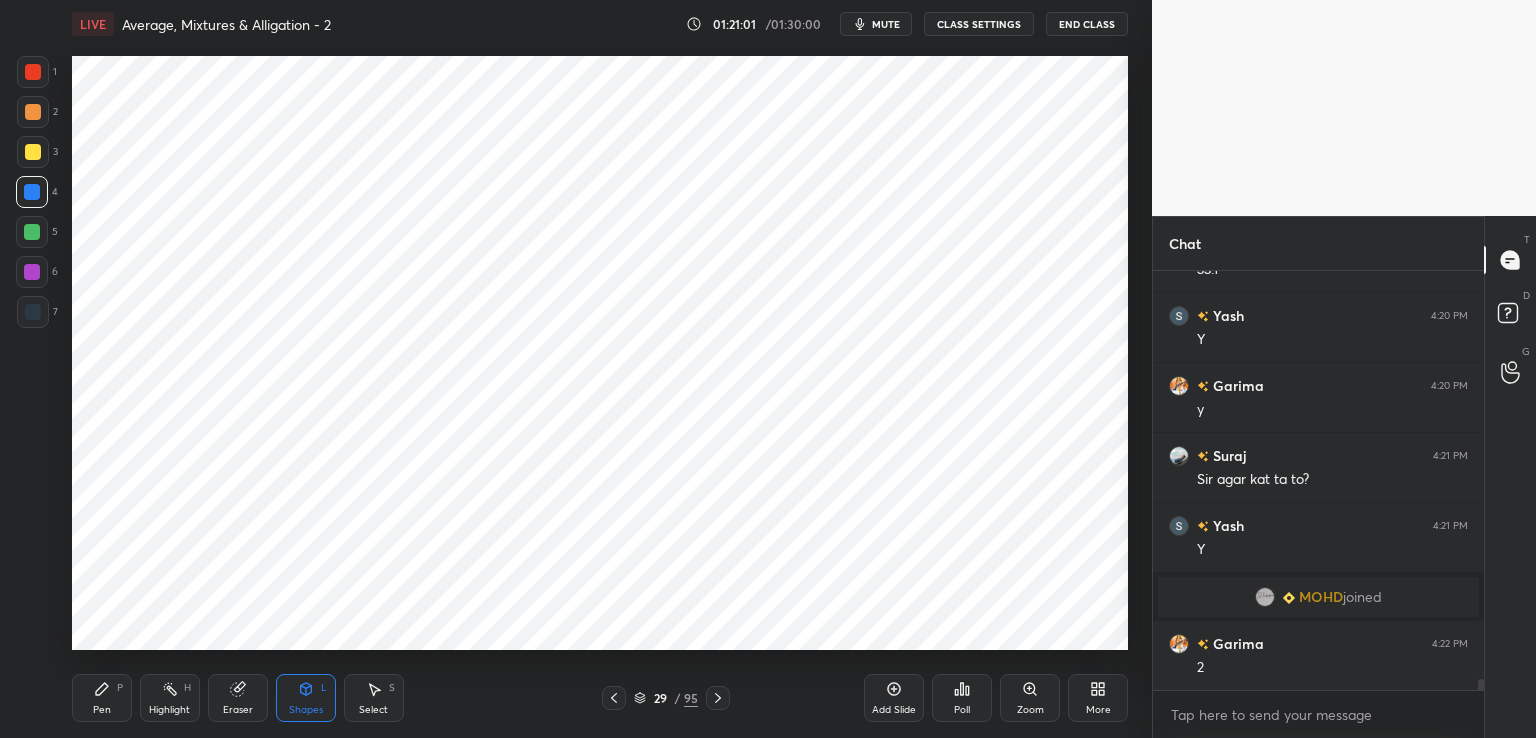 click on "Pen P" at bounding box center [102, 698] 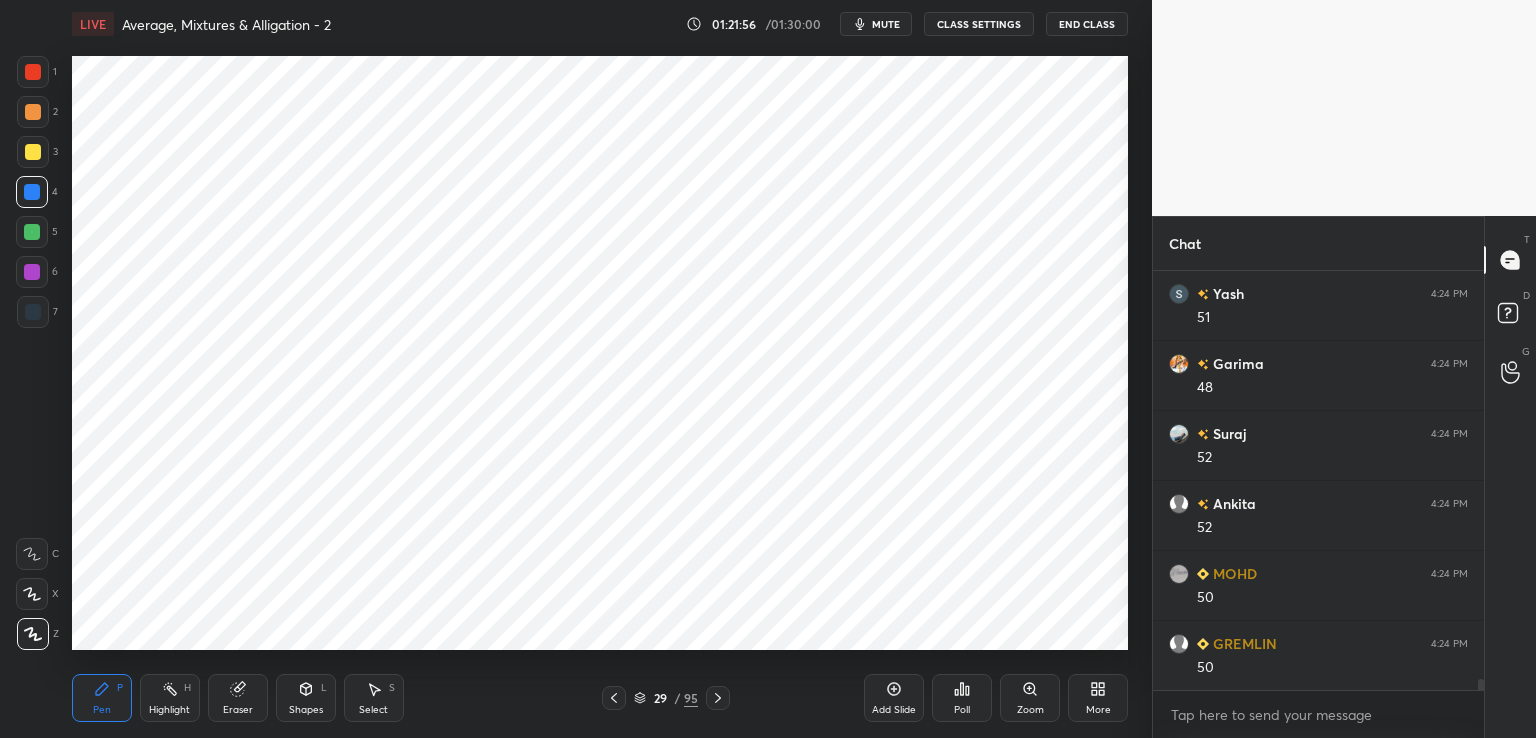 scroll, scrollTop: 15948, scrollLeft: 0, axis: vertical 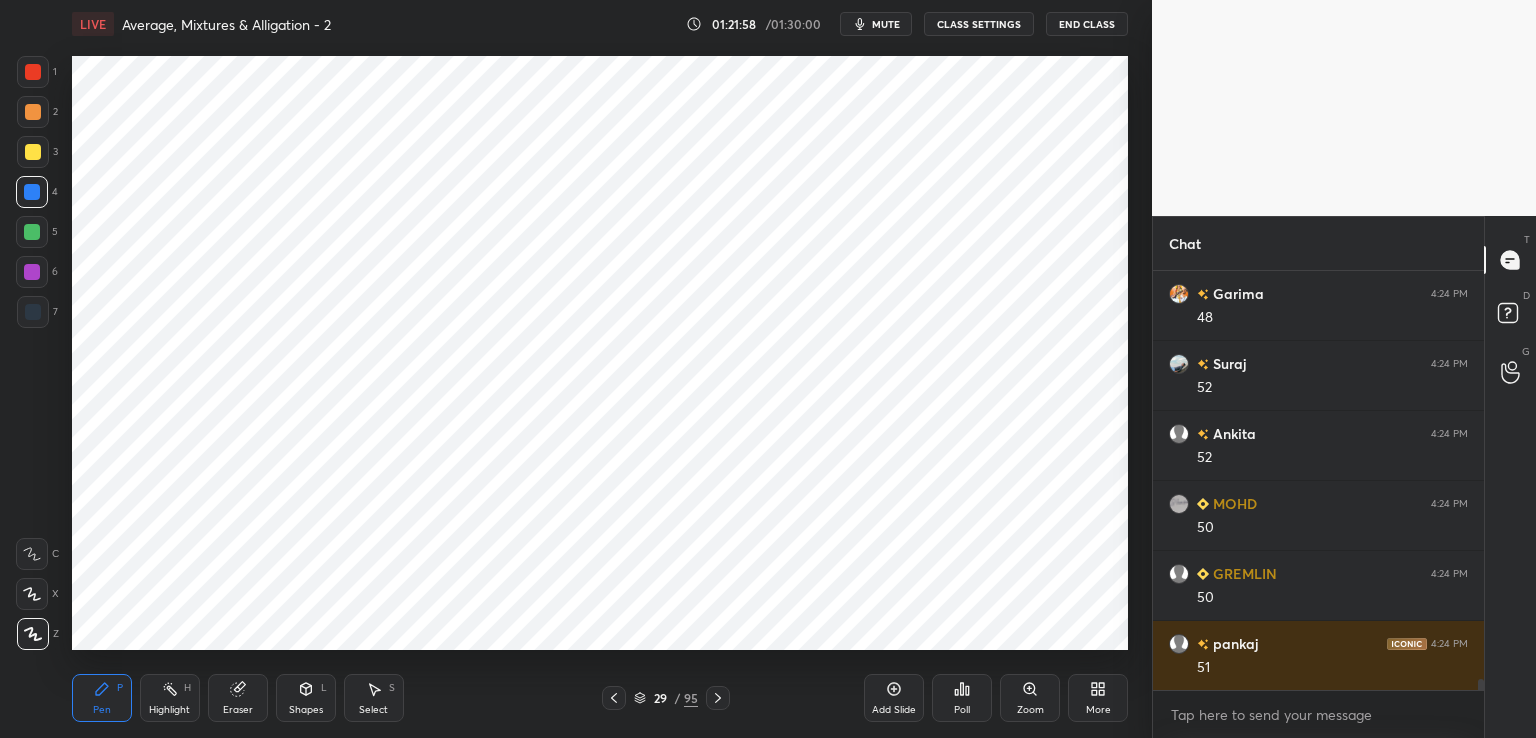 click at bounding box center [32, 232] 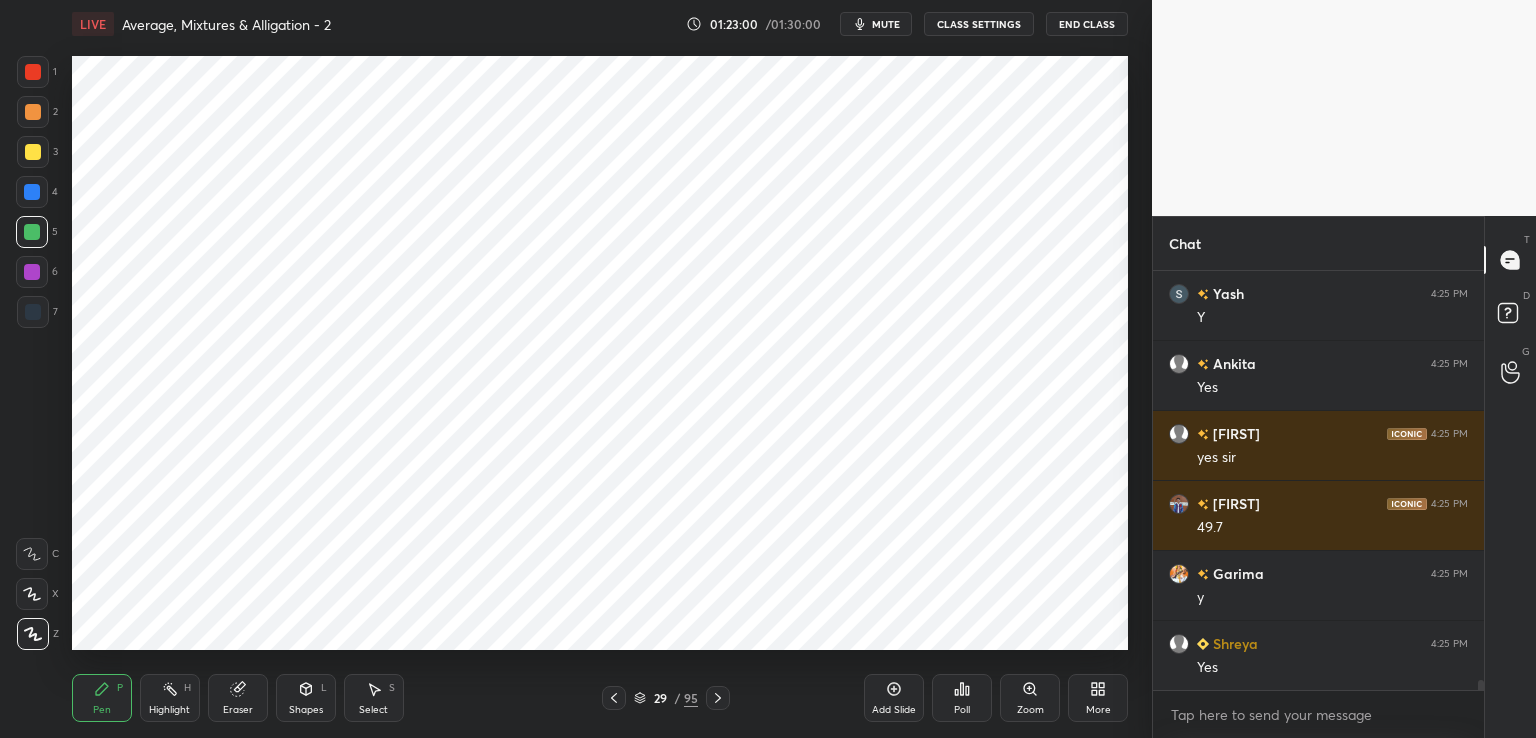 scroll, scrollTop: 16438, scrollLeft: 0, axis: vertical 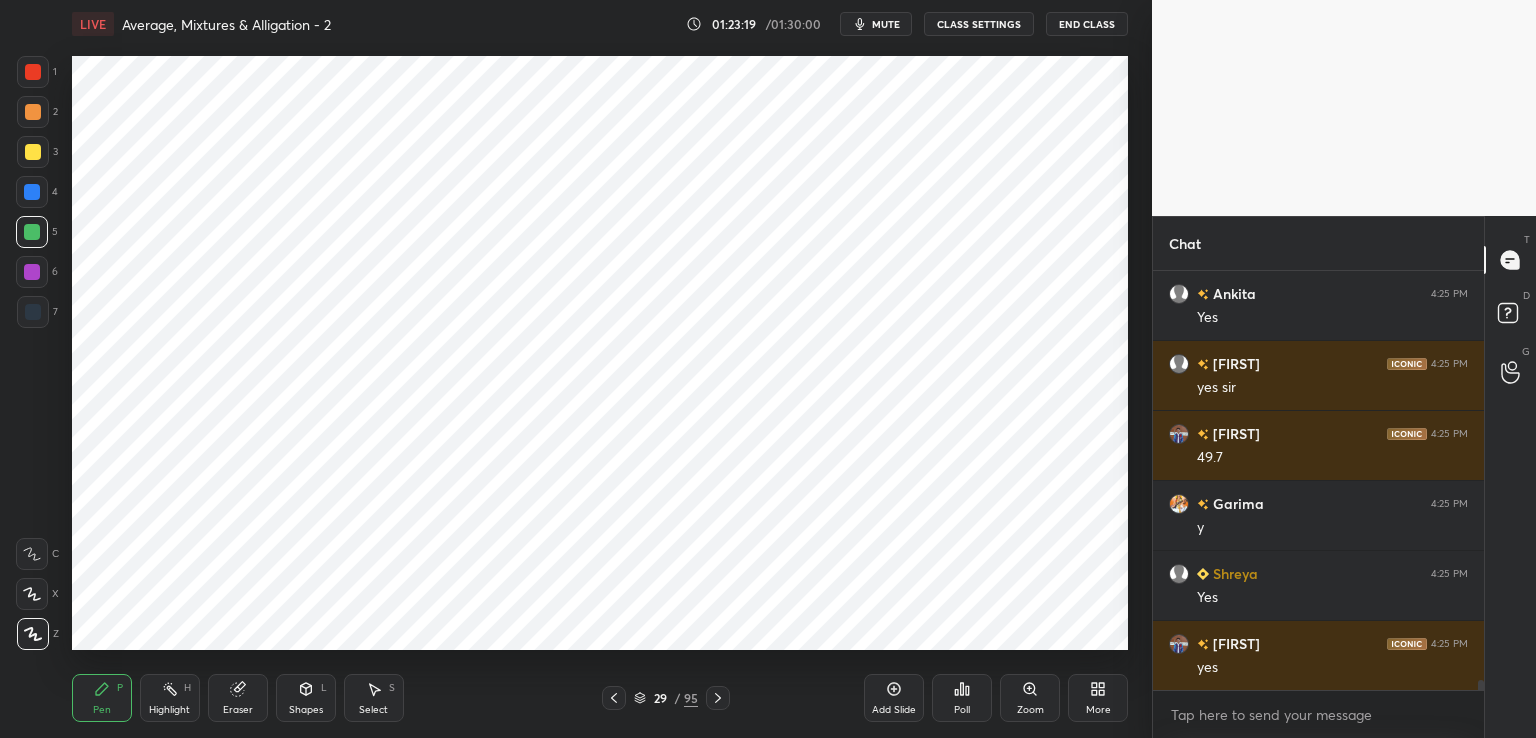click 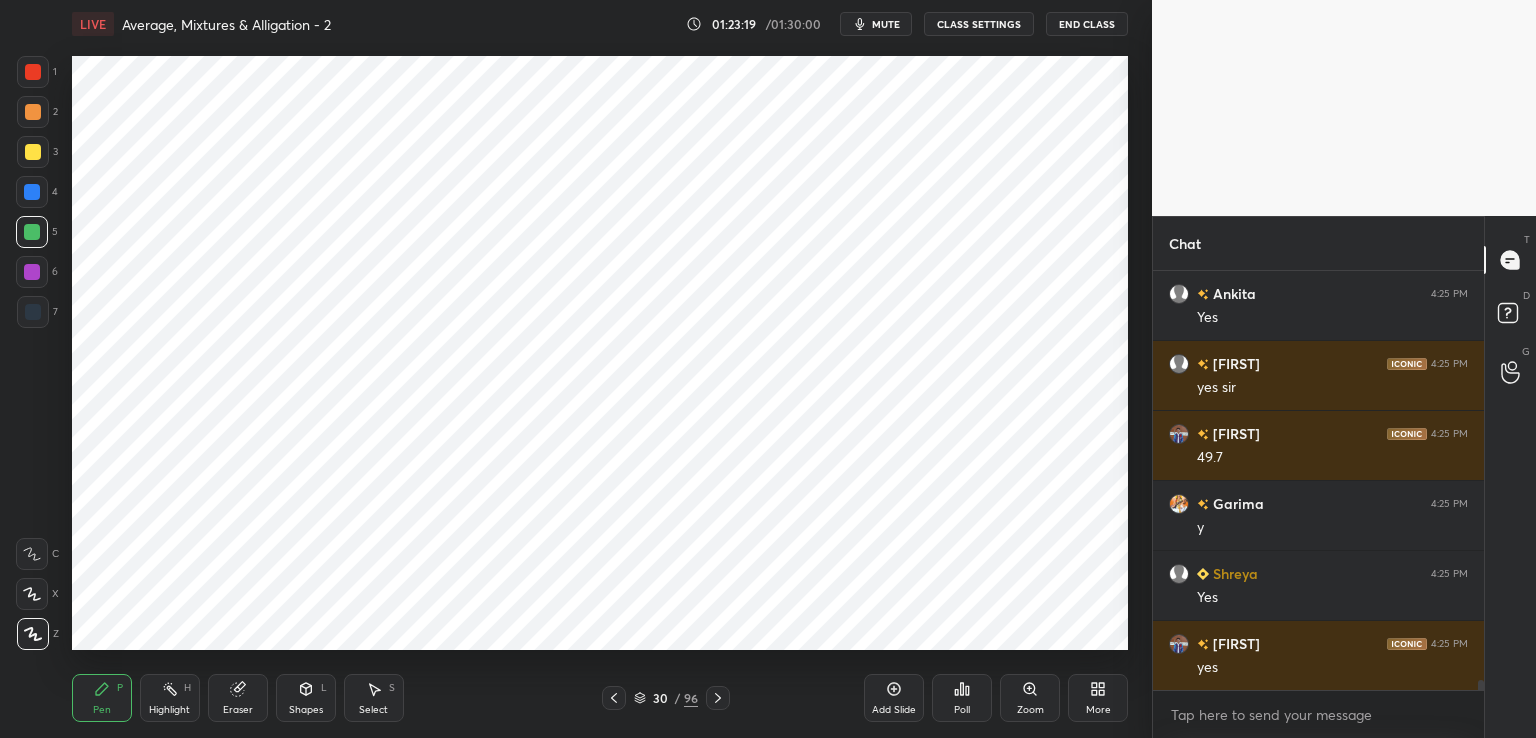 scroll, scrollTop: 16508, scrollLeft: 0, axis: vertical 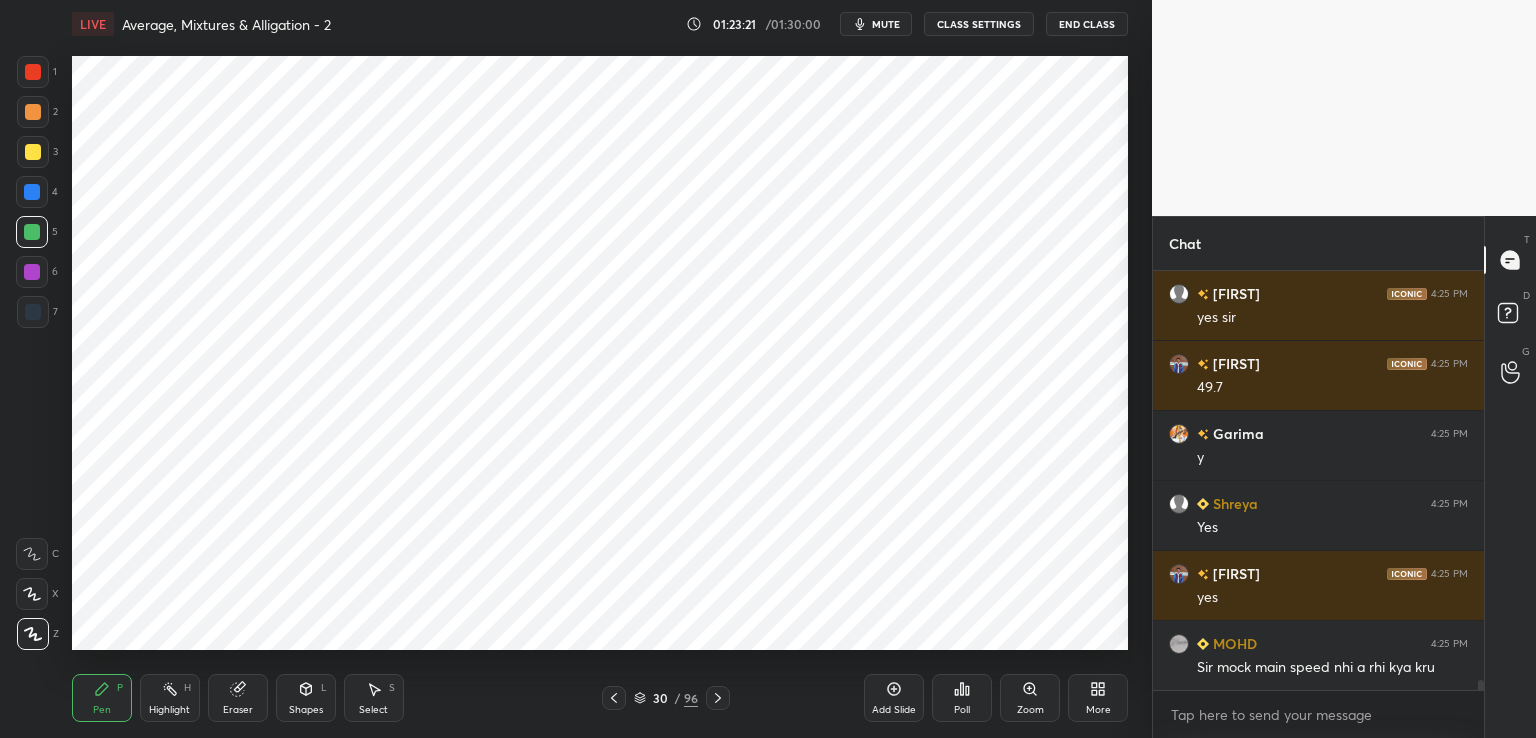 click 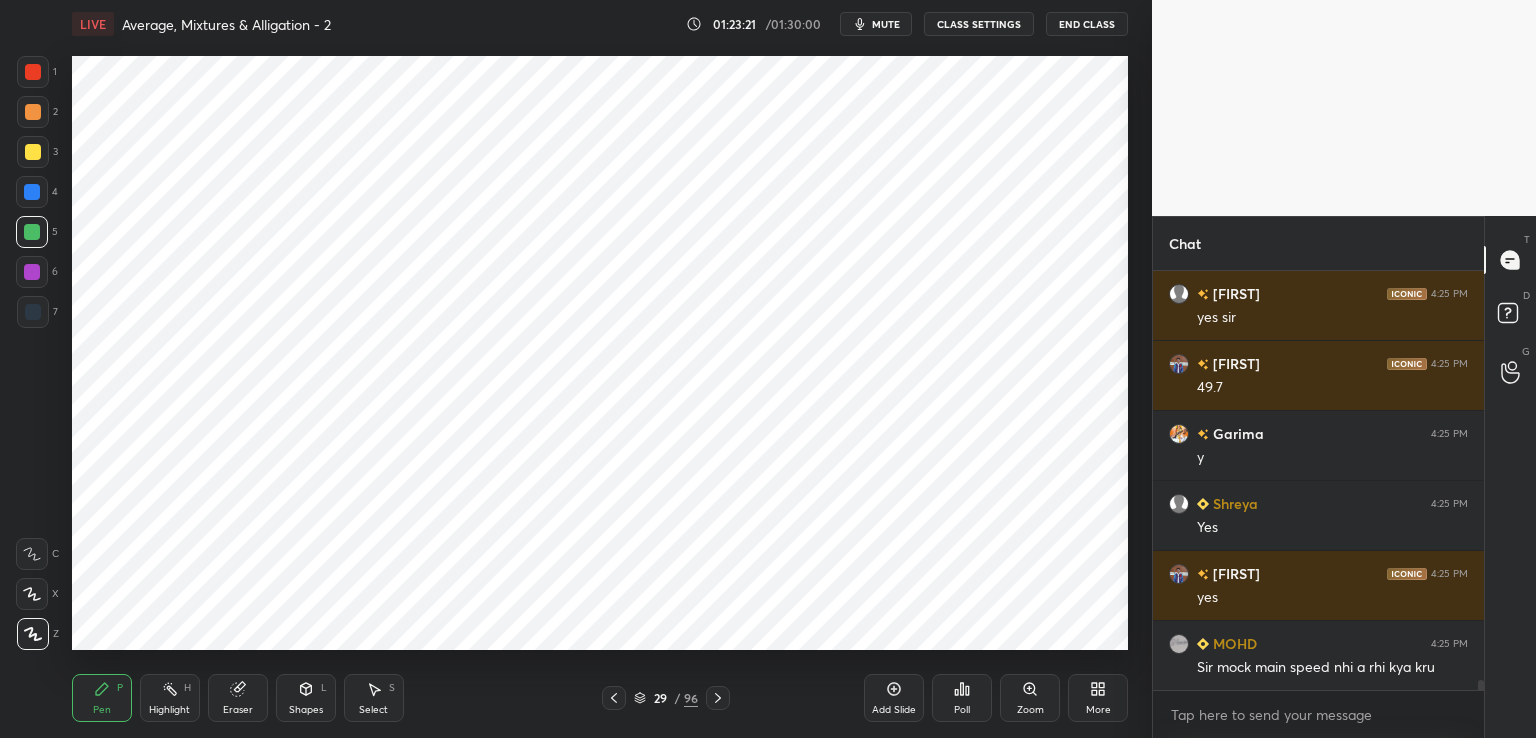 click 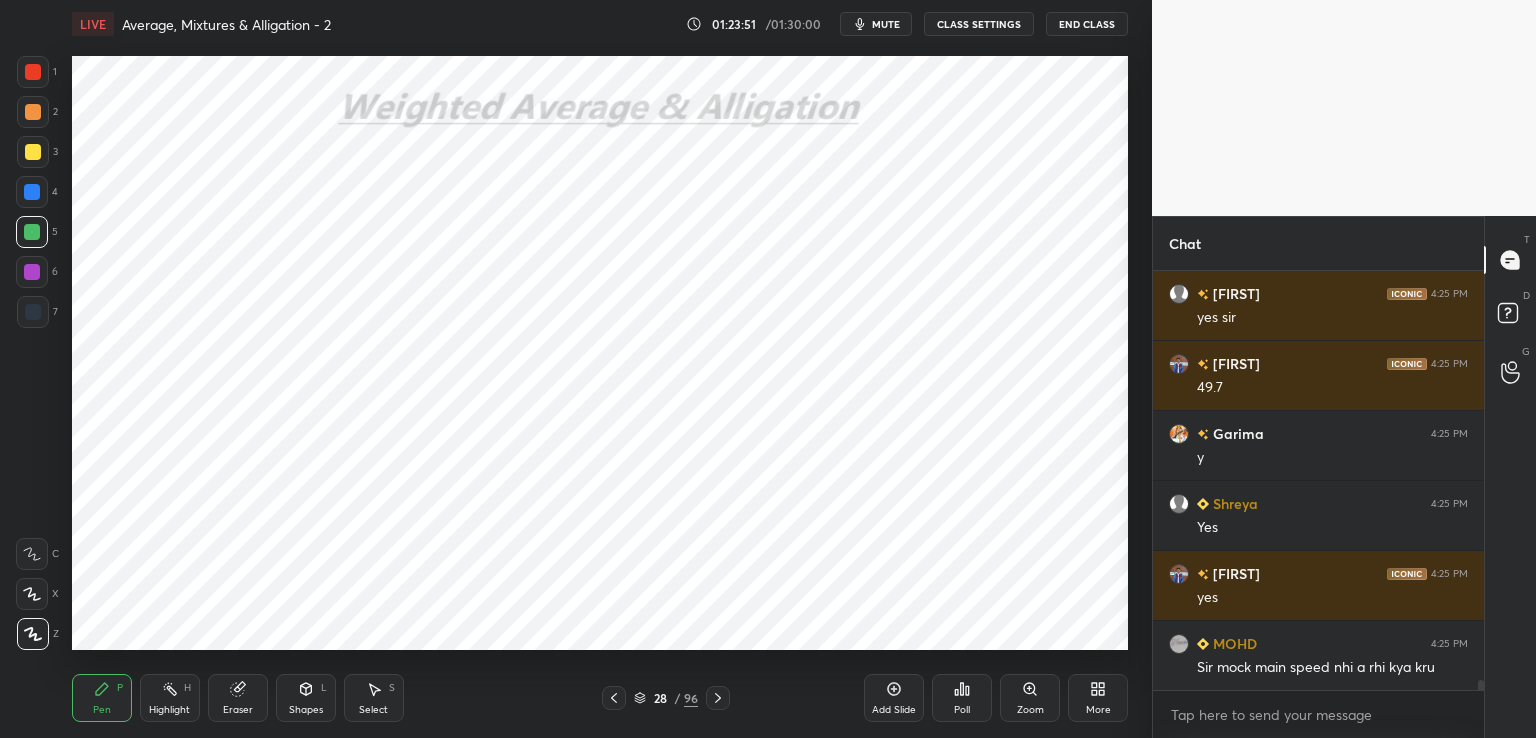 scroll, scrollTop: 16578, scrollLeft: 0, axis: vertical 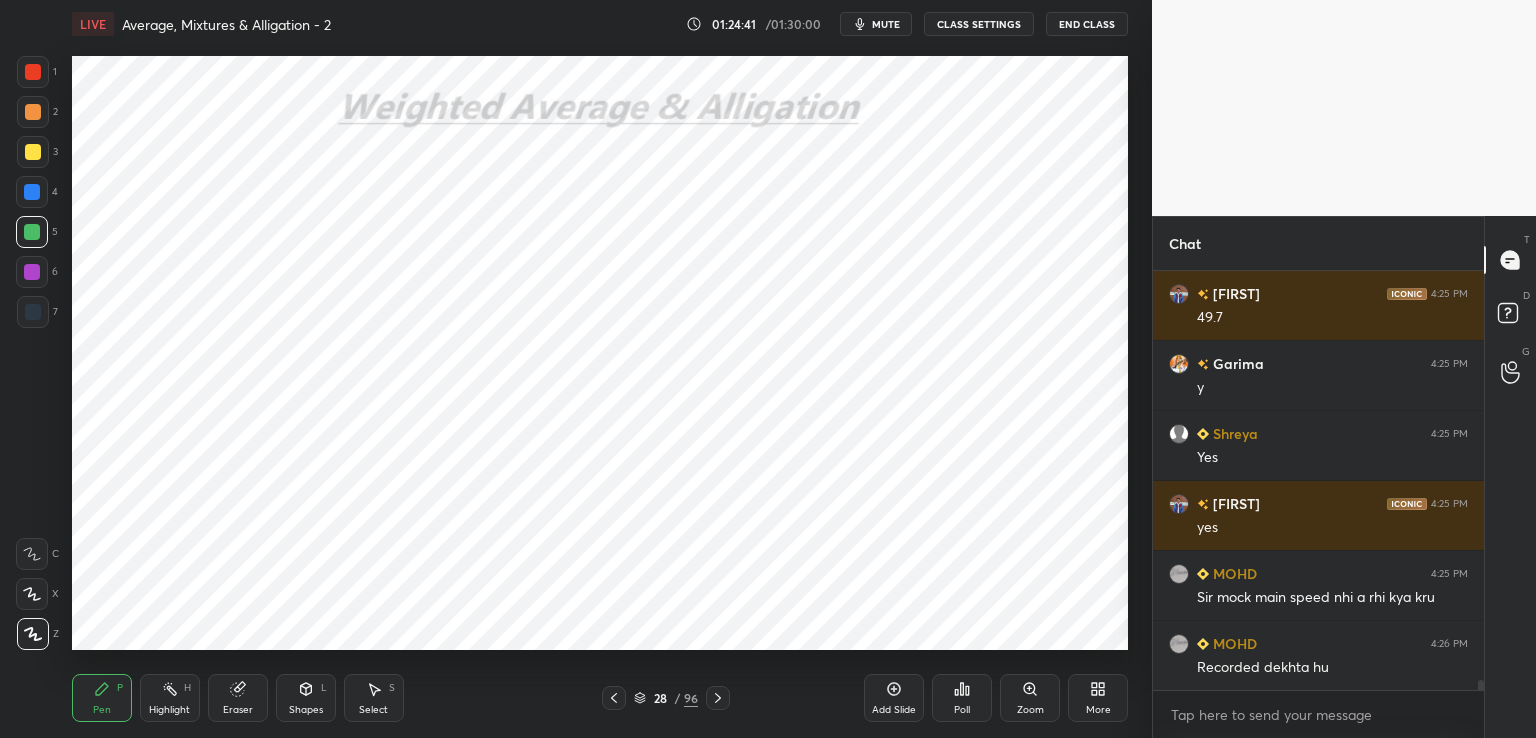 click 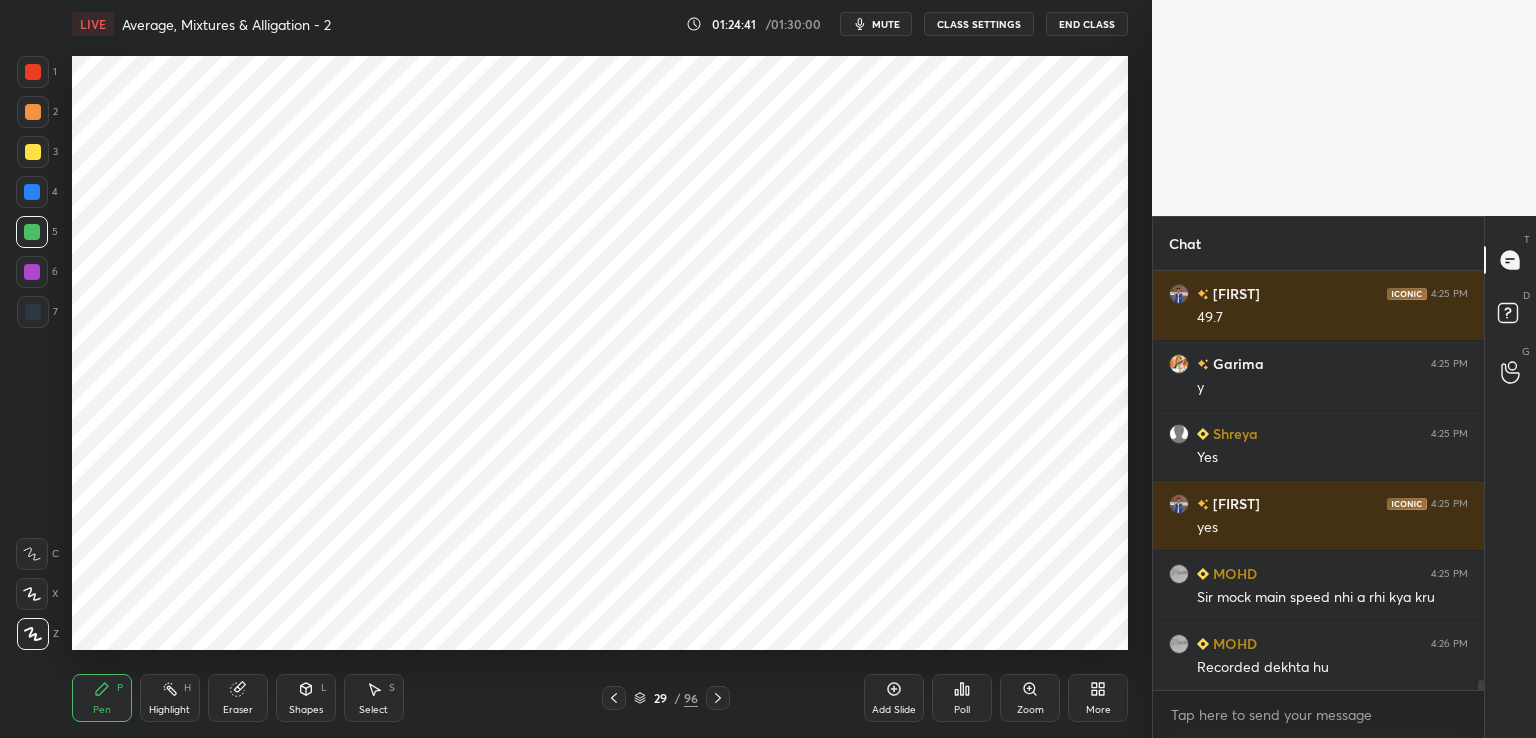 click 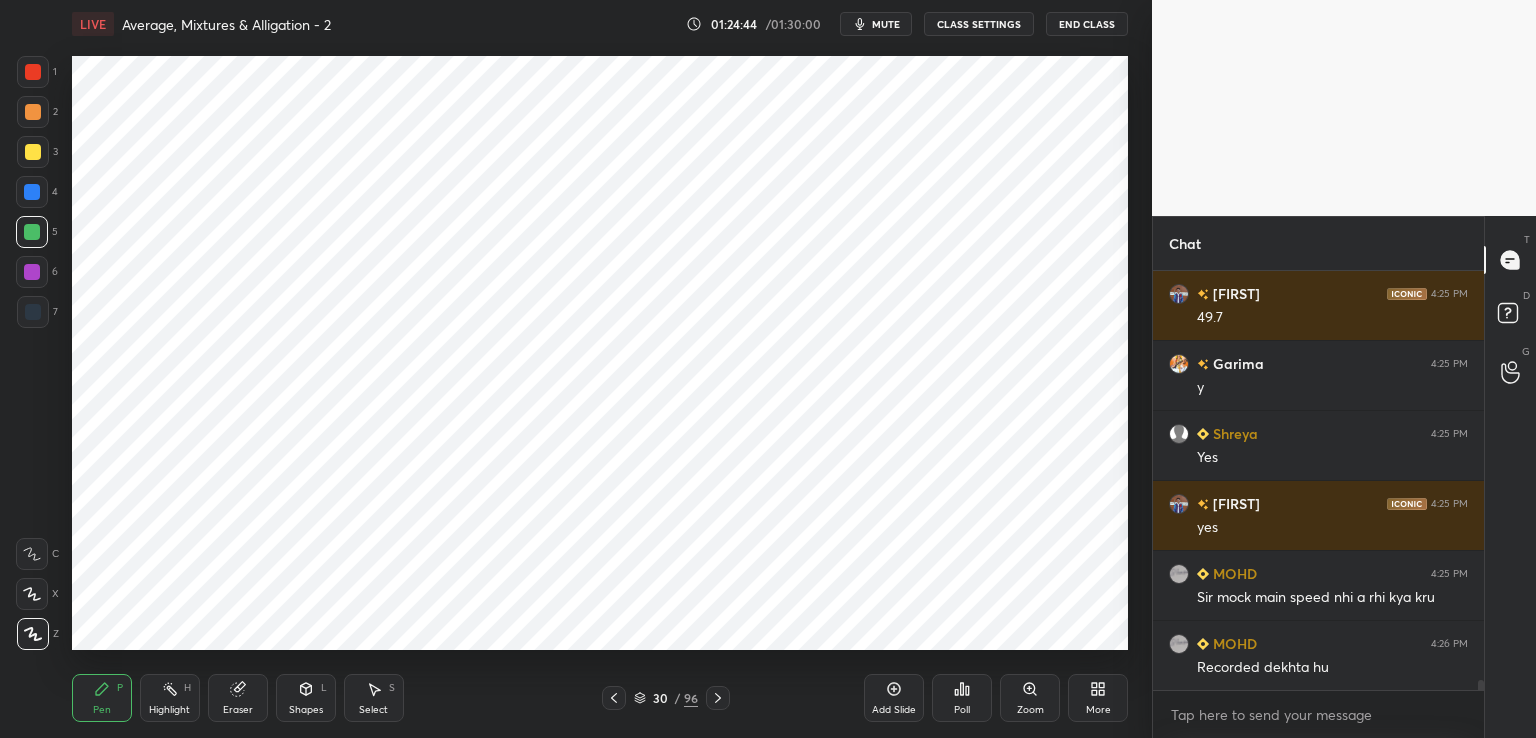 click at bounding box center [33, 312] 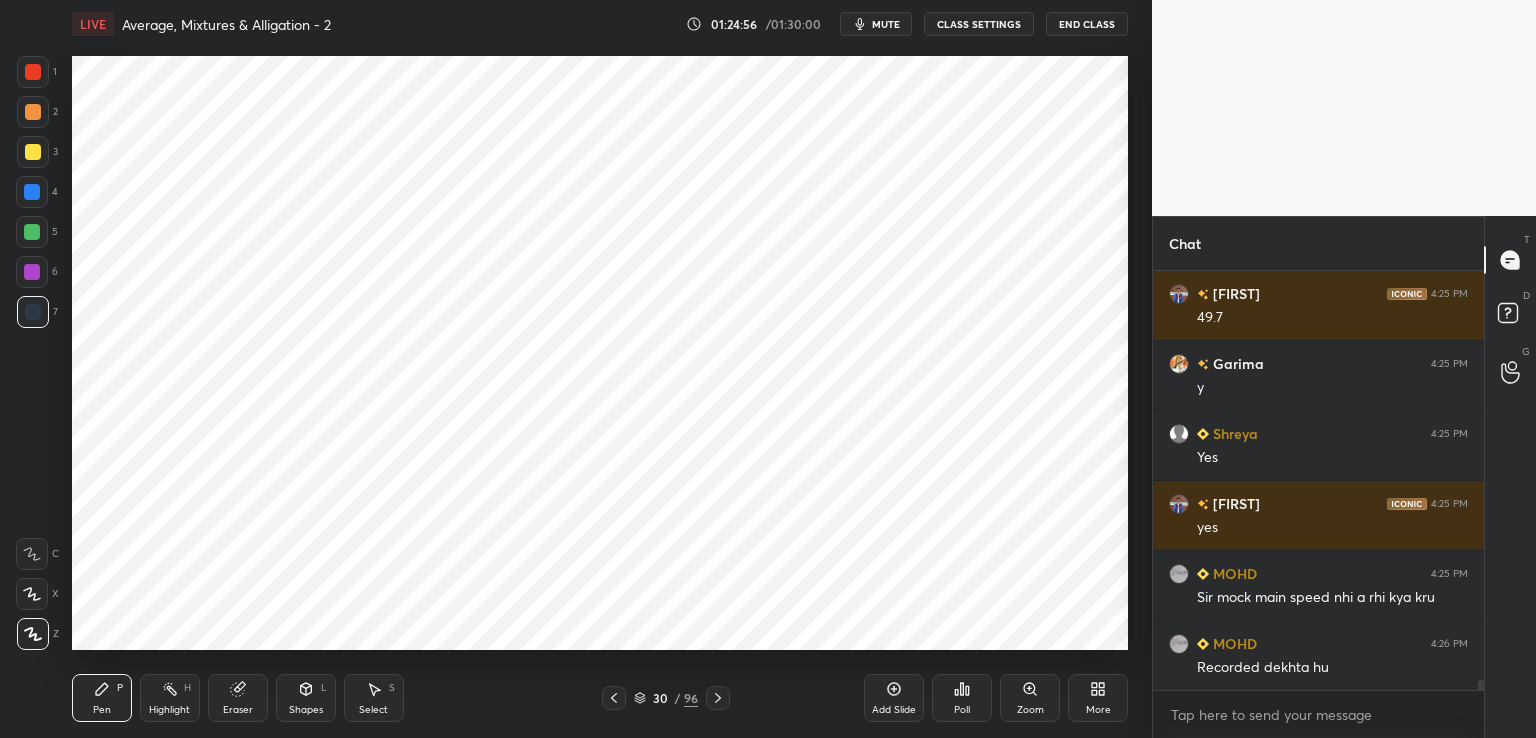 click at bounding box center [33, 72] 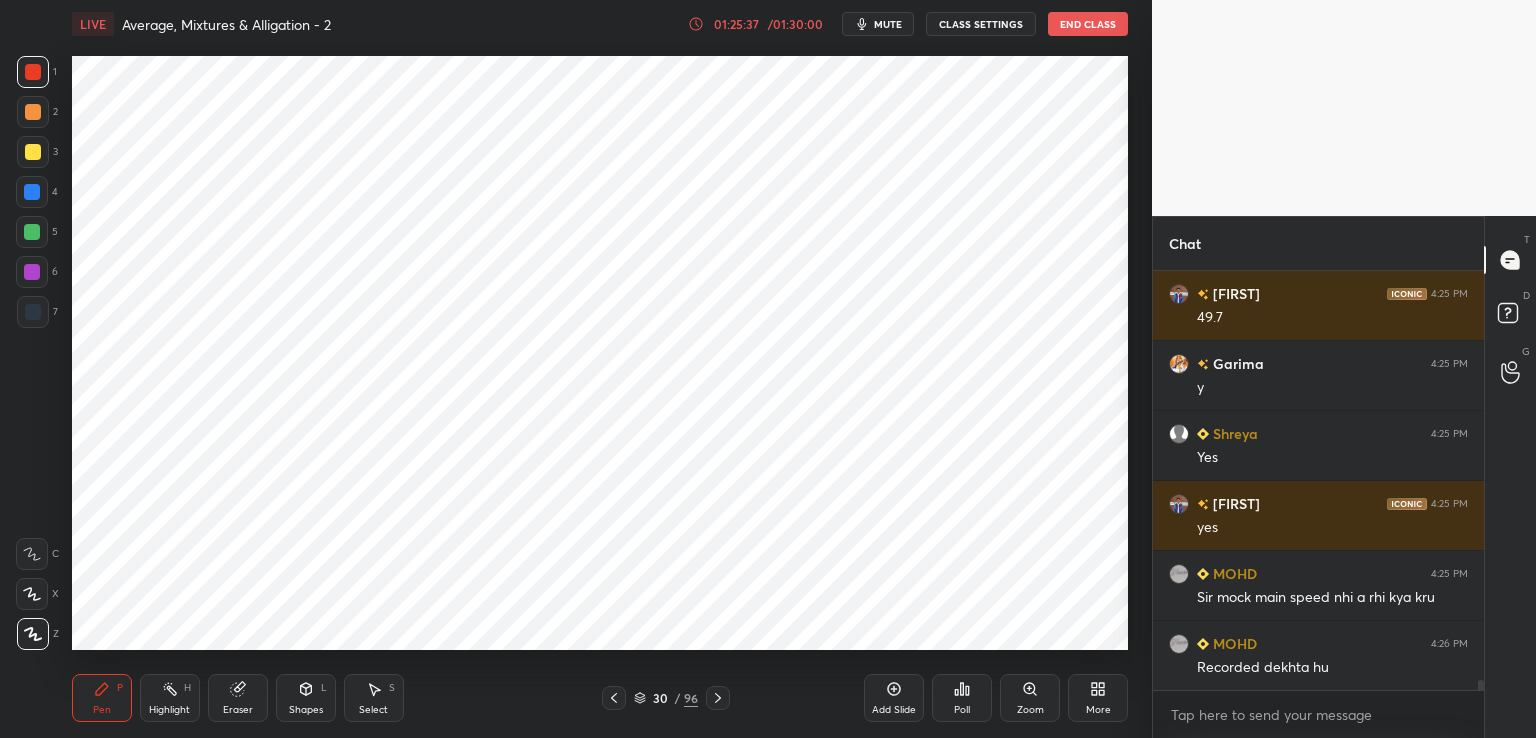 click on "Shapes L" at bounding box center (306, 698) 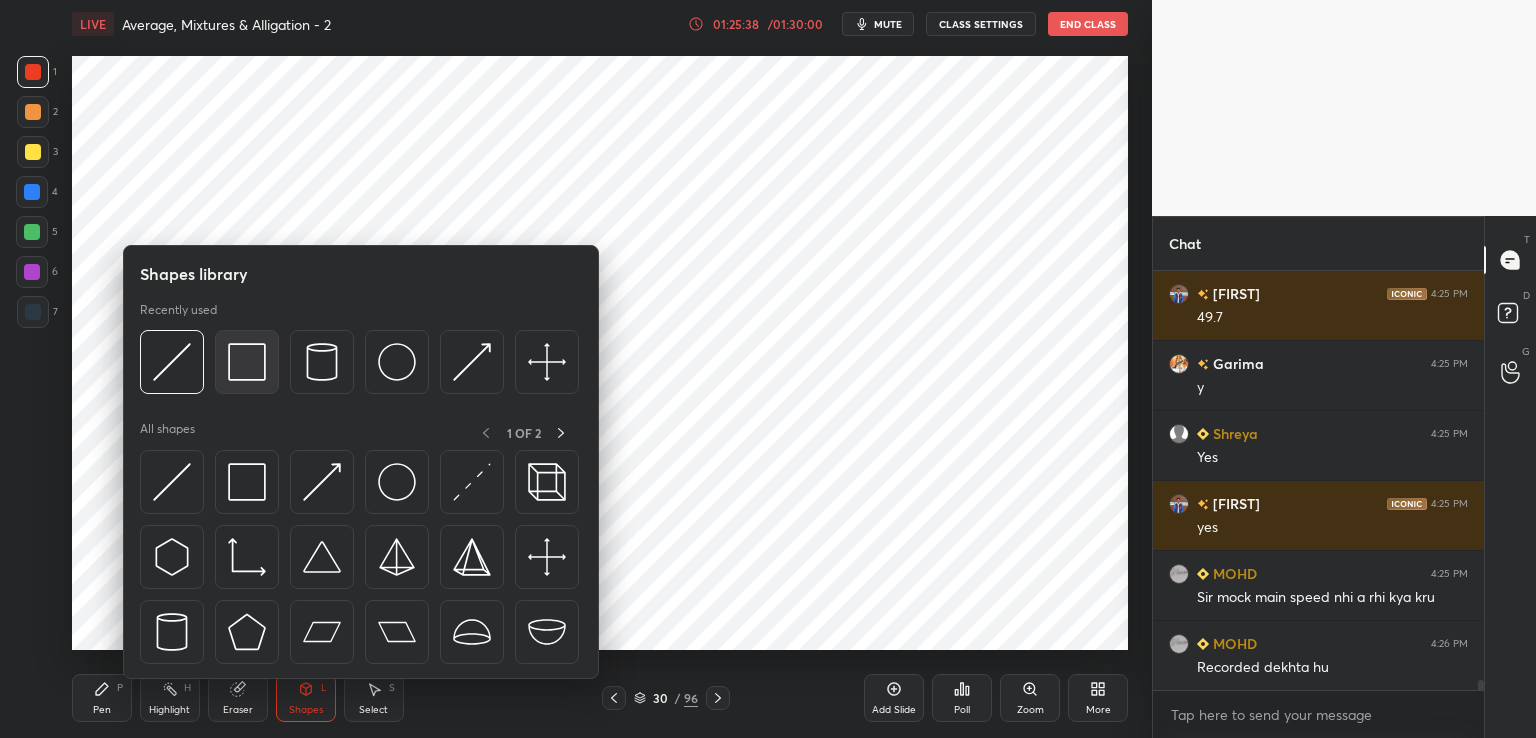 click at bounding box center (247, 362) 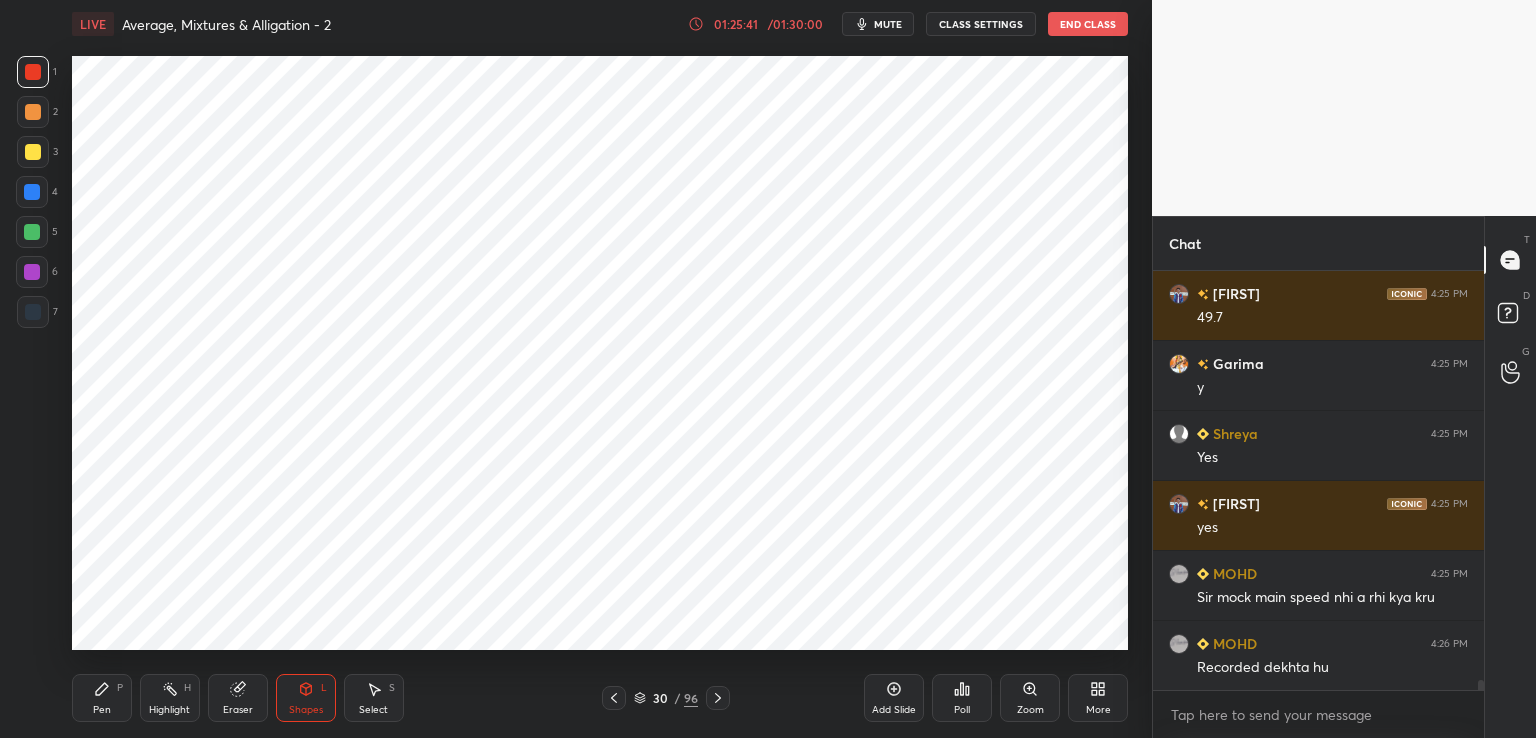 click on "P" at bounding box center (120, 688) 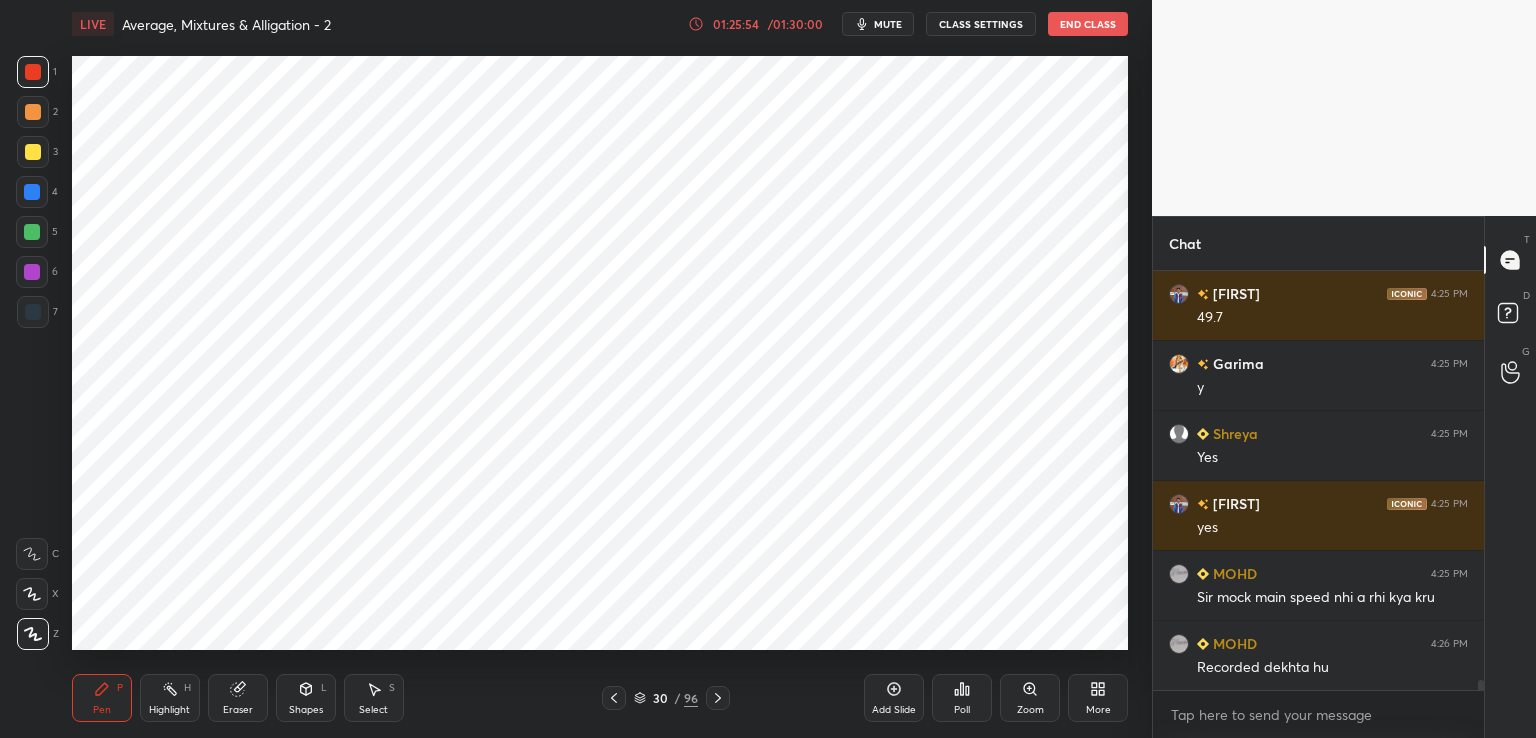 click at bounding box center [33, 312] 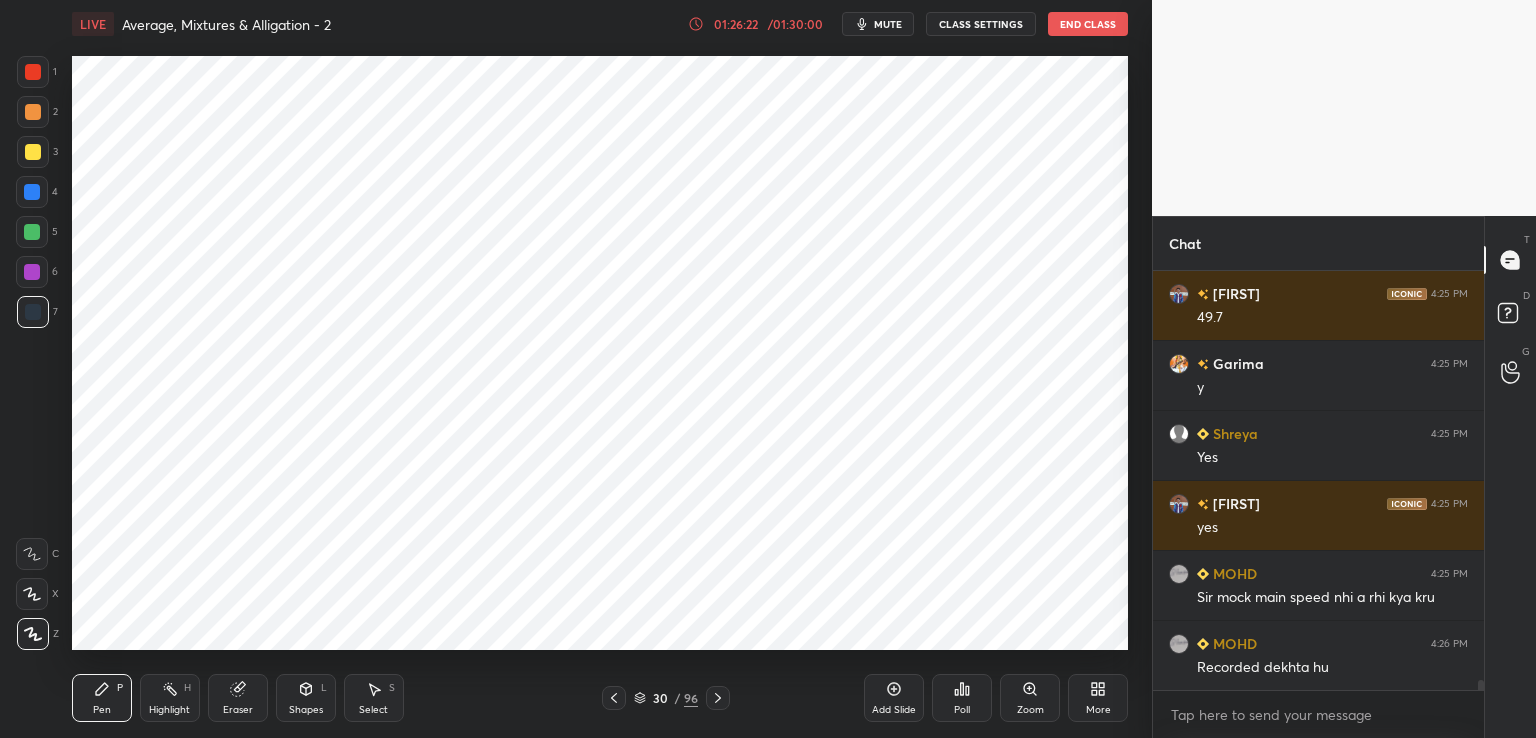 click at bounding box center (33, 72) 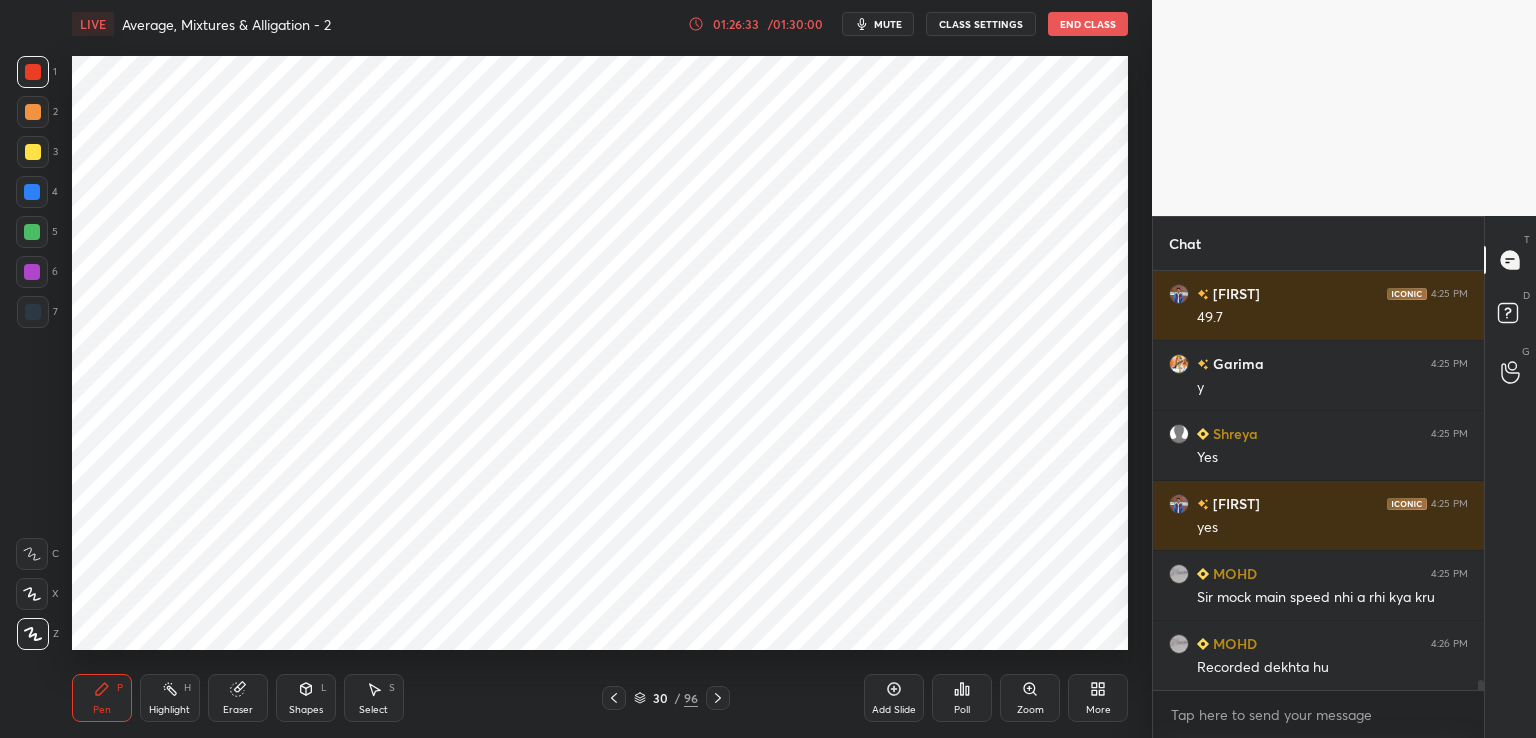 click at bounding box center (33, 312) 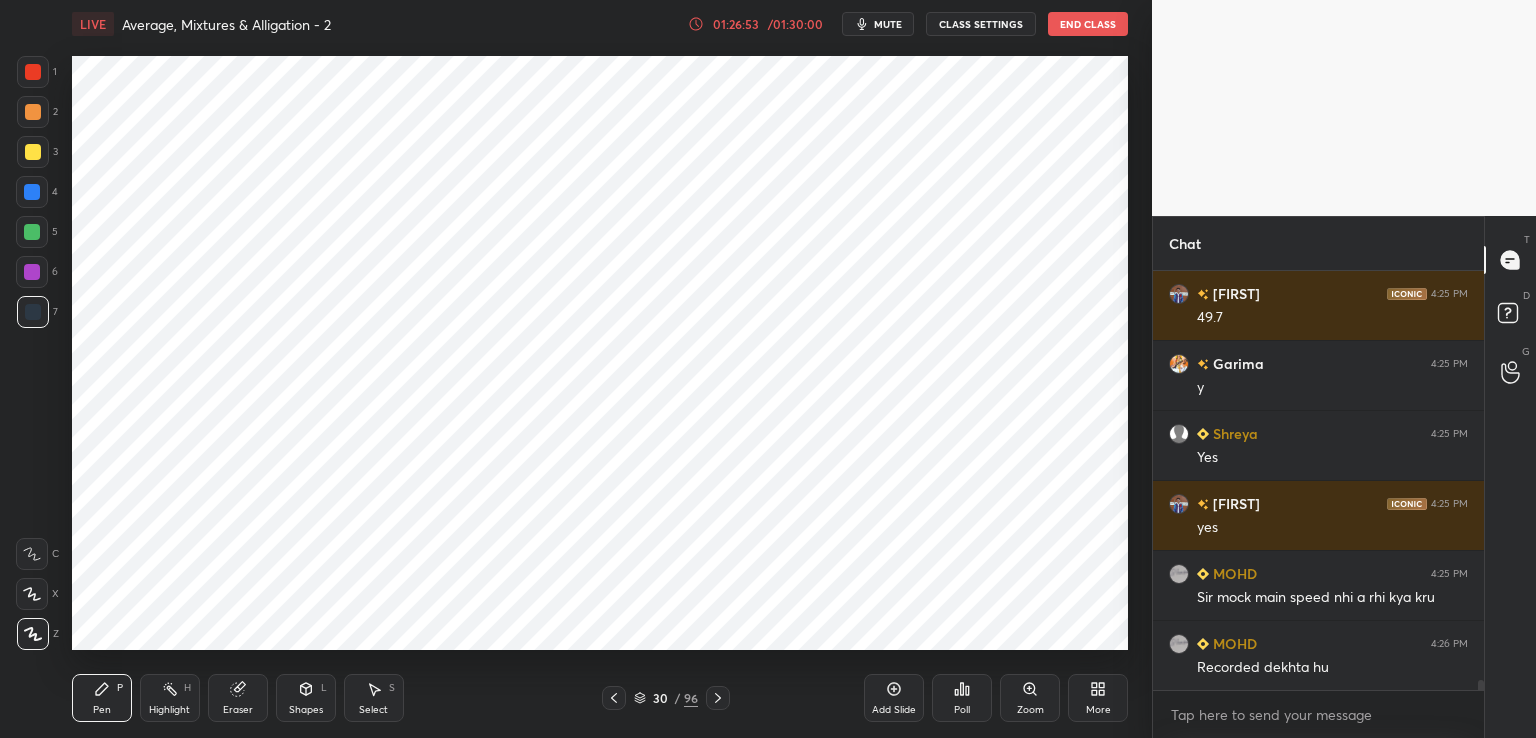 click on "Highlight H" at bounding box center (170, 698) 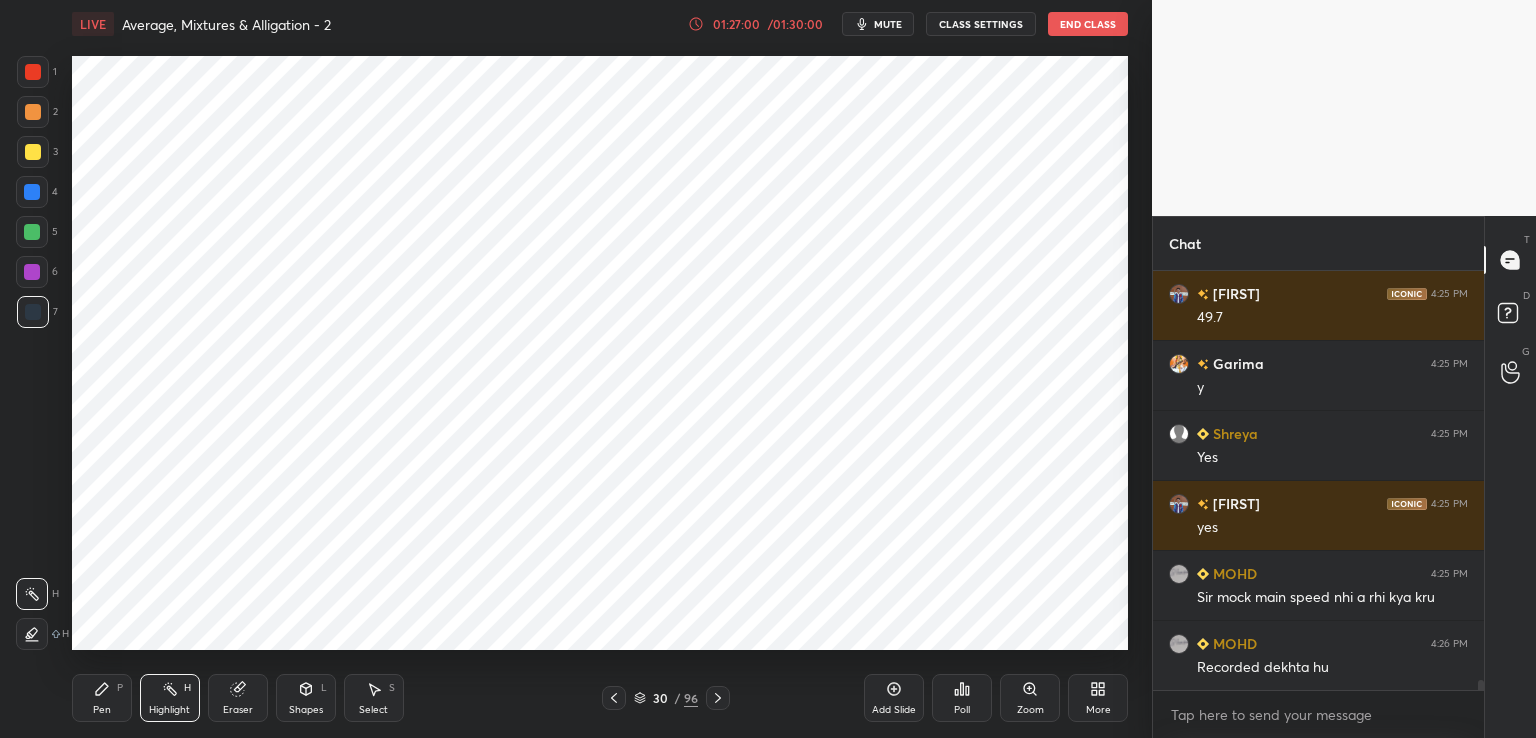 click on "Pen P" at bounding box center (102, 698) 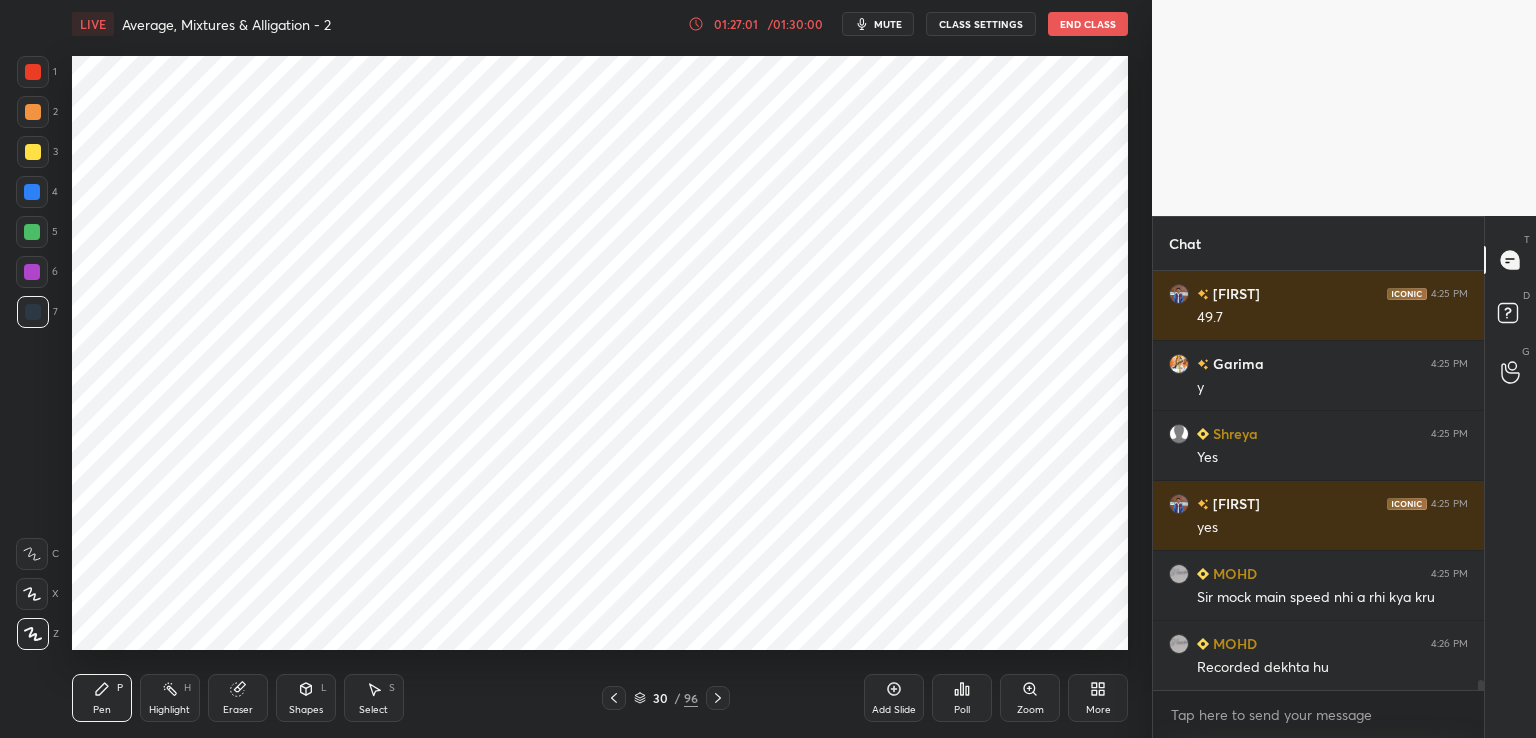 click 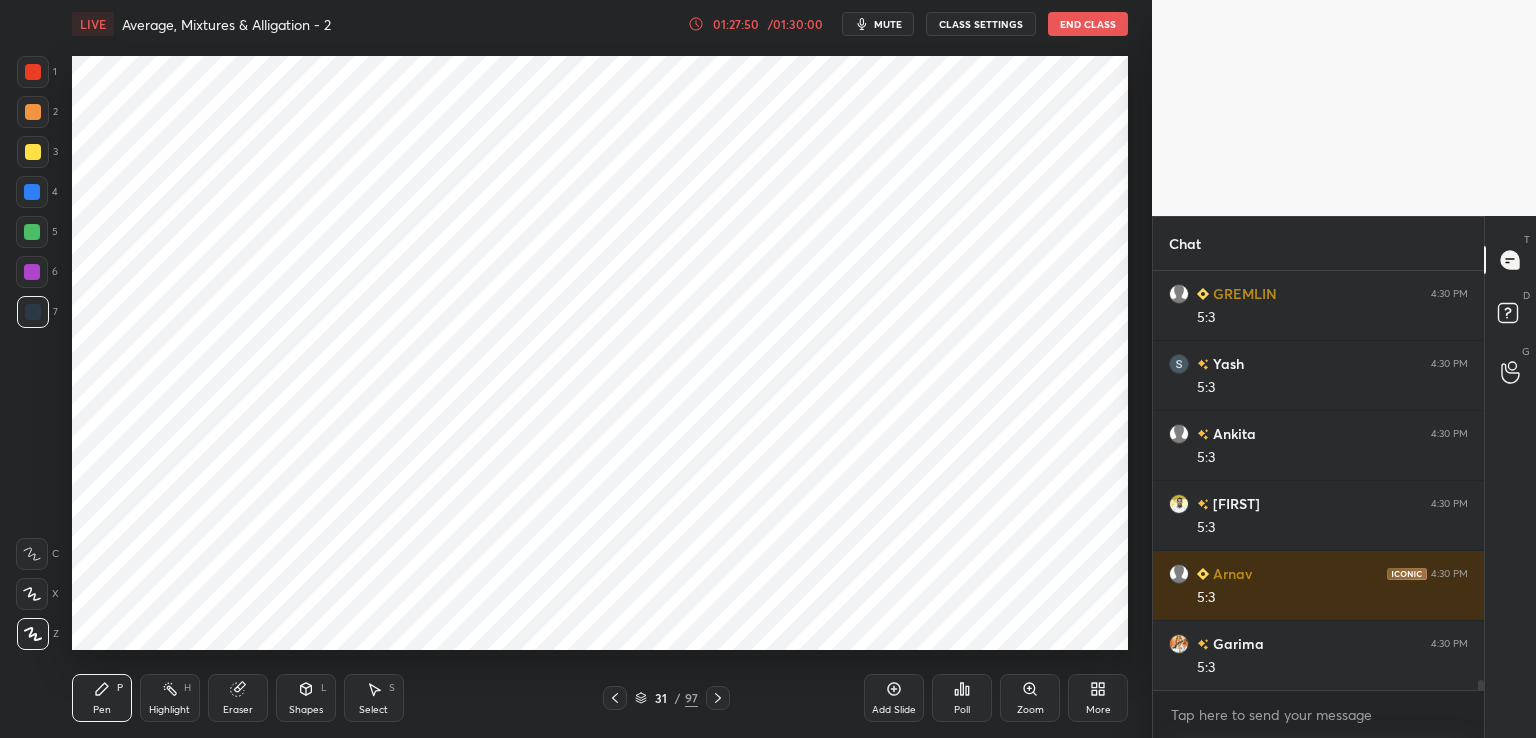 scroll, scrollTop: 17068, scrollLeft: 0, axis: vertical 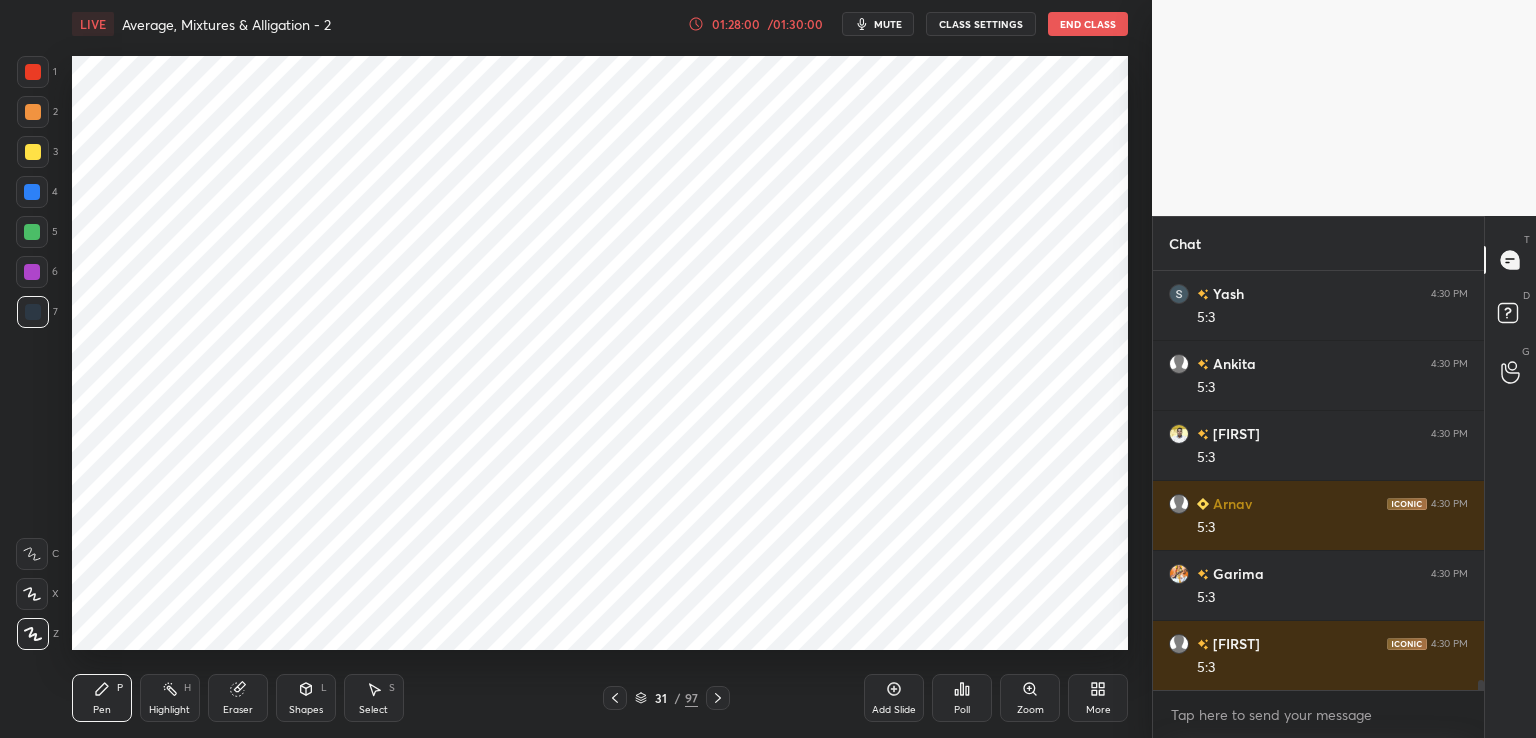 click at bounding box center [33, 72] 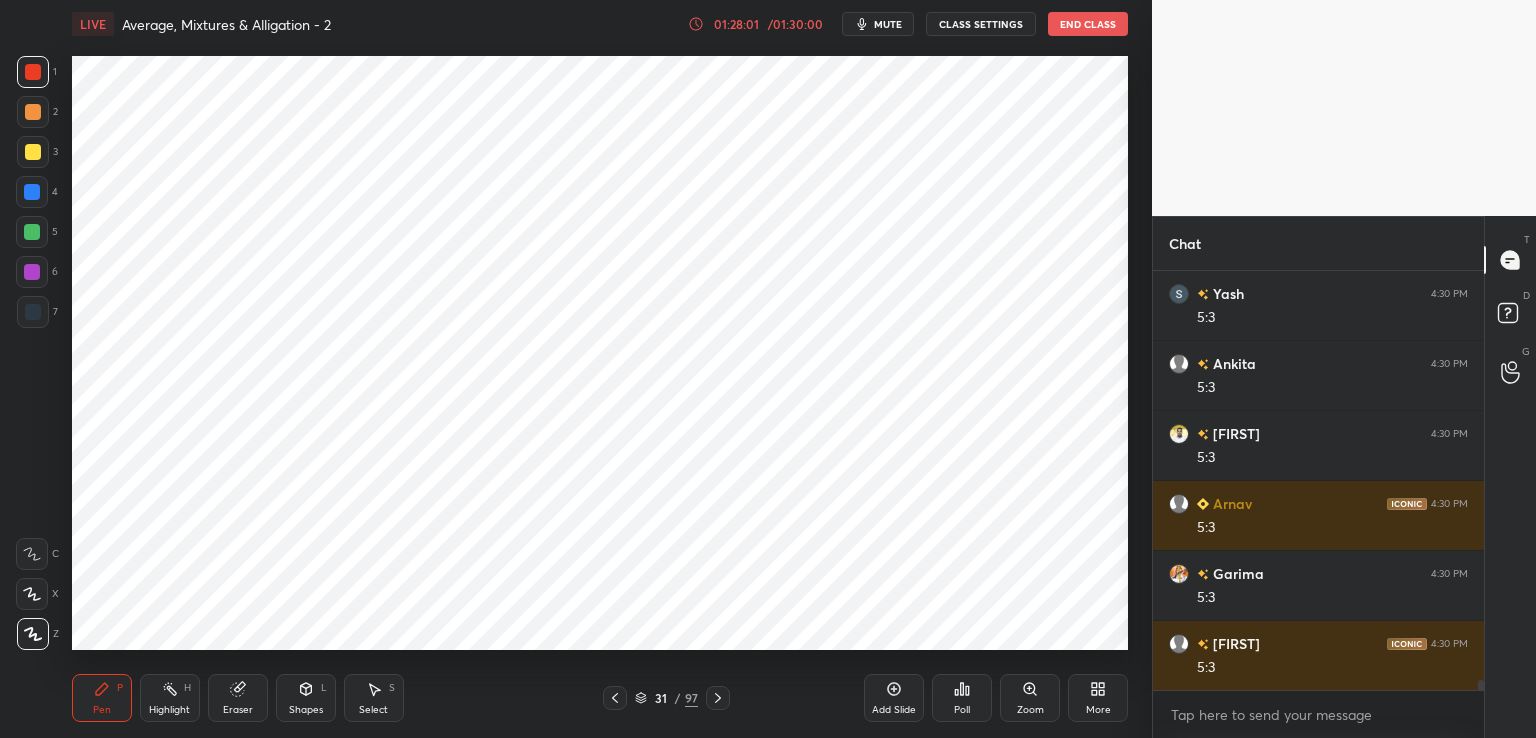 click 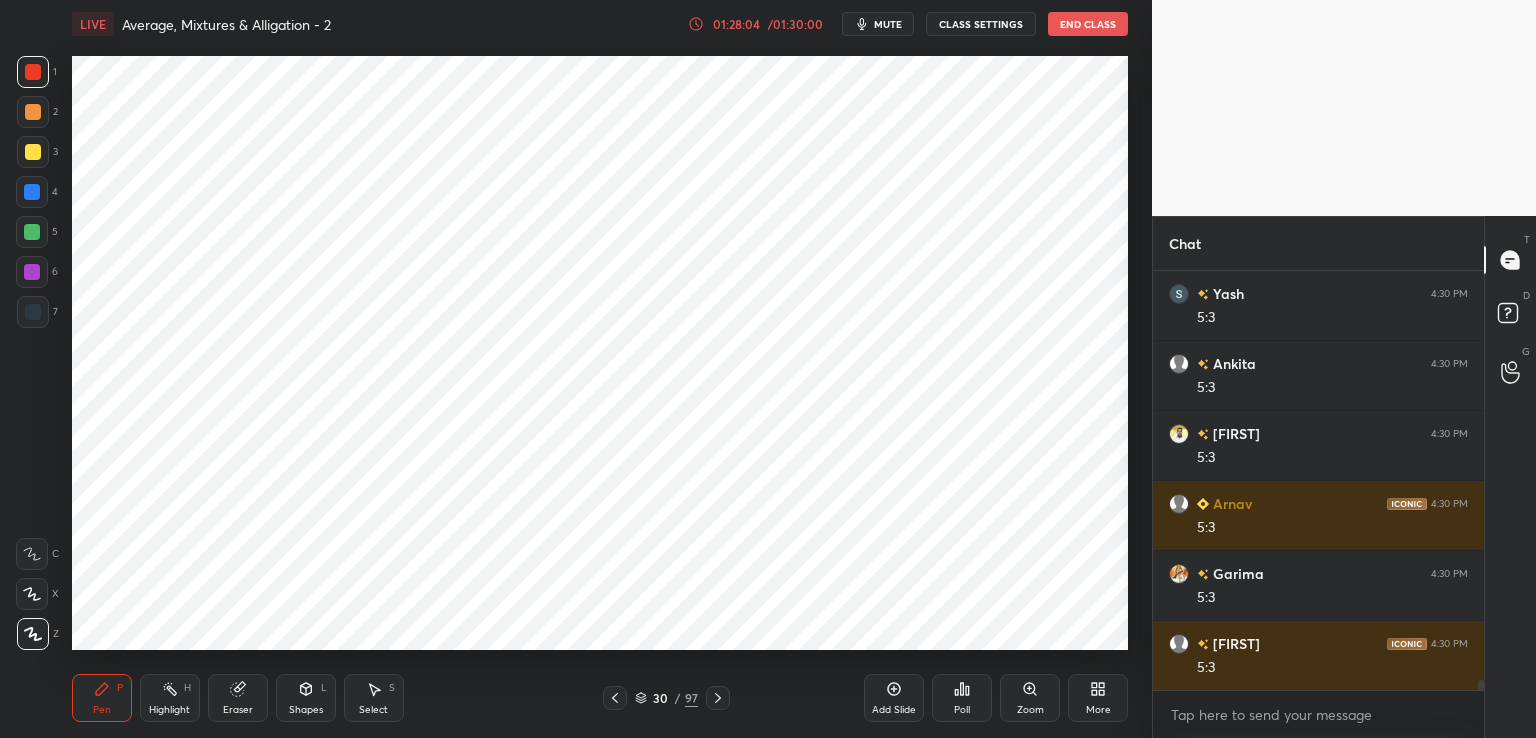 click 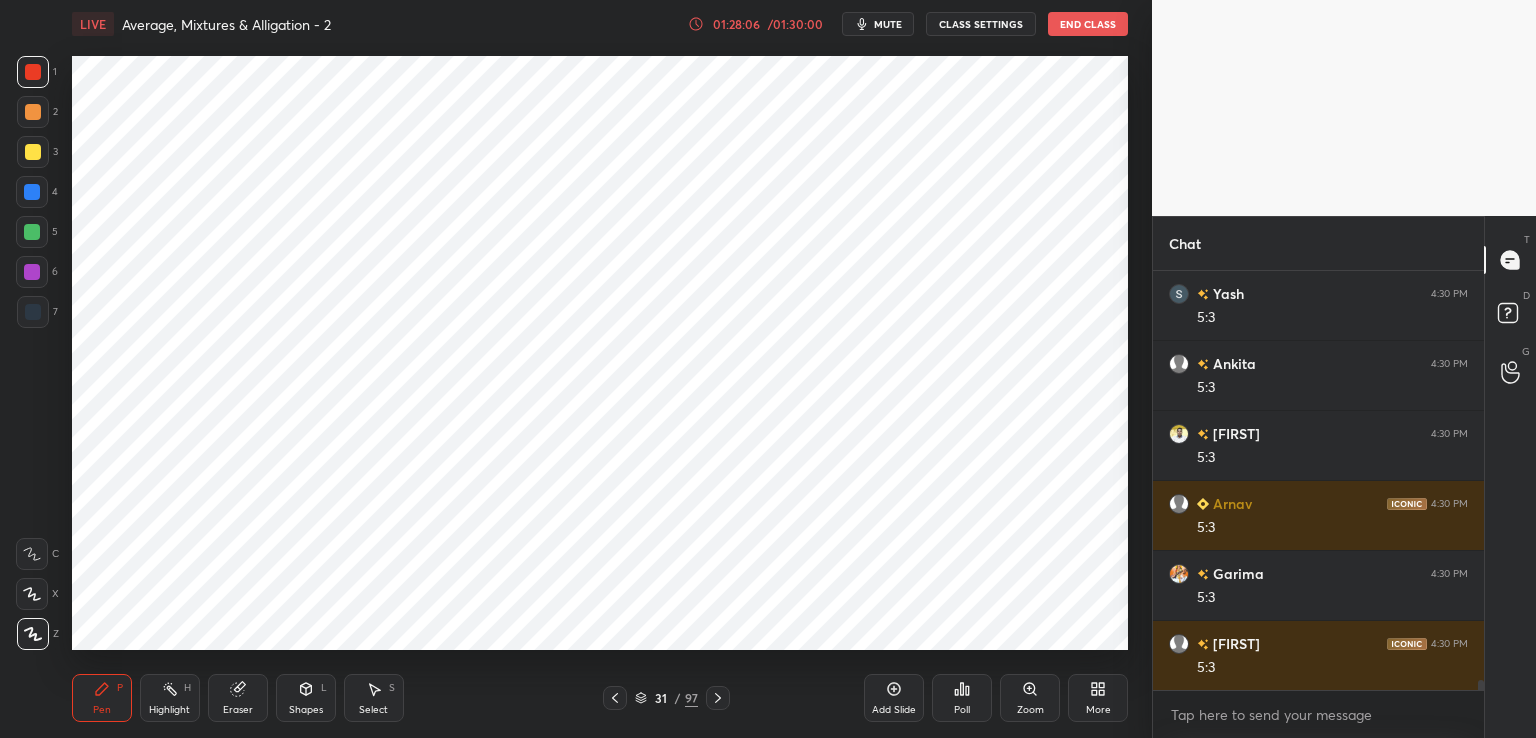 scroll, scrollTop: 17138, scrollLeft: 0, axis: vertical 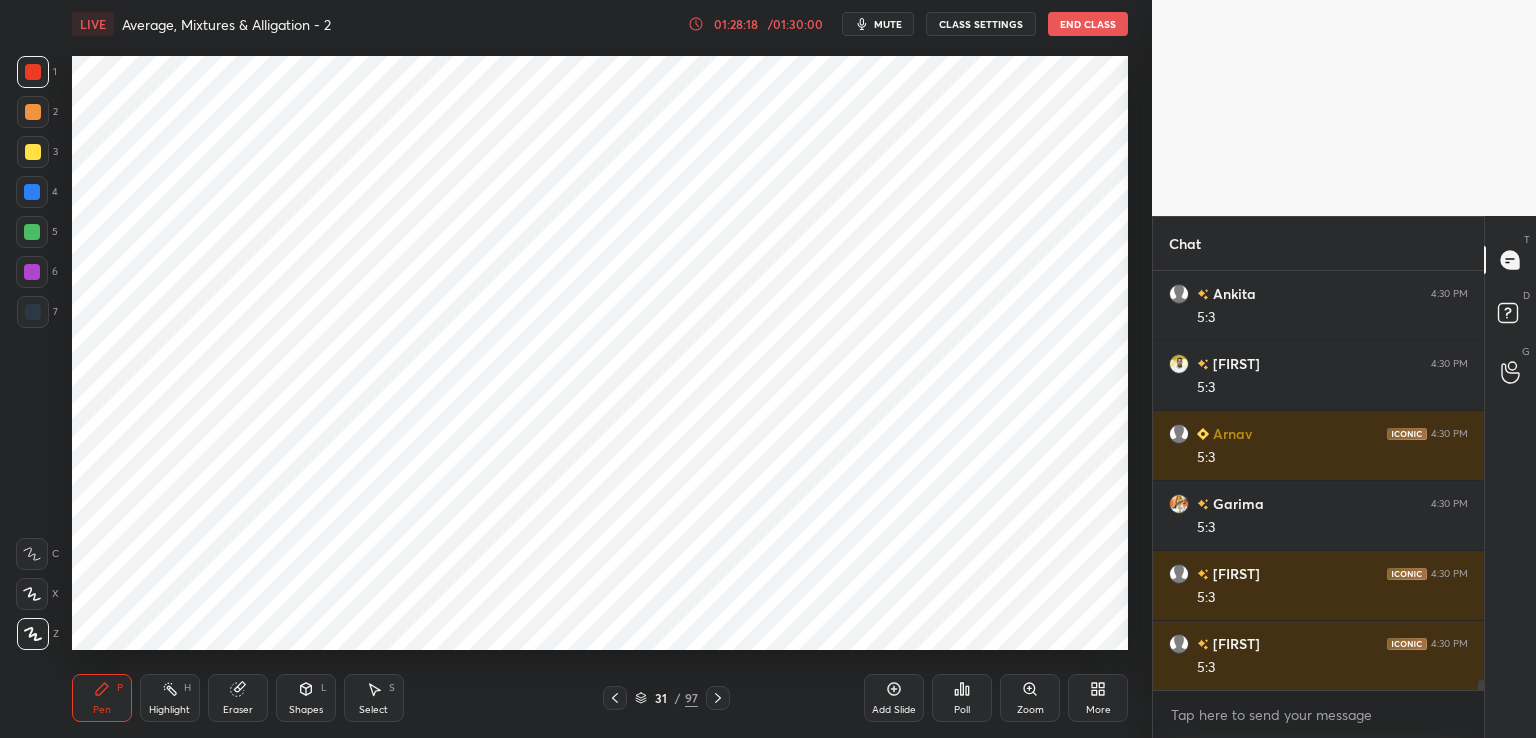 click 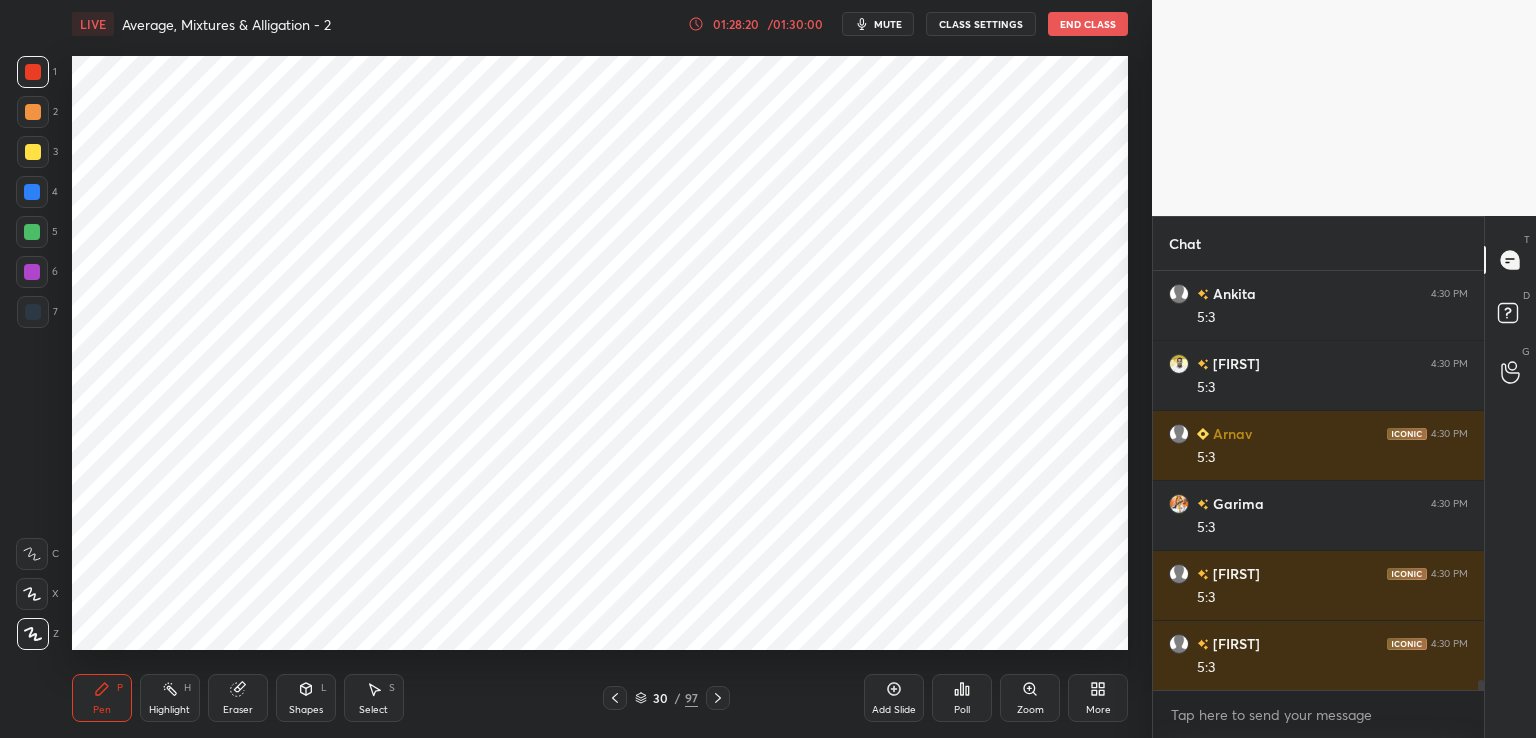 click on "1 2 3 4 5 6 7 C X Z C X Z E E Erase all   H H" at bounding box center (32, 353) 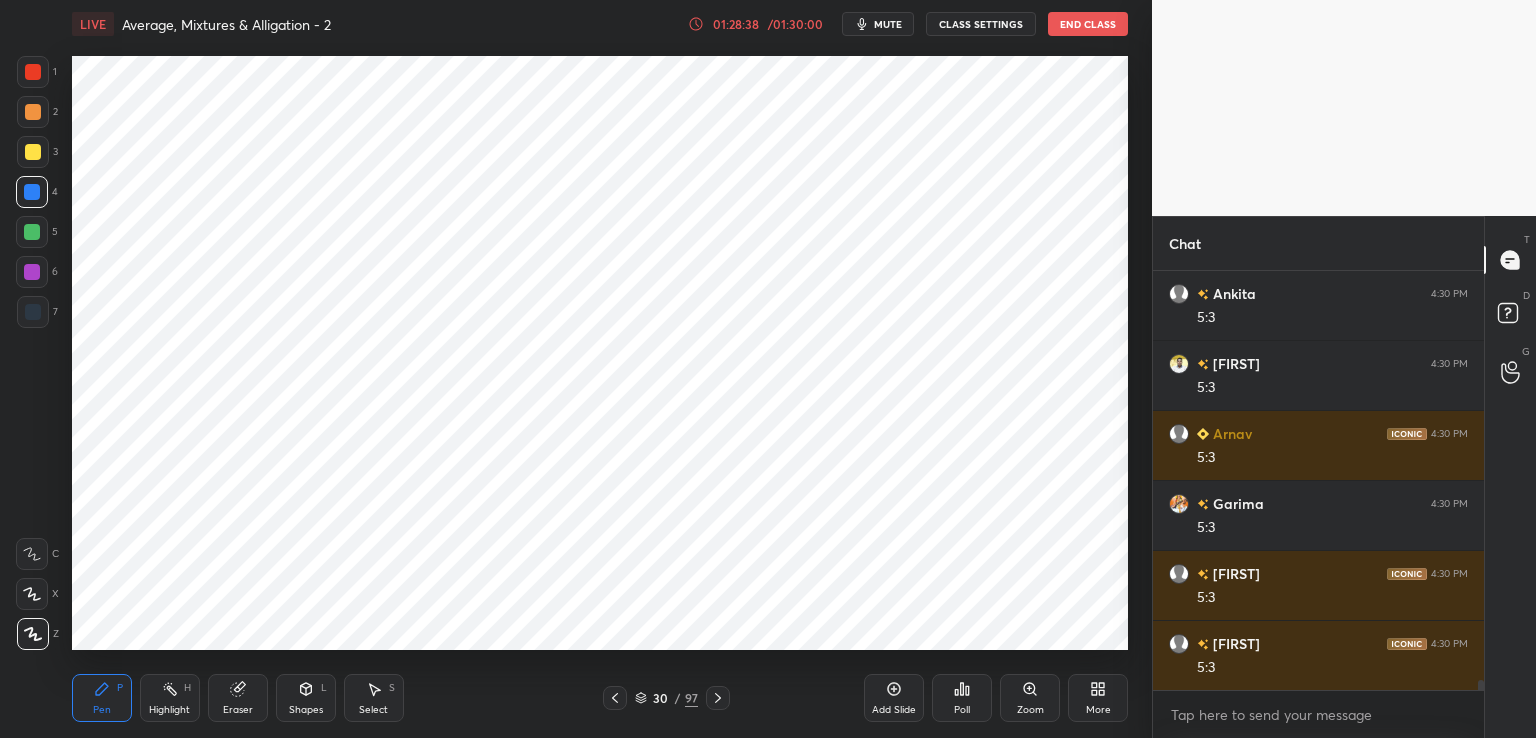 scroll, scrollTop: 17208, scrollLeft: 0, axis: vertical 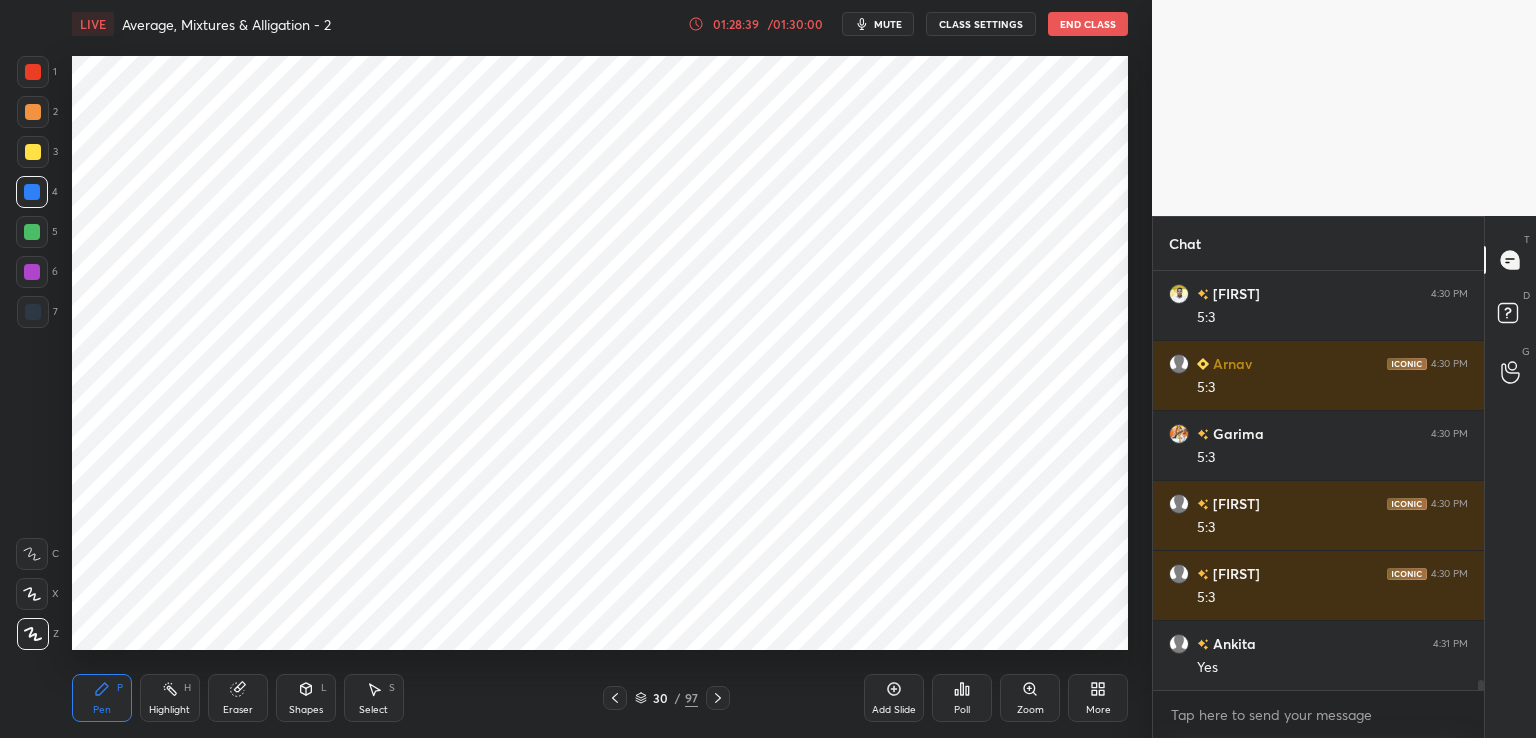 click 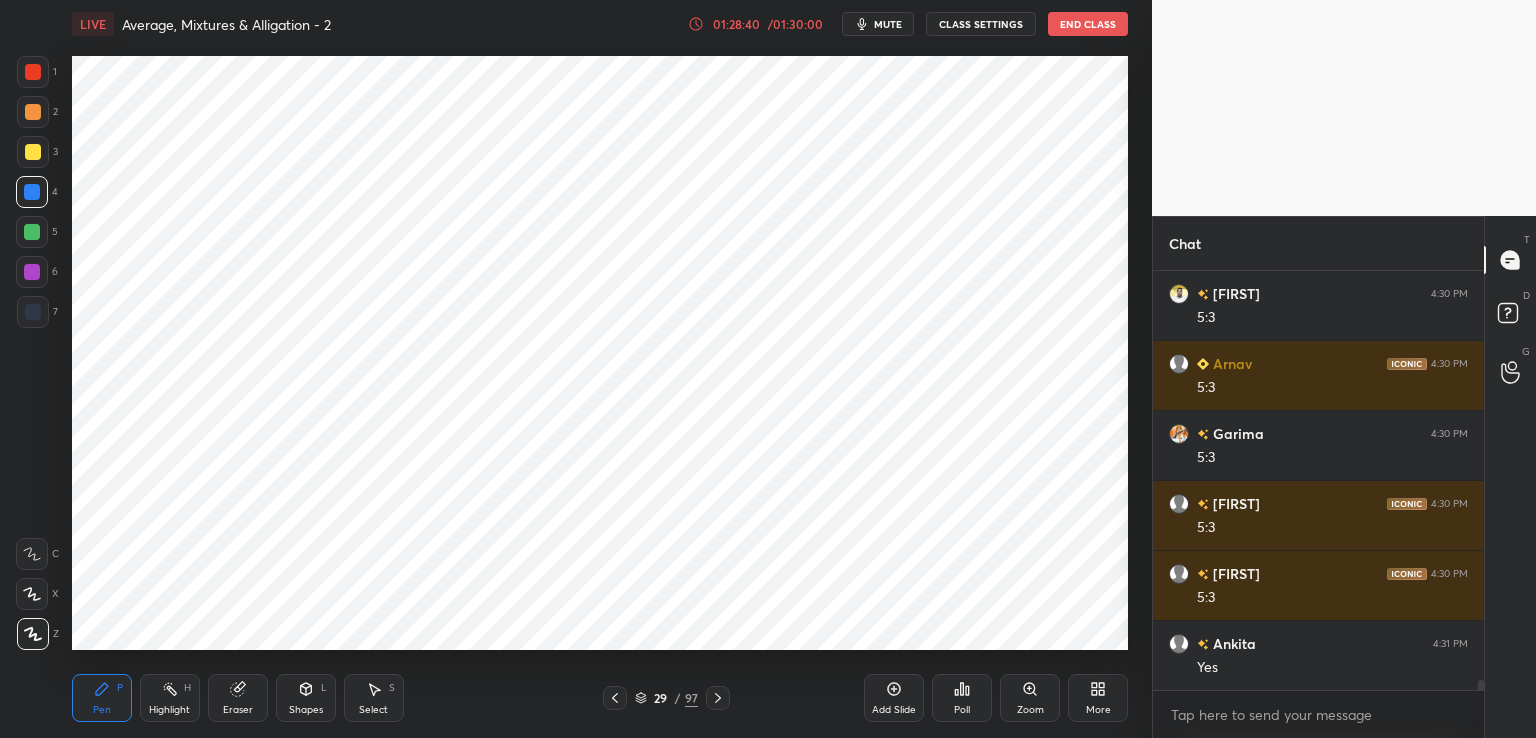 click 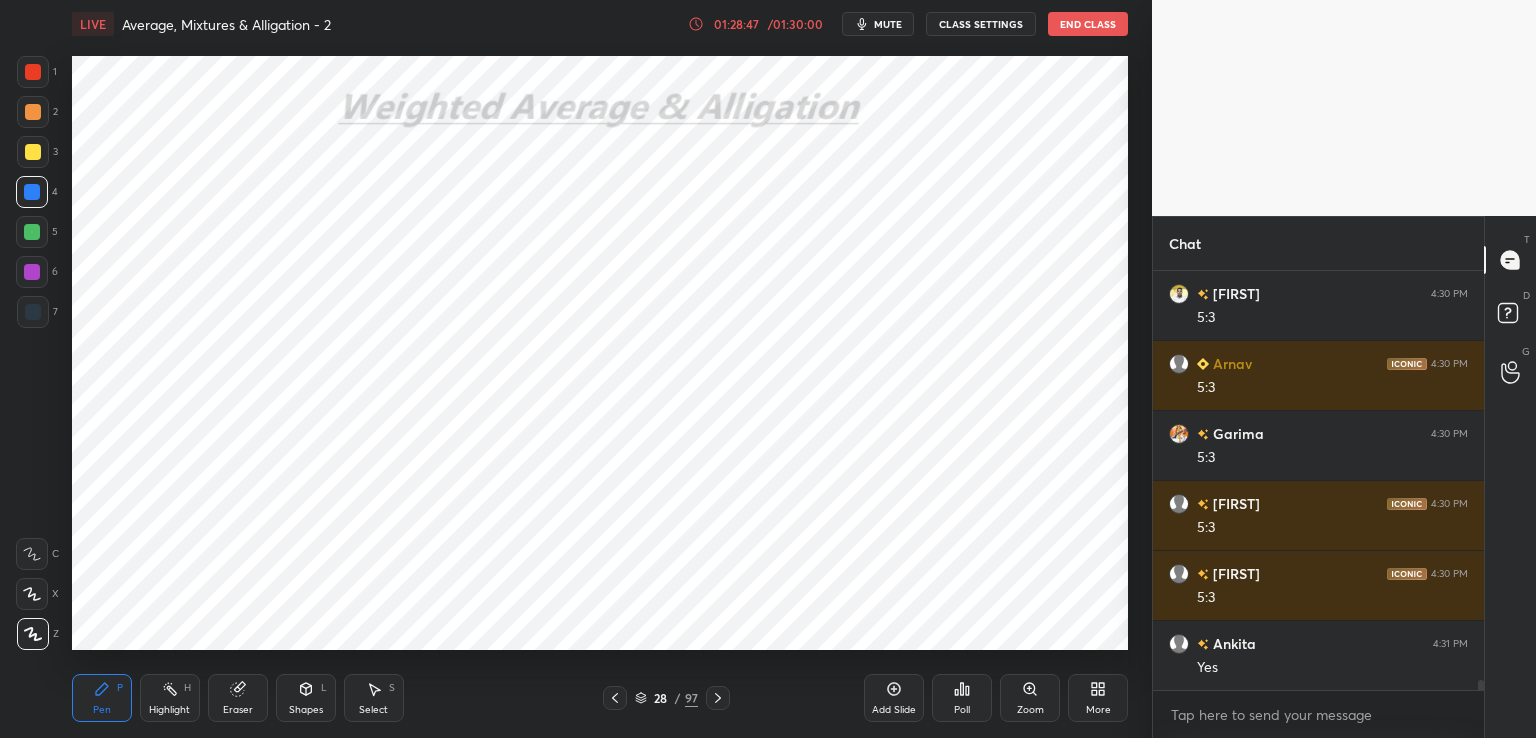click 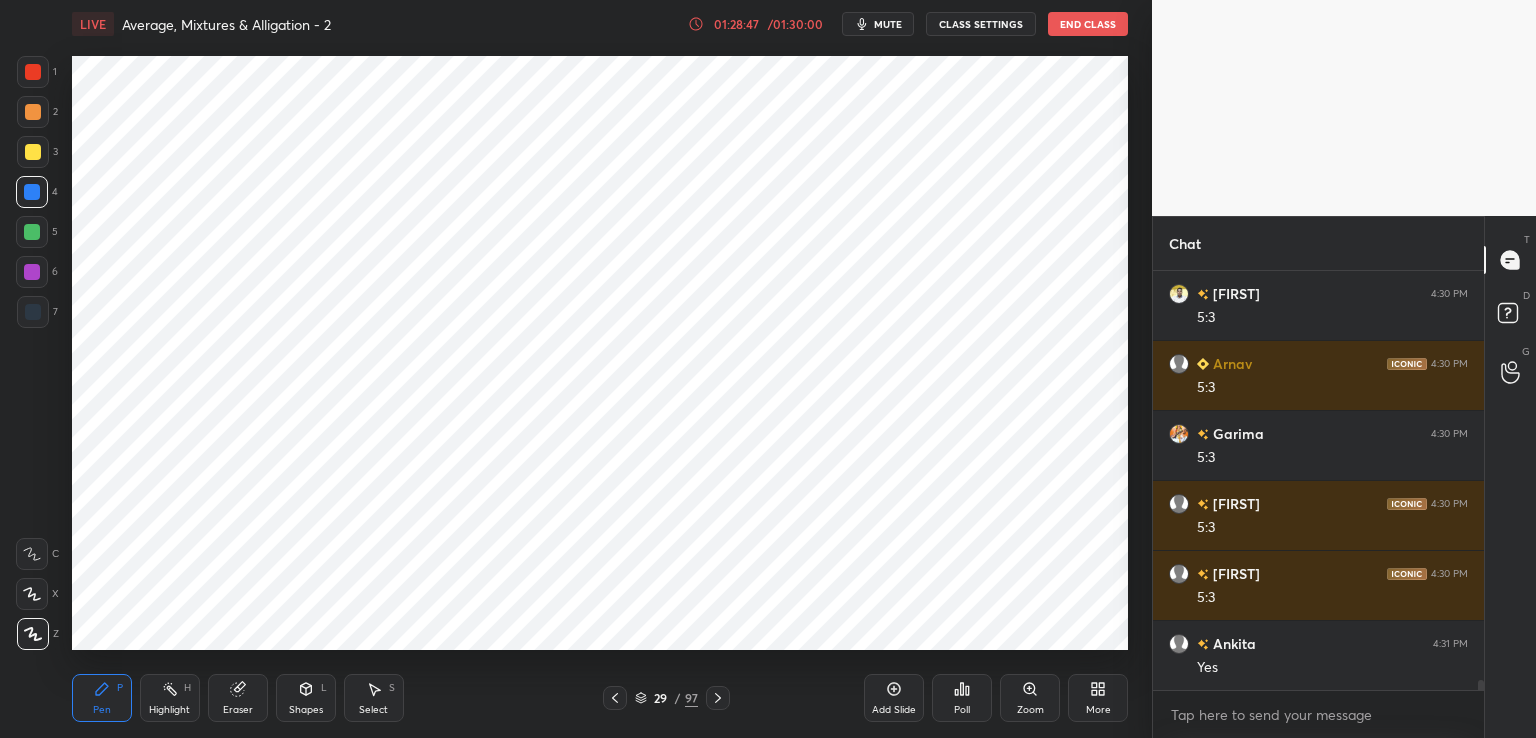 click 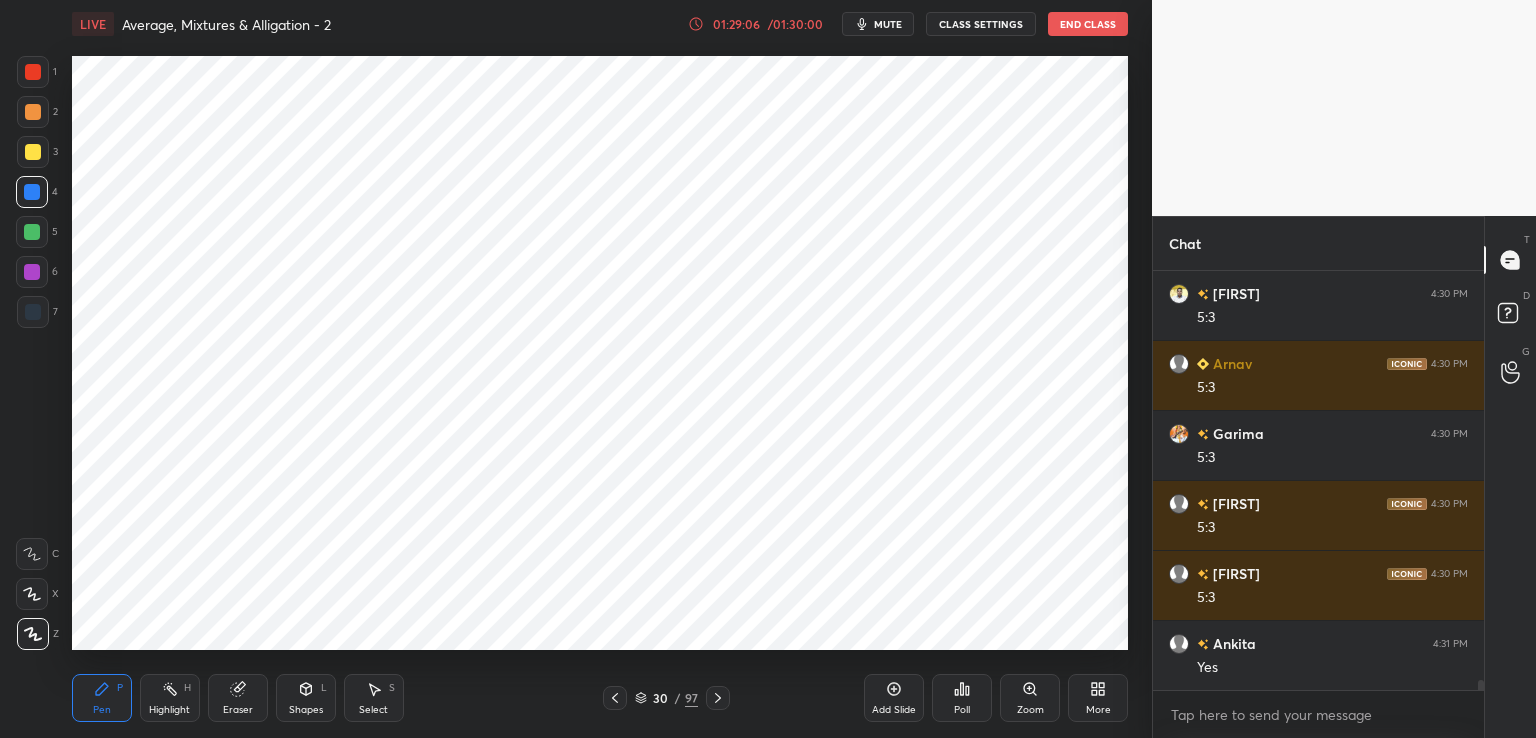 click at bounding box center [33, 72] 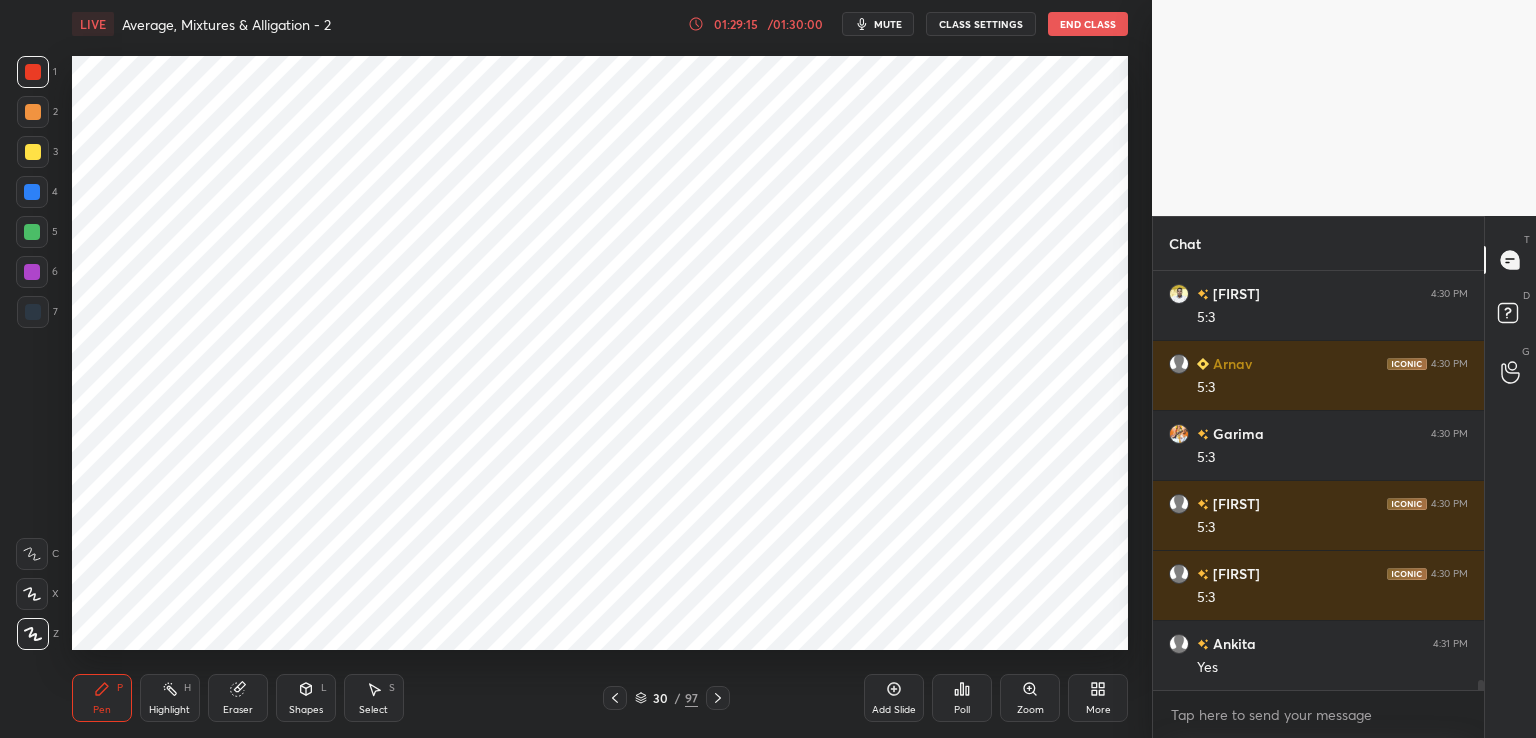 click 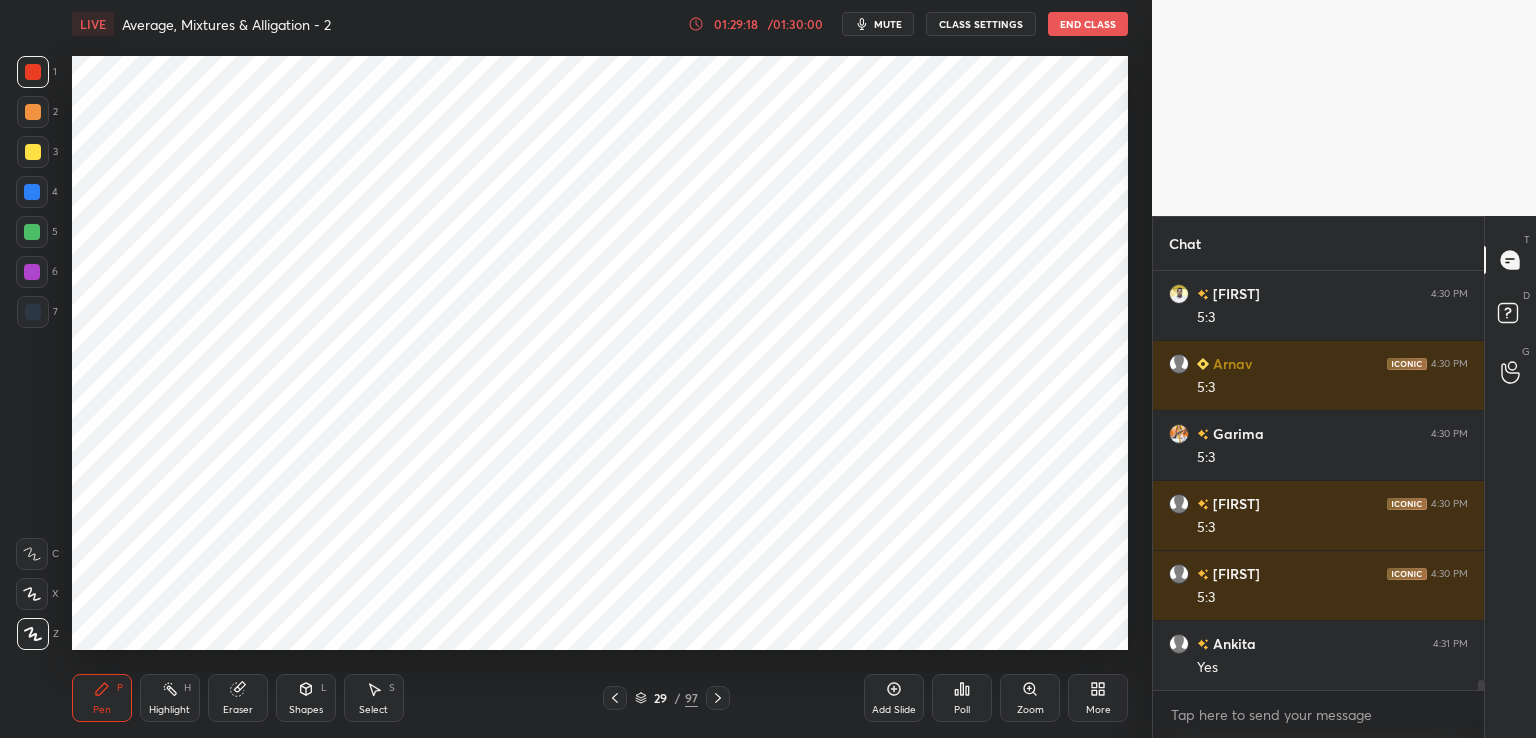 click 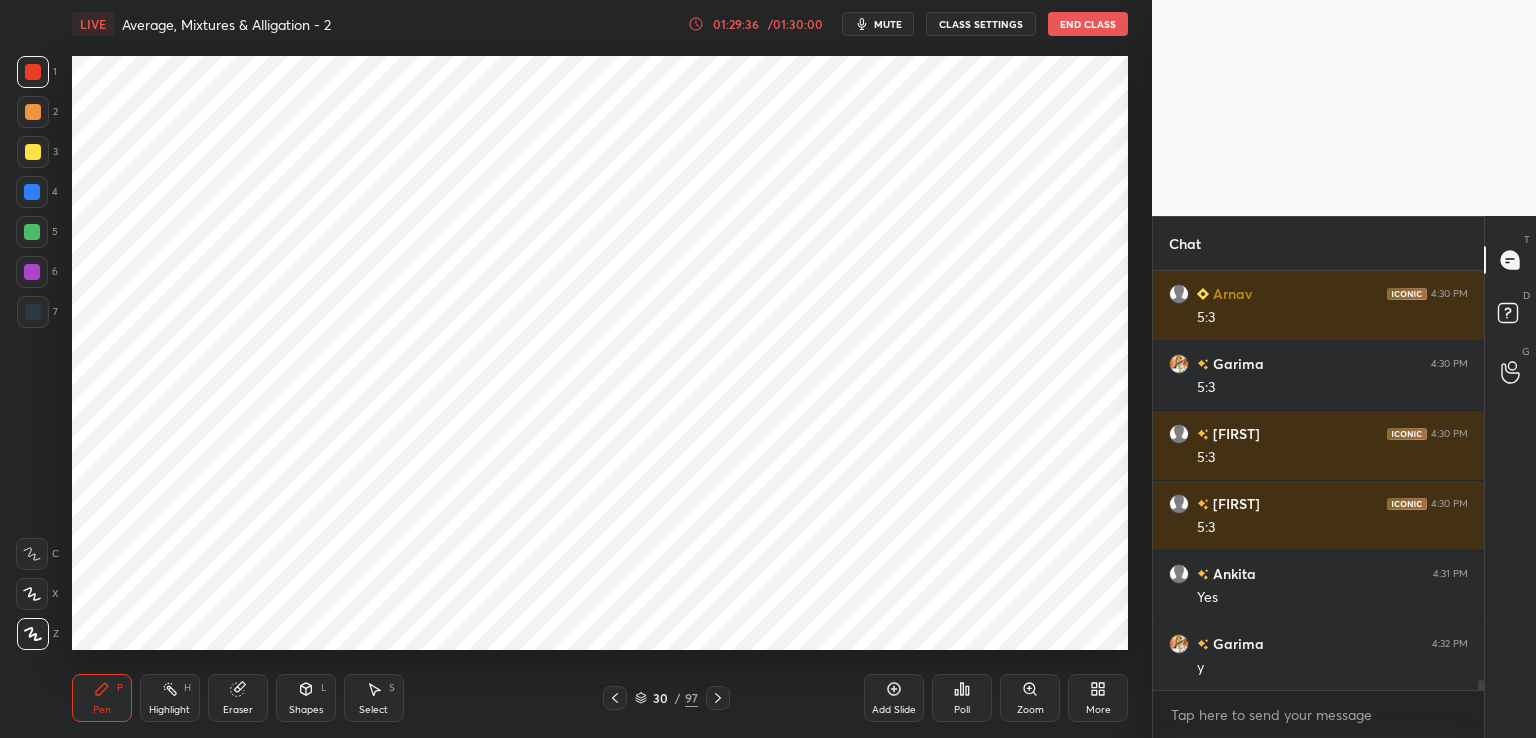 scroll, scrollTop: 17348, scrollLeft: 0, axis: vertical 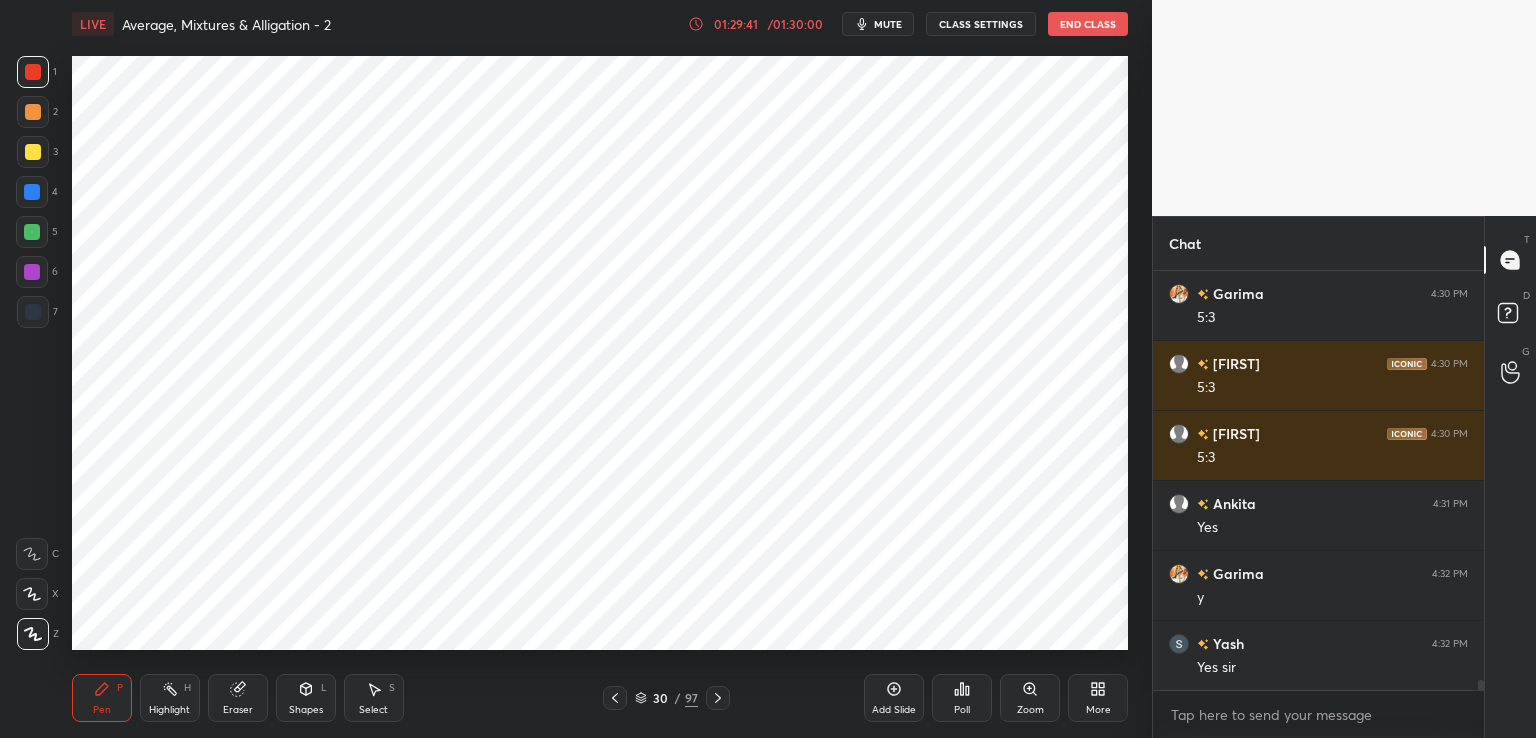 click 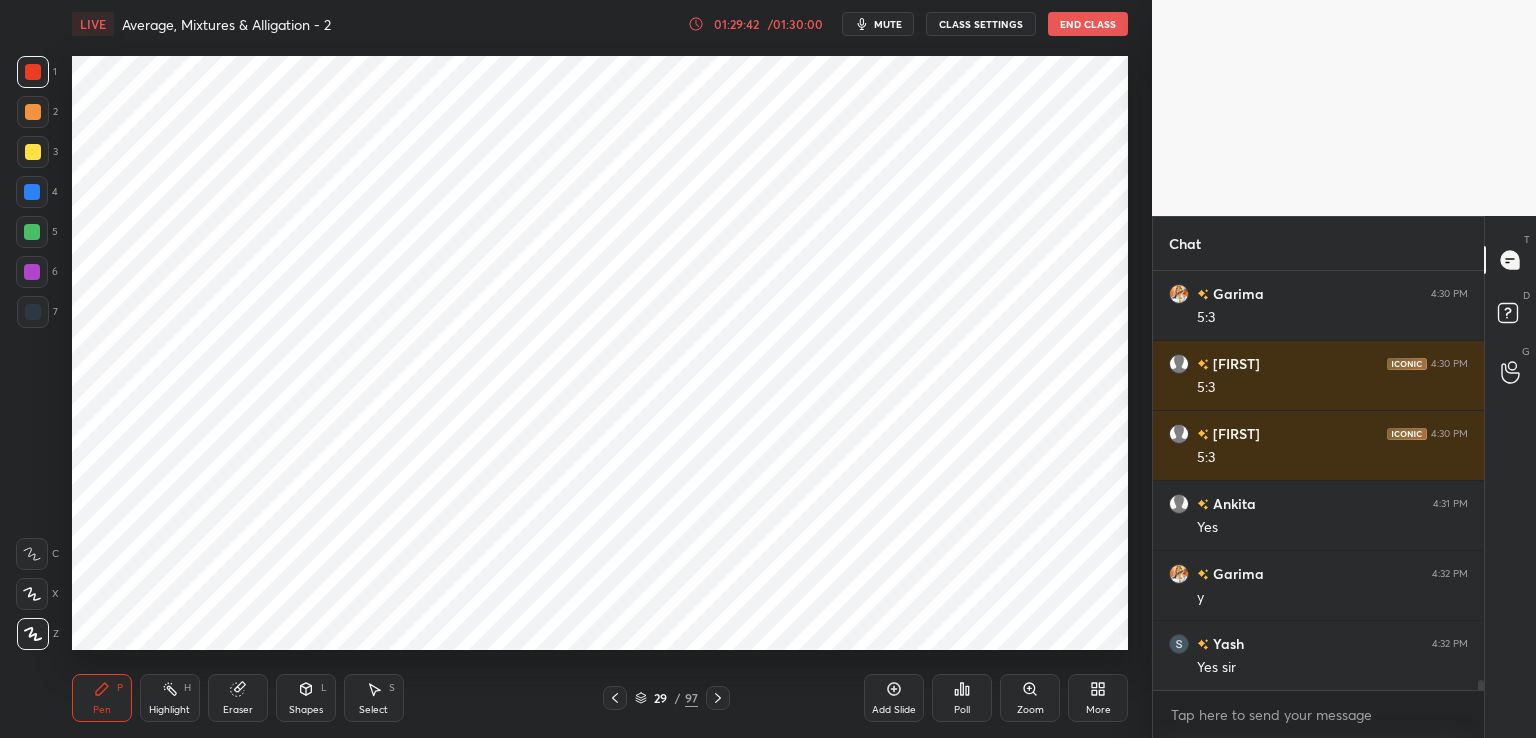click 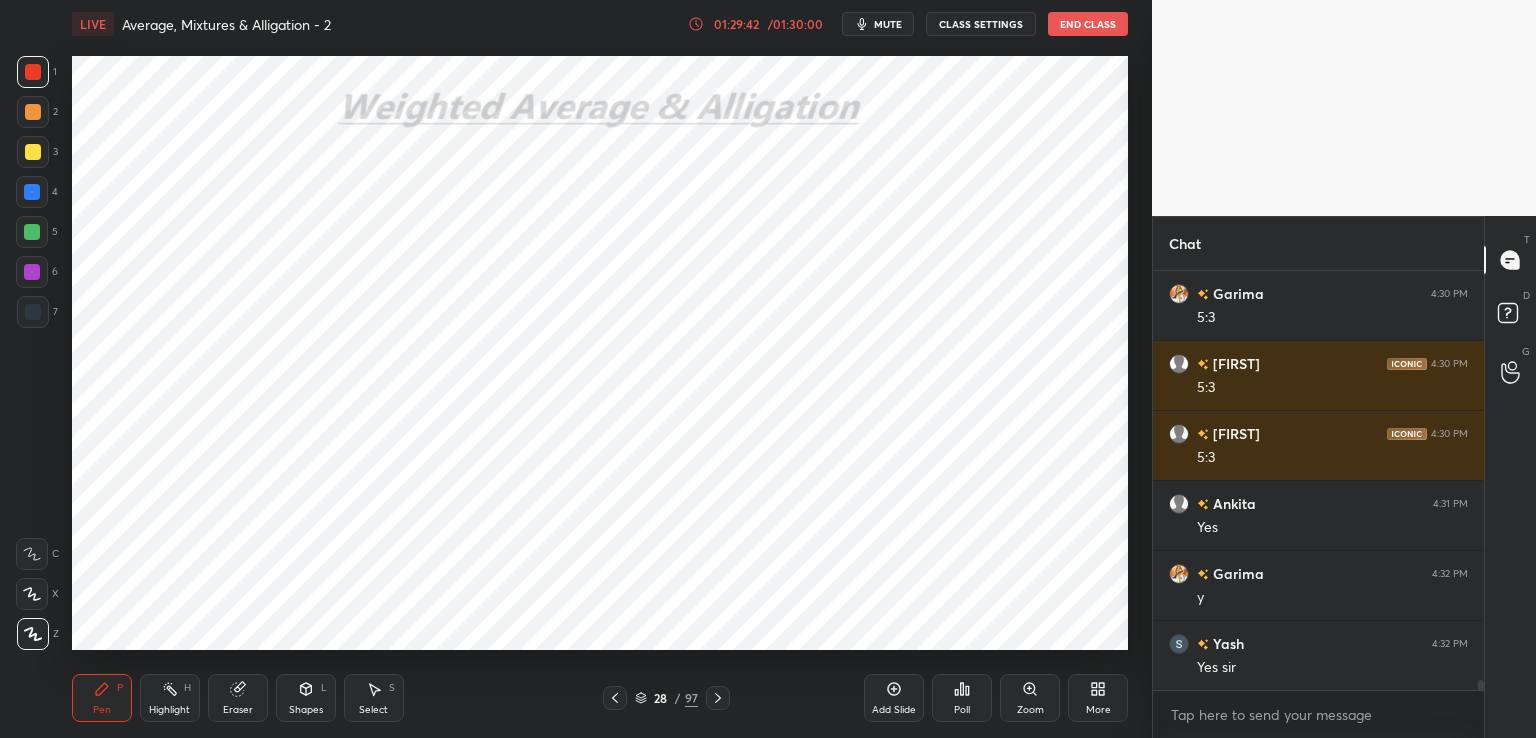 click on "Pen P Highlight H Eraser Shapes L Select S 28 / 97 Add Slide Poll Zoom More" at bounding box center [600, 698] 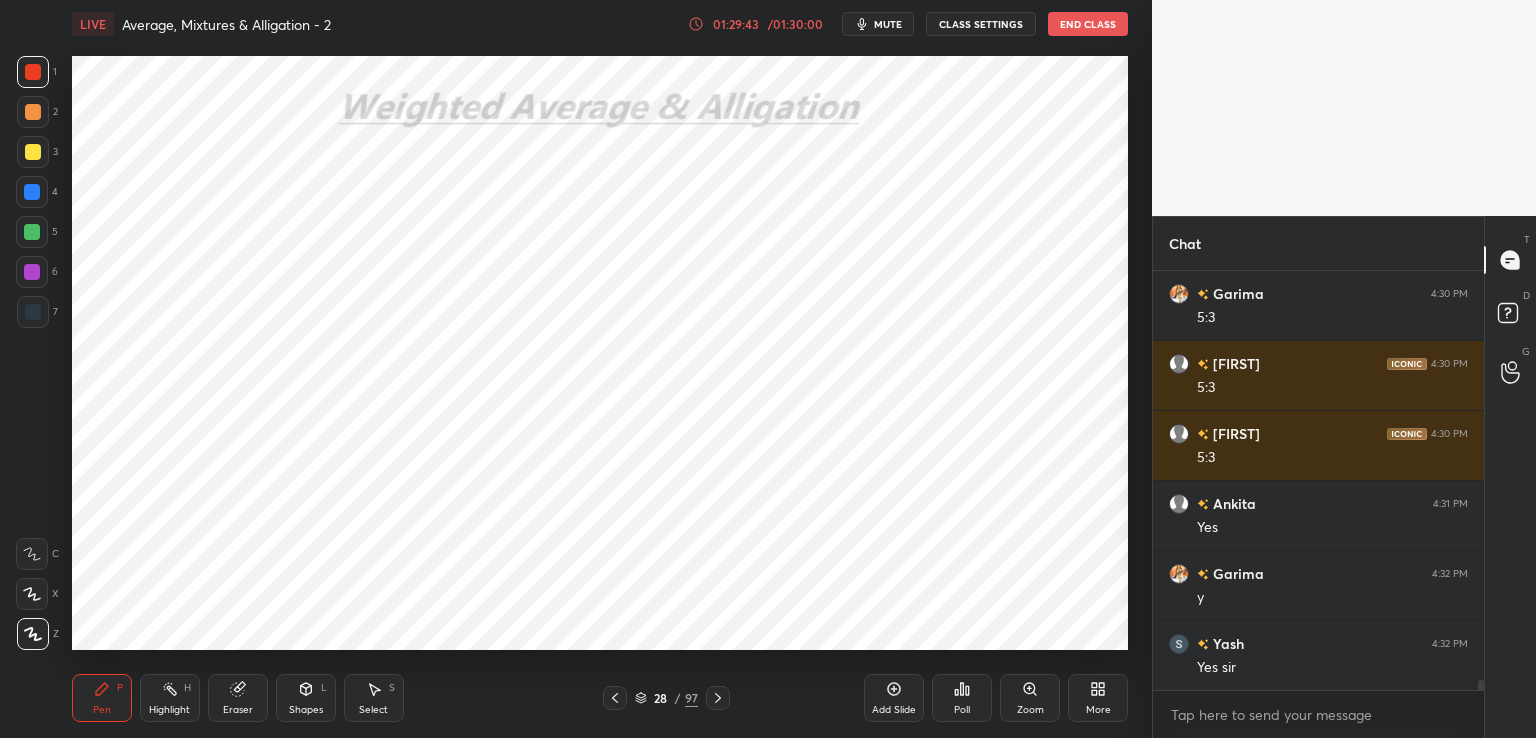 click 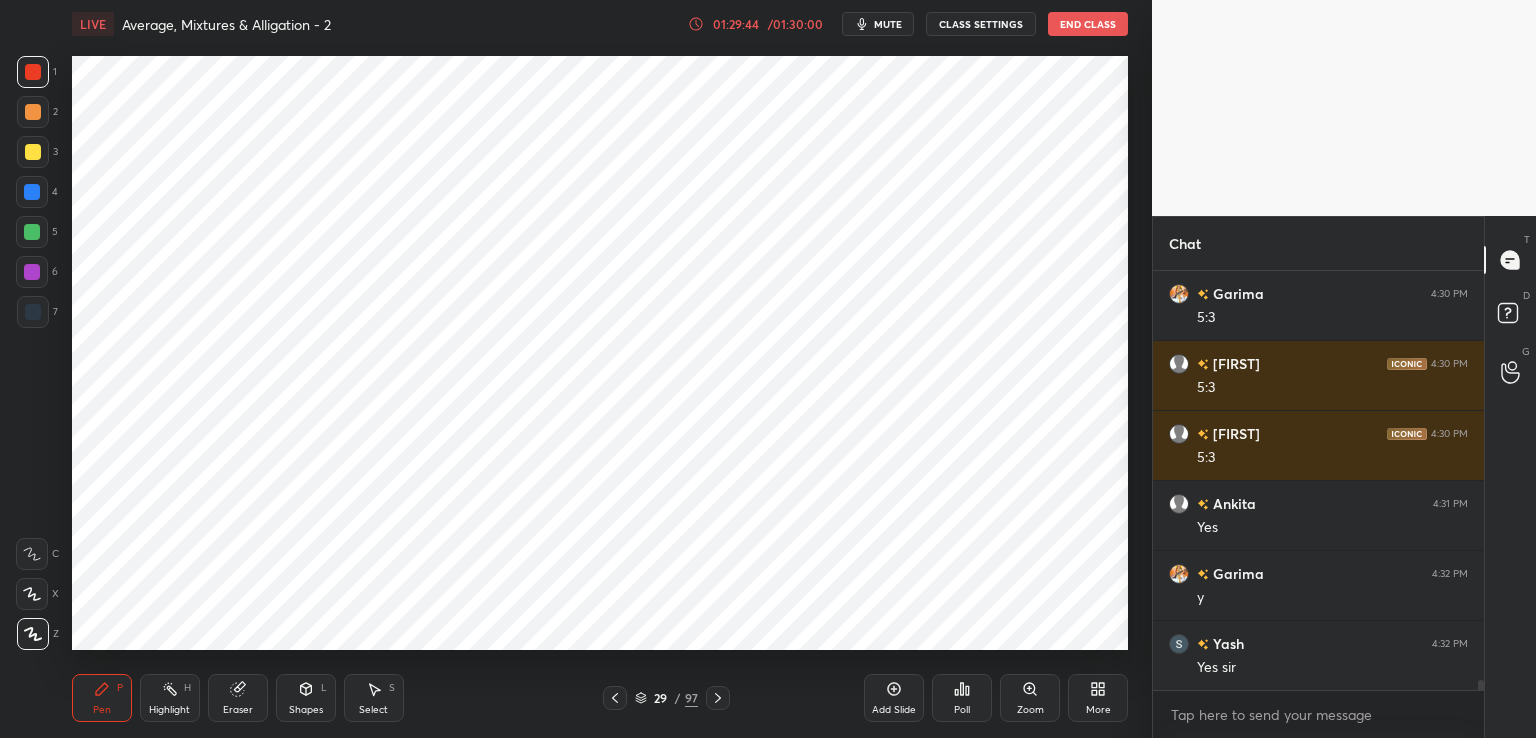 click on "Pen P Highlight H Eraser Shapes L Select S 29 / 97 Add Slide Poll Zoom More" at bounding box center [600, 698] 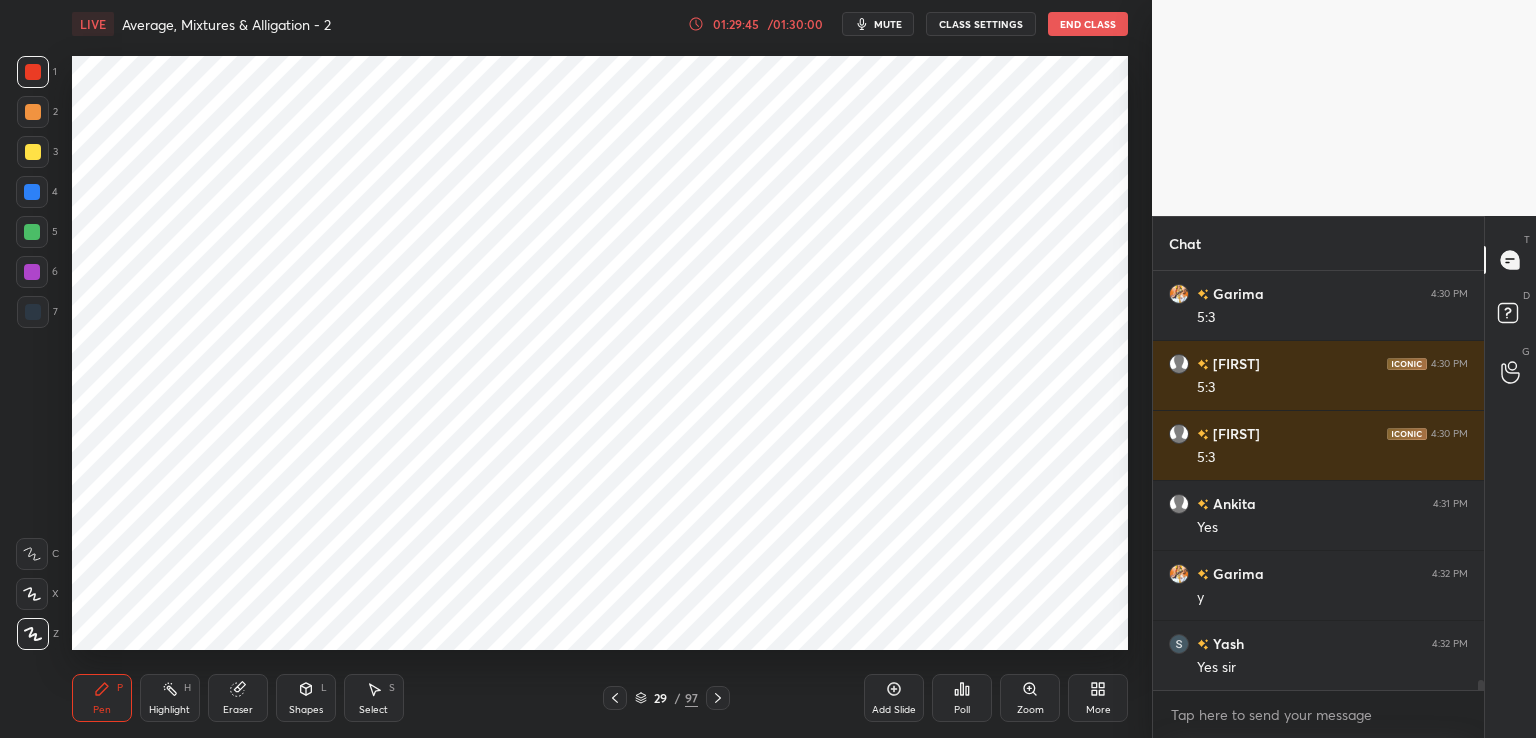 click 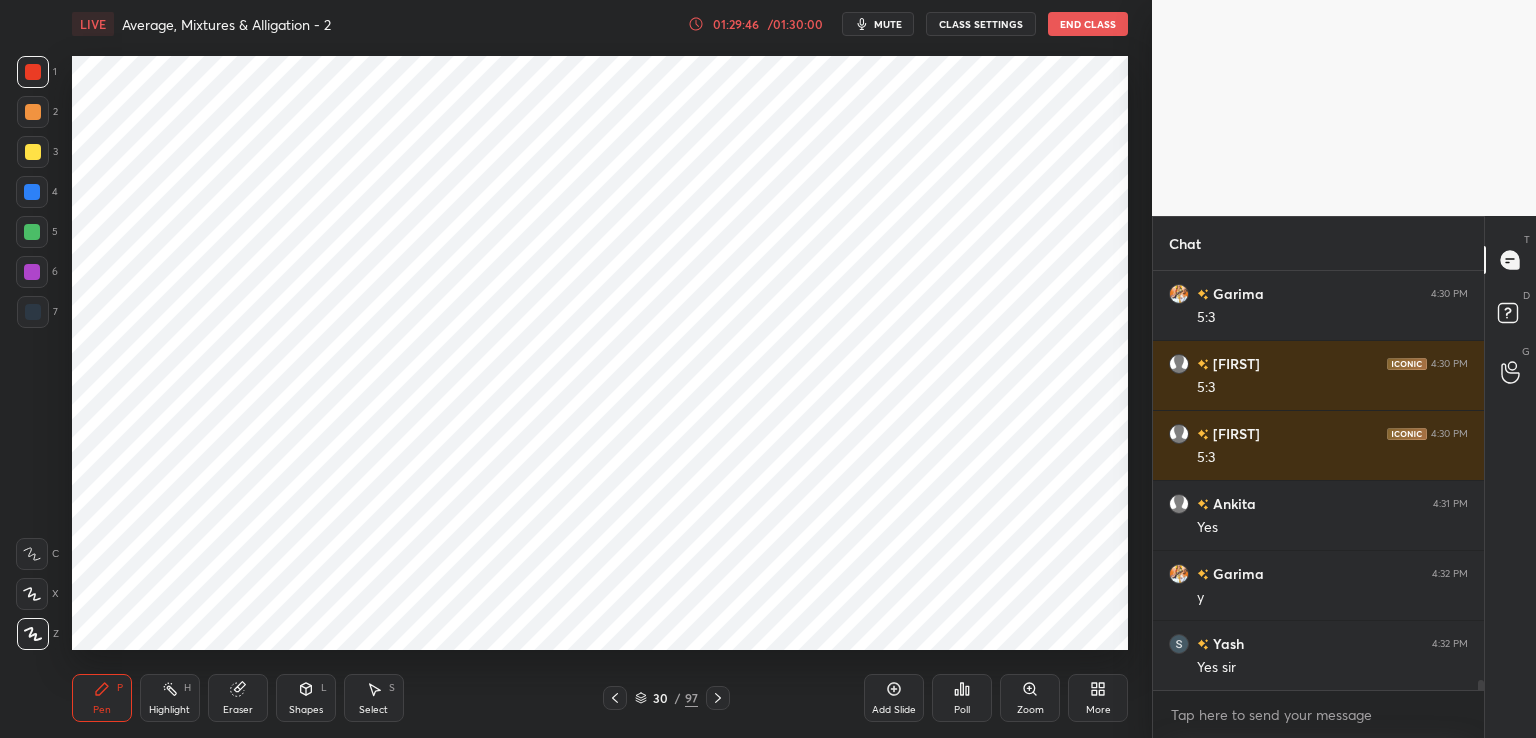 click on "30 / 97" at bounding box center (666, 698) 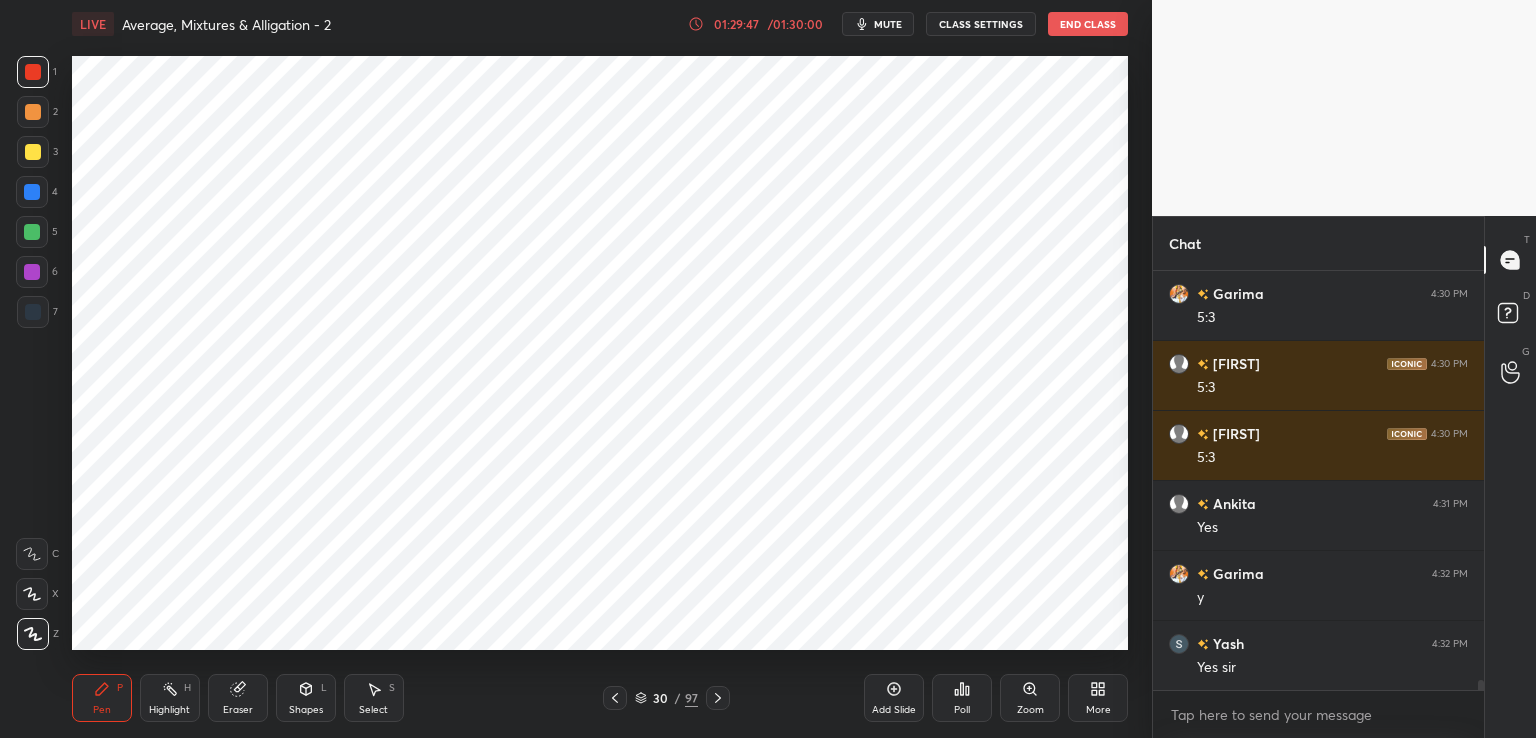 click 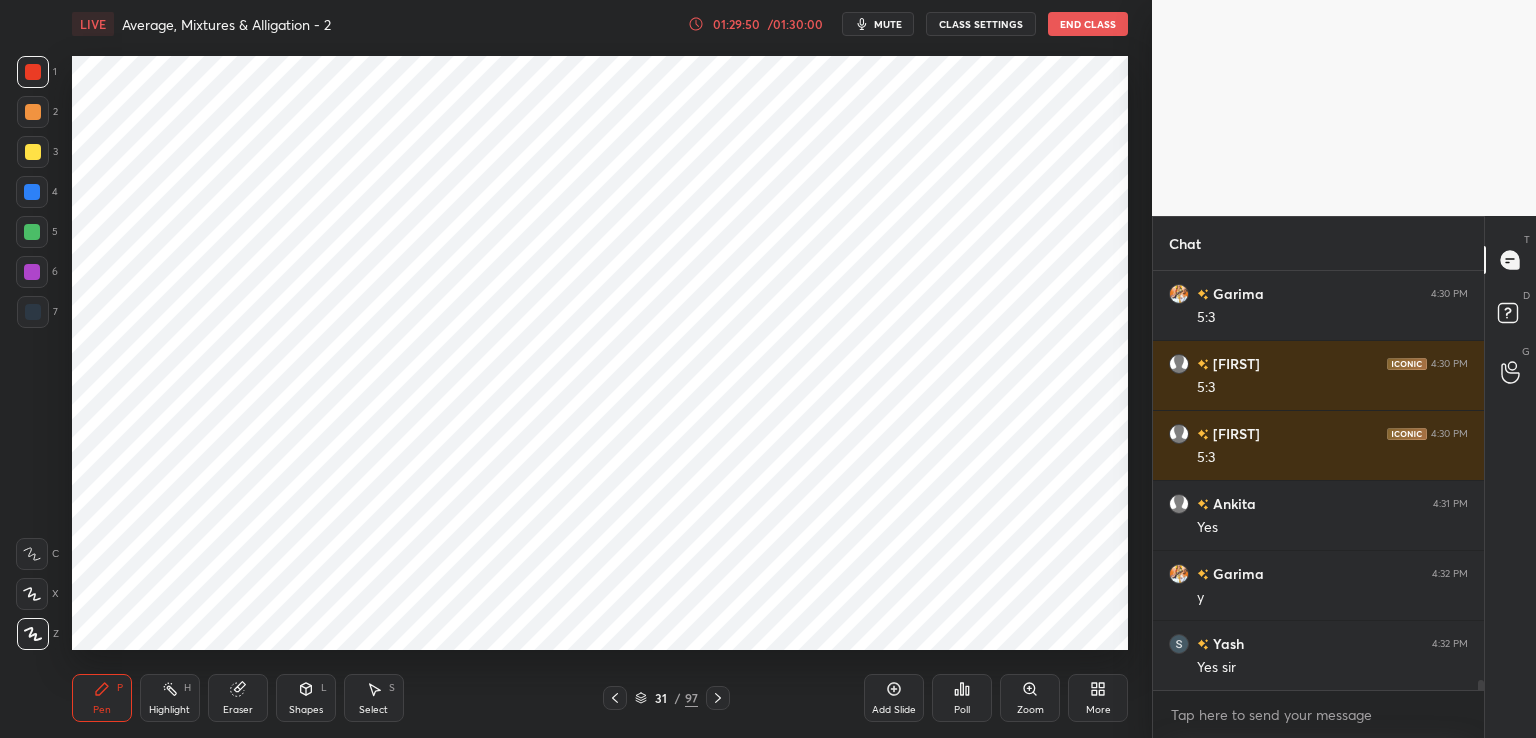 click 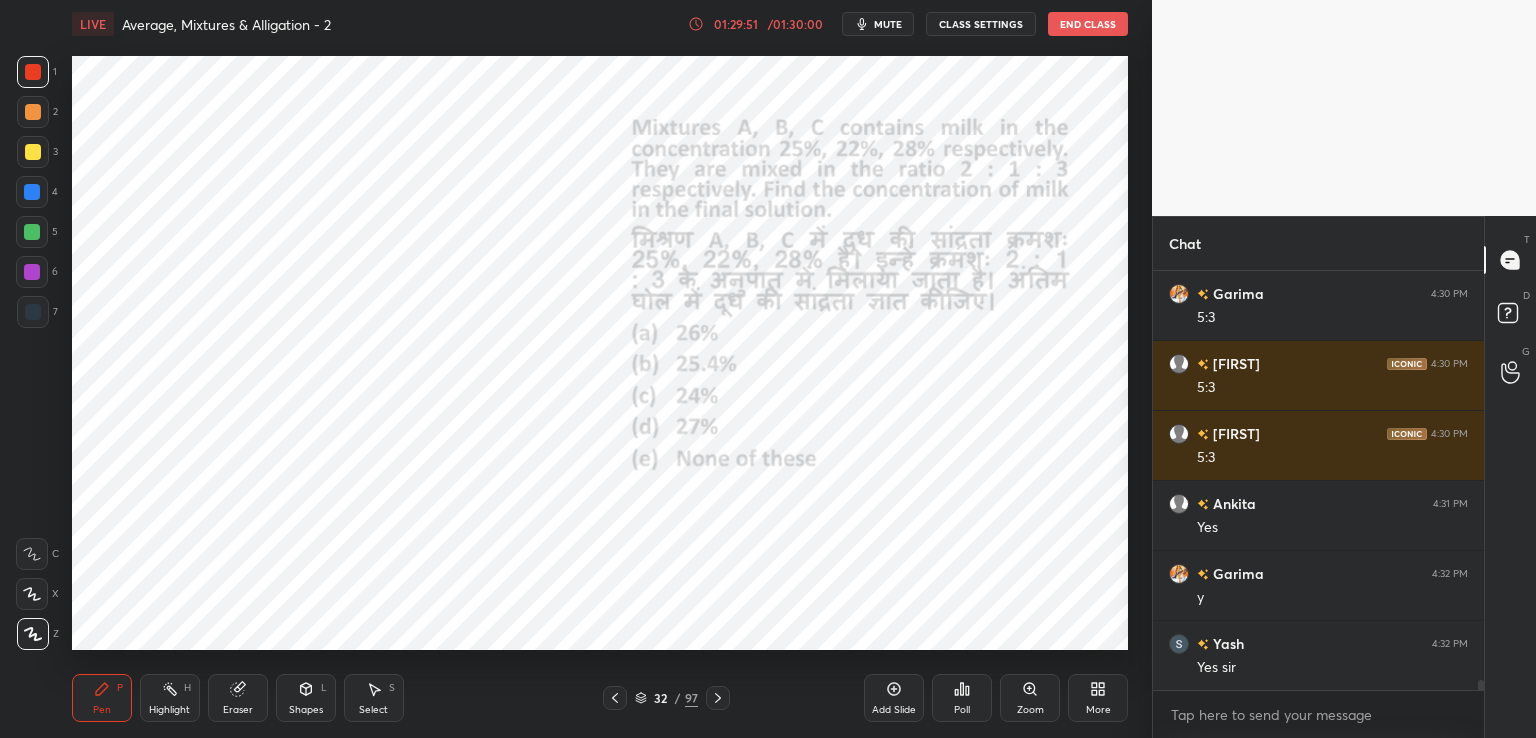 click 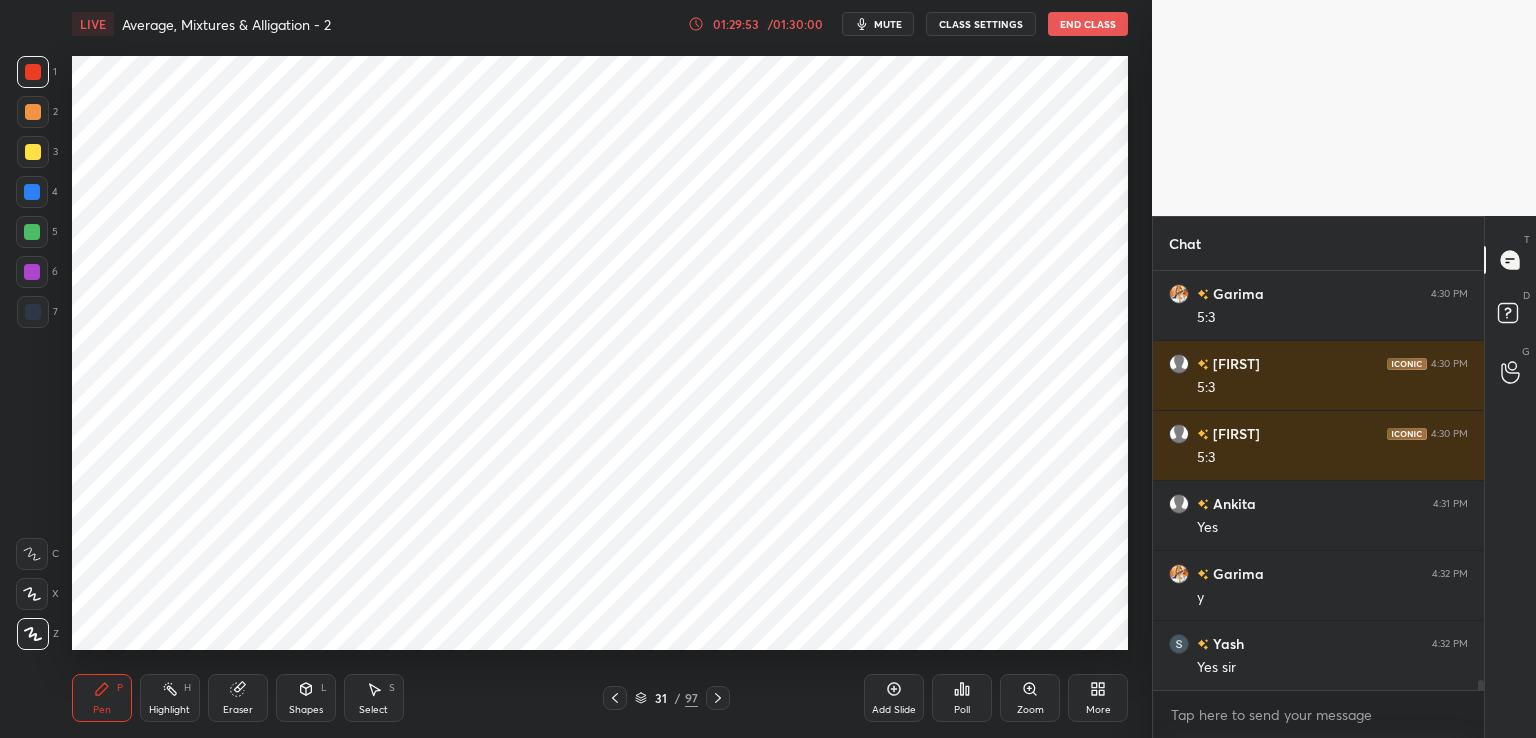 scroll, scrollTop: 17418, scrollLeft: 0, axis: vertical 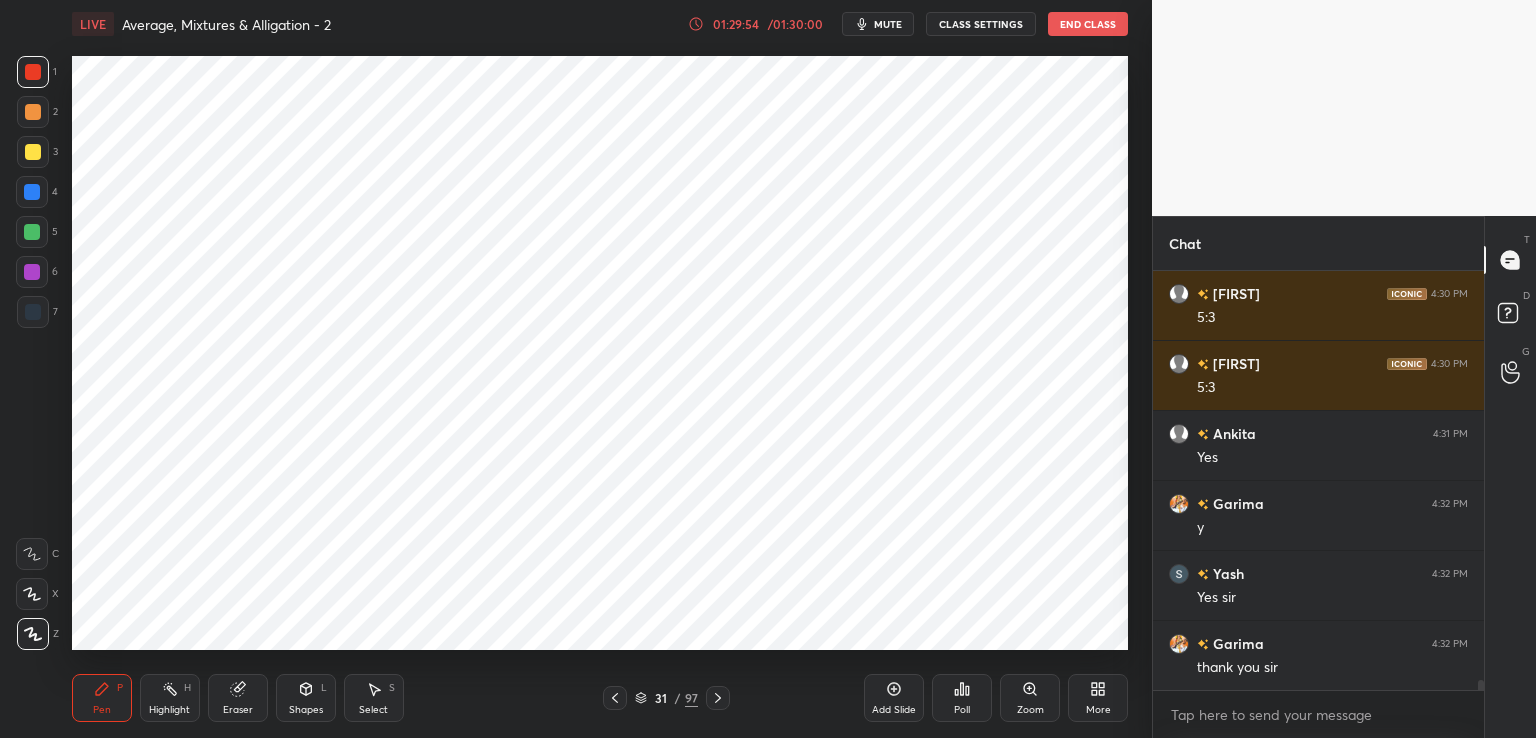 click 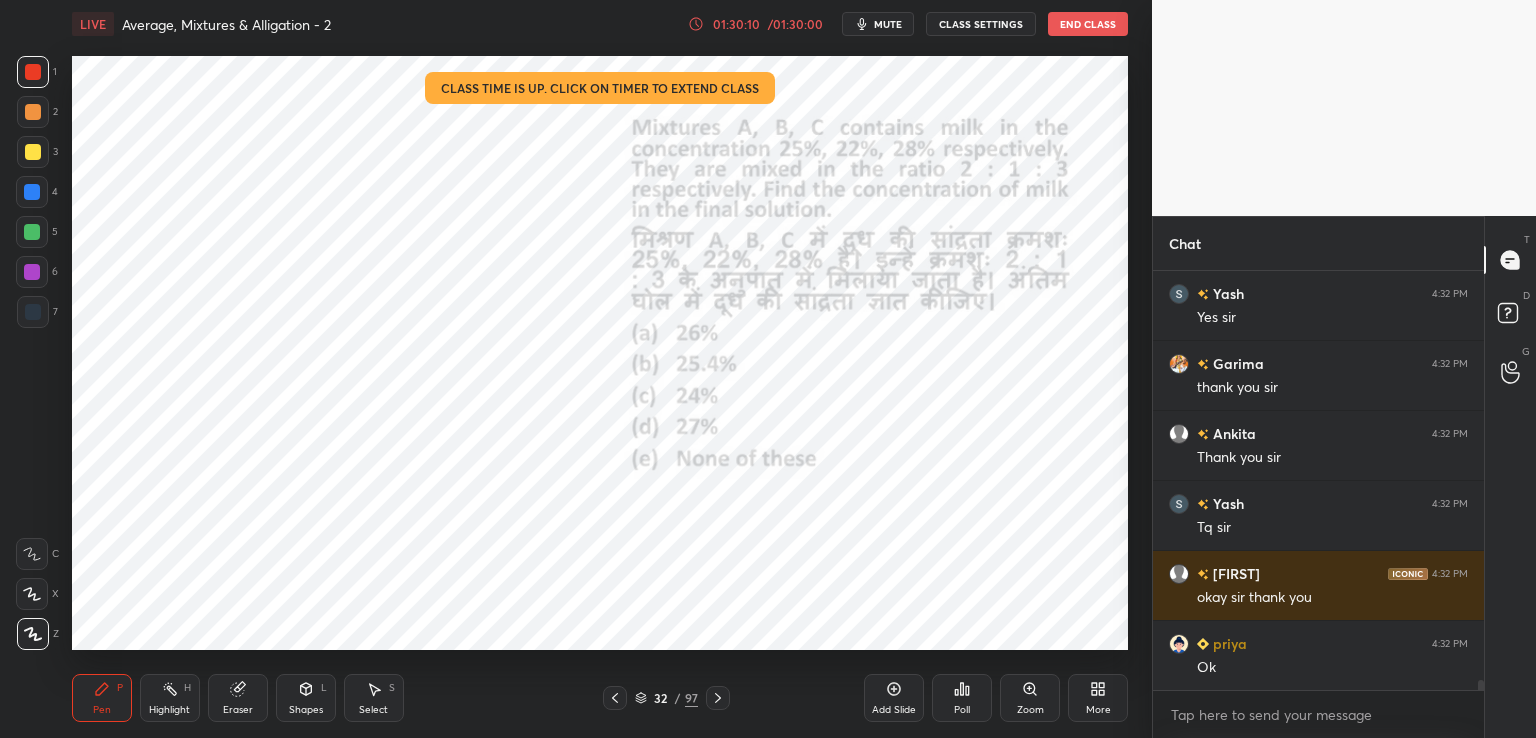 scroll, scrollTop: 17768, scrollLeft: 0, axis: vertical 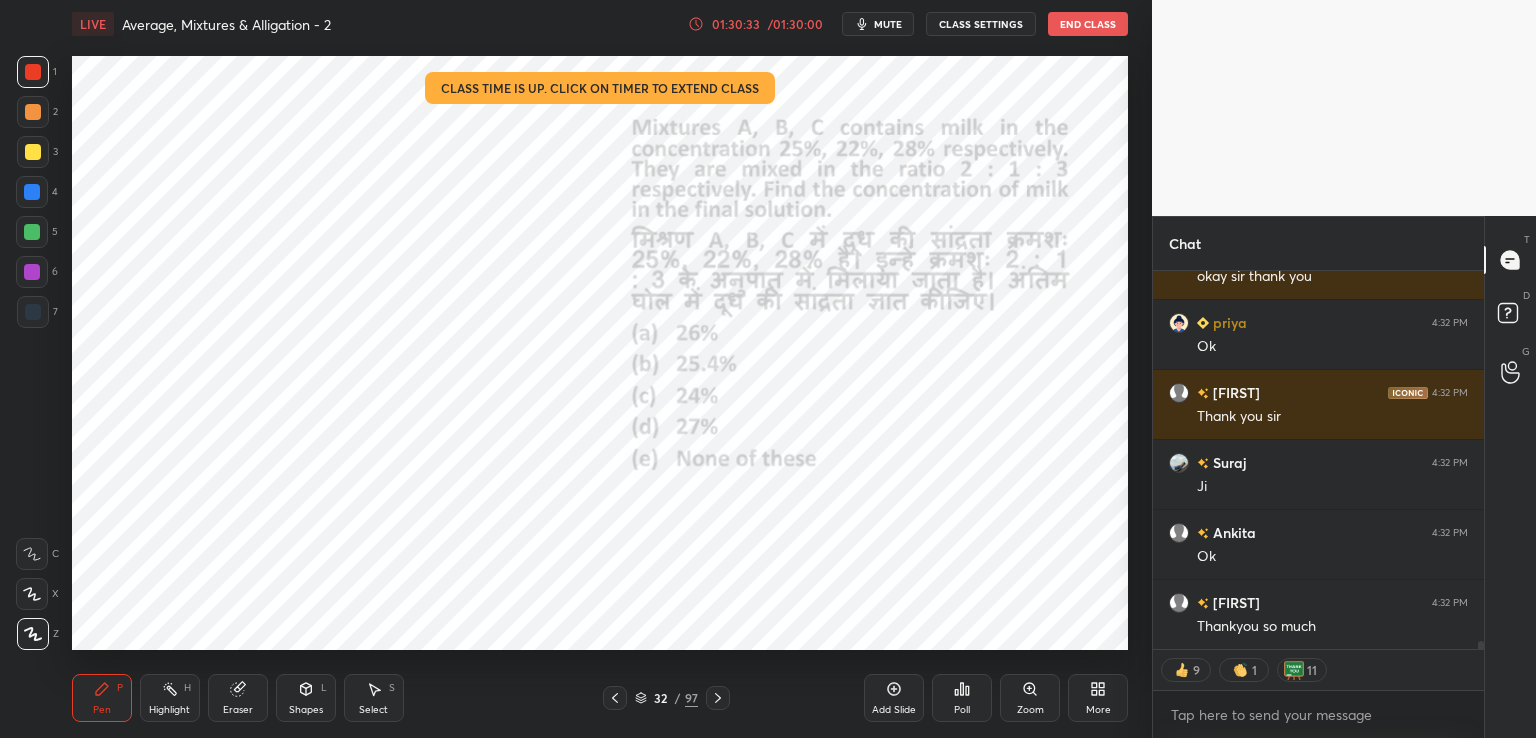 click on "End Class" at bounding box center [1088, 24] 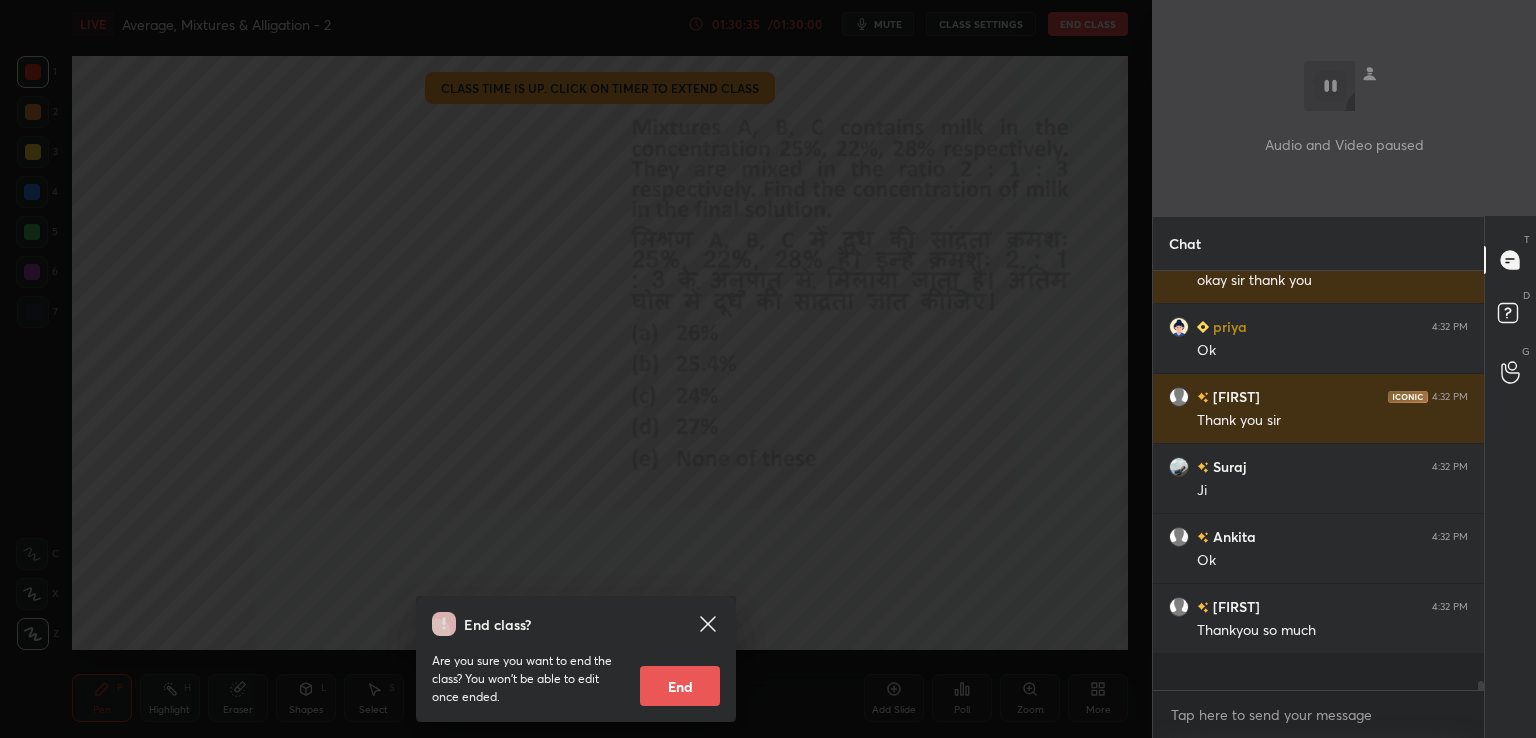 scroll, scrollTop: 6, scrollLeft: 6, axis: both 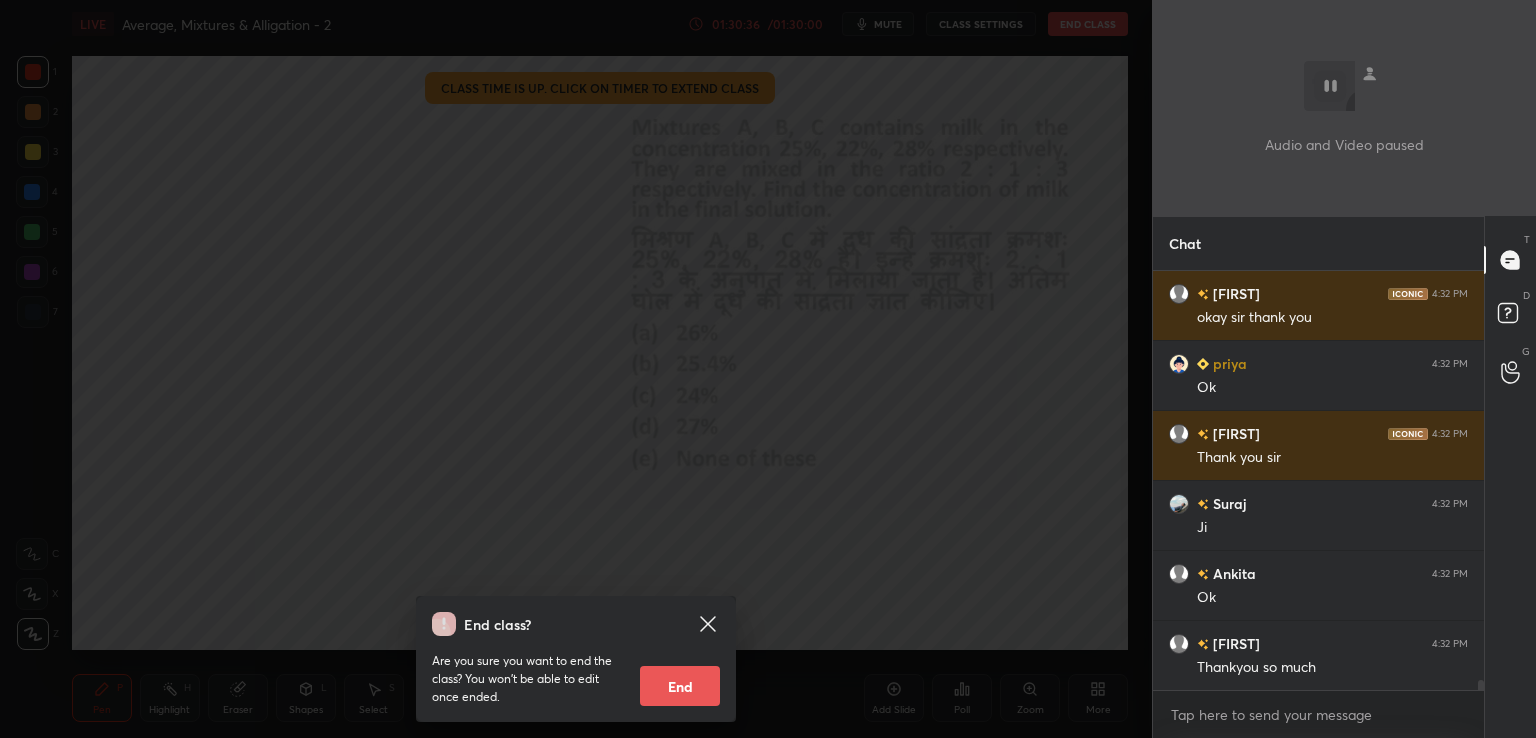 click on "End" at bounding box center [680, 686] 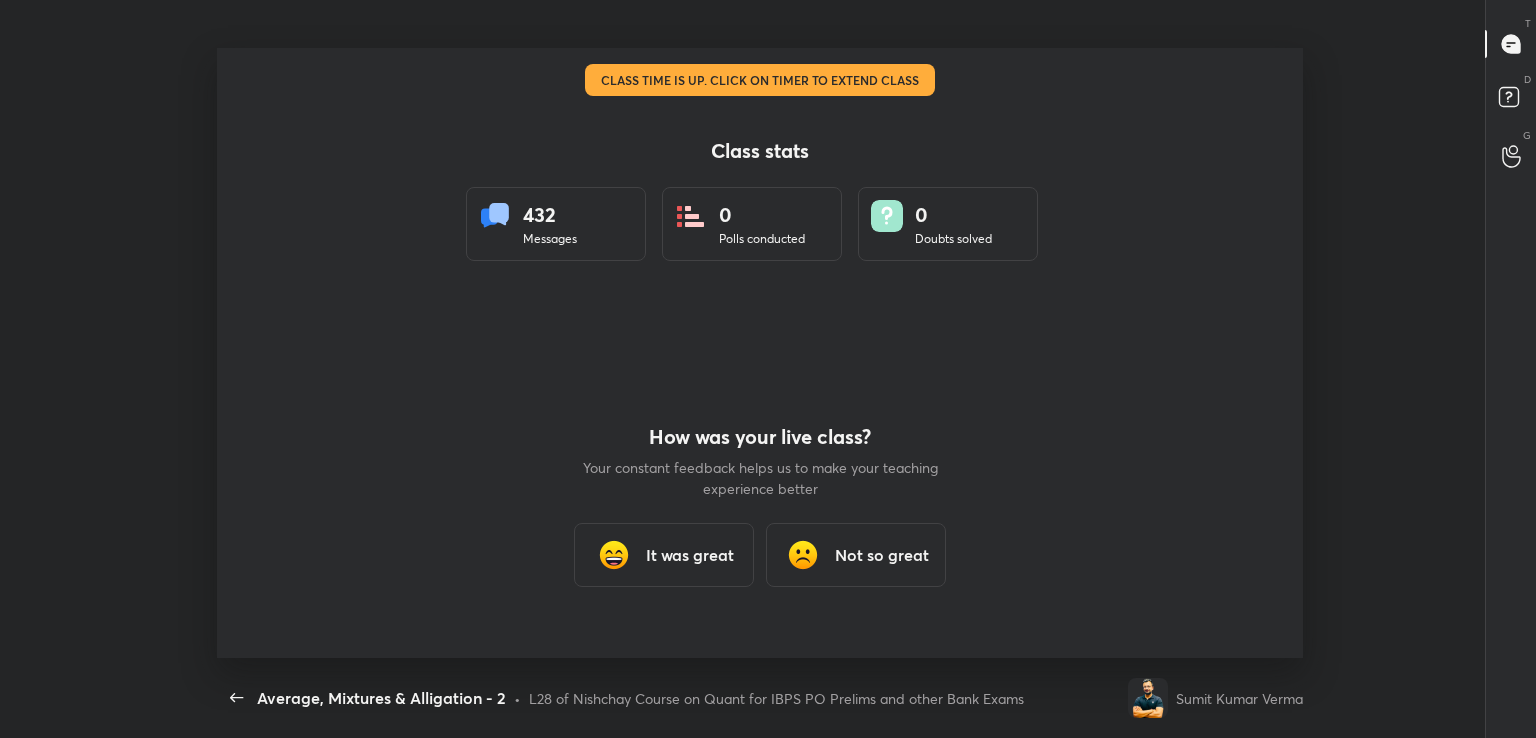 scroll, scrollTop: 99389, scrollLeft: 98661, axis: both 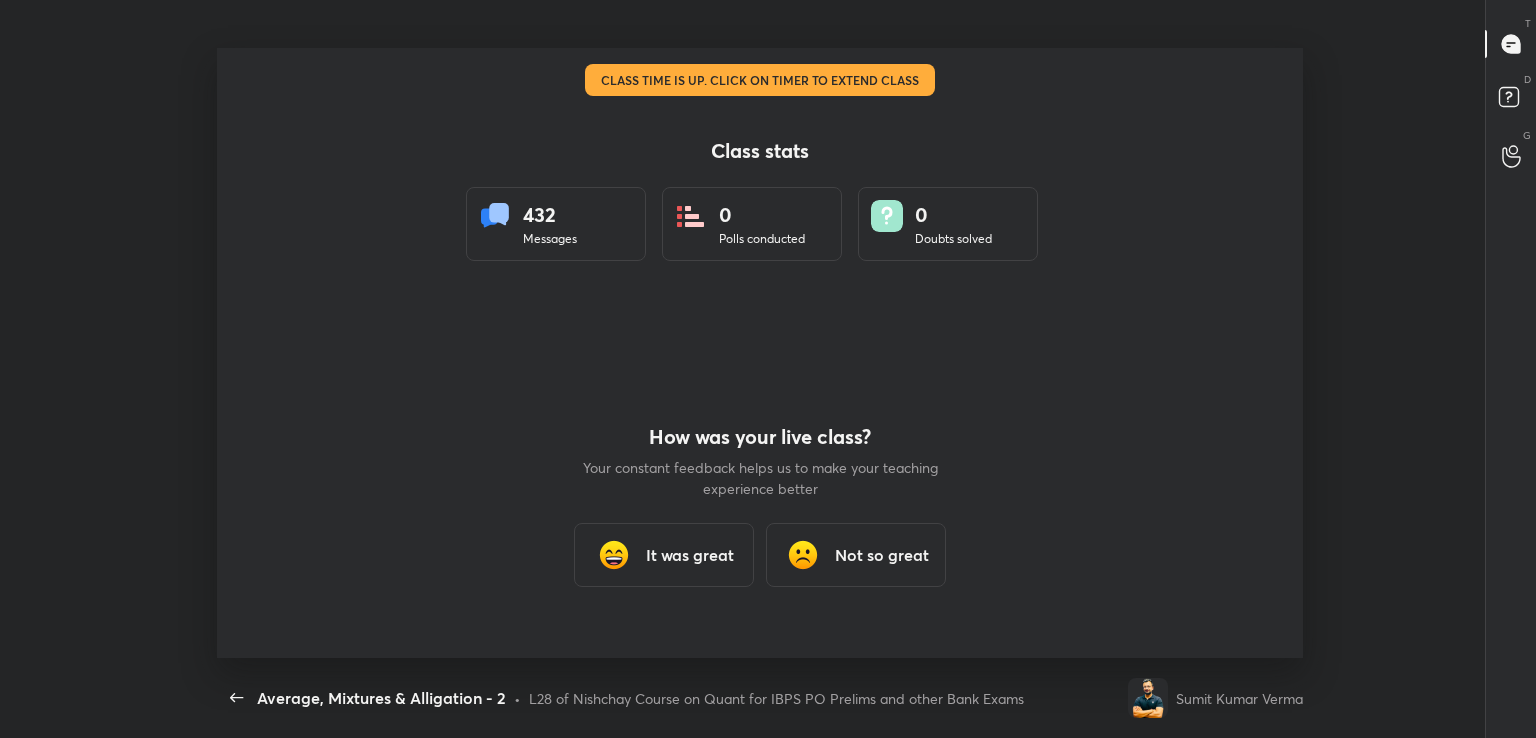 click on "Class stats 432 Messages 0 Polls conducted 0 Doubts solved How was your live class? Your constant feedback helps us to make your teaching experience better It was great Not so great" at bounding box center (759, 353) 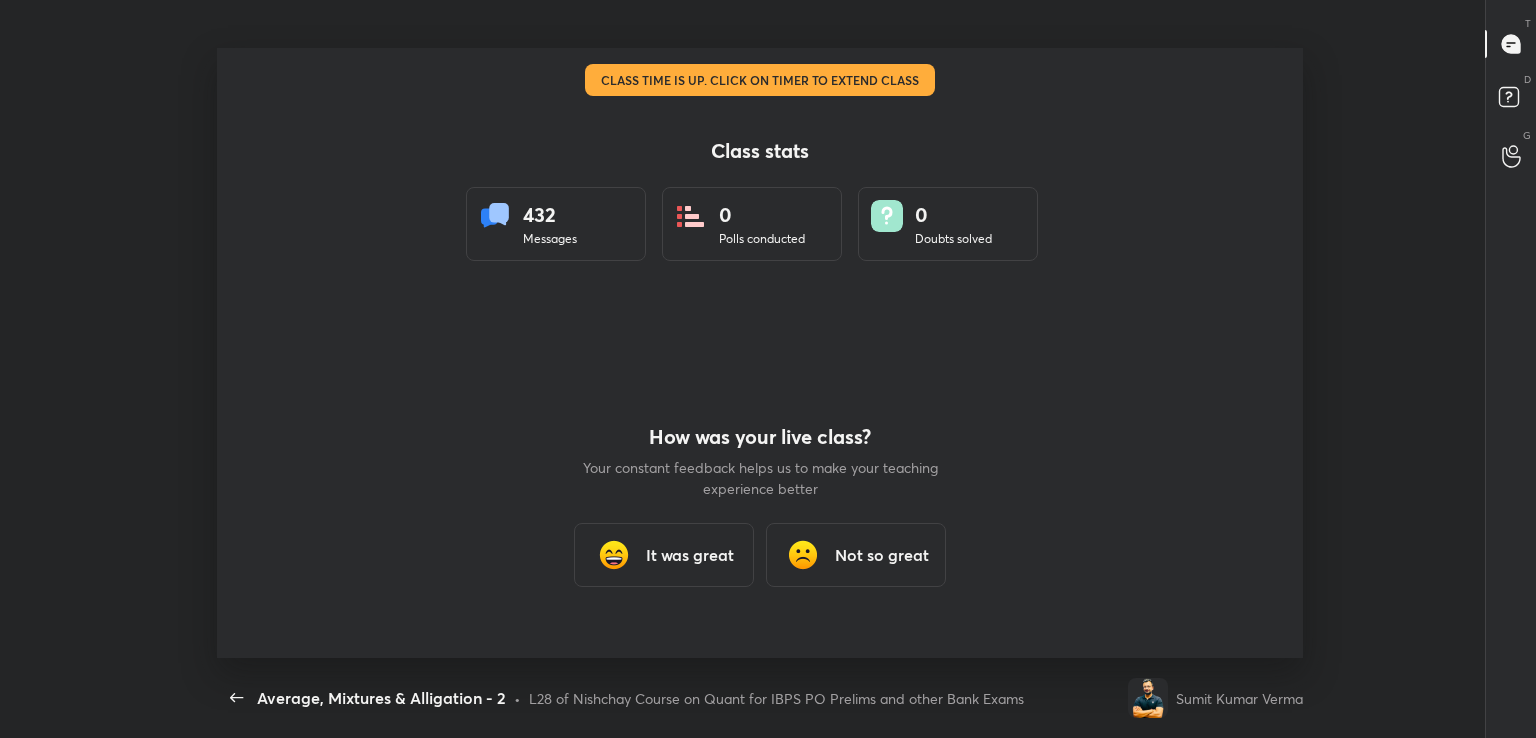 click on "It was great" at bounding box center (690, 555) 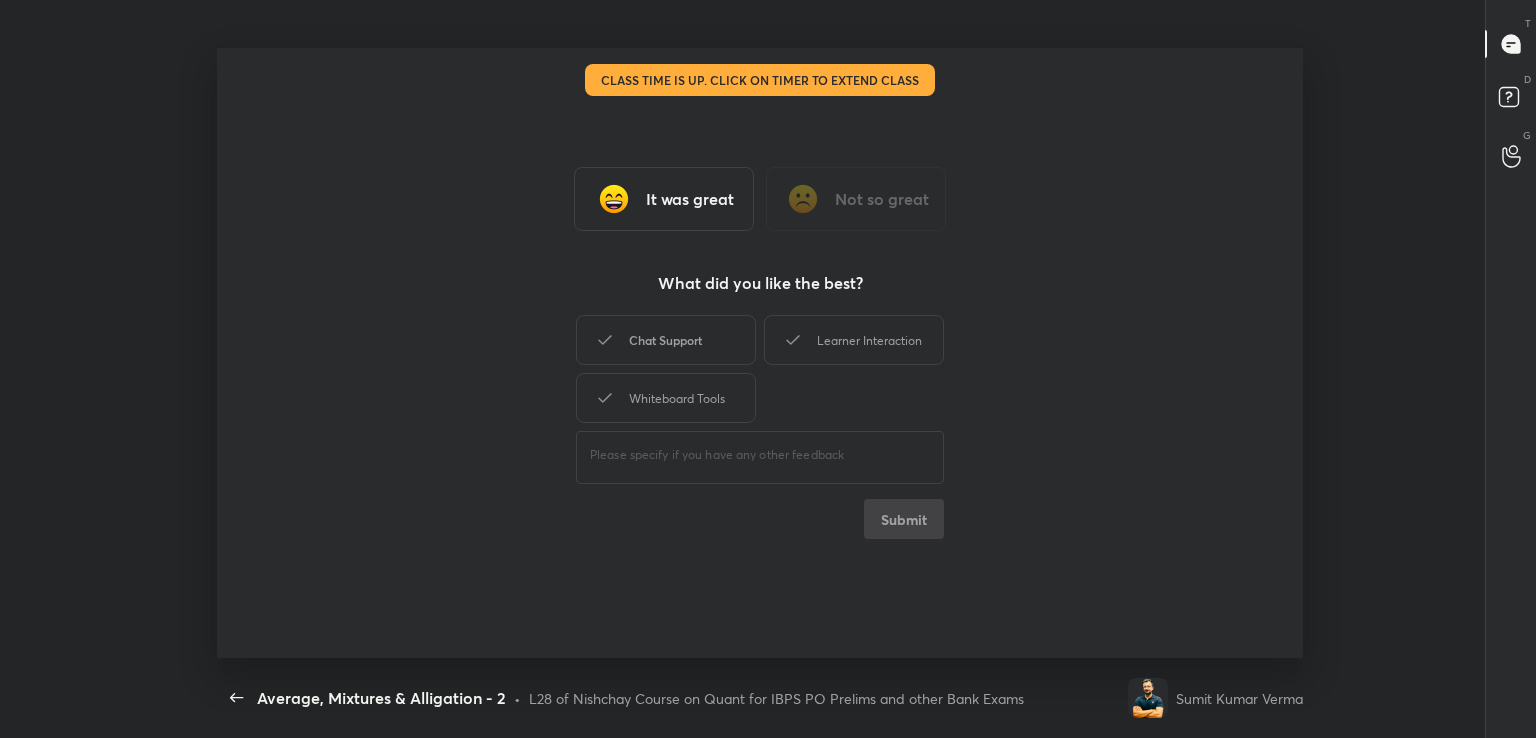 click on "Chat Support" at bounding box center [666, 340] 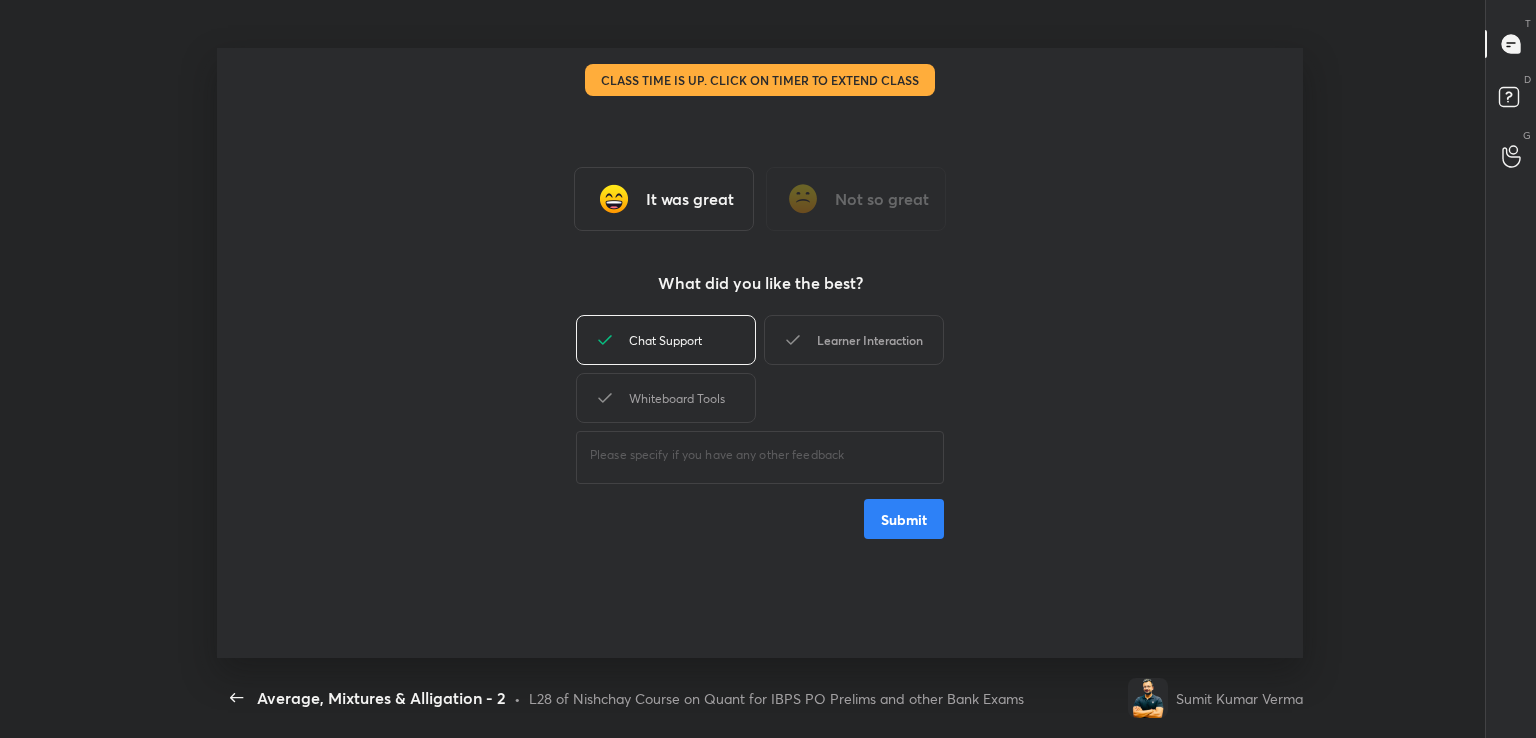 click on "Learner Interaction" at bounding box center (854, 340) 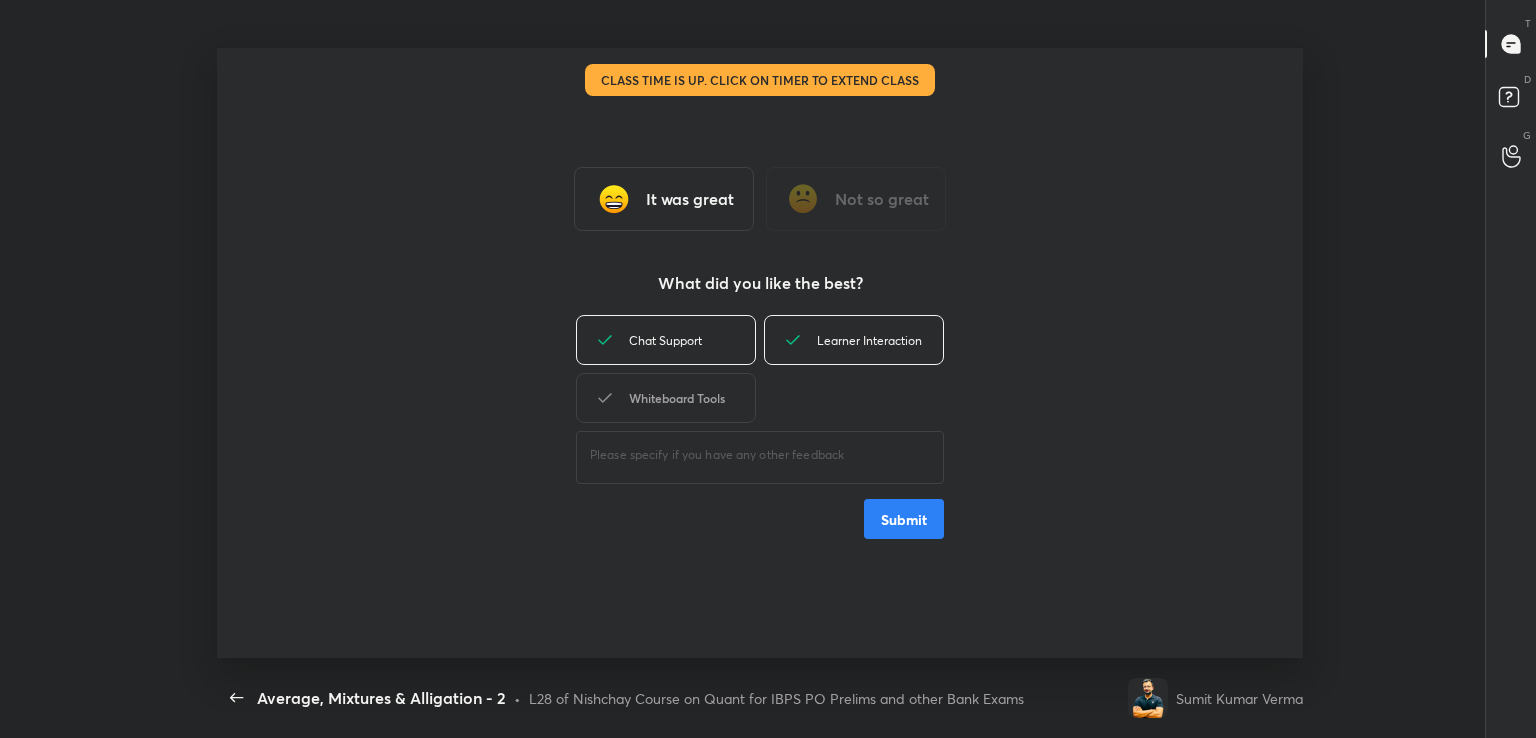 click on "Whiteboard Tools" at bounding box center [666, 398] 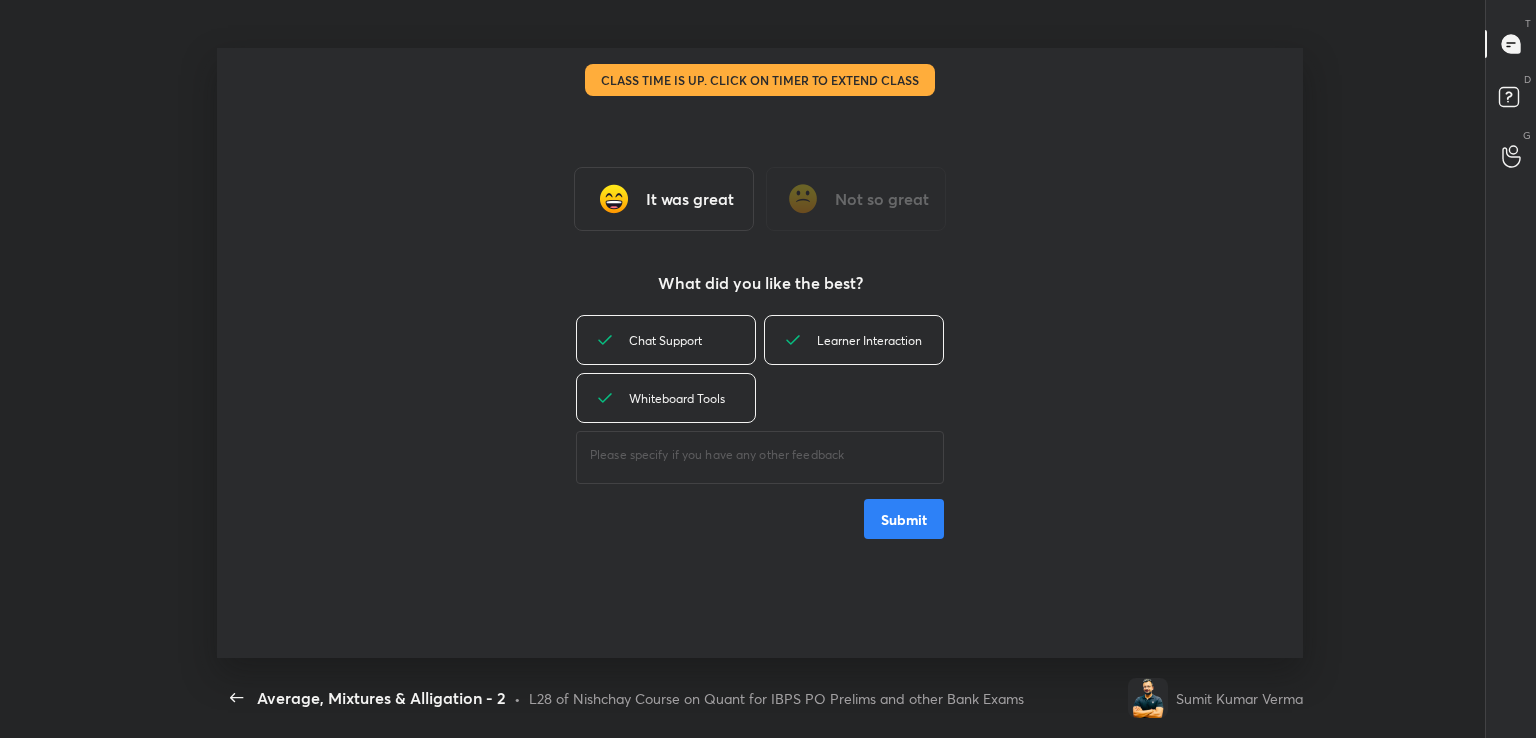 click on "Submit" at bounding box center [904, 519] 